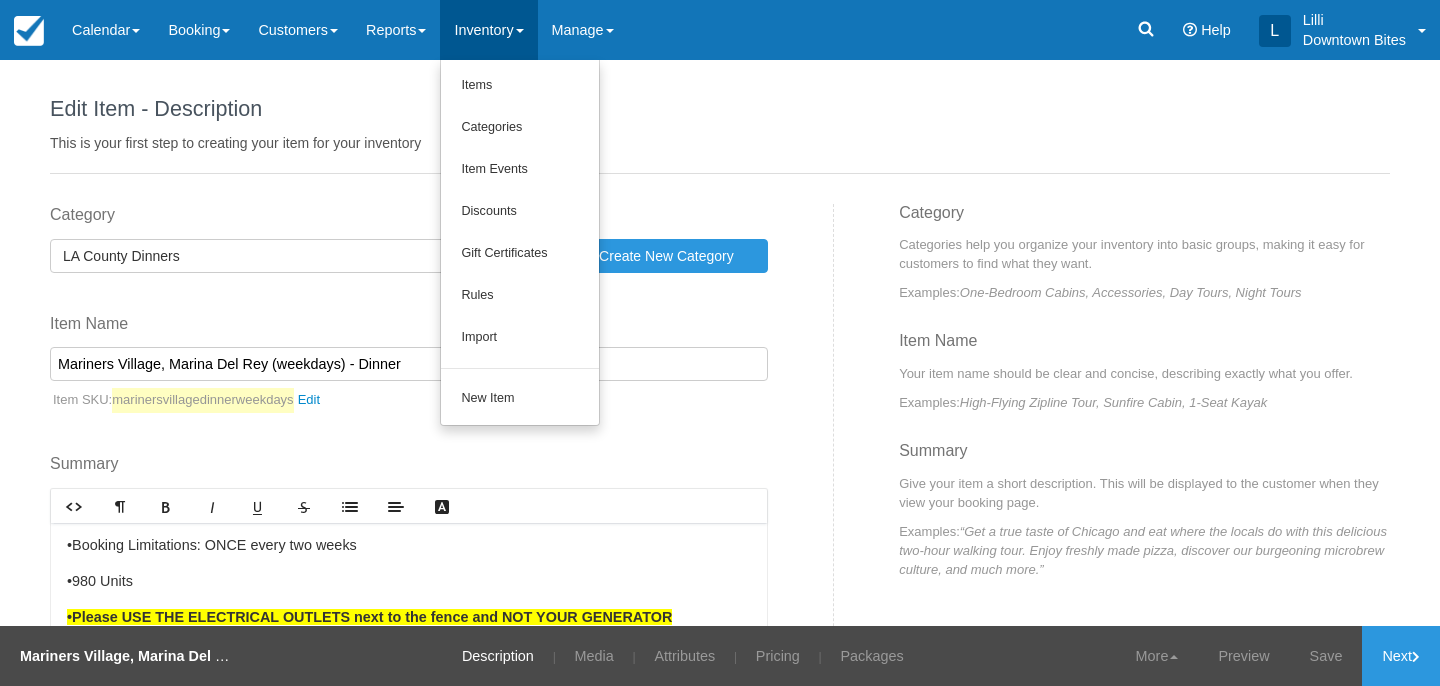 scroll, scrollTop: 0, scrollLeft: 0, axis: both 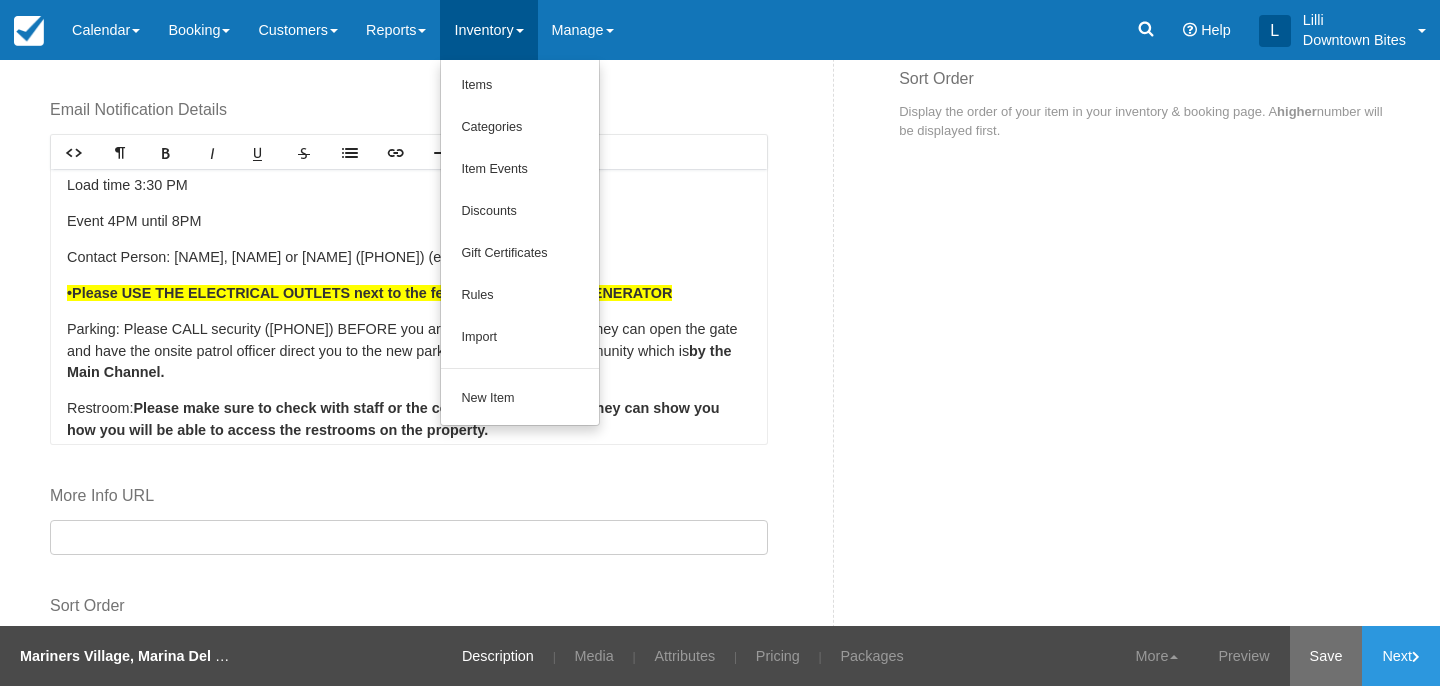 click on "Save" at bounding box center [1326, 656] 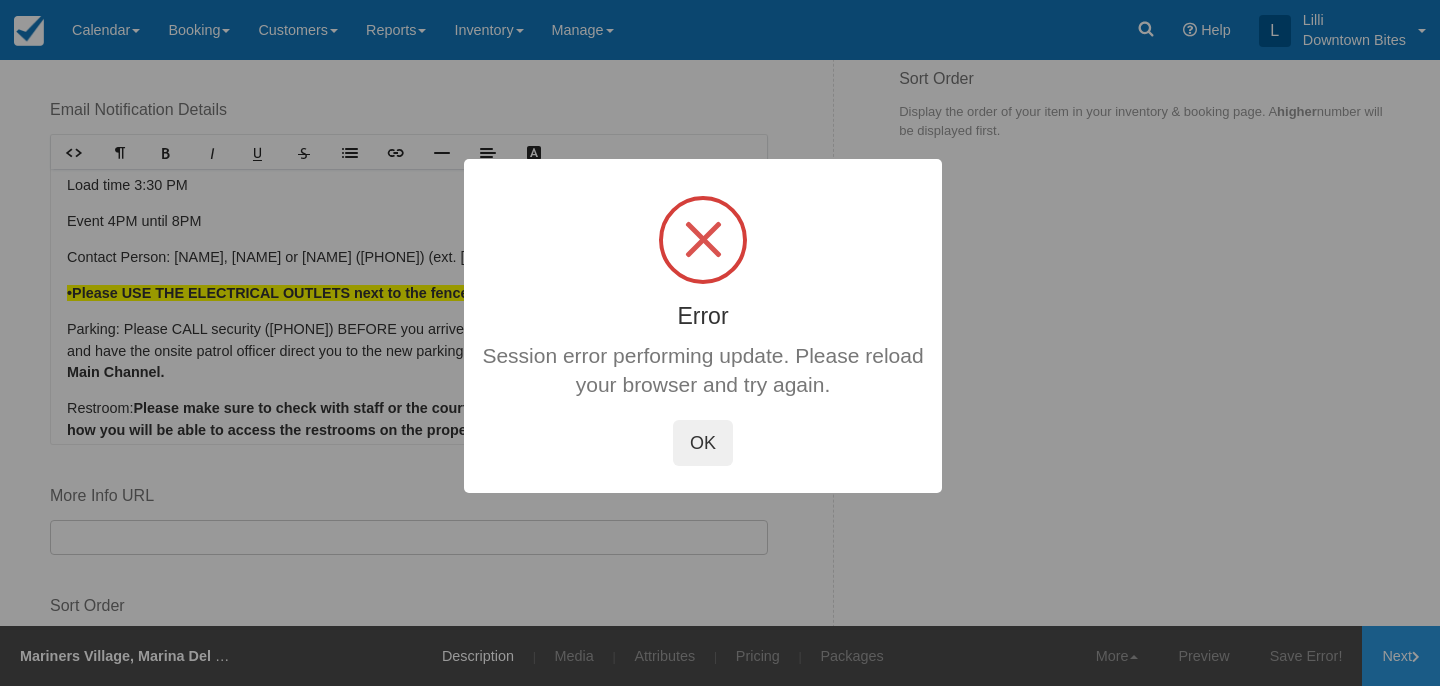 click on "OK" at bounding box center (703, 443) 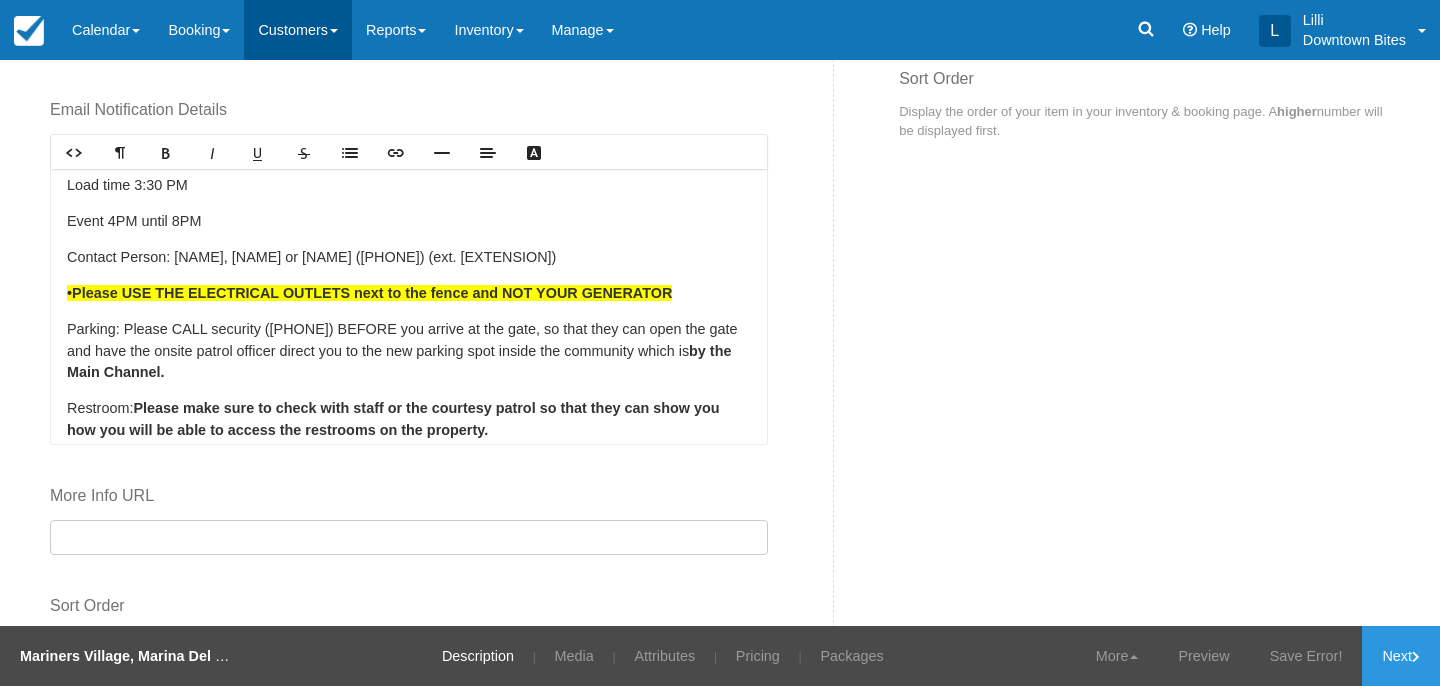 click on "Customers" at bounding box center [298, 30] 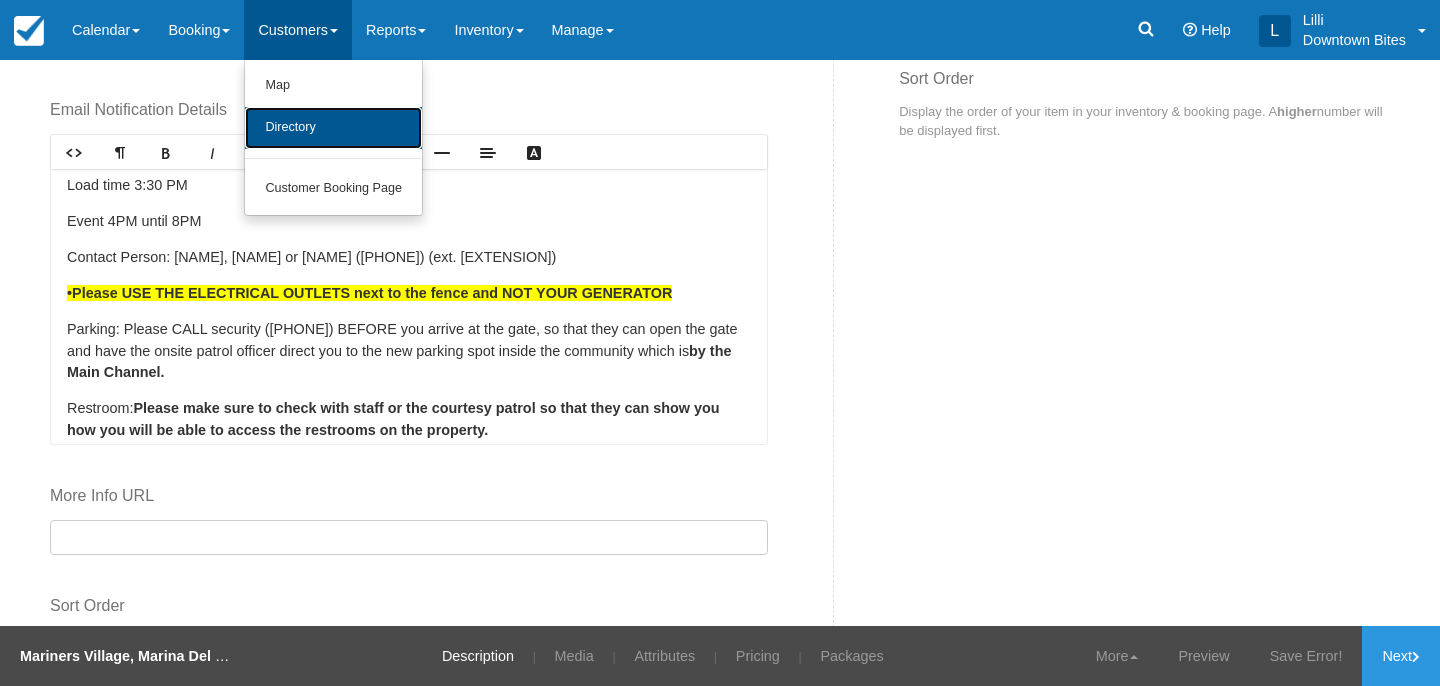 click on "Directory" at bounding box center (333, 128) 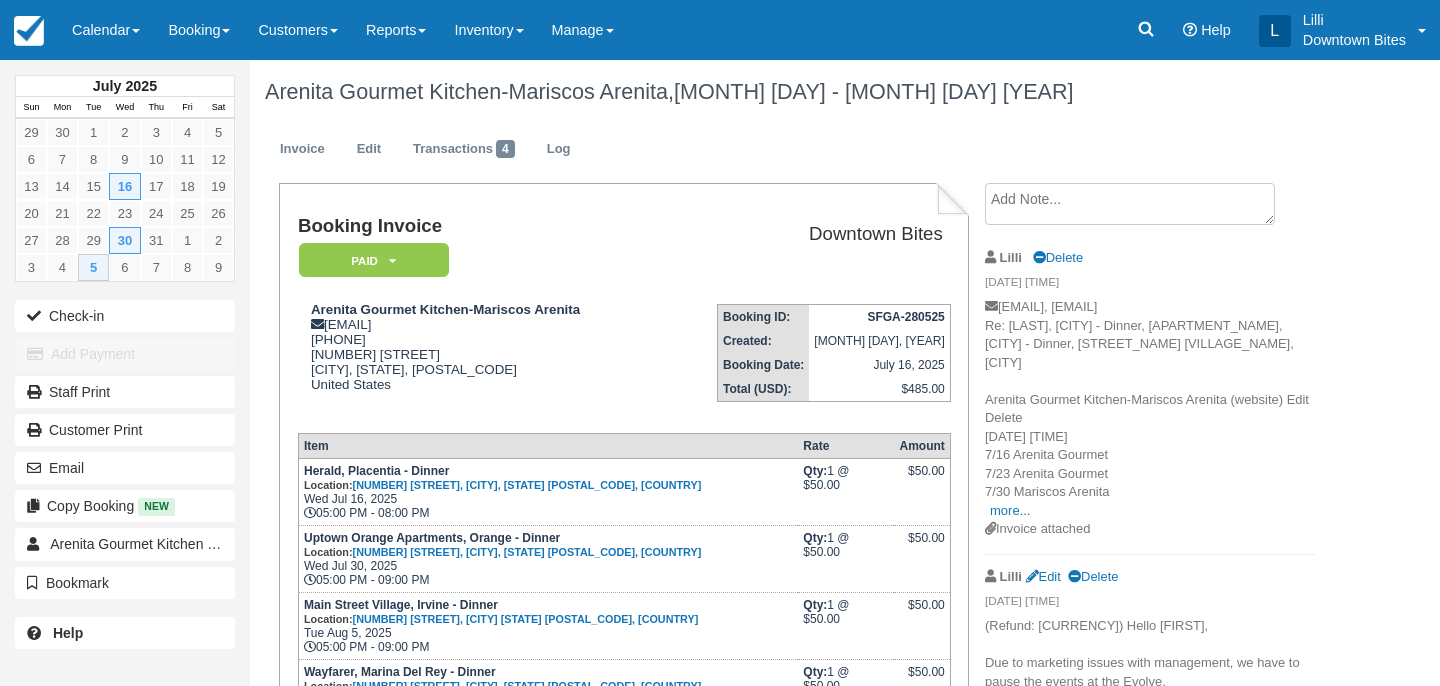 click on "Inventory" at bounding box center (488, 30) 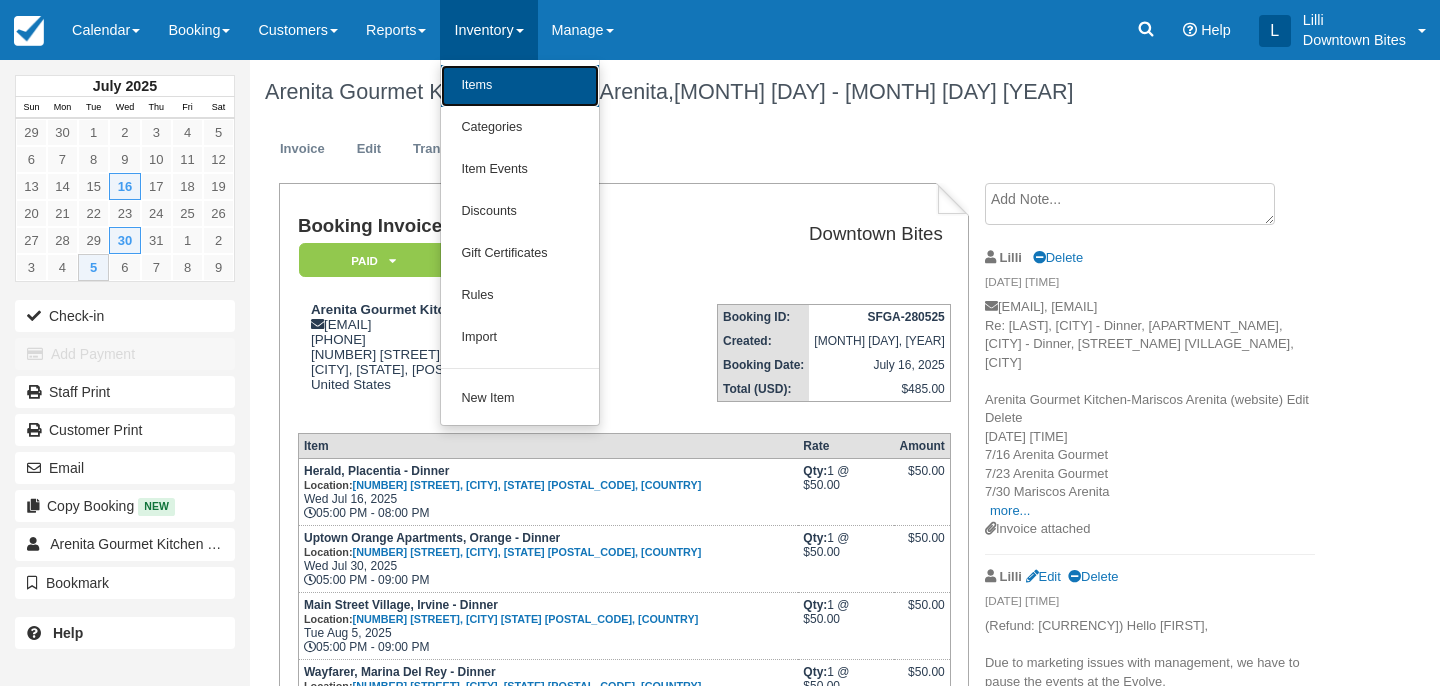 click on "Items" at bounding box center [520, 86] 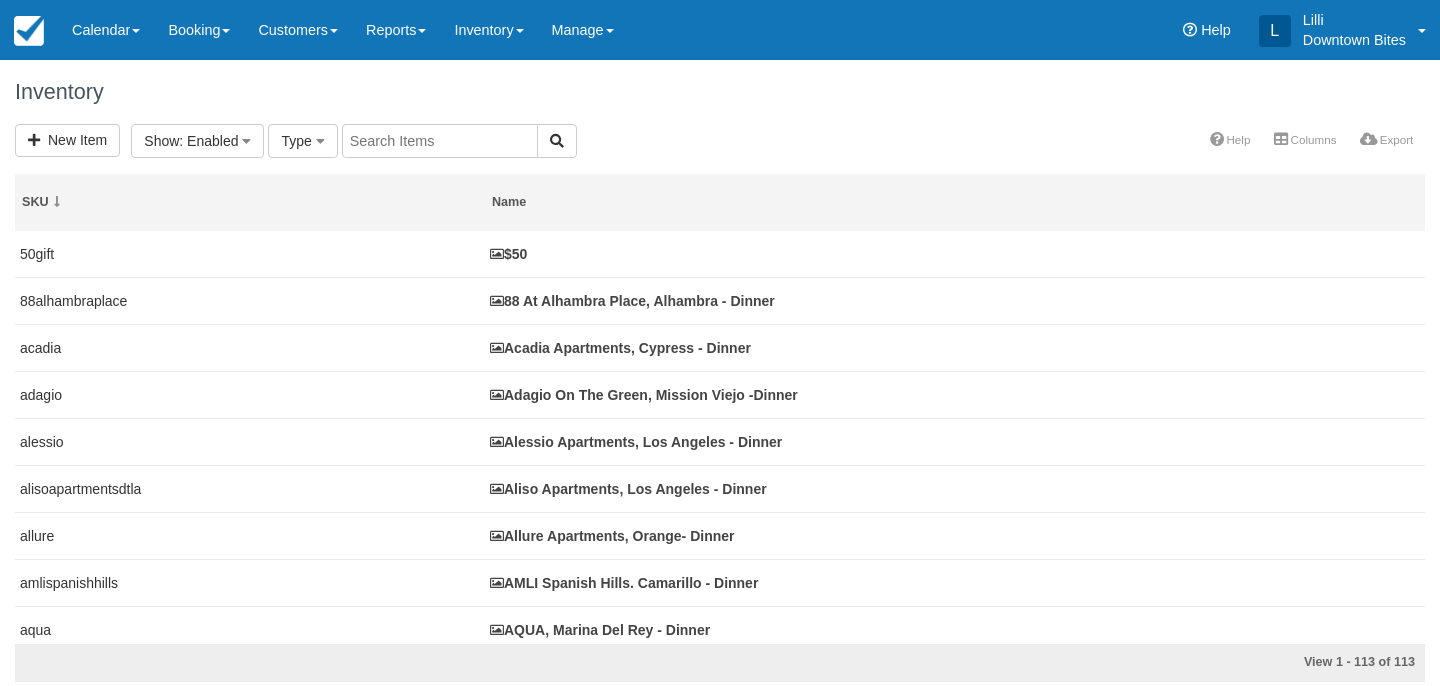 select 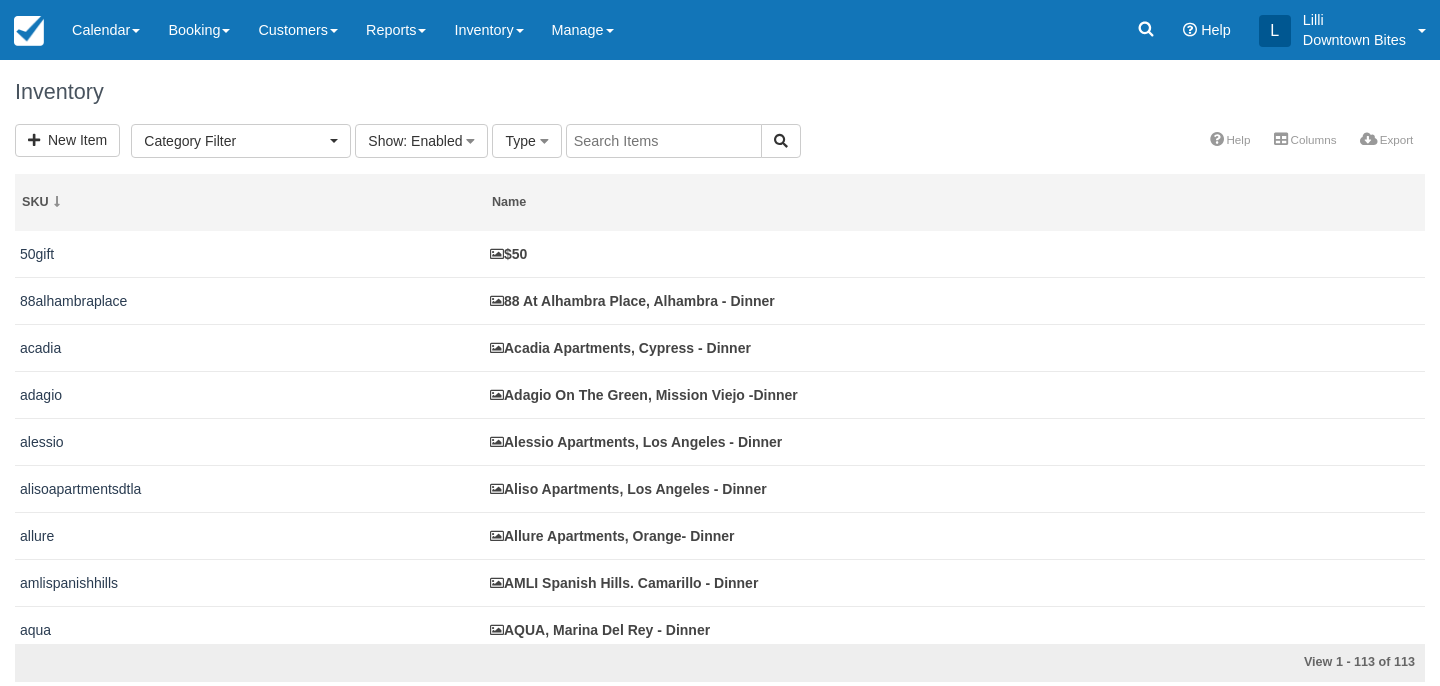 click at bounding box center [664, 141] 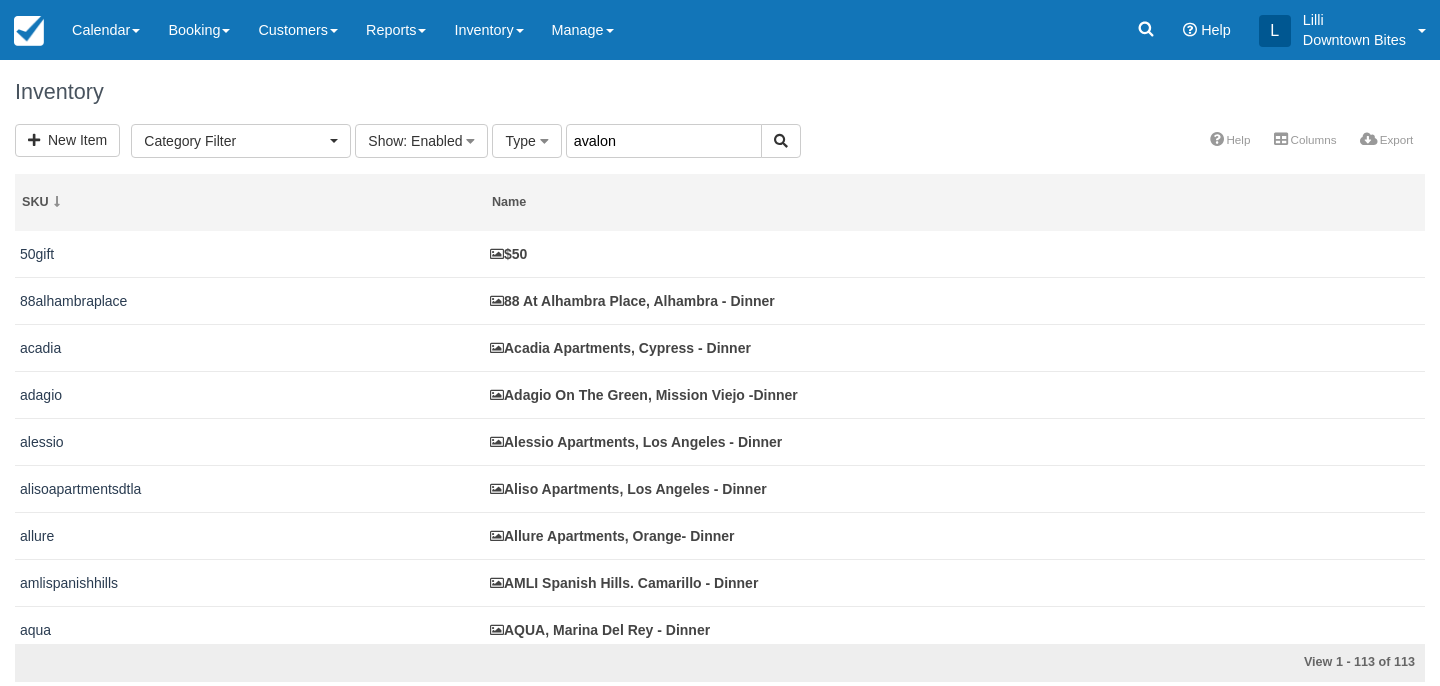 type on "avalon" 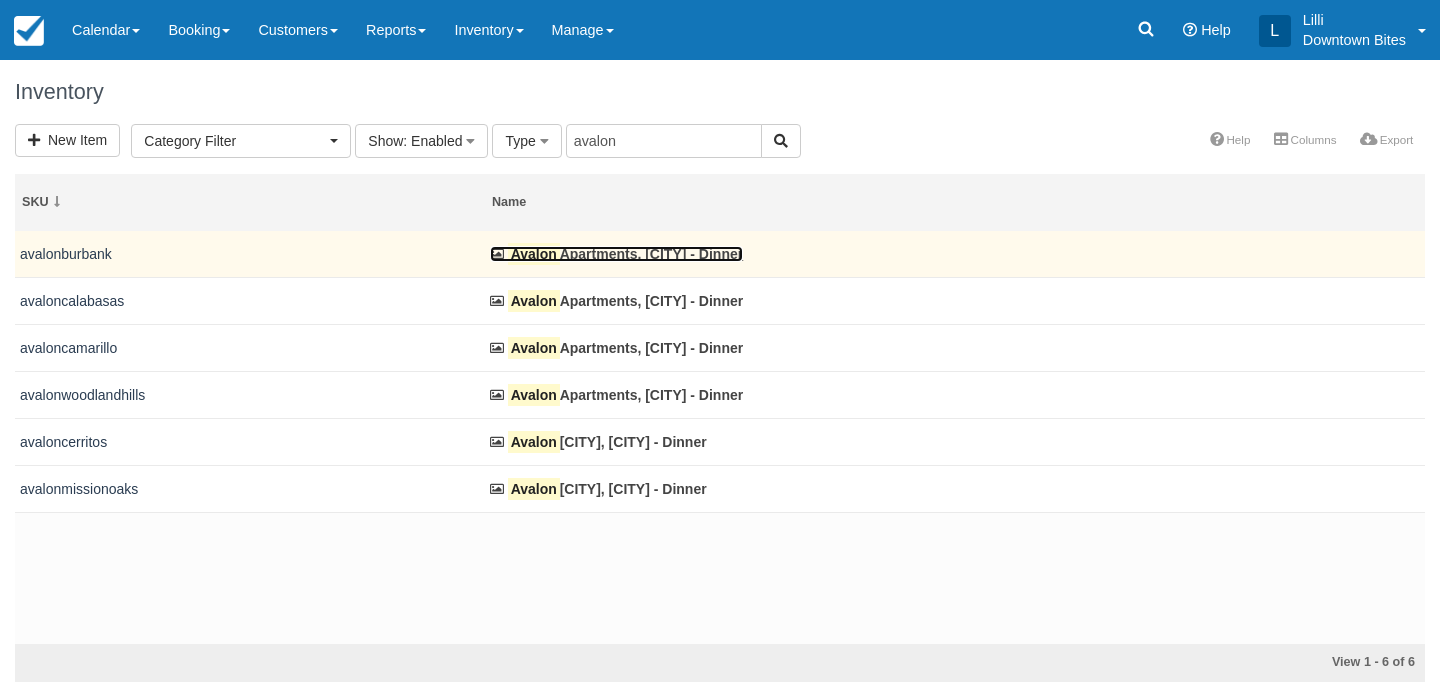 click on "Avalon  Apartments, Burbank - Dinner" at bounding box center [616, 254] 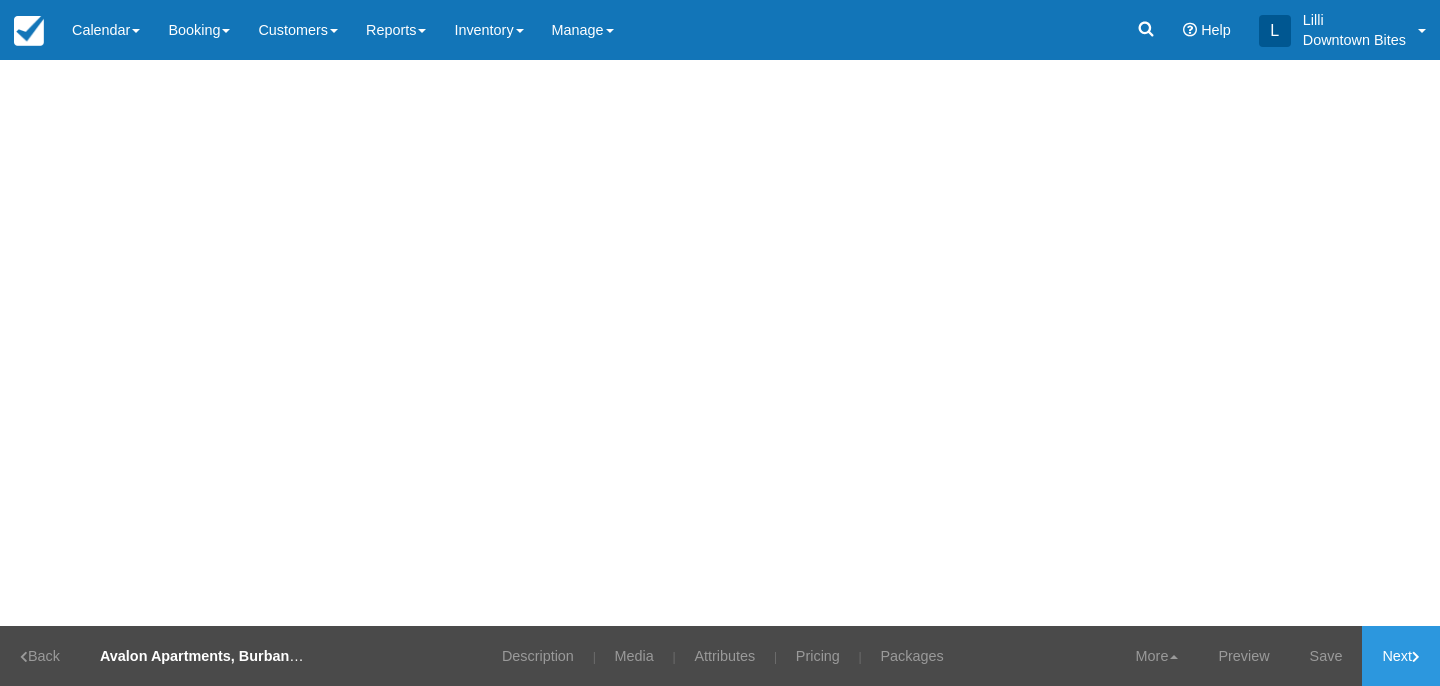 scroll, scrollTop: 0, scrollLeft: 0, axis: both 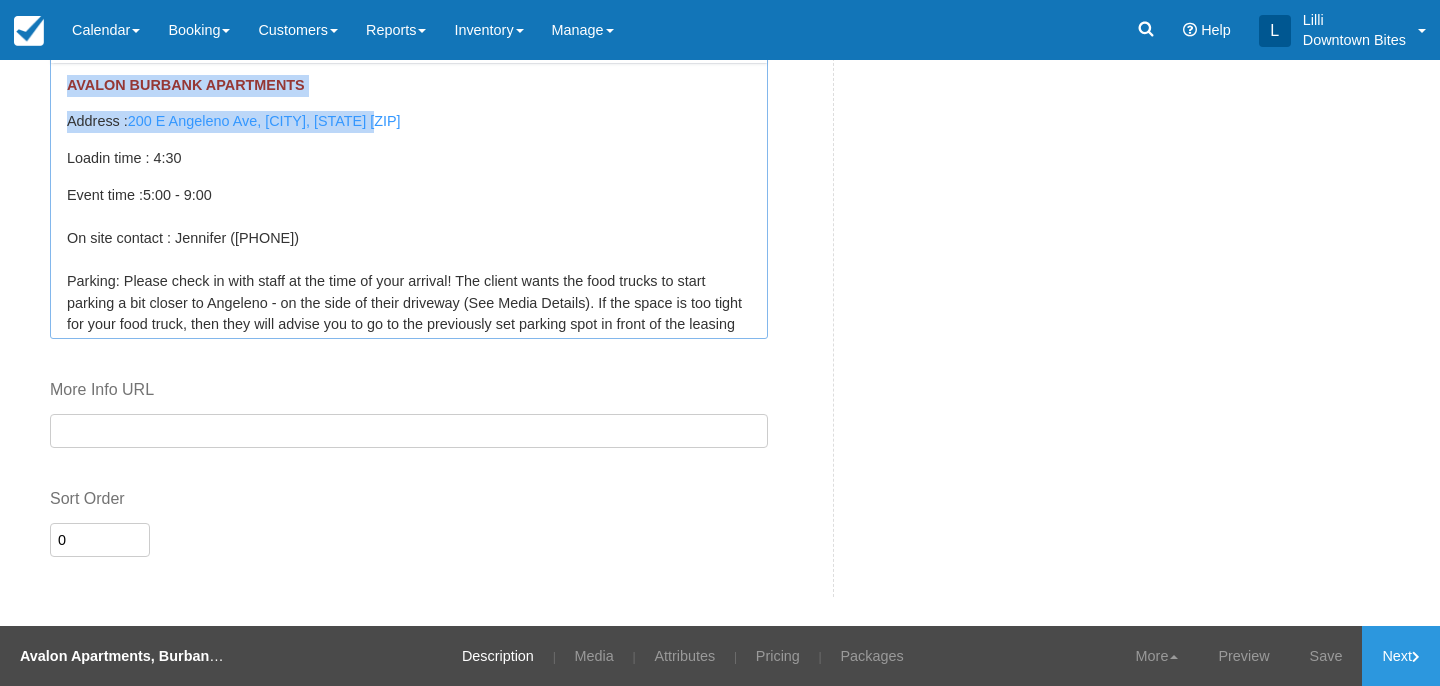 drag, startPoint x: 408, startPoint y: 130, endPoint x: 66, endPoint y: 95, distance: 343.7863 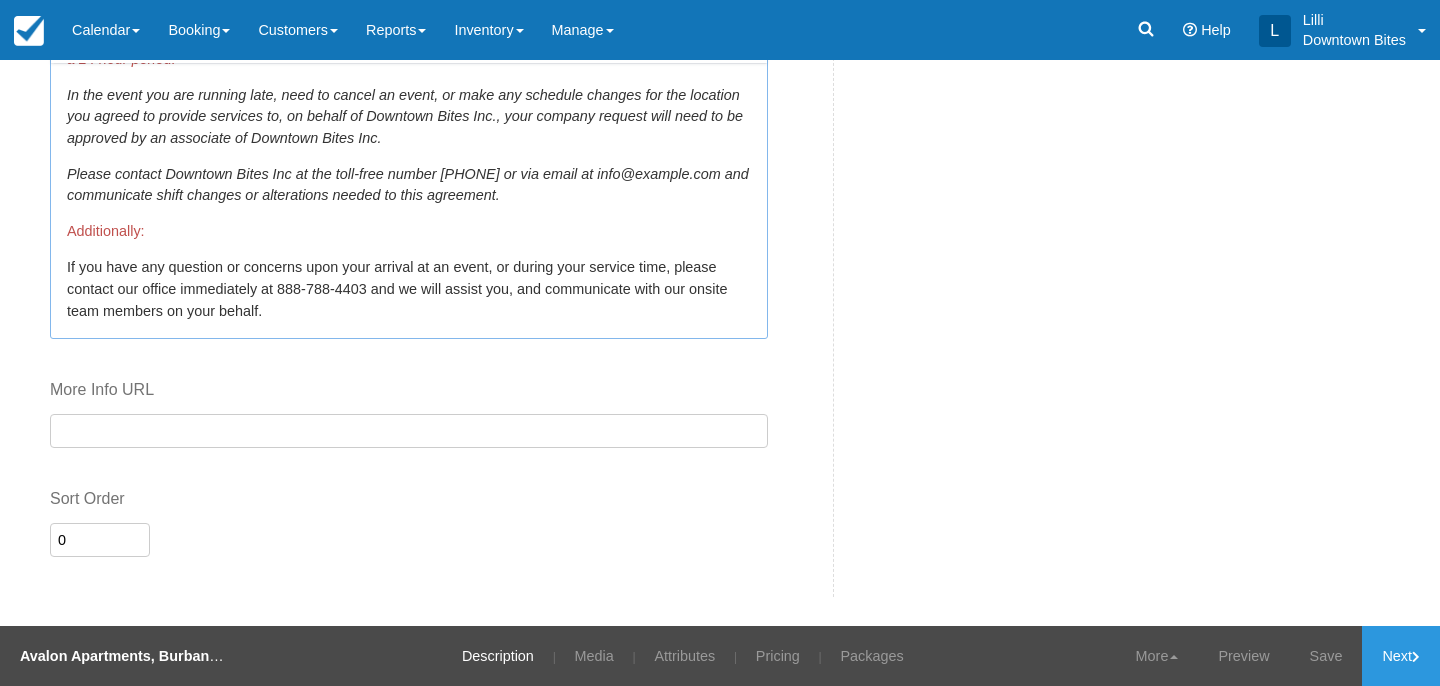 scroll, scrollTop: 0, scrollLeft: 0, axis: both 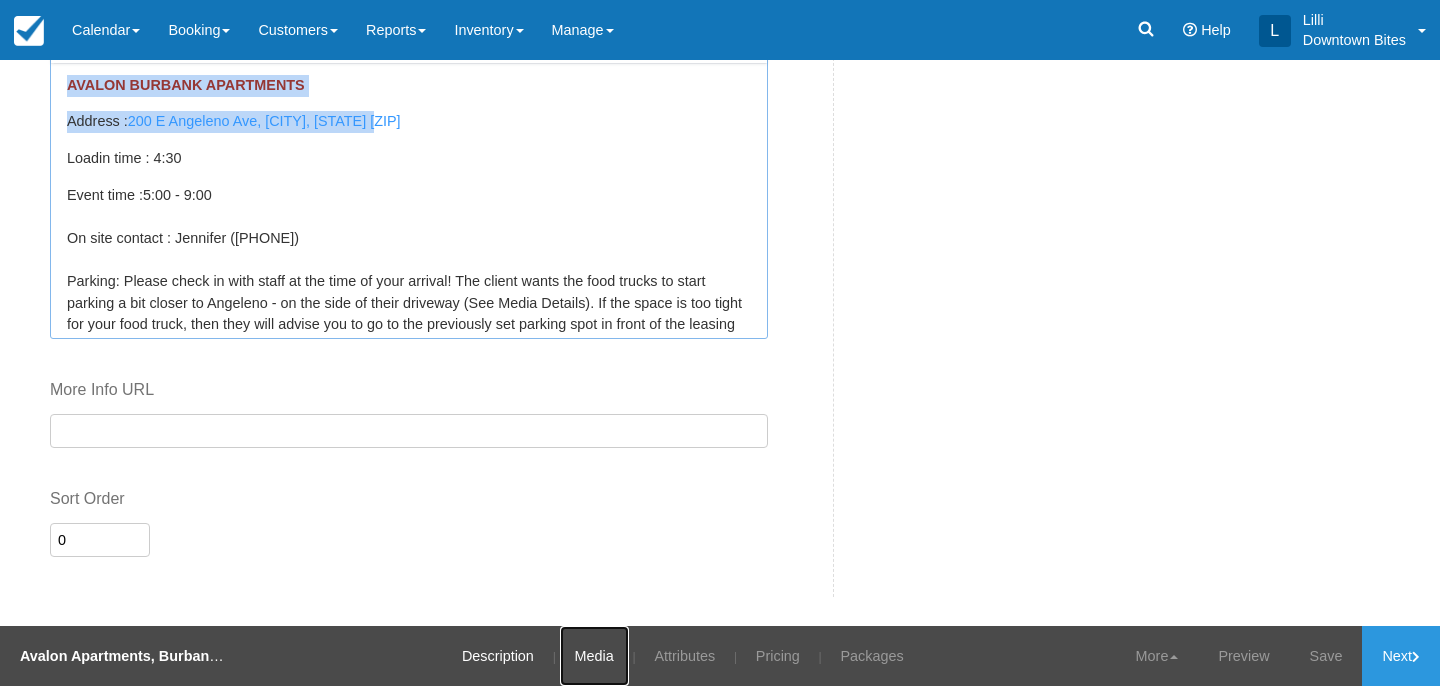 click on "Media" at bounding box center (594, 656) 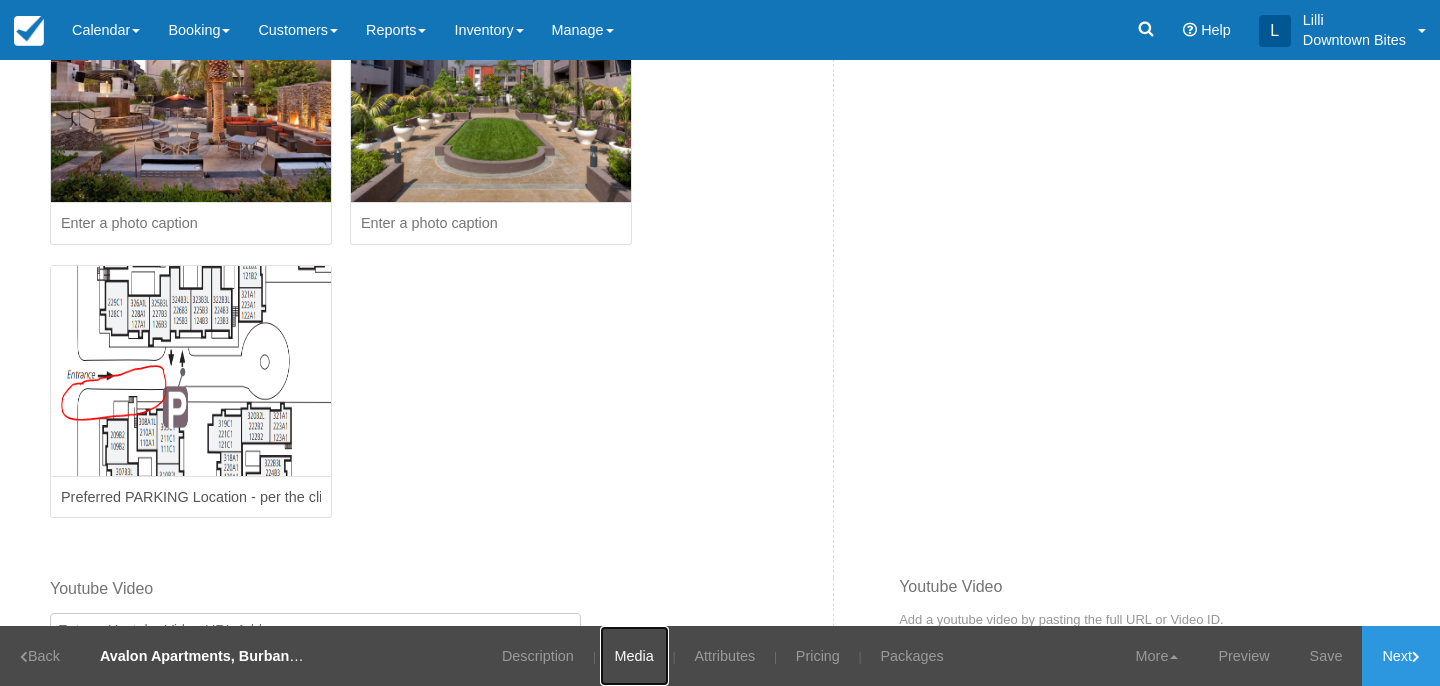 scroll, scrollTop: 611, scrollLeft: 0, axis: vertical 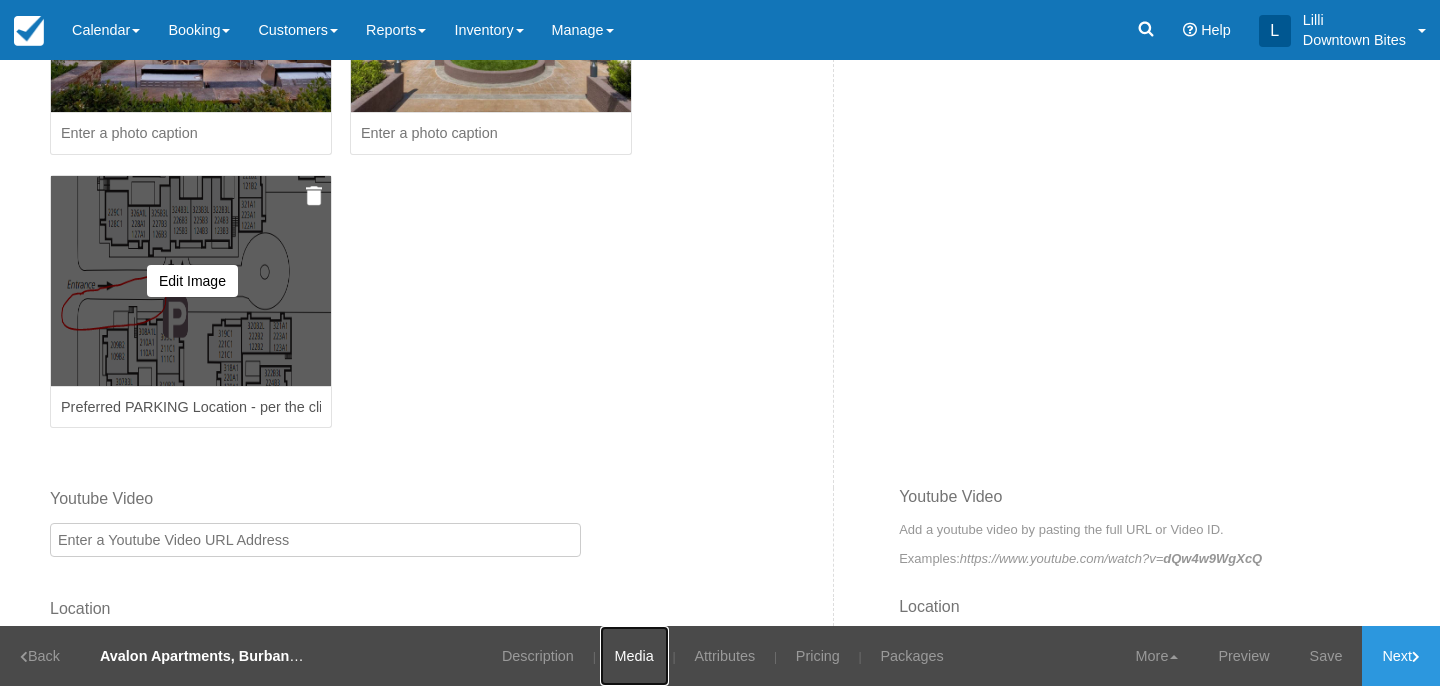 click on "Edit Image
Delete this image?
Yes, Delete
Cancel
Caution: This cannot be undone" at bounding box center [191, 281] 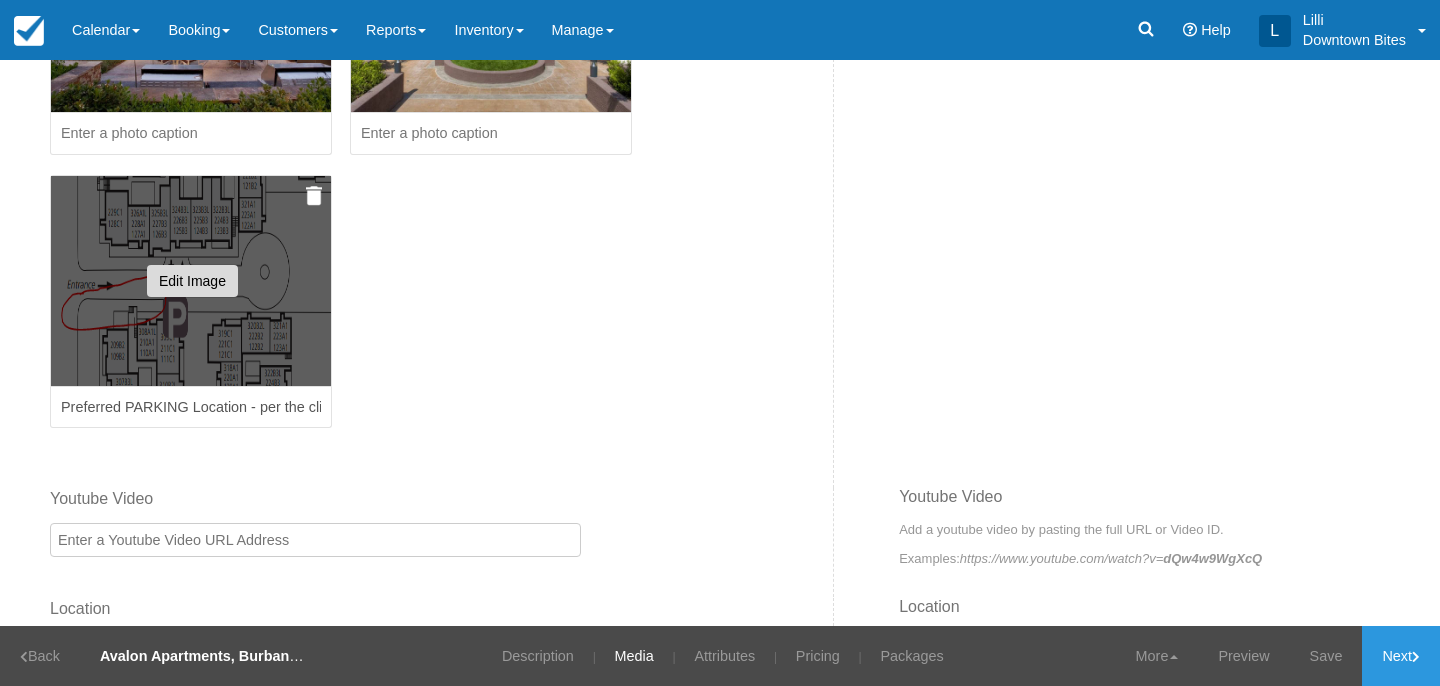 click on "Edit Image" at bounding box center (192, 281) 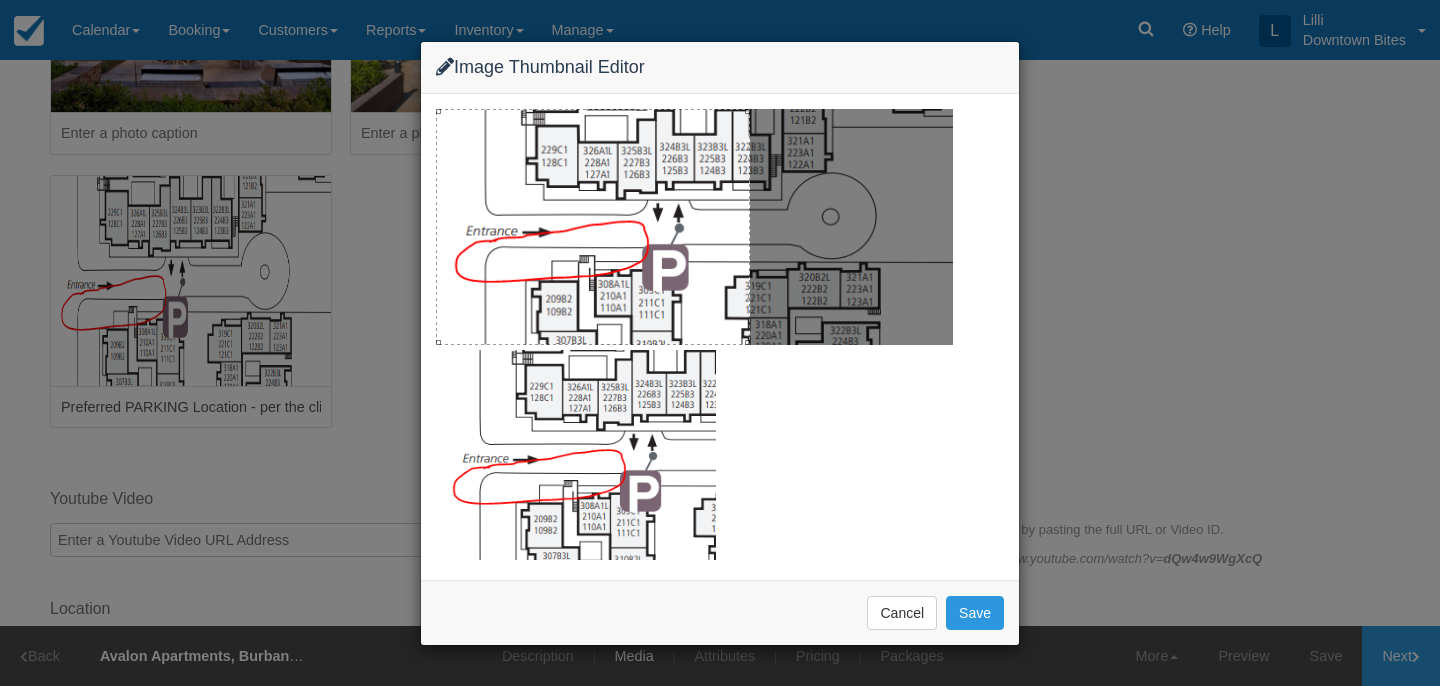 click at bounding box center [593, 227] 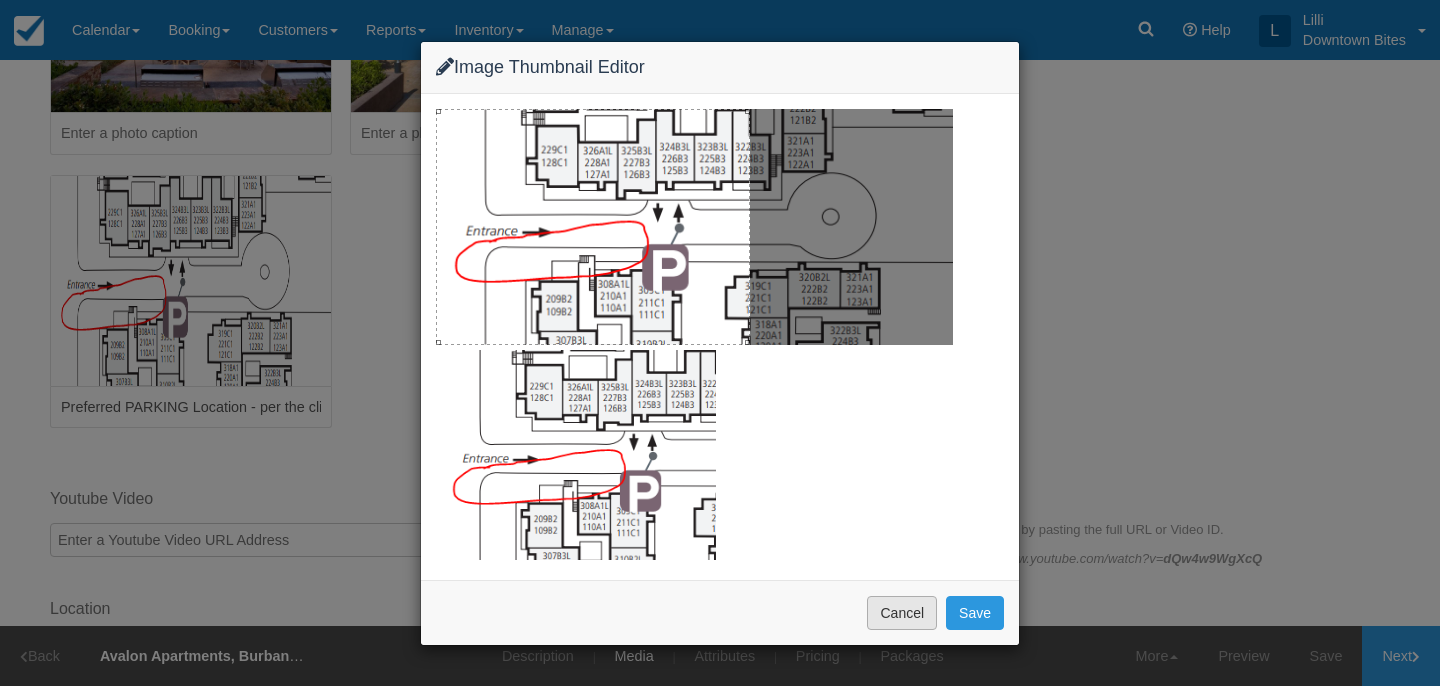 click on "Cancel" at bounding box center (902, 613) 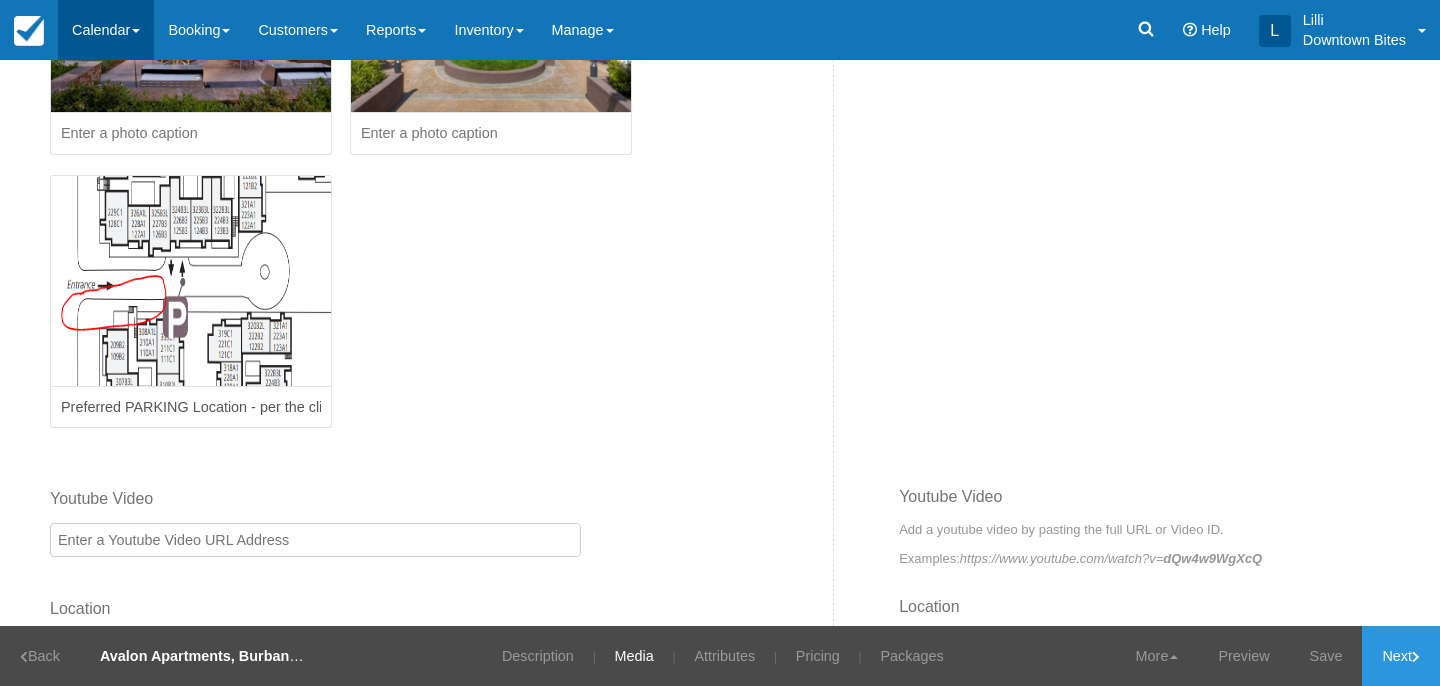 click on "Calendar" at bounding box center [106, 30] 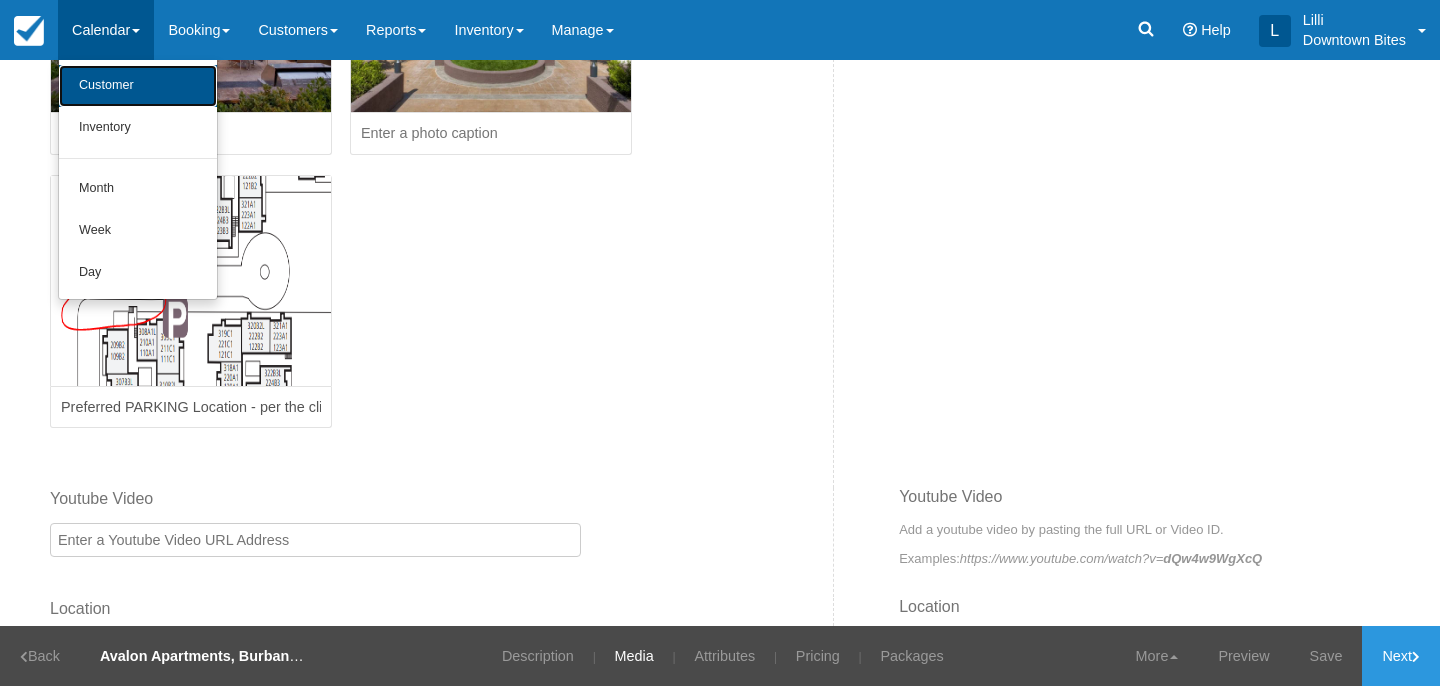 click on "Customer" at bounding box center (138, 86) 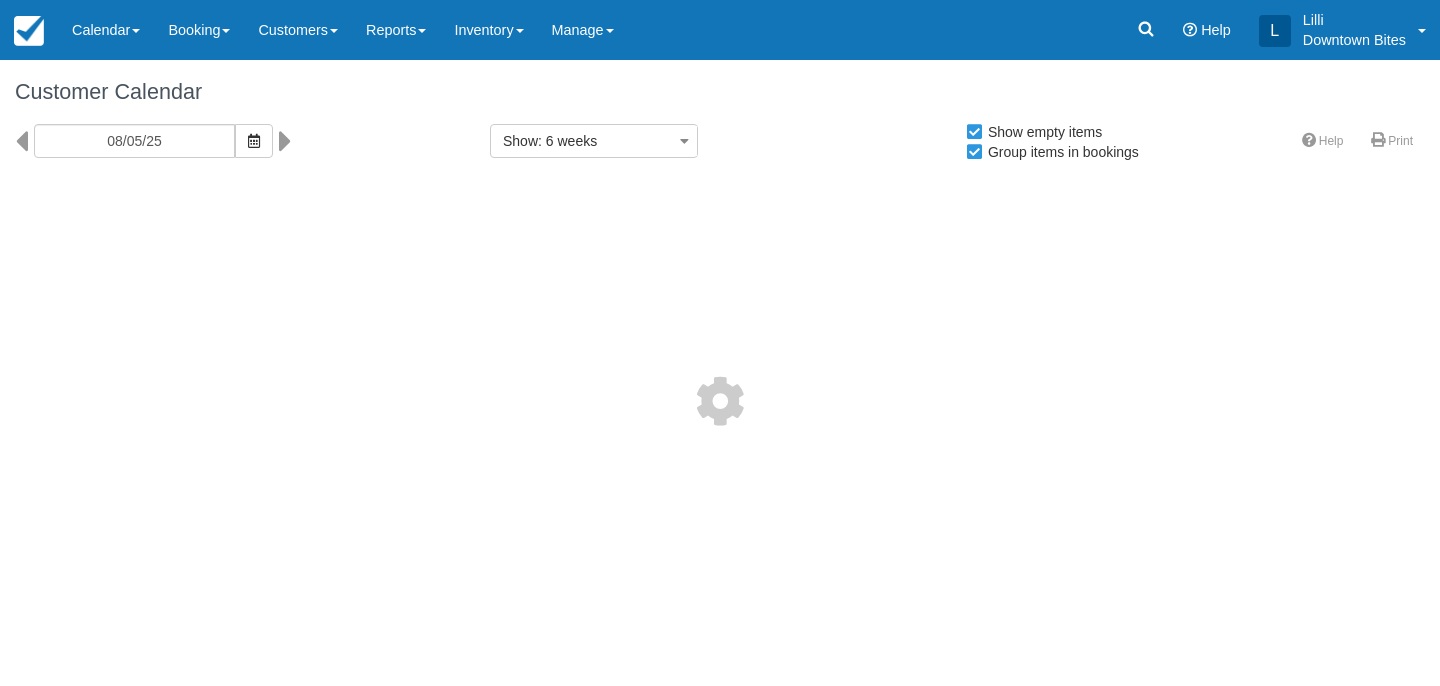 select 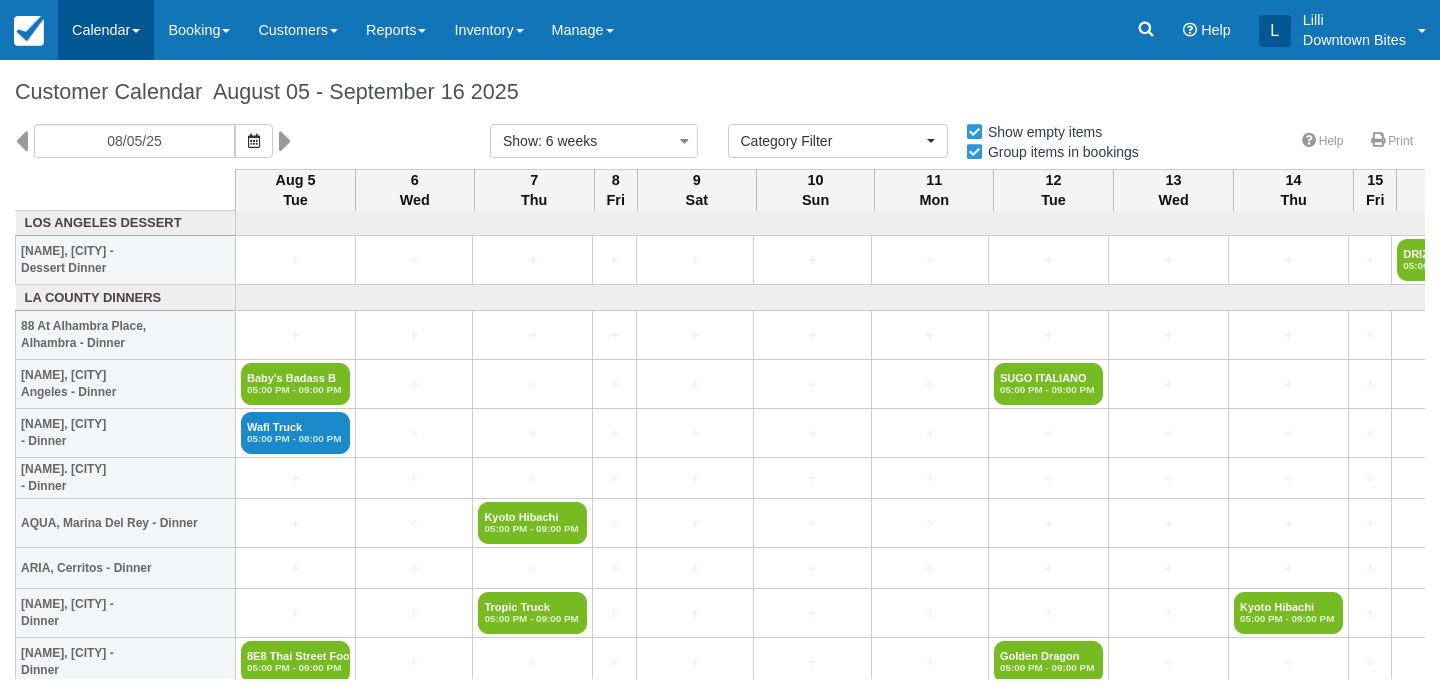 click on "Calendar" at bounding box center [106, 30] 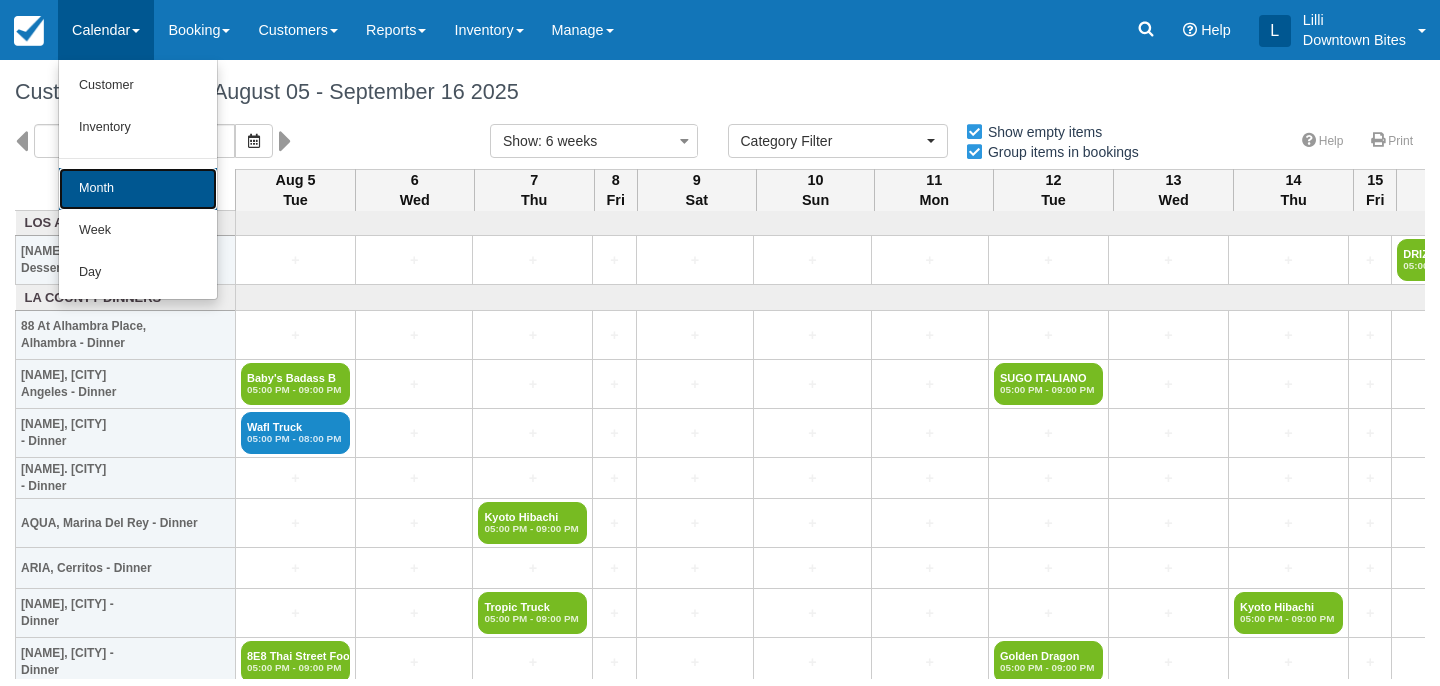 click on "Month" at bounding box center [138, 189] 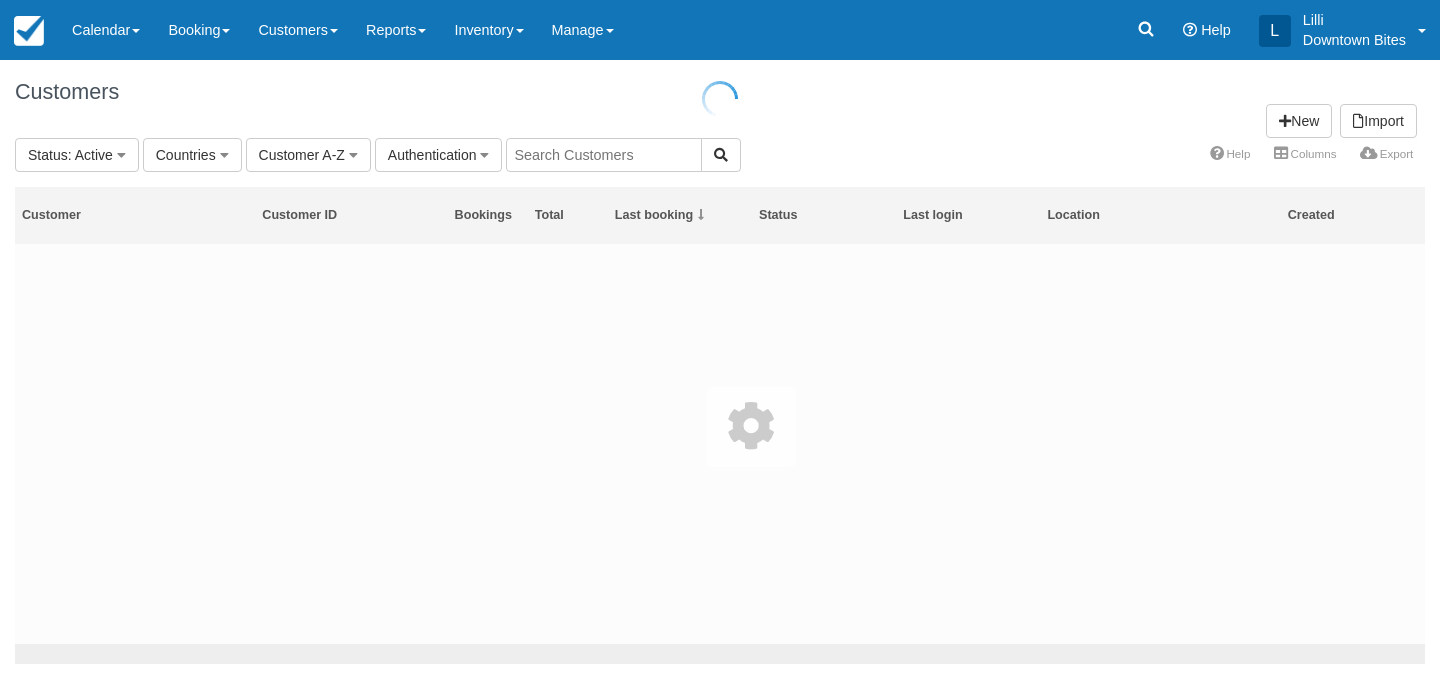 scroll, scrollTop: 0, scrollLeft: 0, axis: both 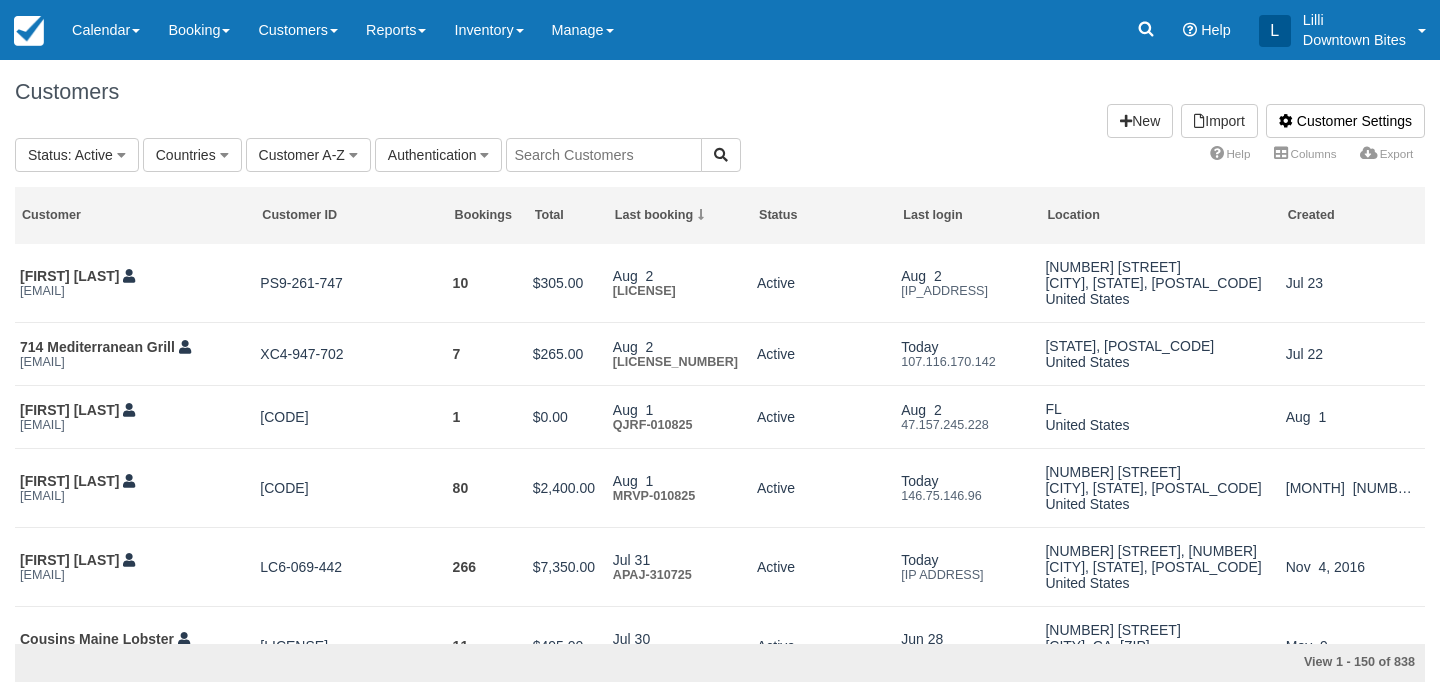 click at bounding box center (604, 155) 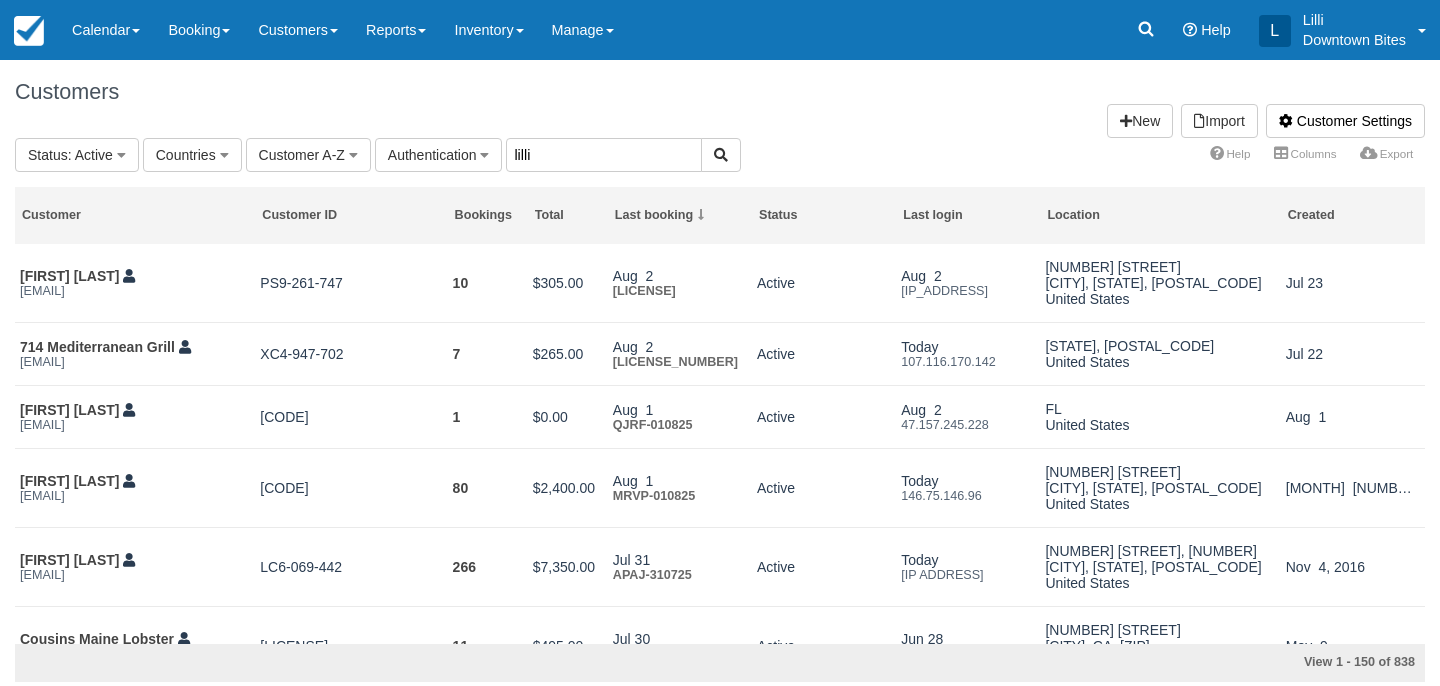 type on "lilli" 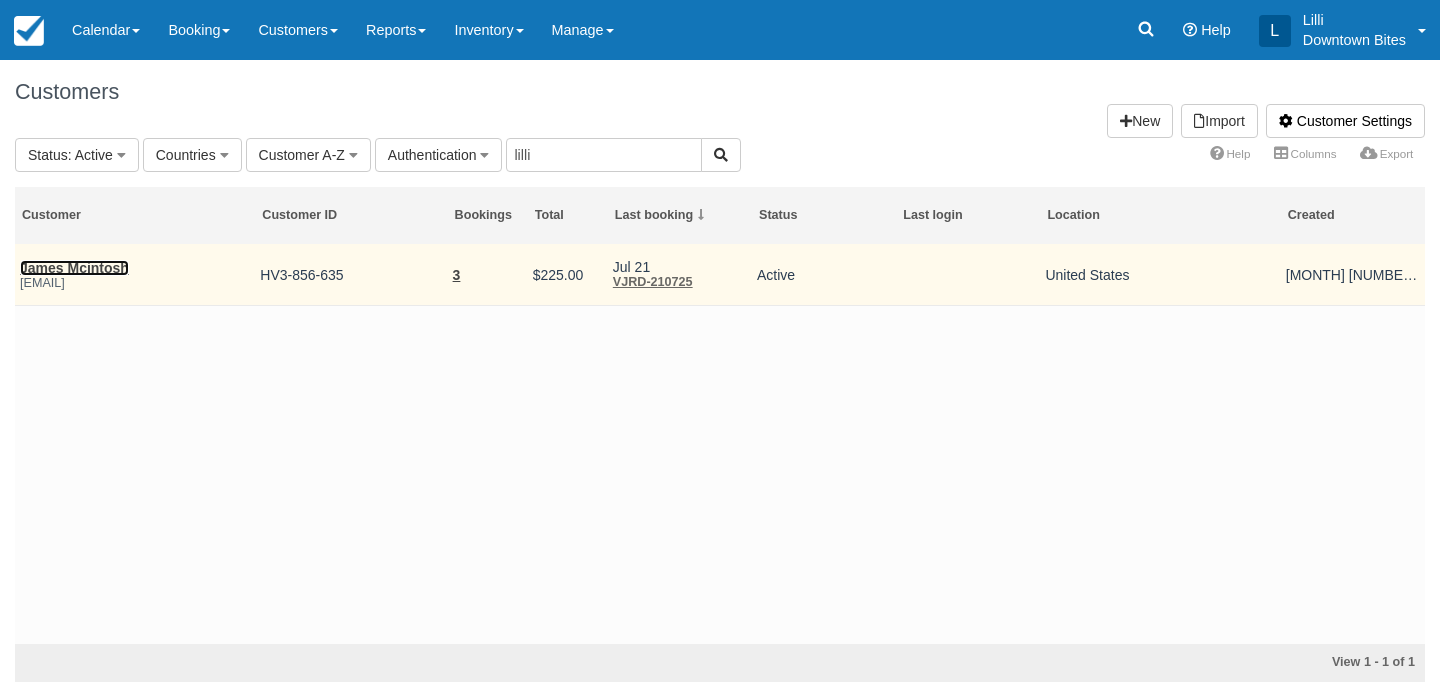 click on "James Mcintosh" at bounding box center [74, 268] 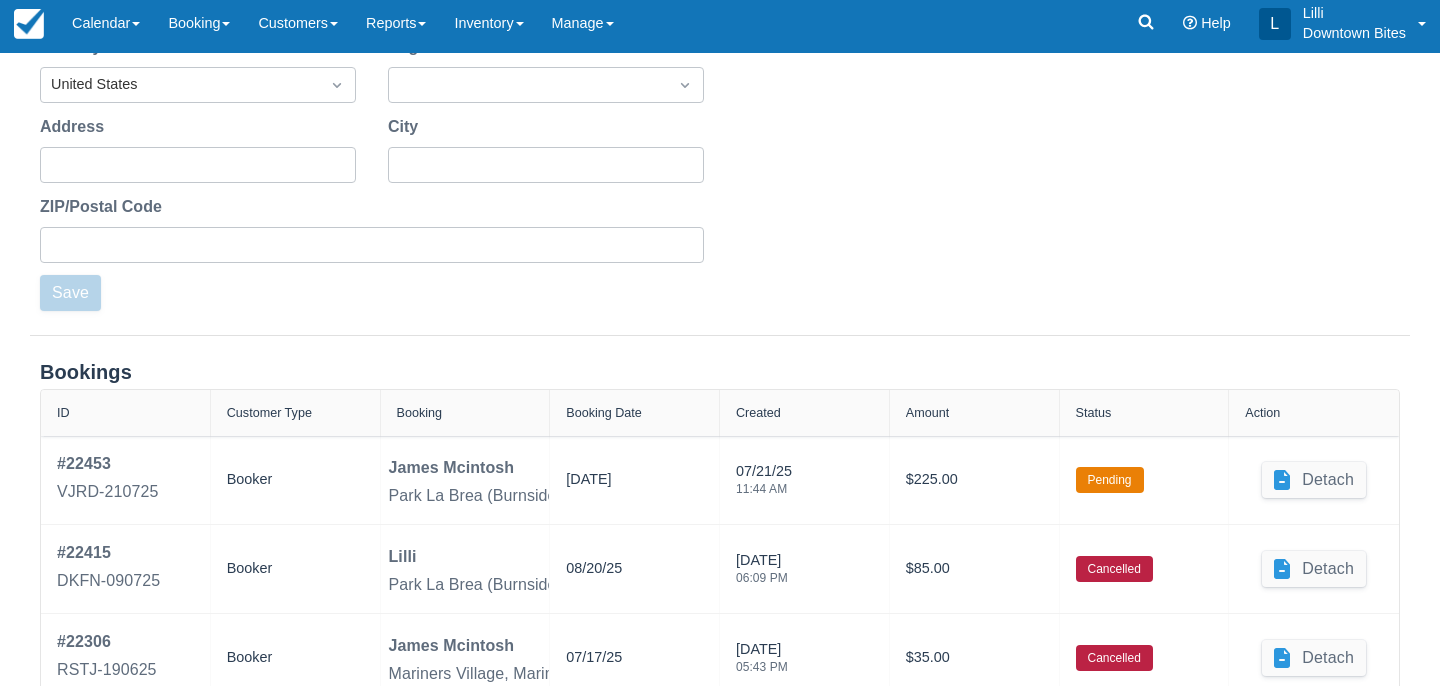 scroll, scrollTop: 637, scrollLeft: 0, axis: vertical 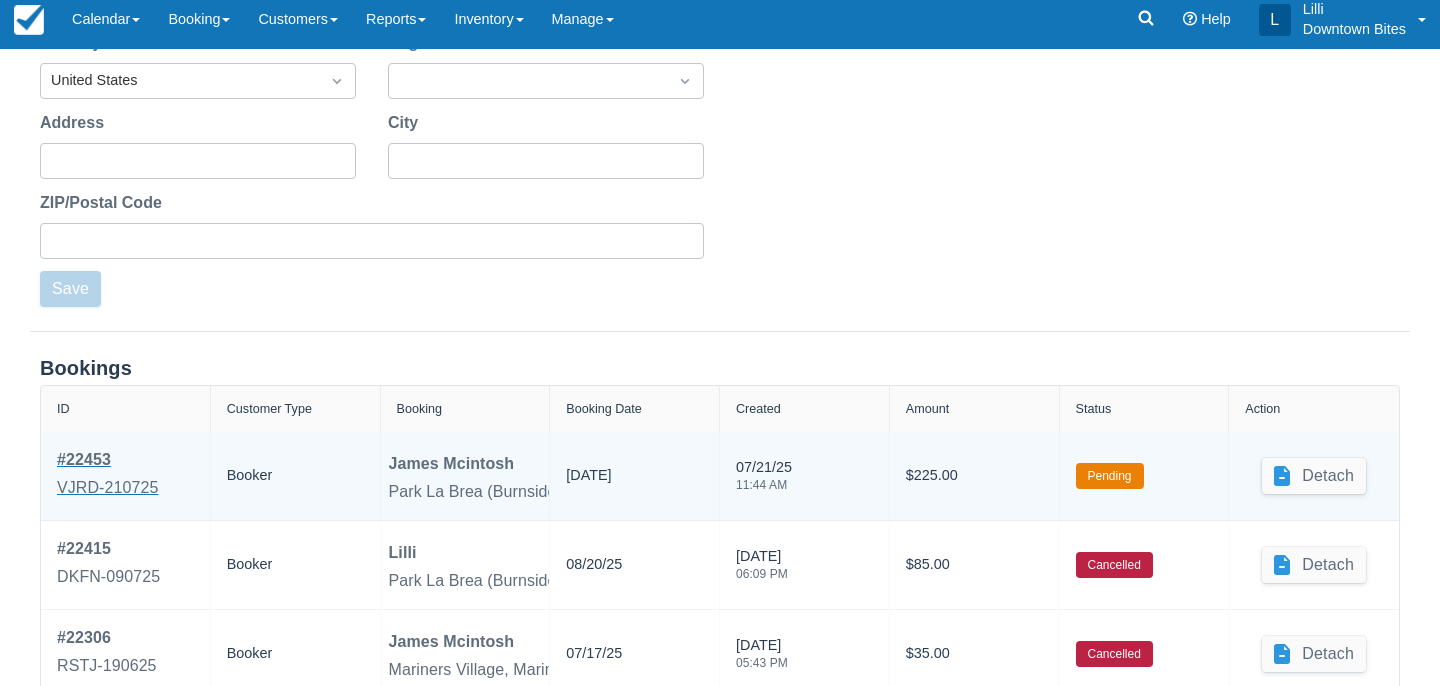 click on "# 22453 VJRD-210725" at bounding box center [107, 476] 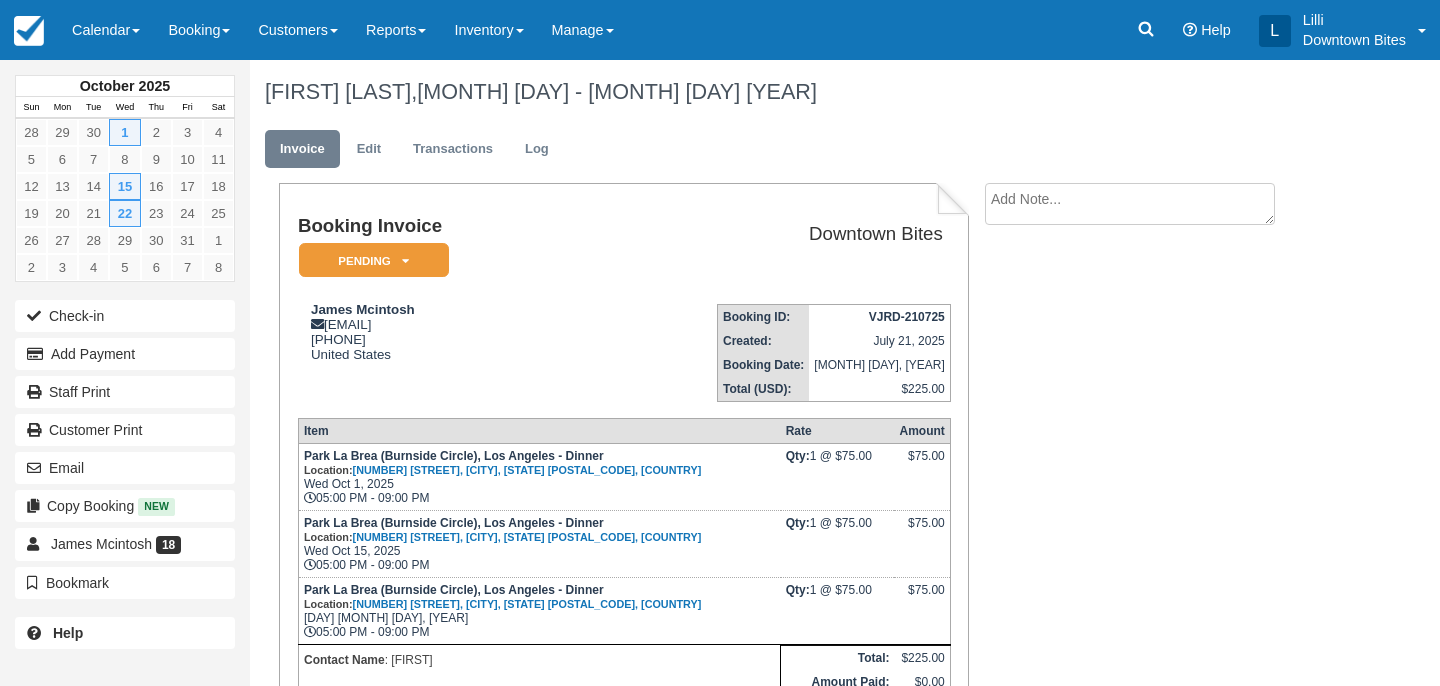 scroll, scrollTop: 0, scrollLeft: 0, axis: both 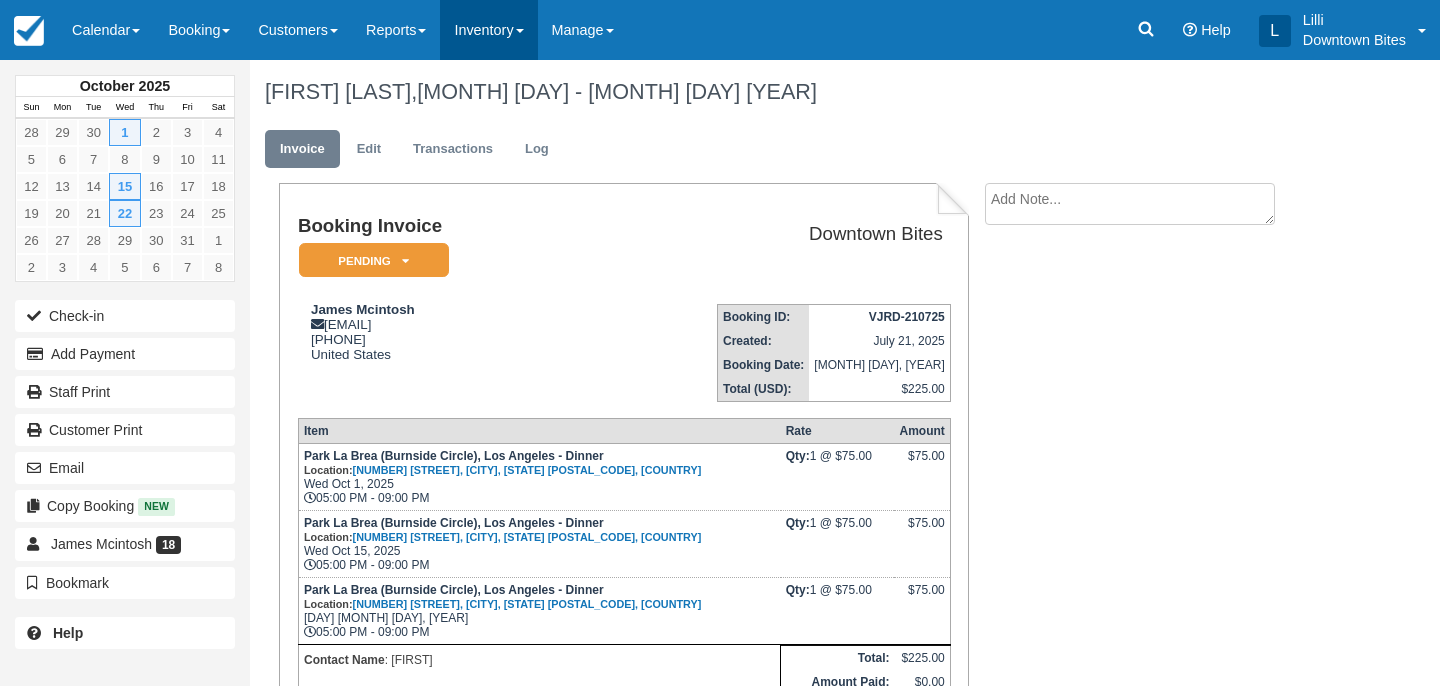 click on "Inventory" at bounding box center (488, 30) 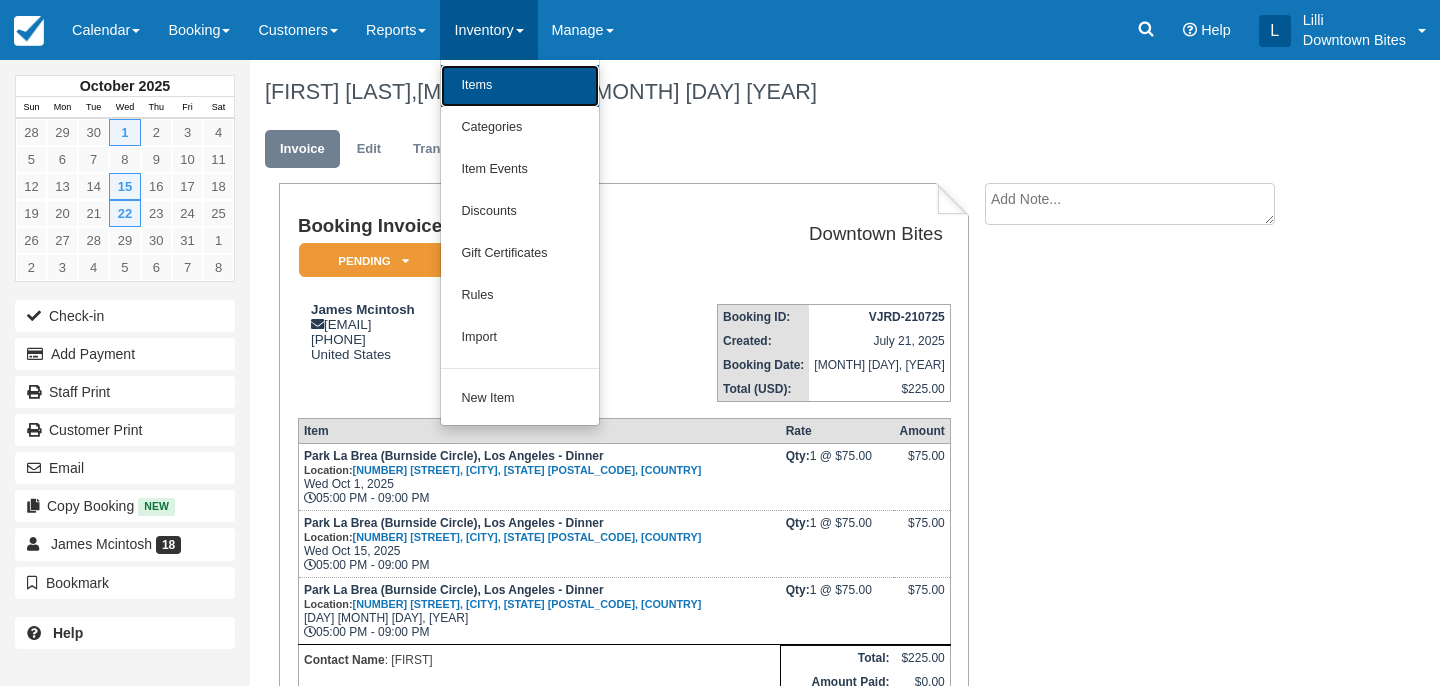 click on "Items" at bounding box center [520, 86] 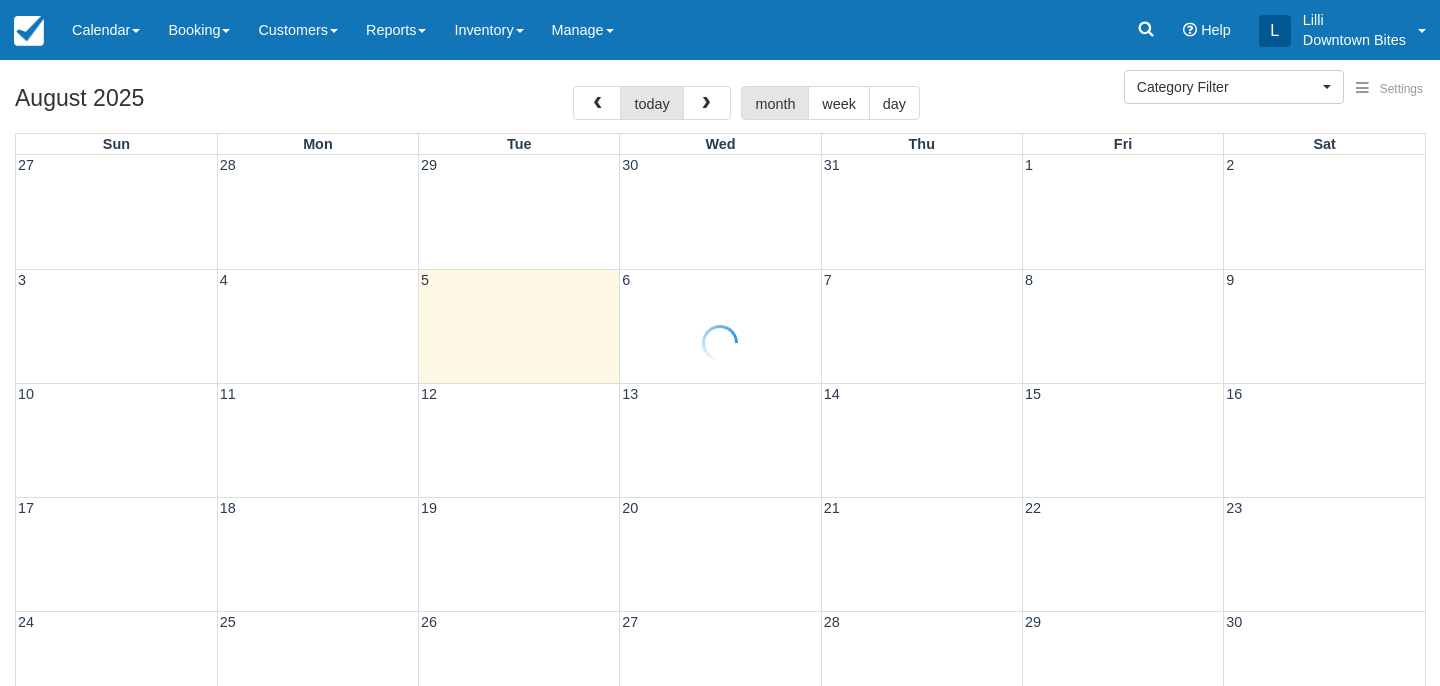 select 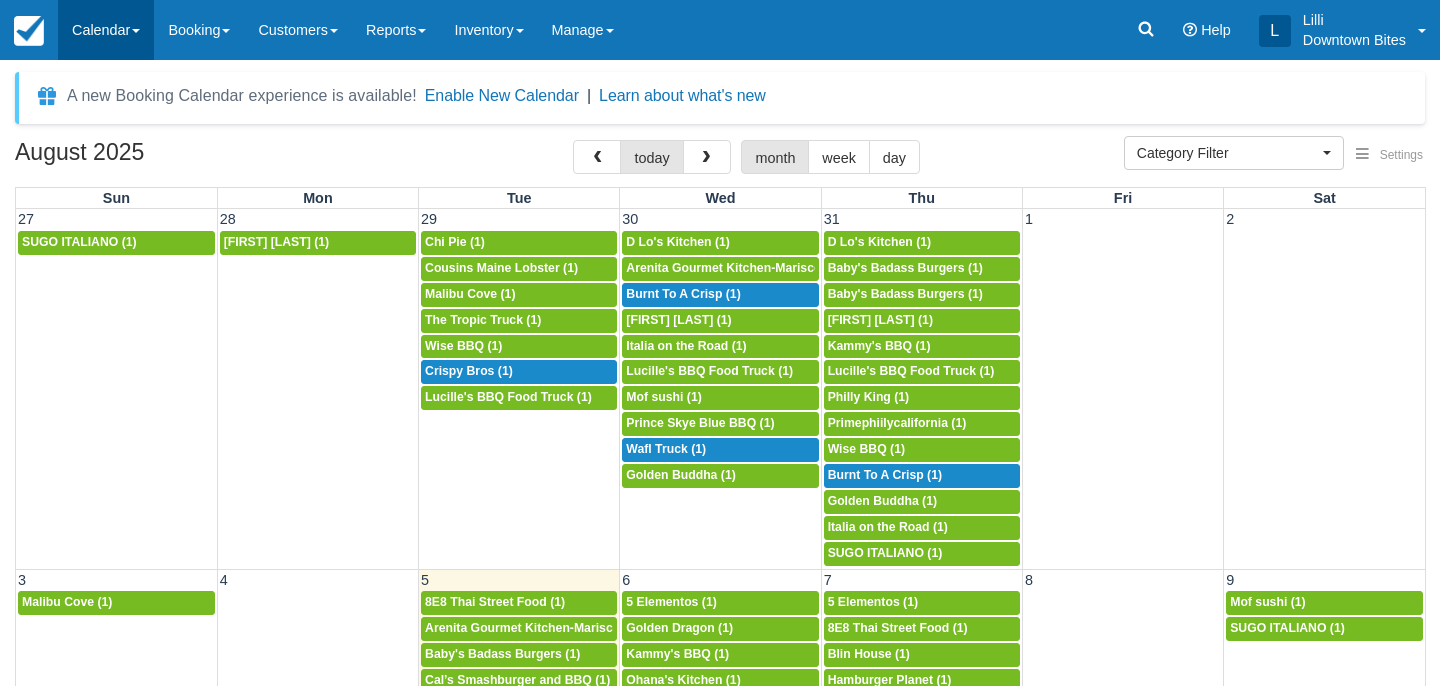 click on "Calendar" at bounding box center (106, 30) 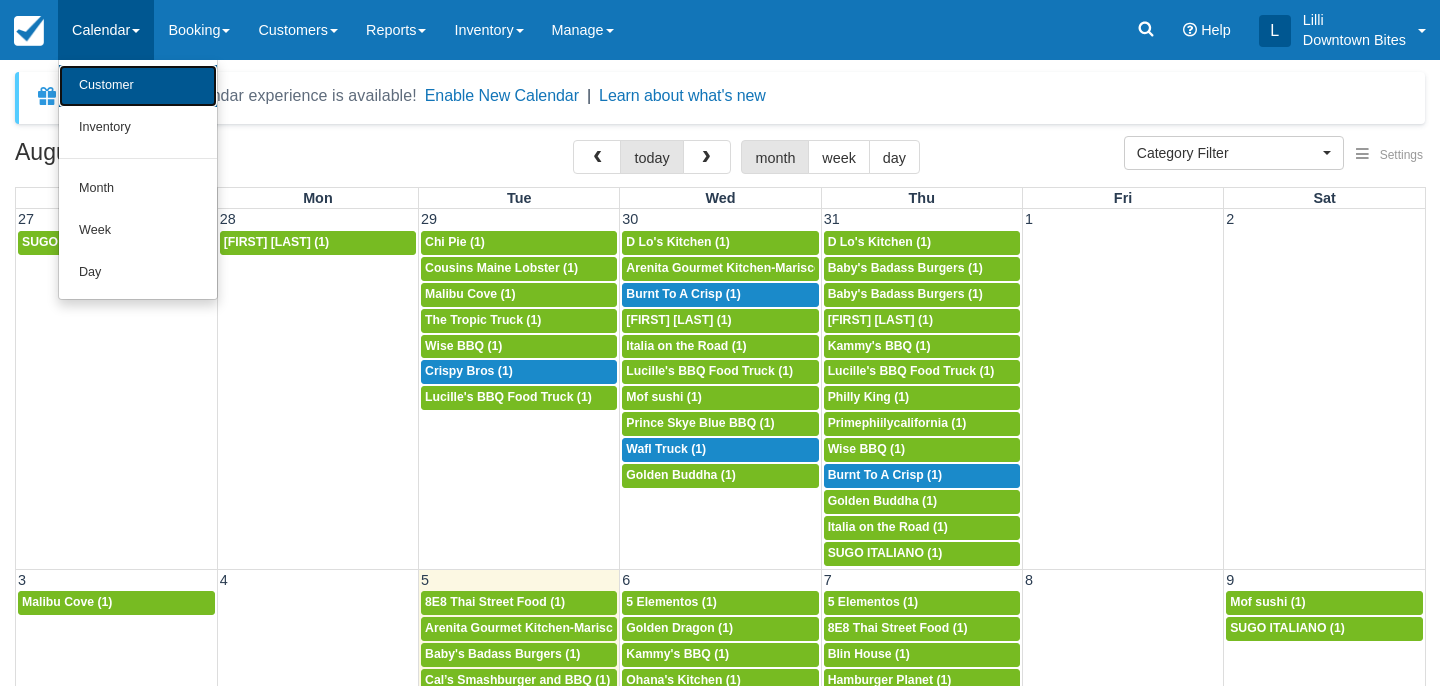 click on "Customer" at bounding box center (138, 86) 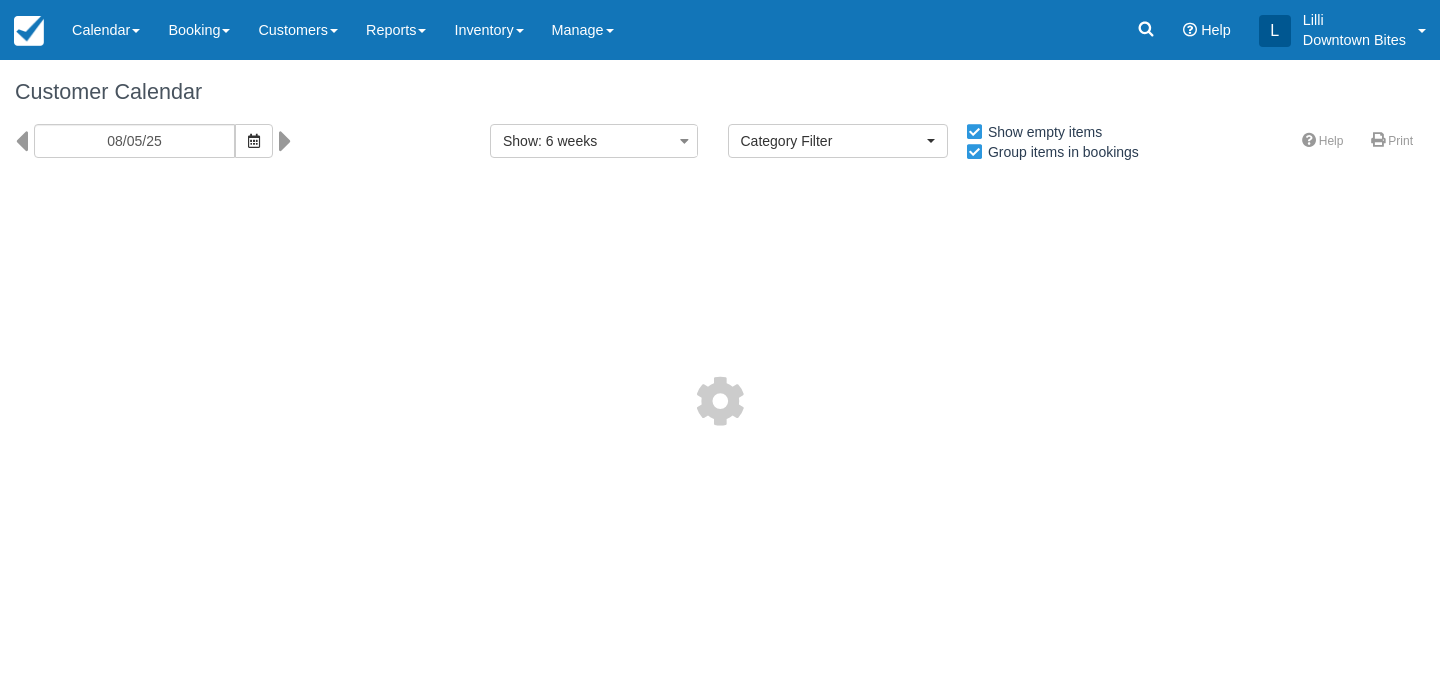 select 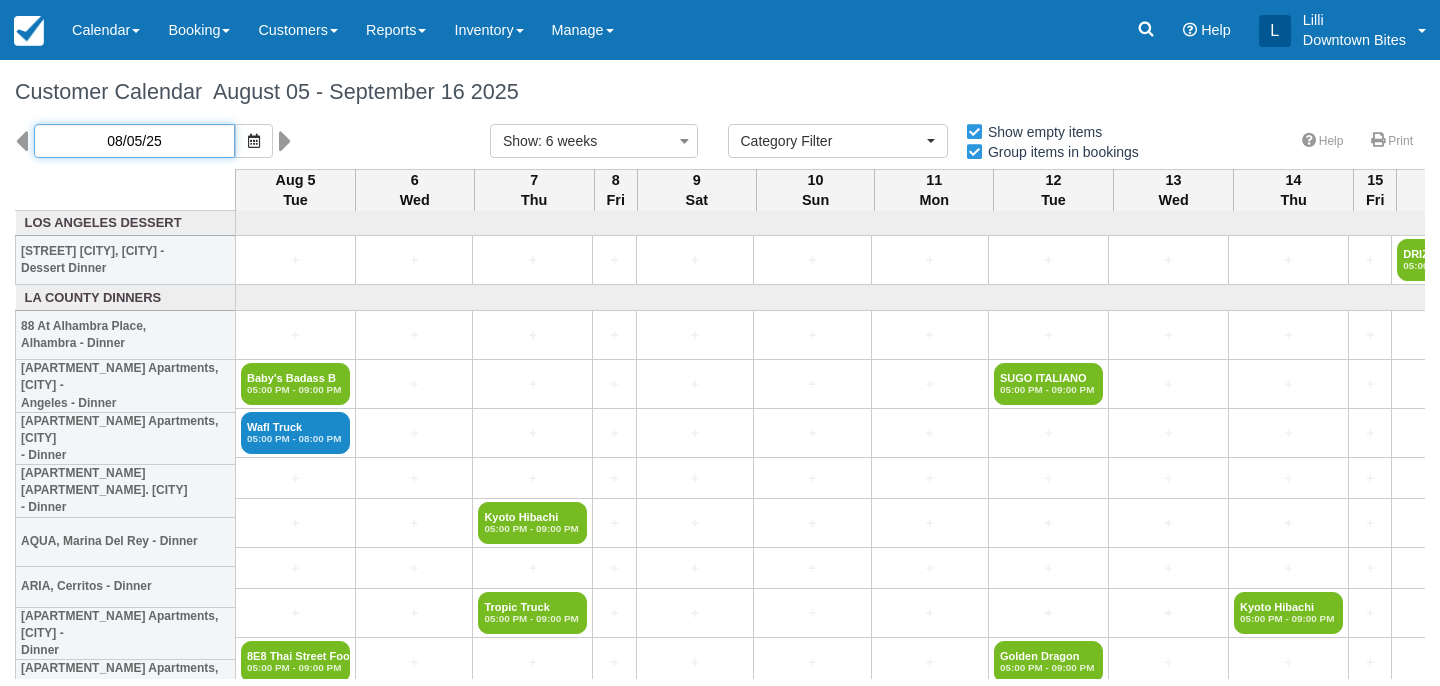 click on "08/05/25" at bounding box center (134, 141) 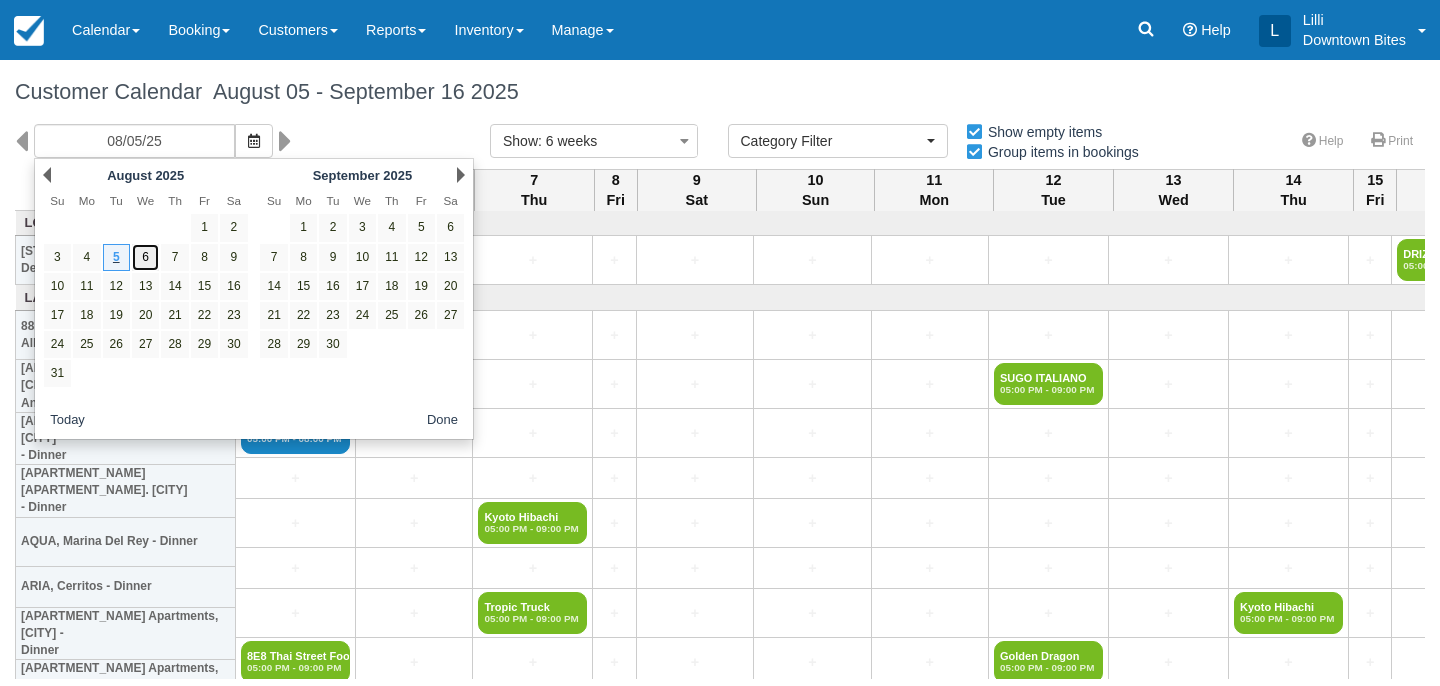 click on "6" at bounding box center (145, 257) 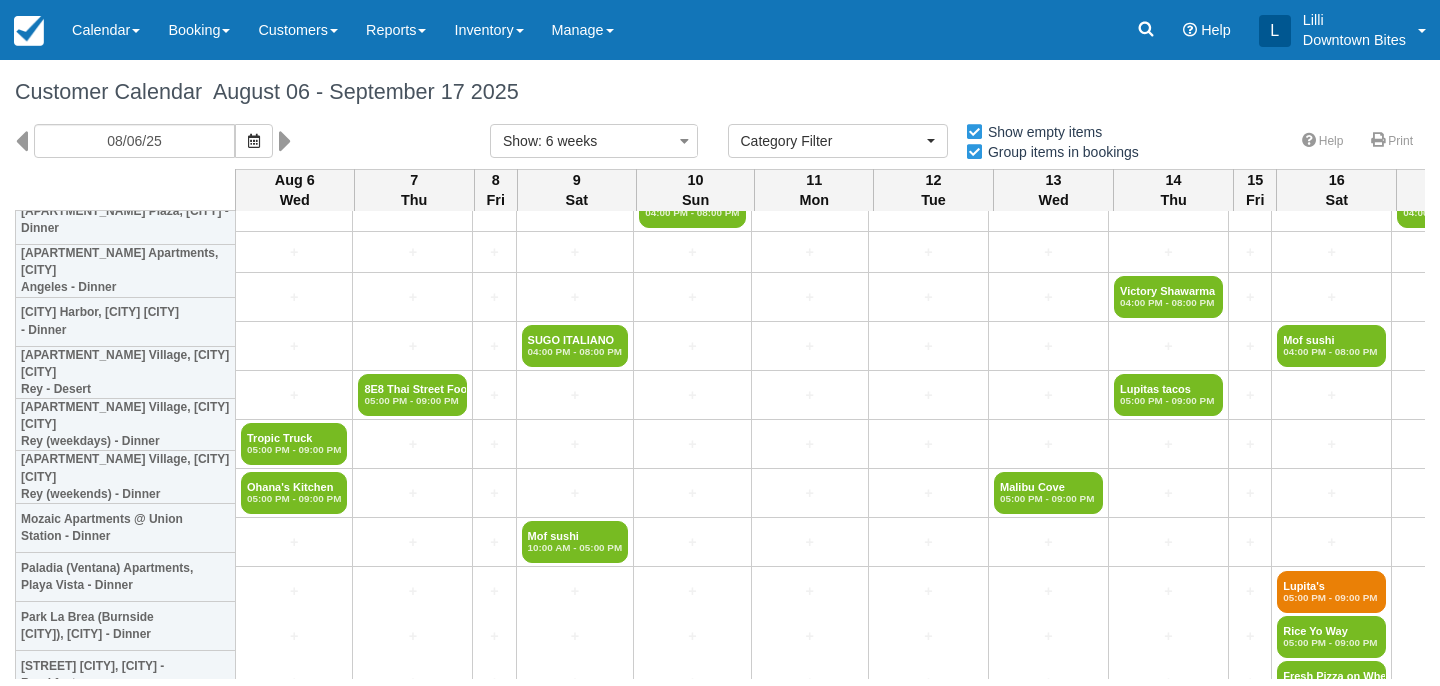 scroll, scrollTop: 1732, scrollLeft: 0, axis: vertical 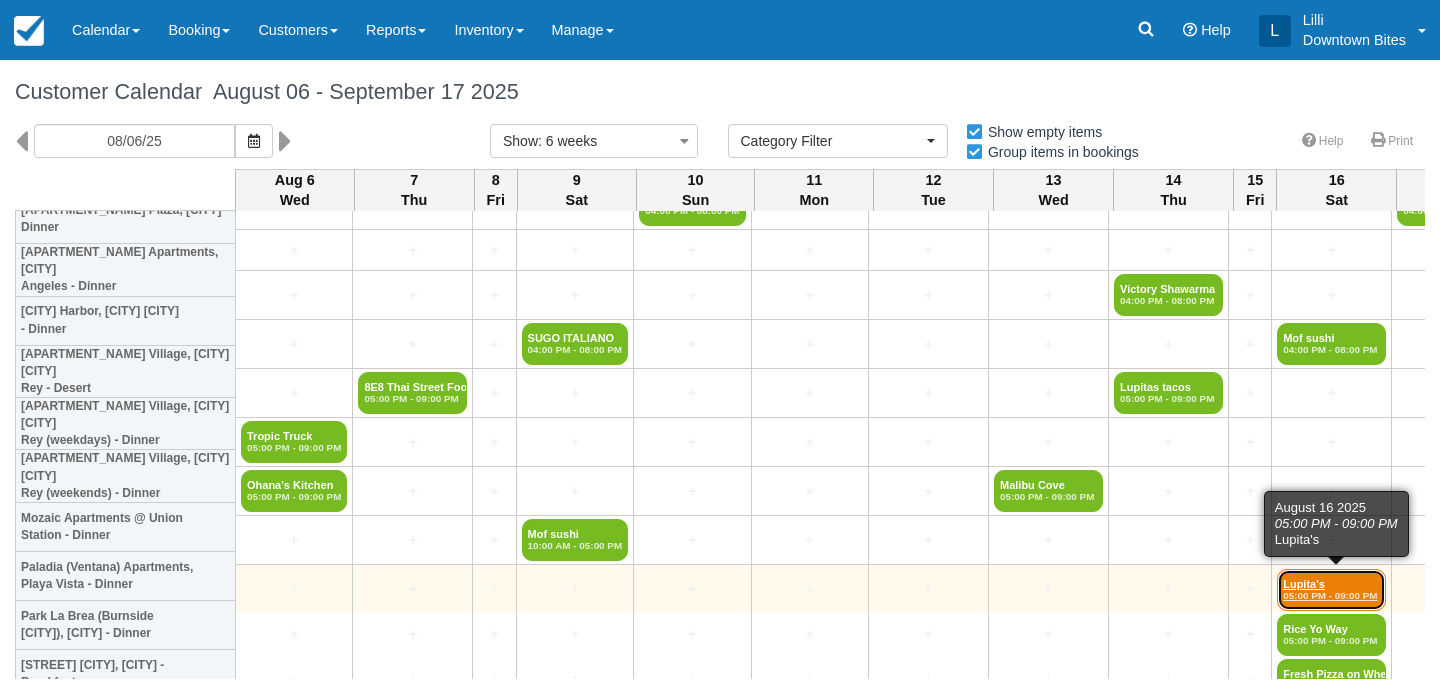 click on "Lupita's  05:00 PM - 09:00 PM" at bounding box center [1331, 590] 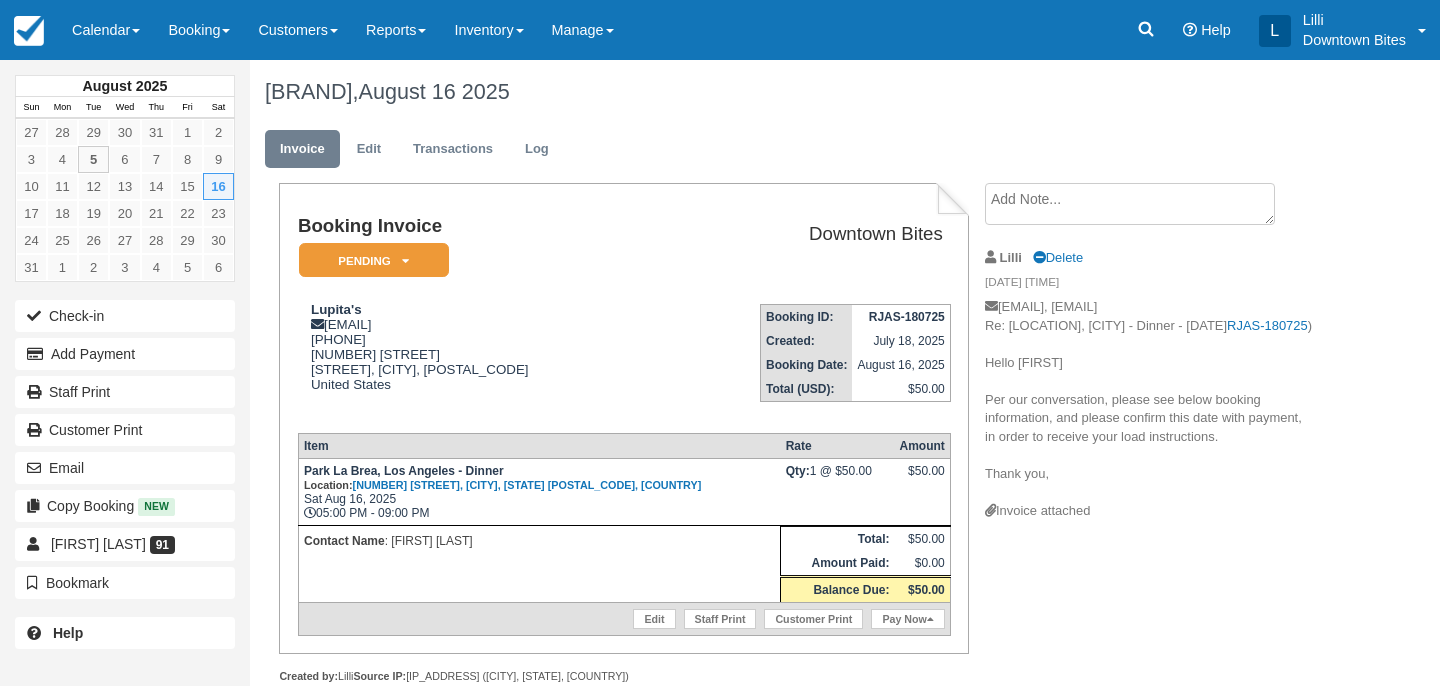 scroll, scrollTop: 0, scrollLeft: 0, axis: both 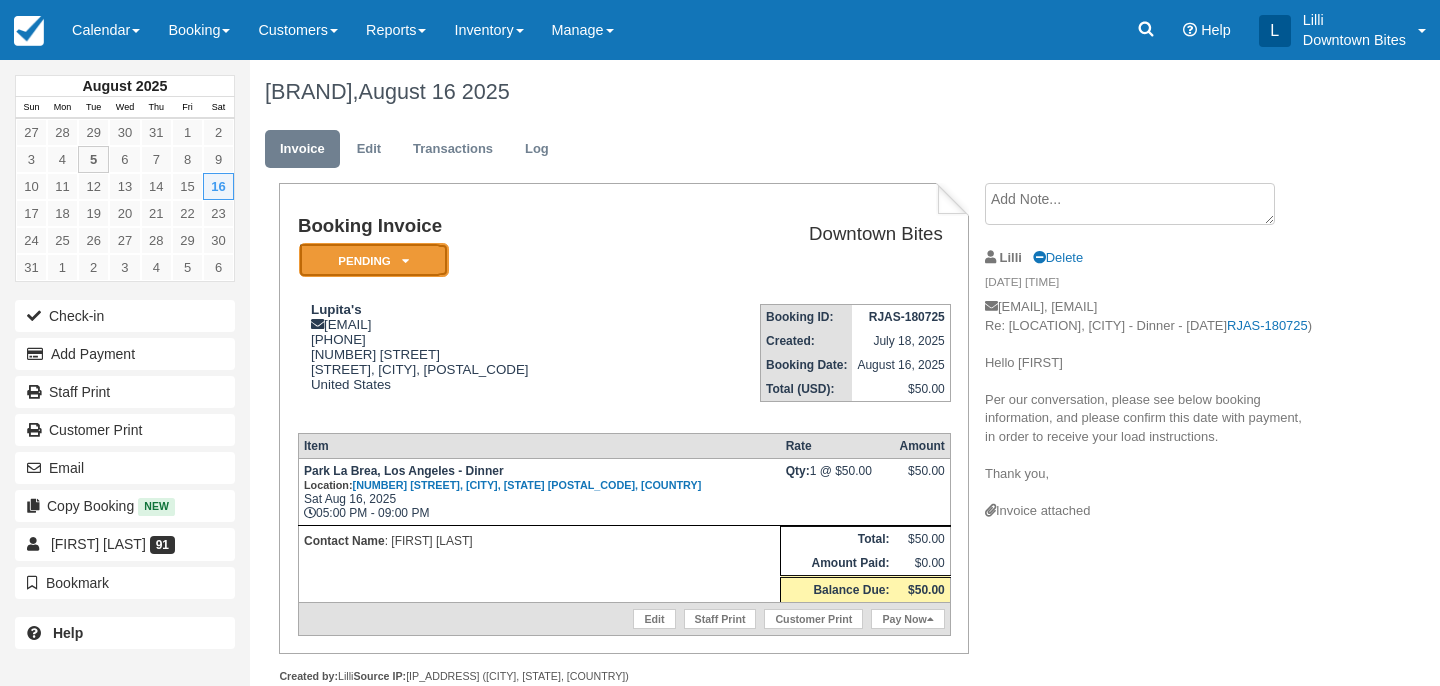 click on "Pending" at bounding box center (374, 260) 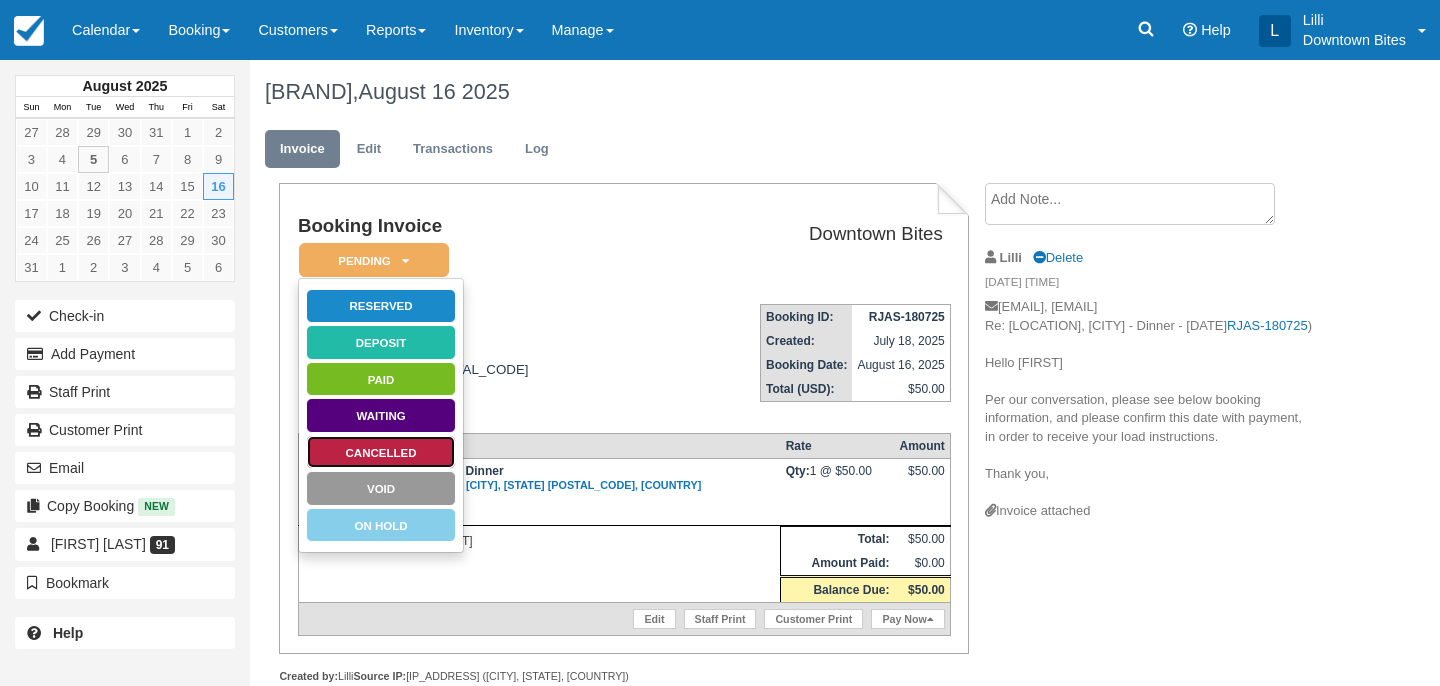 click on "Cancelled" at bounding box center (381, 452) 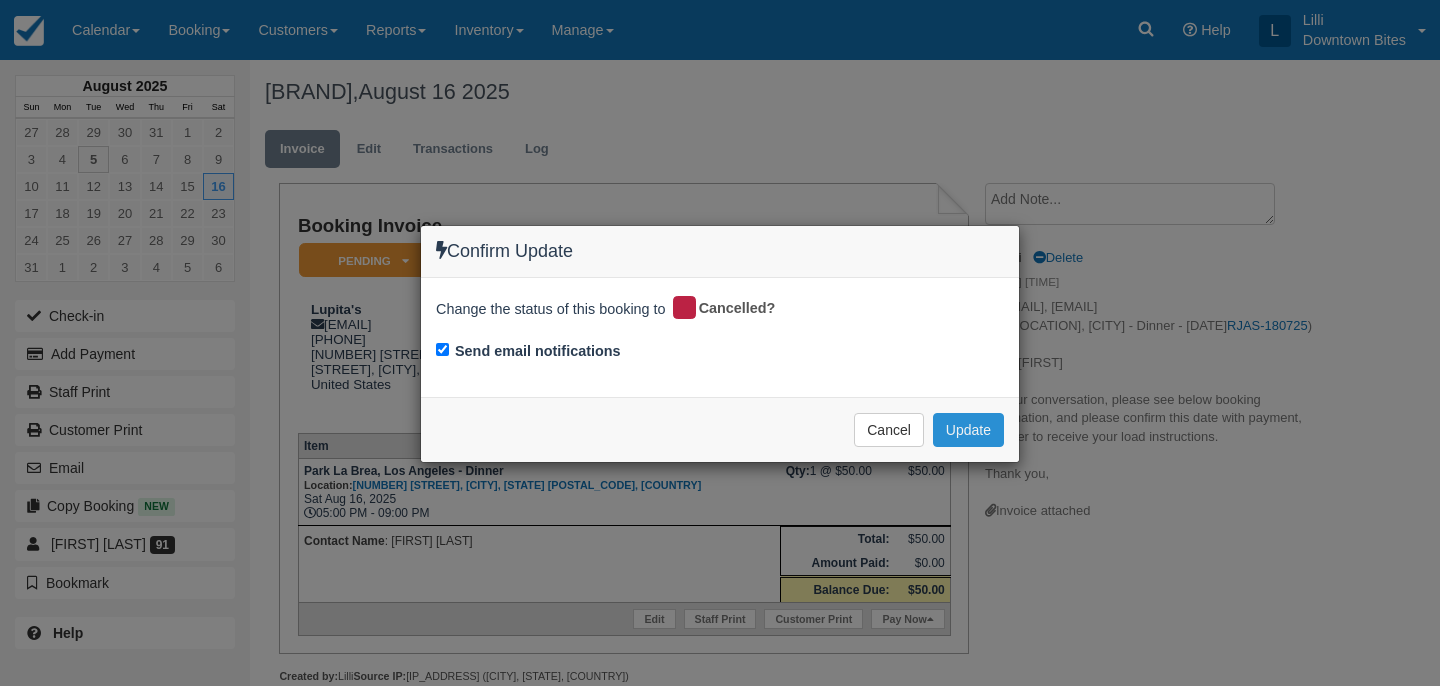 click on "Update" at bounding box center [968, 430] 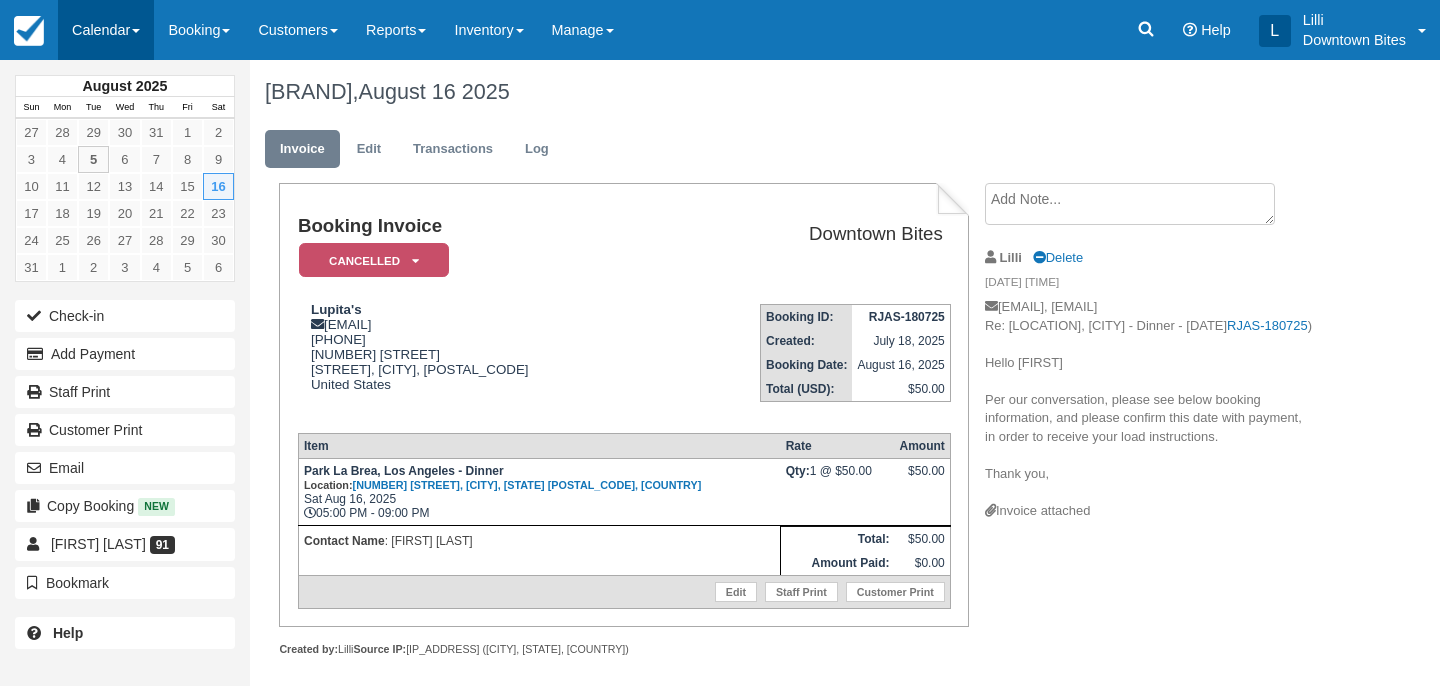 click on "Calendar" at bounding box center [106, 30] 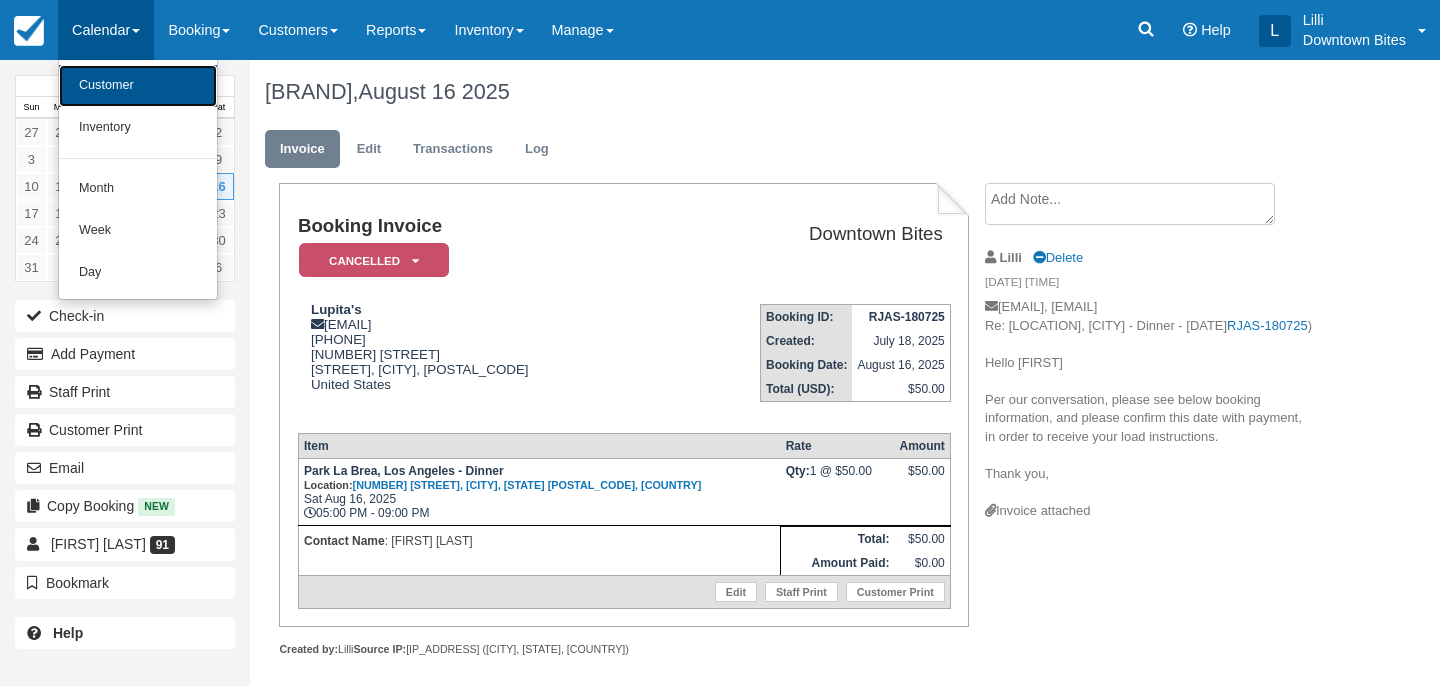 click on "Customer" at bounding box center (138, 86) 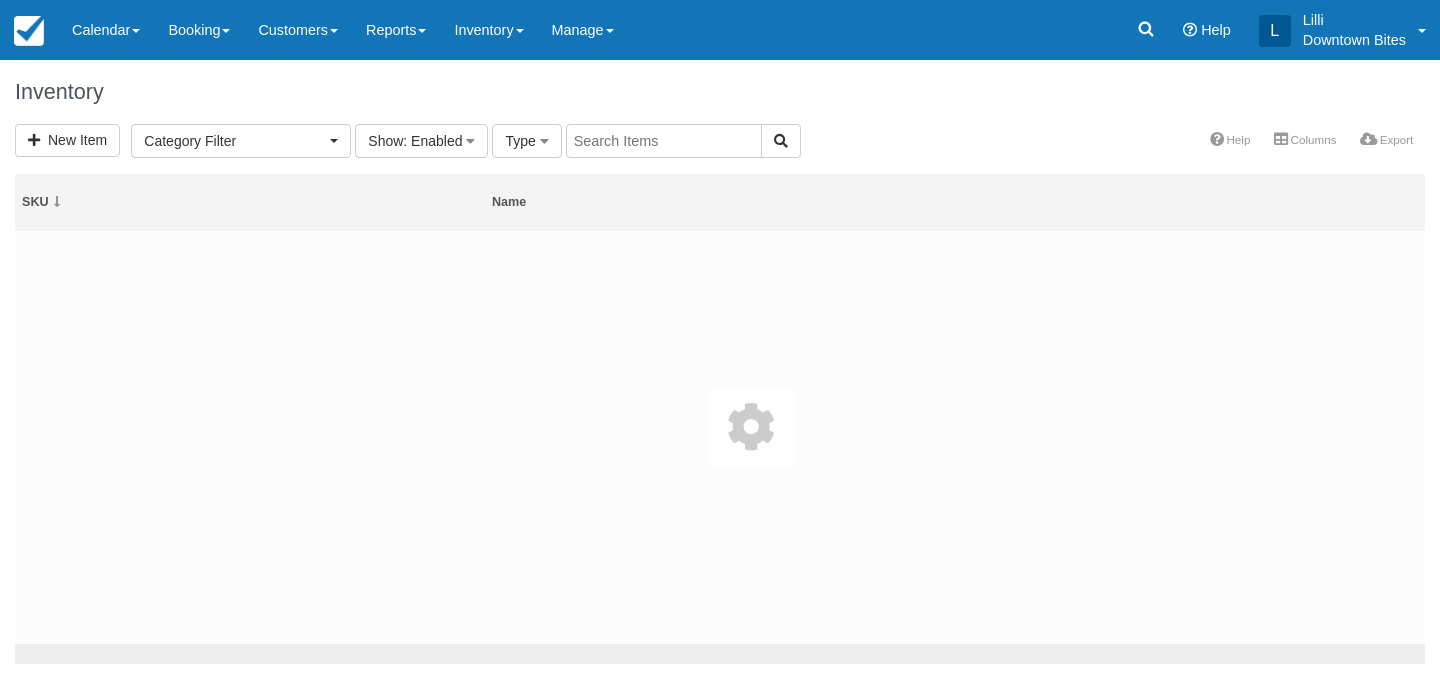 select 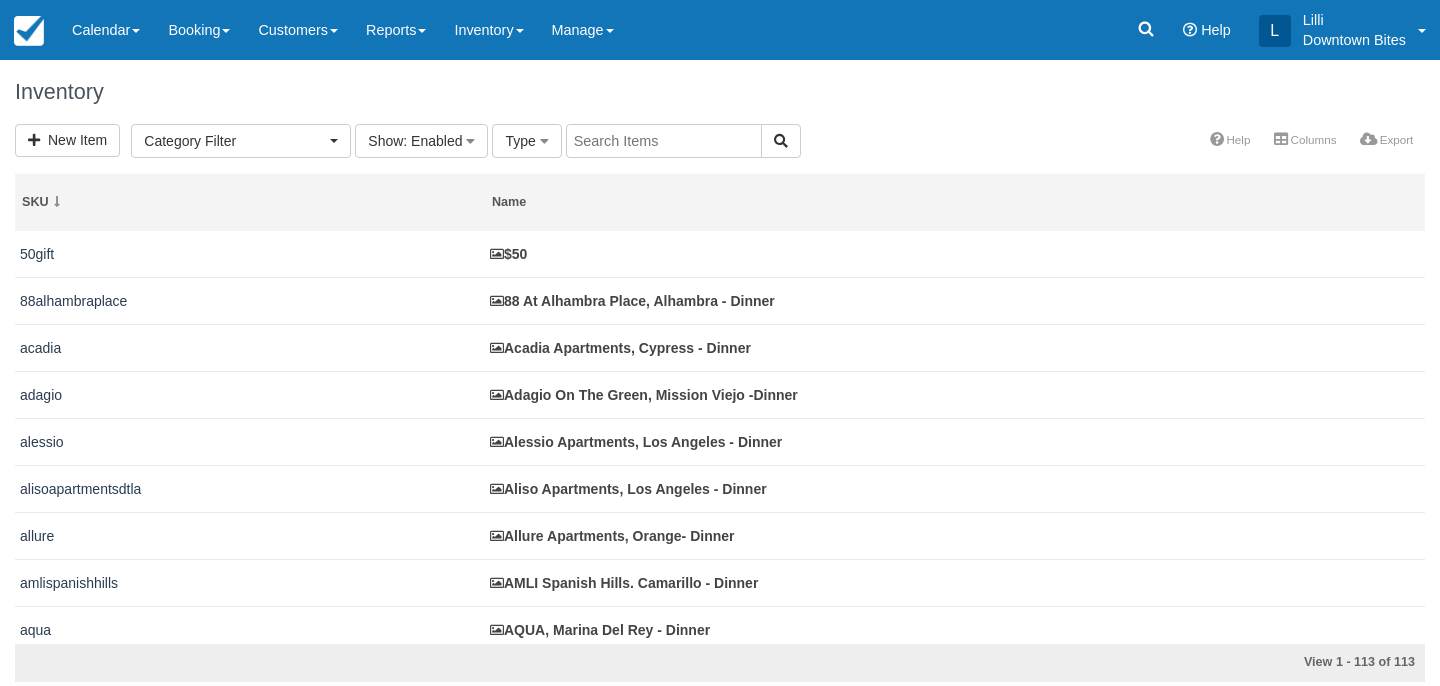 click at bounding box center [664, 141] 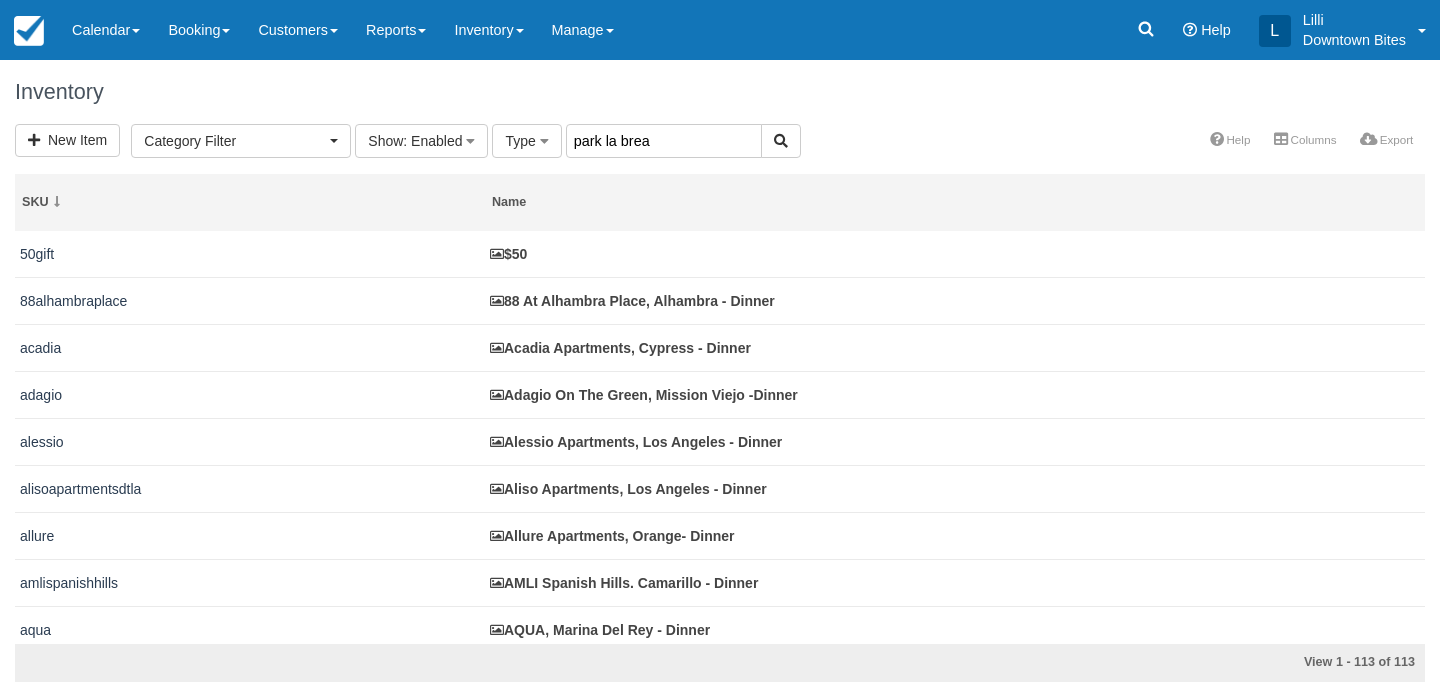 type on "park la brea" 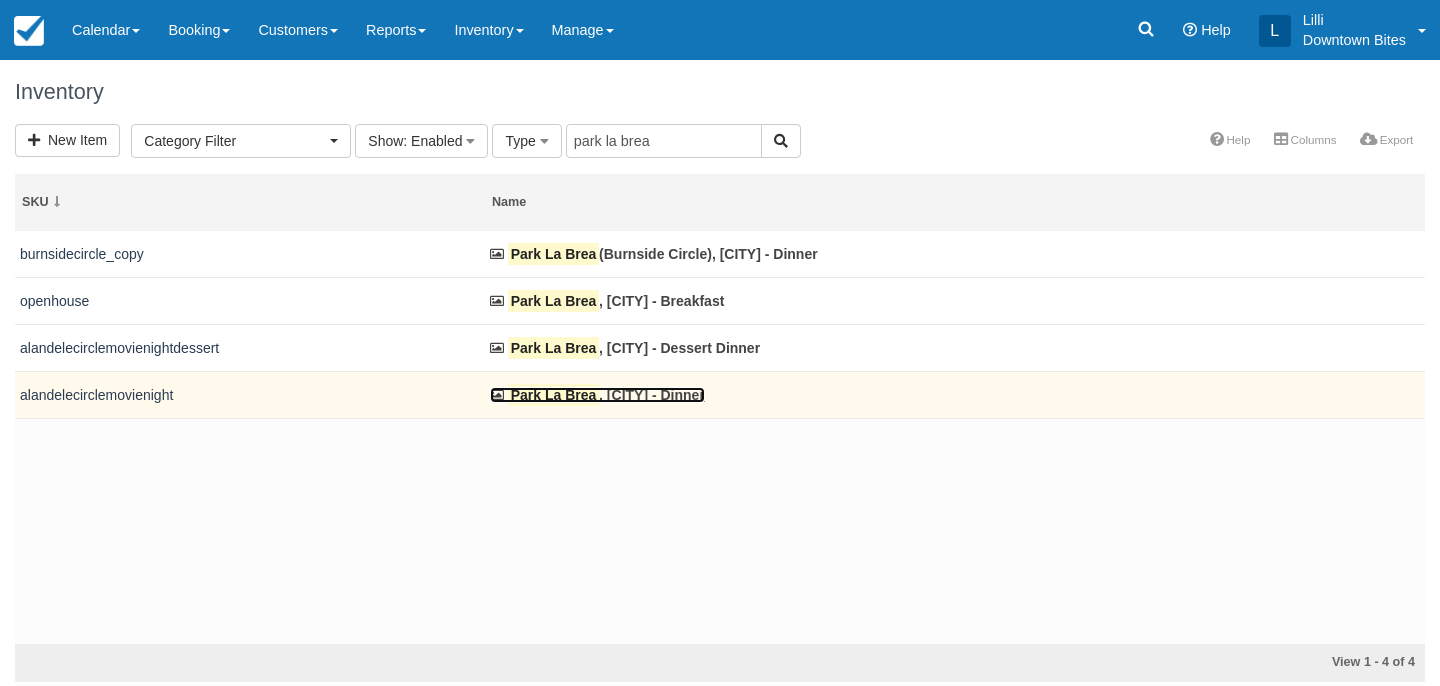 click on "Park La Brea" at bounding box center [553, 395] 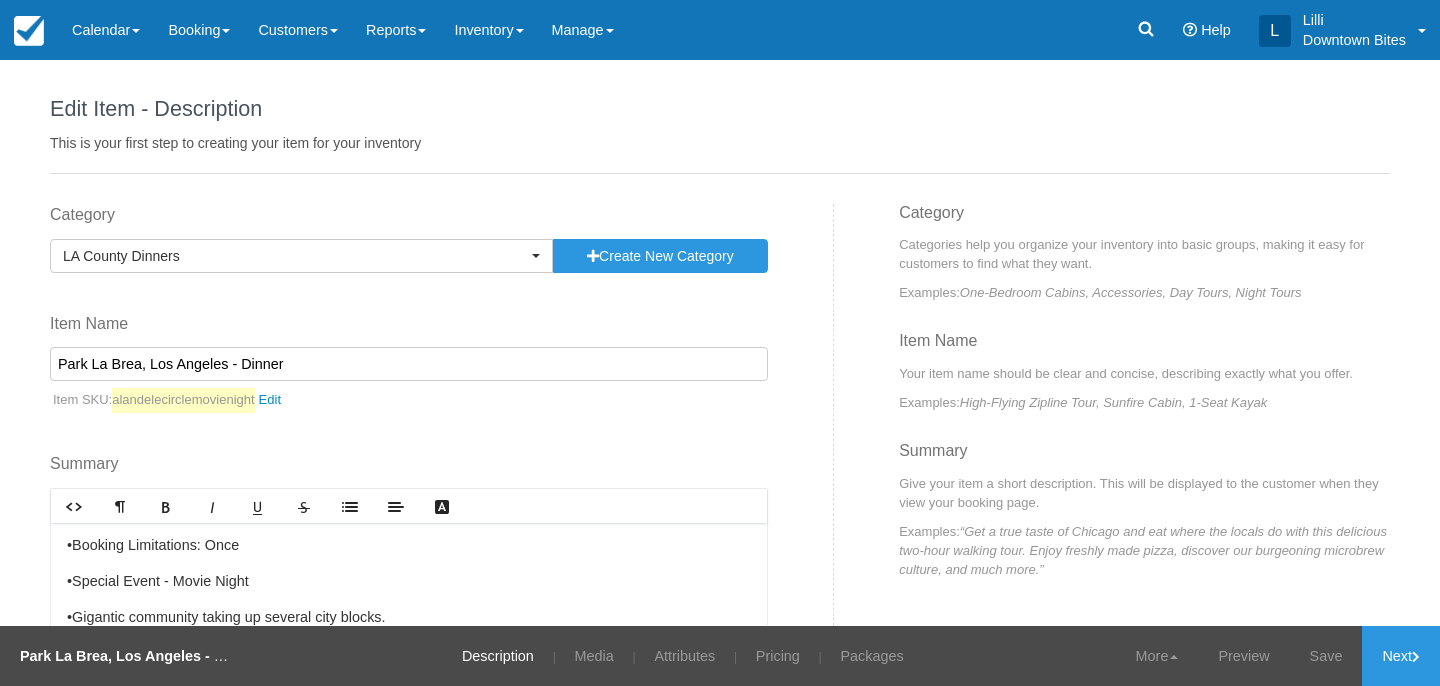 scroll, scrollTop: 0, scrollLeft: 0, axis: both 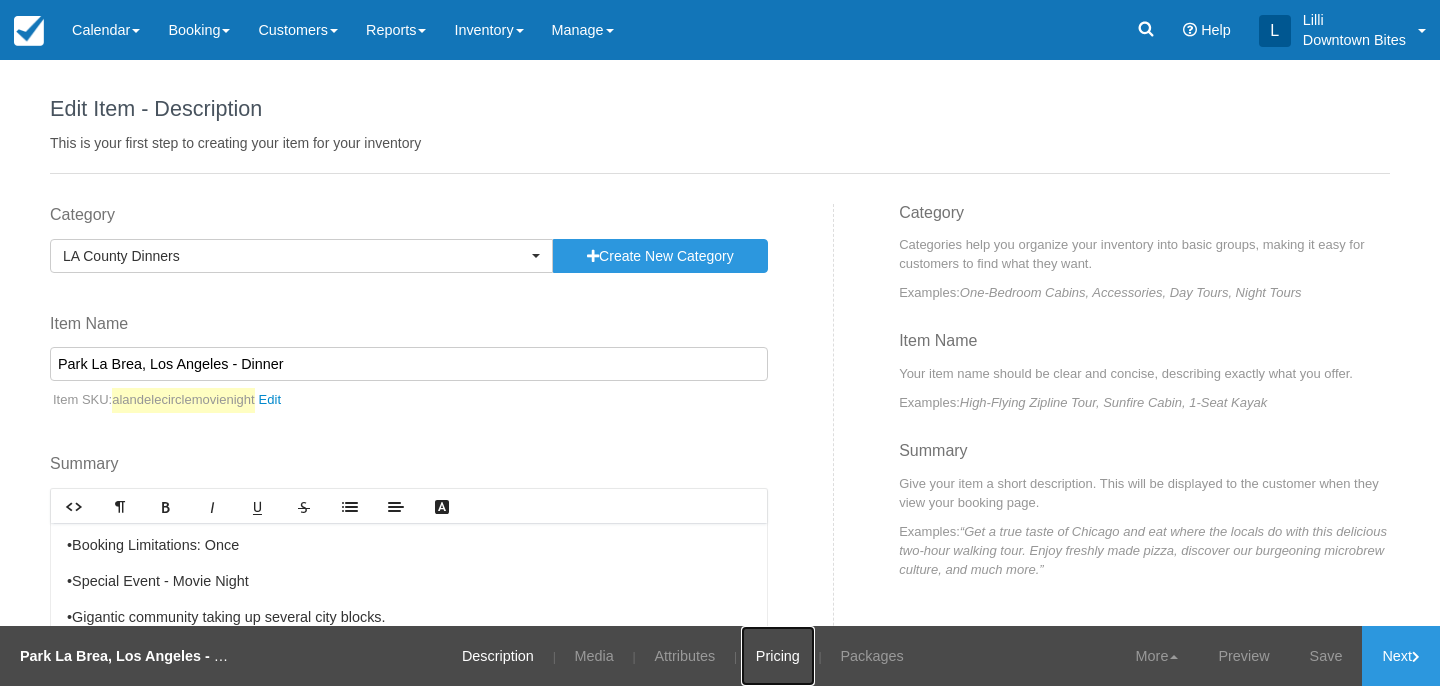 click on "Pricing" at bounding box center [778, 656] 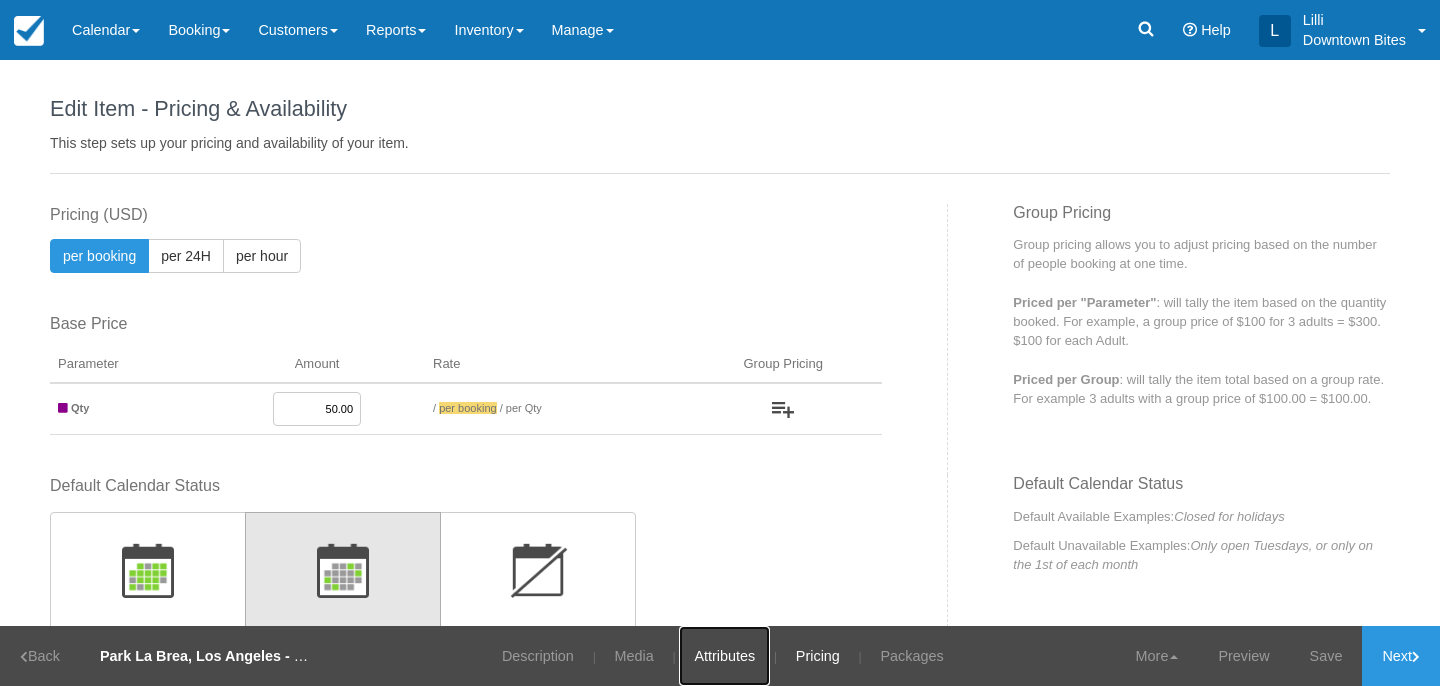 click on "Attributes" at bounding box center [724, 656] 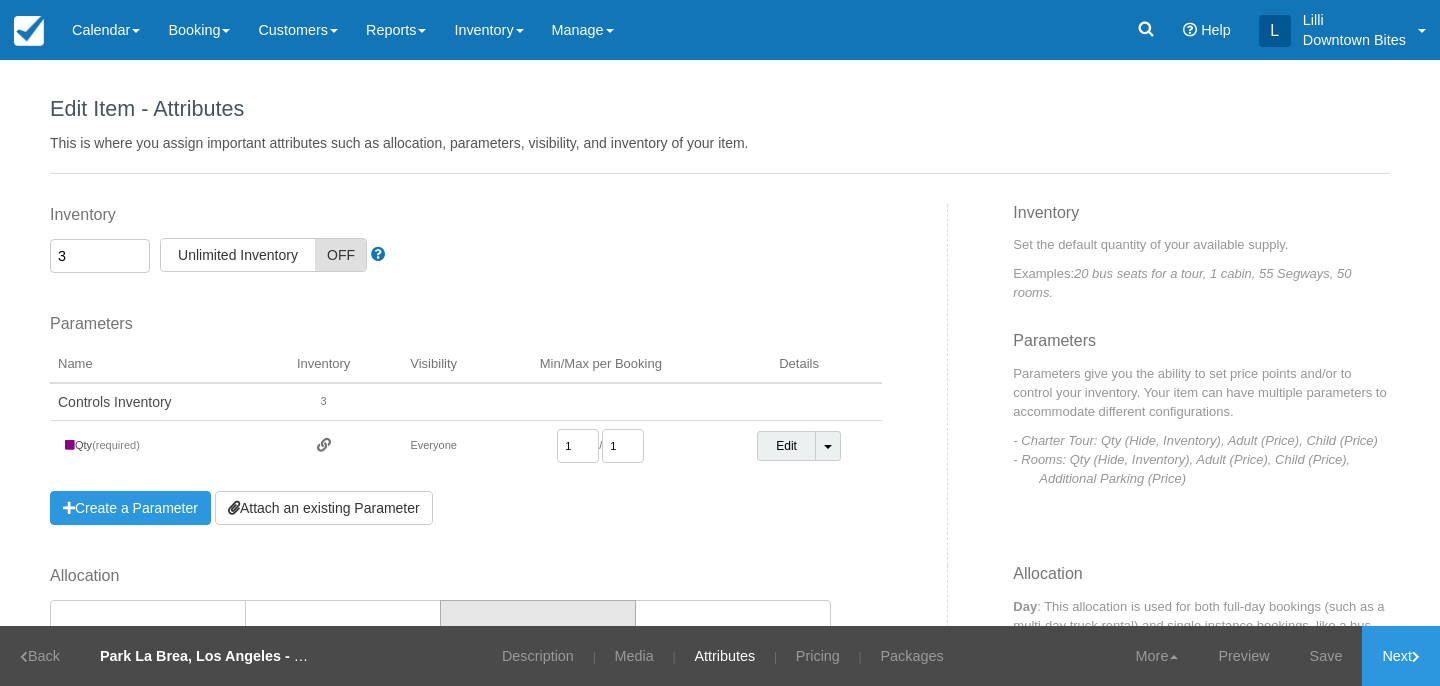 drag, startPoint x: 68, startPoint y: 257, endPoint x: 45, endPoint y: 257, distance: 23 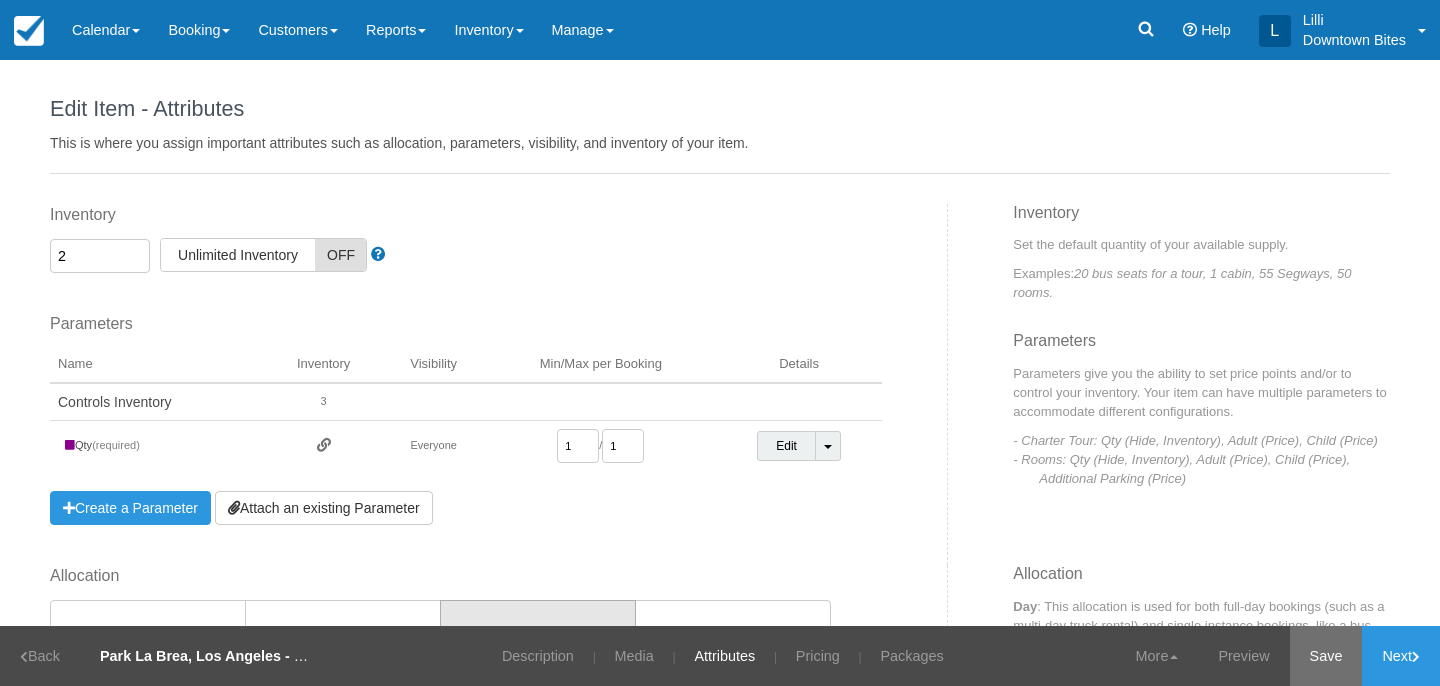 type on "2" 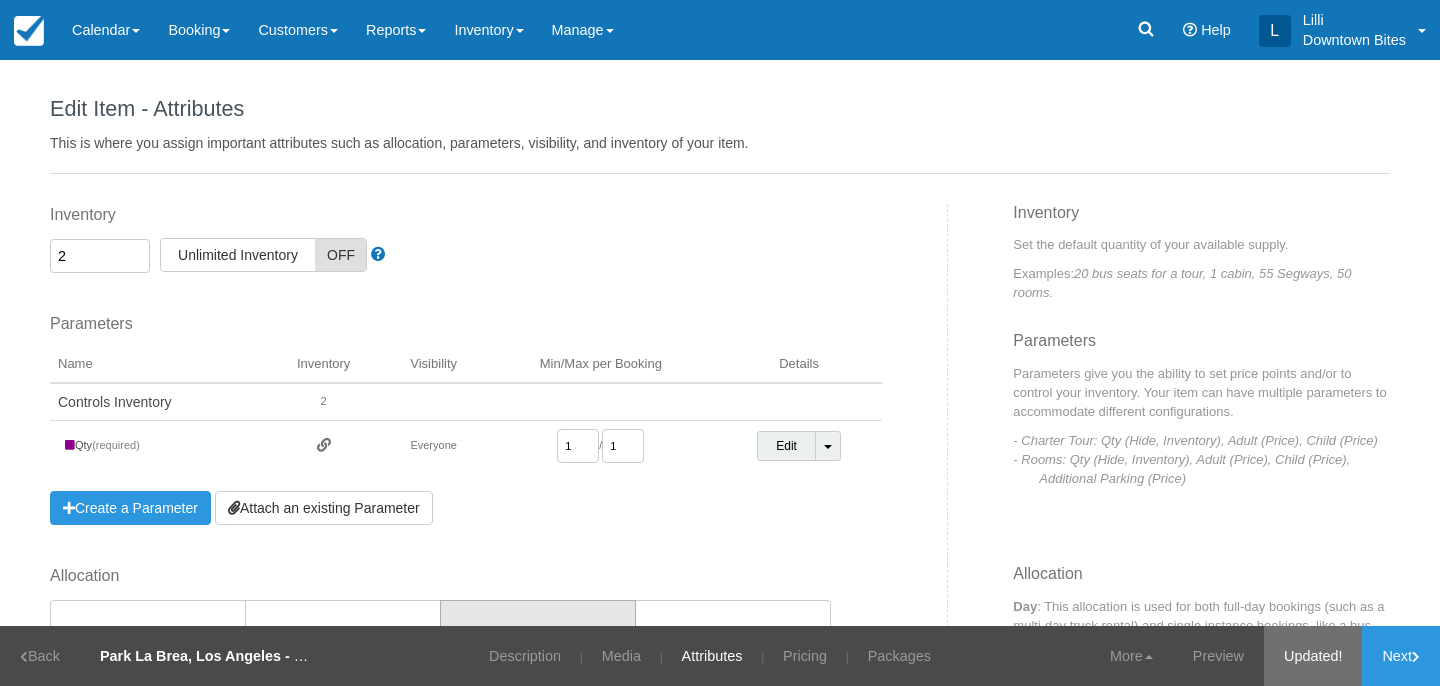 click on "Updated!" at bounding box center [1313, 656] 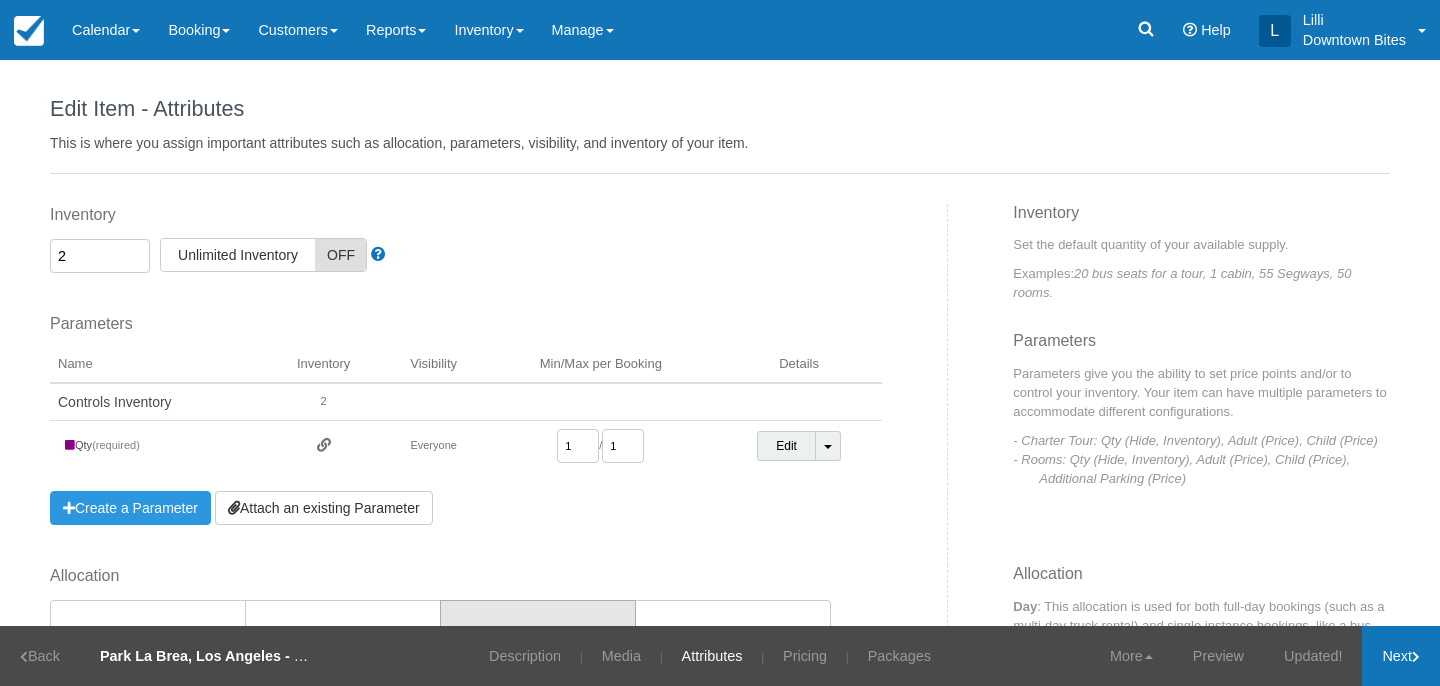 click on "Next" at bounding box center (1401, 656) 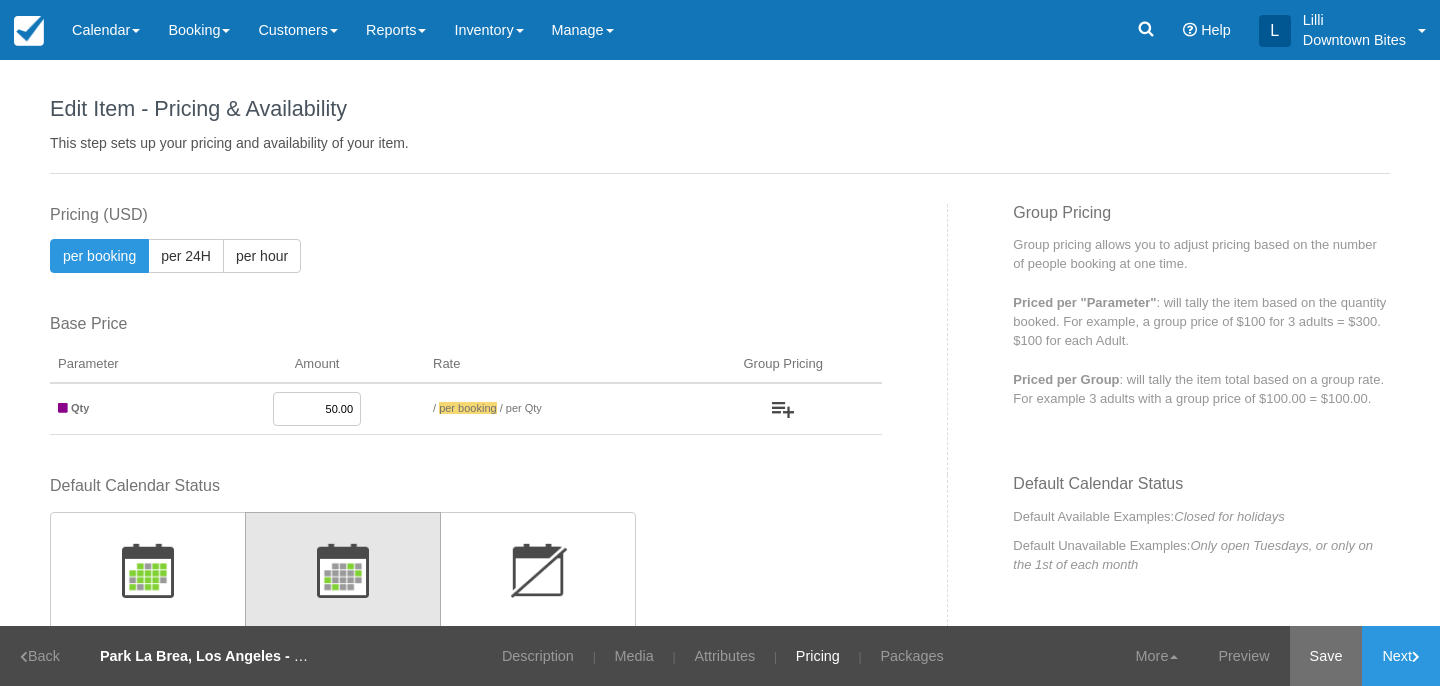 click on "Save" at bounding box center [1326, 656] 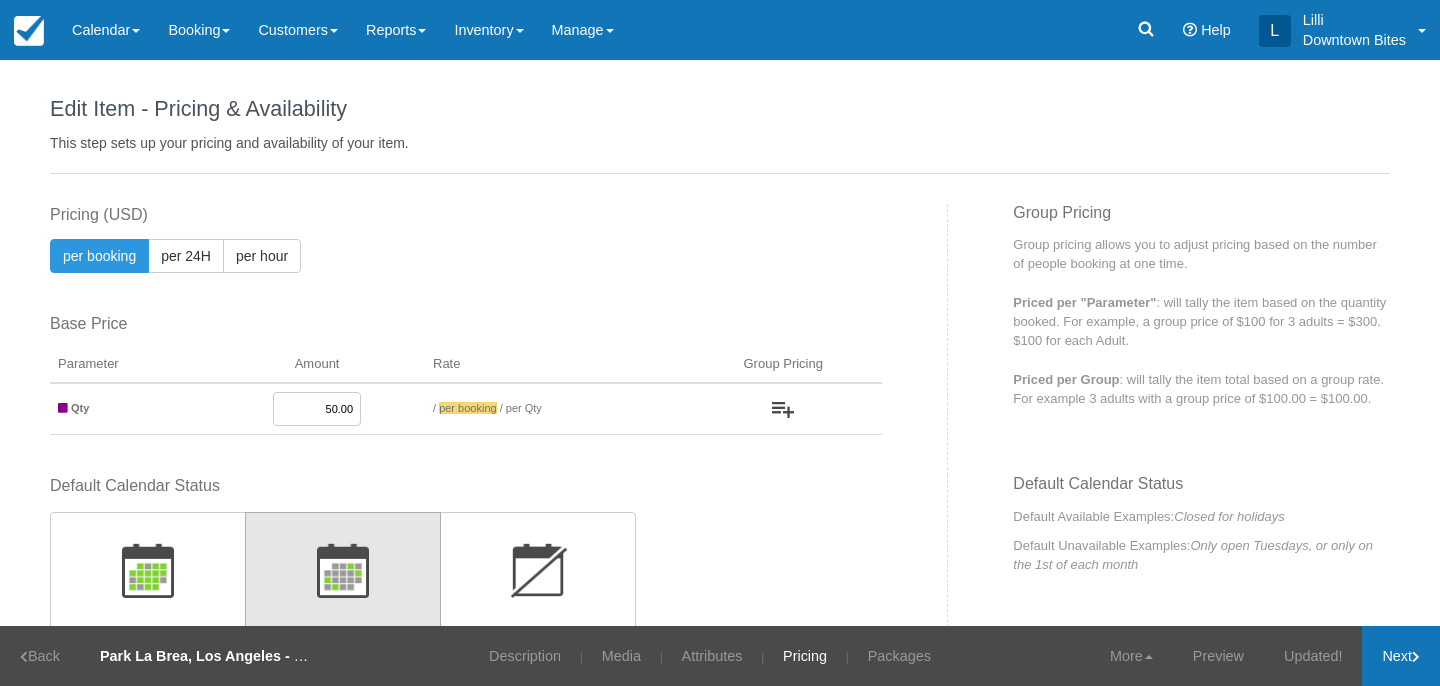 click on "Next" at bounding box center [1401, 656] 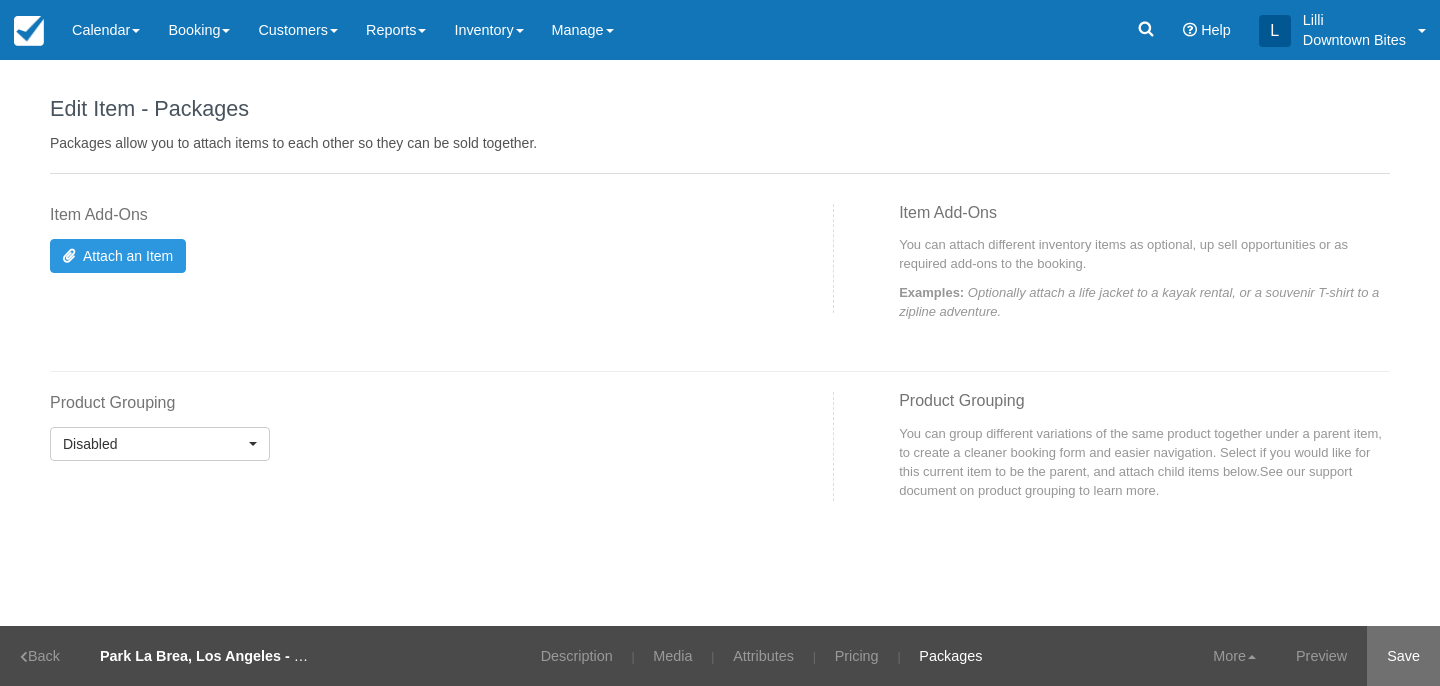 click on "Save" at bounding box center (1403, 656) 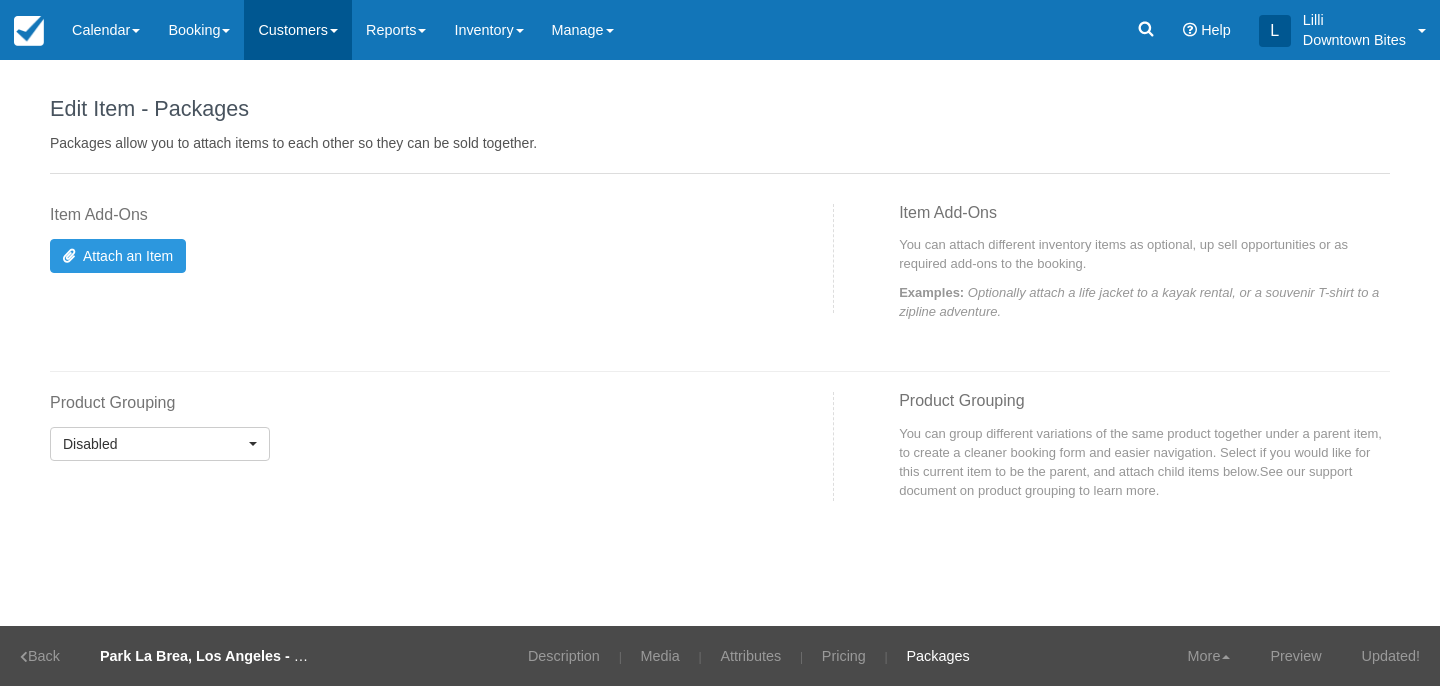 click on "Customers" at bounding box center (298, 30) 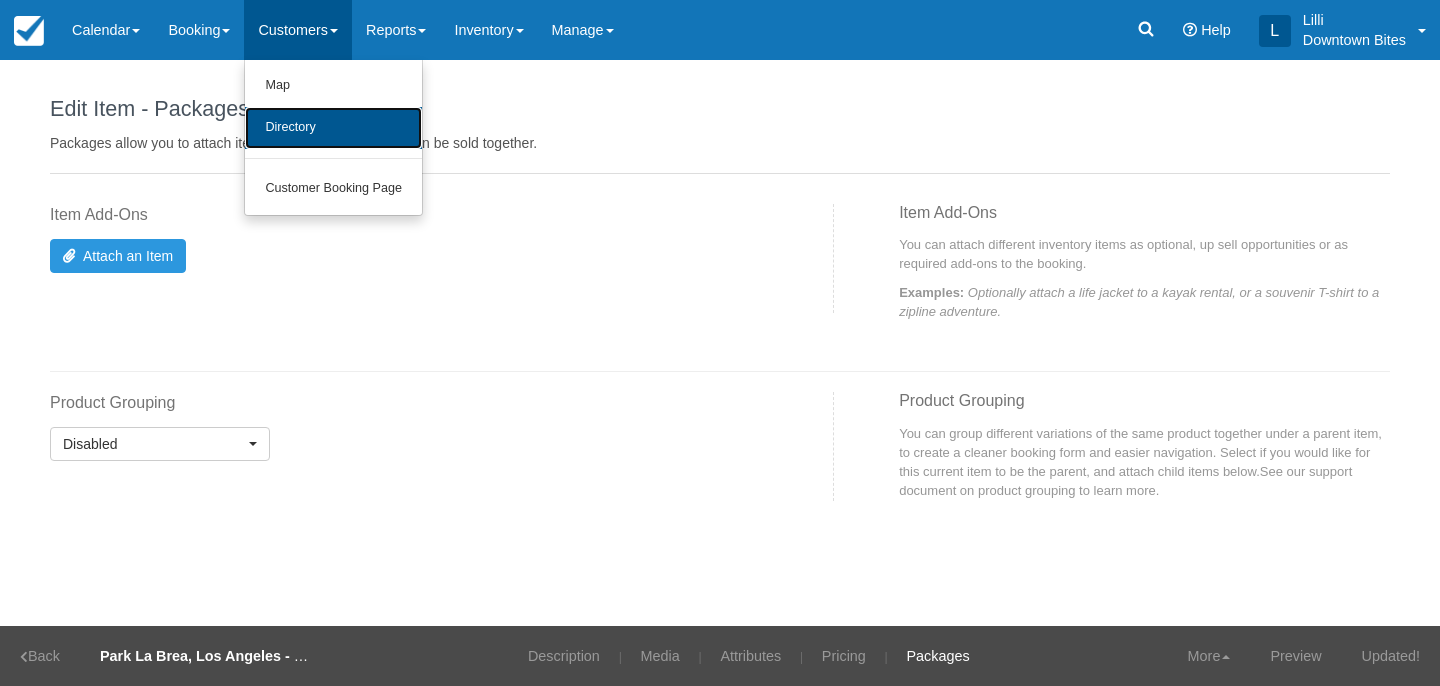 click on "Directory" at bounding box center (333, 128) 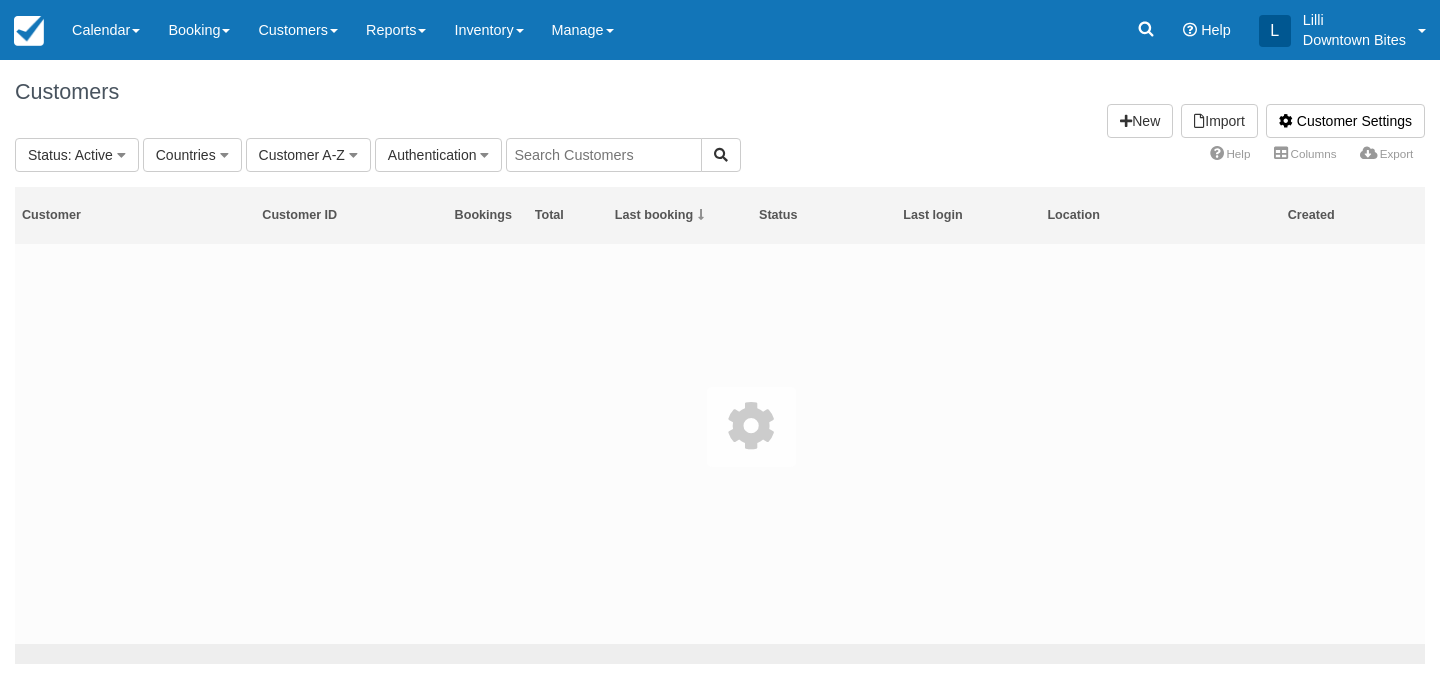 scroll, scrollTop: 0, scrollLeft: 0, axis: both 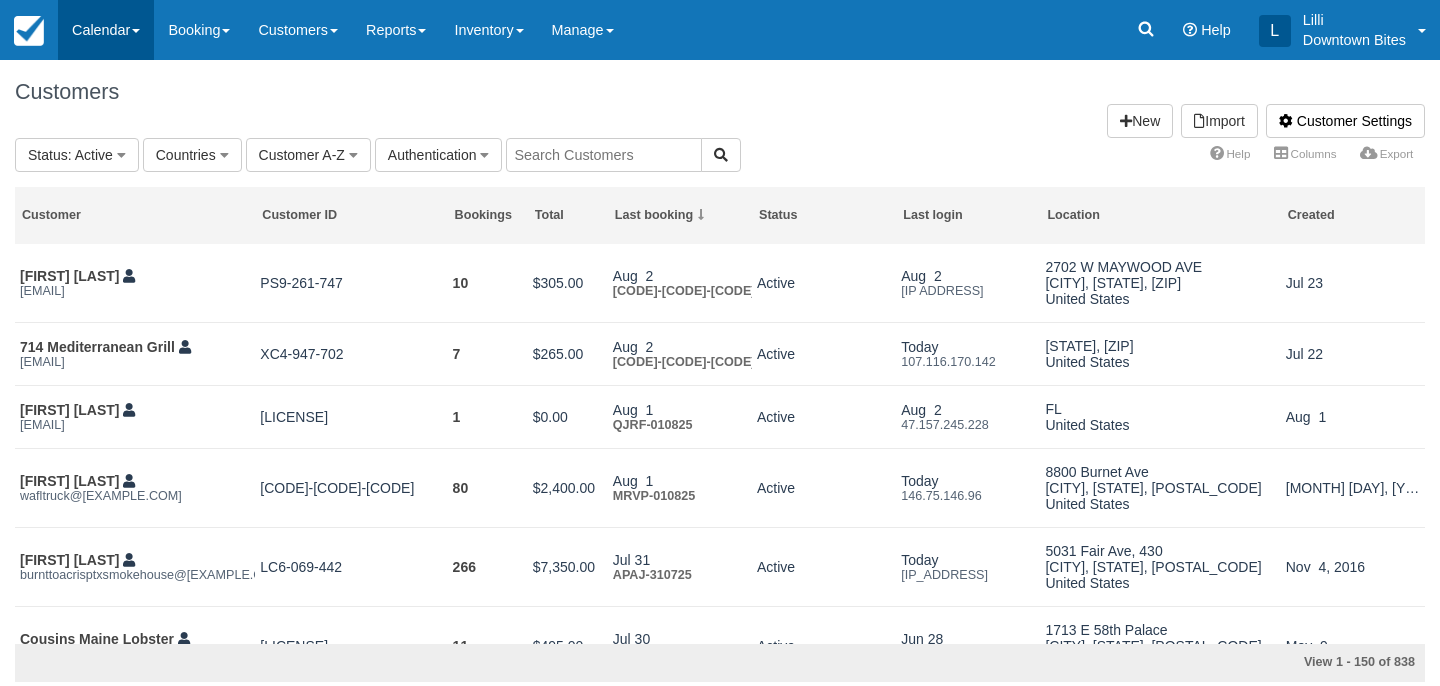 click on "Calendar" at bounding box center [106, 30] 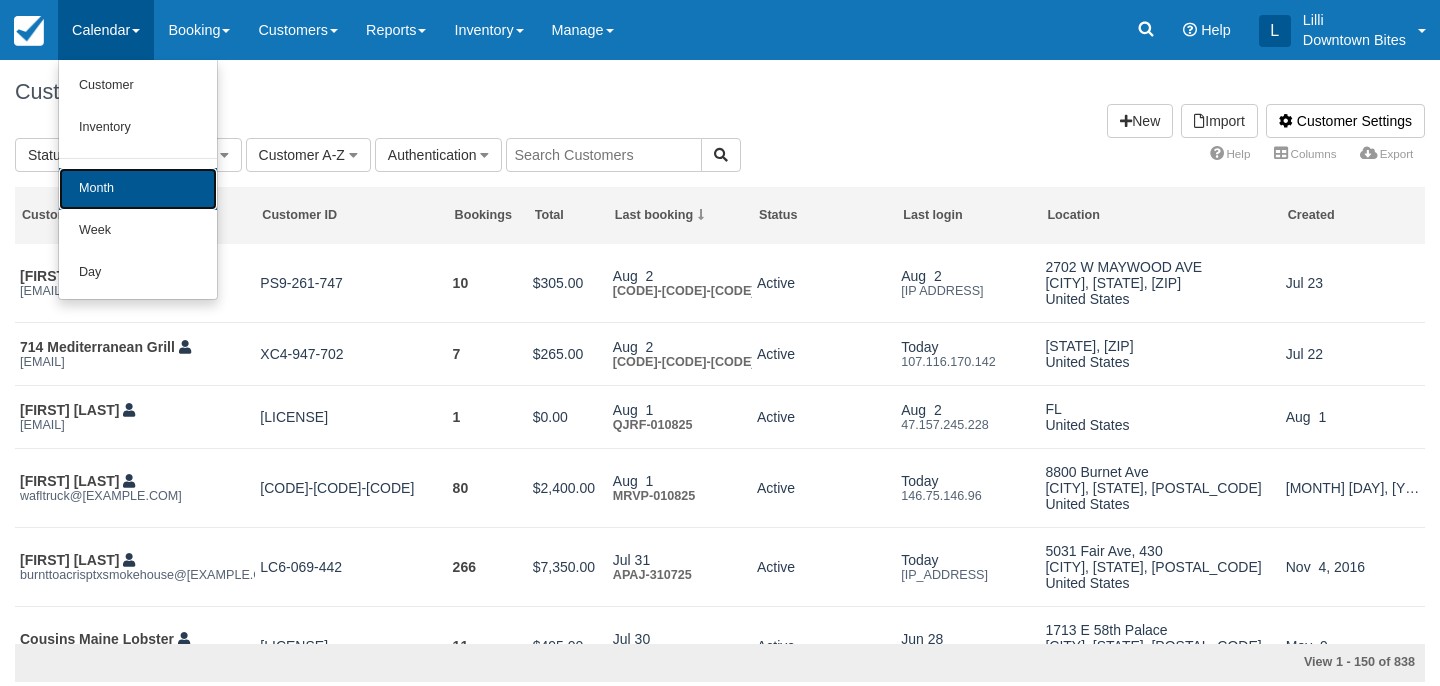 click on "Month" at bounding box center [138, 189] 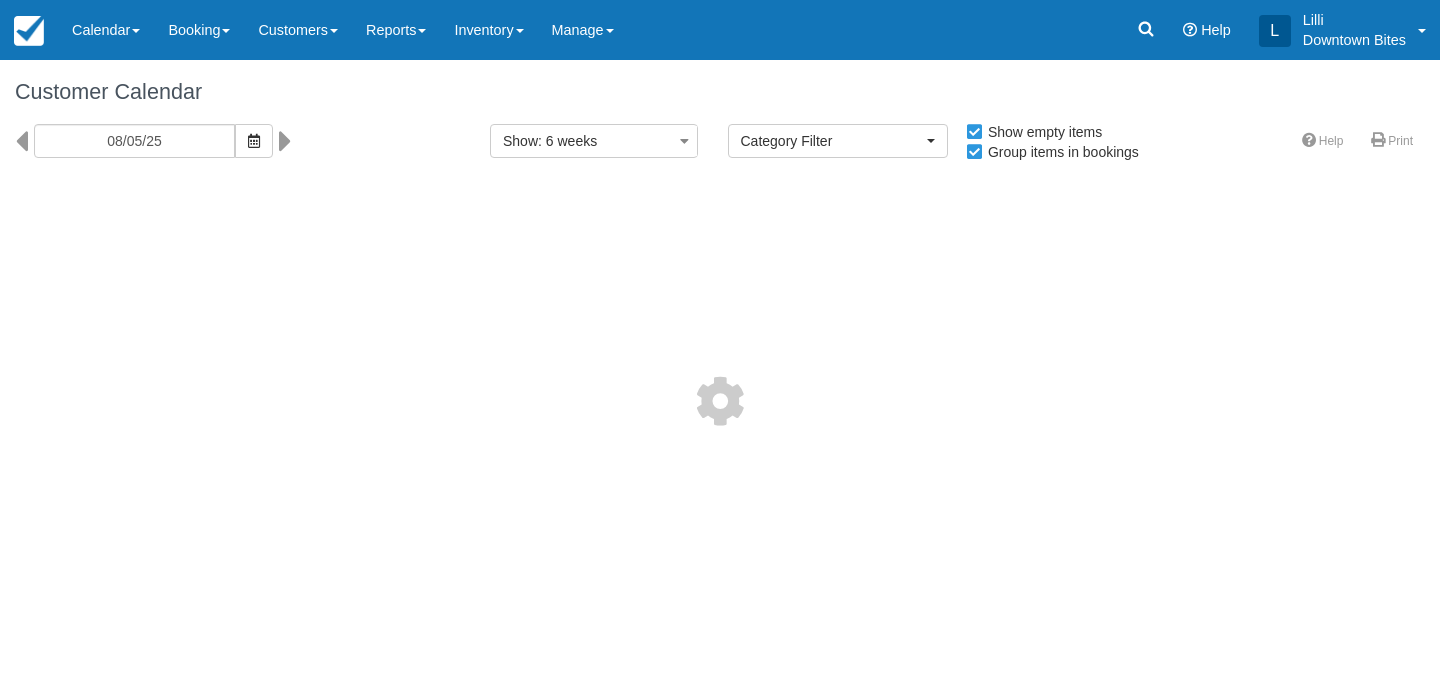 select 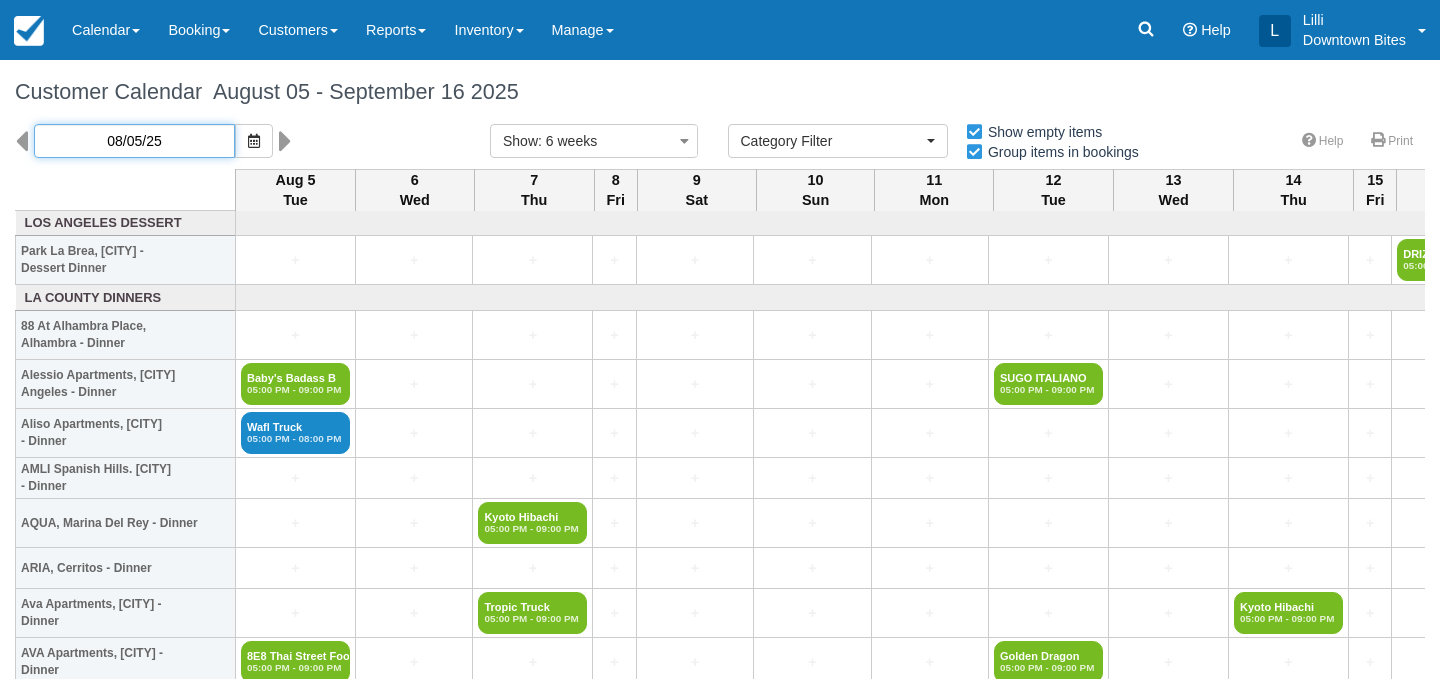 click on "08/05/25" at bounding box center (134, 141) 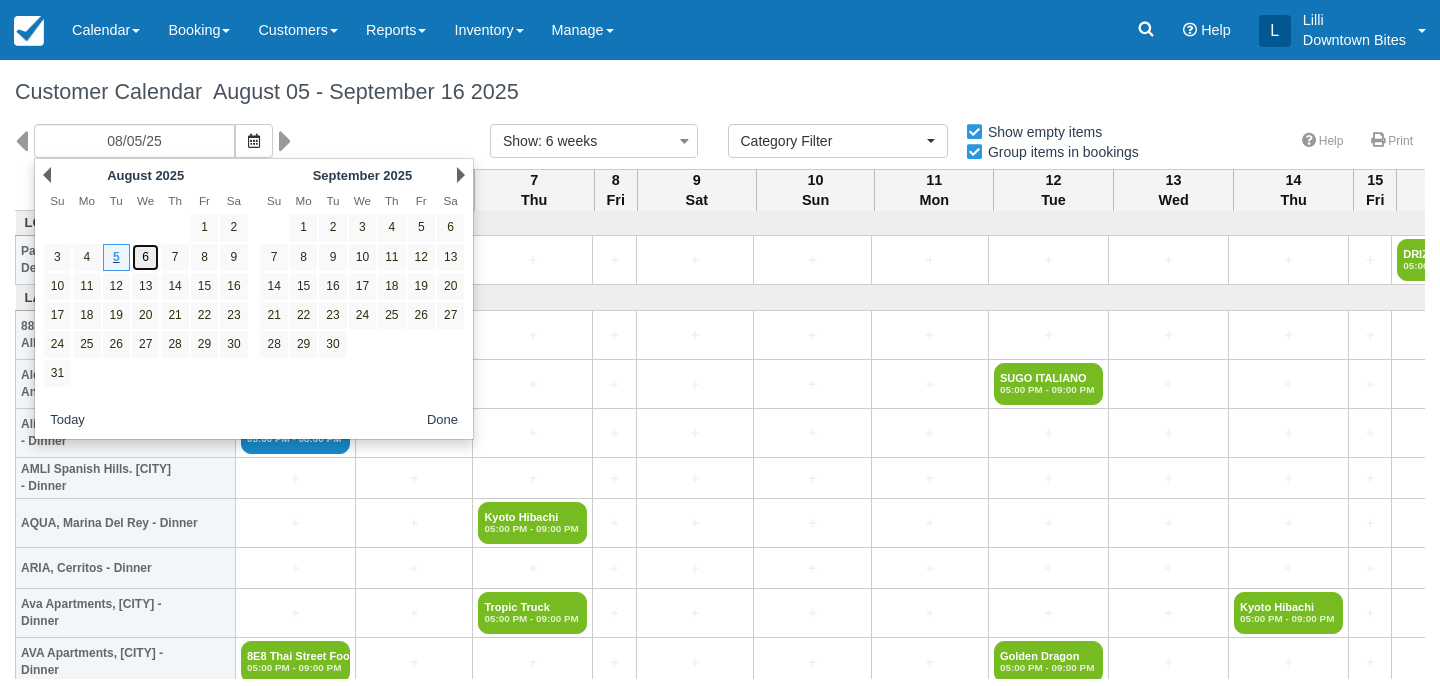 click on "6" at bounding box center (145, 257) 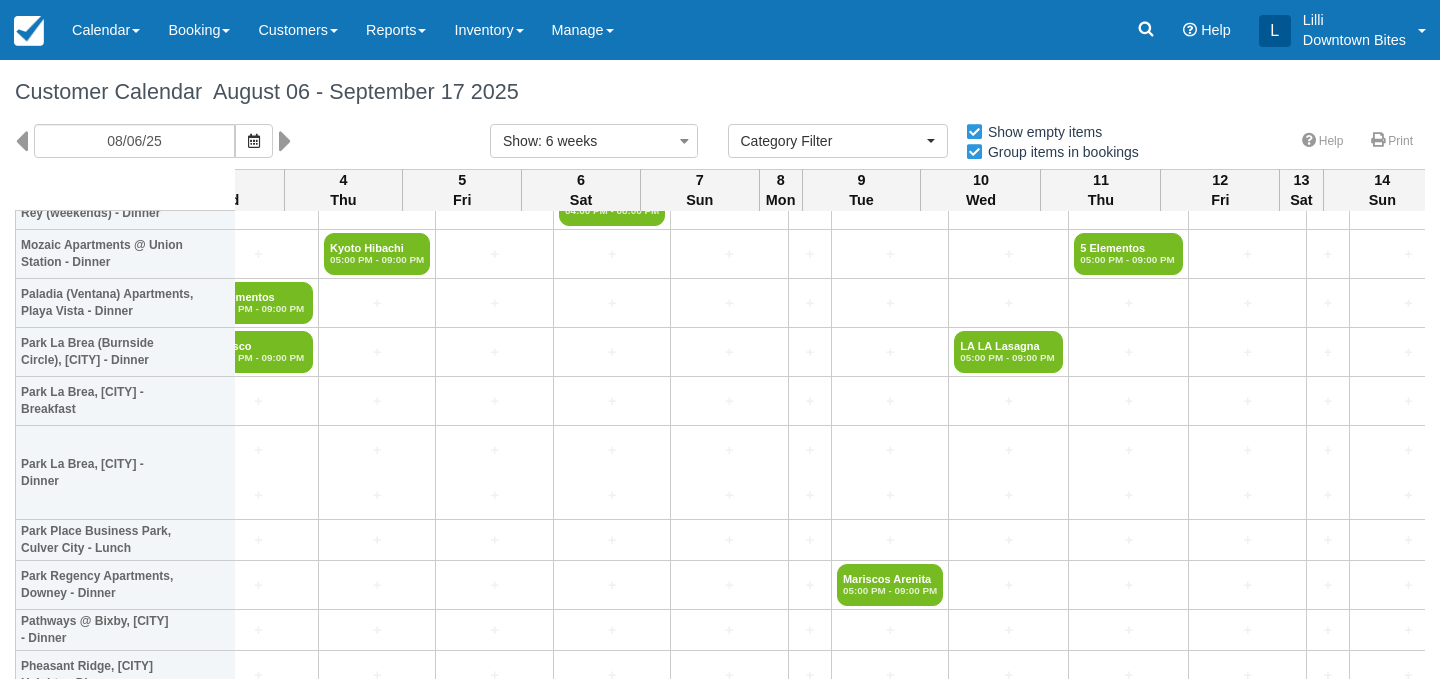 scroll, scrollTop: 1871, scrollLeft: 3263, axis: both 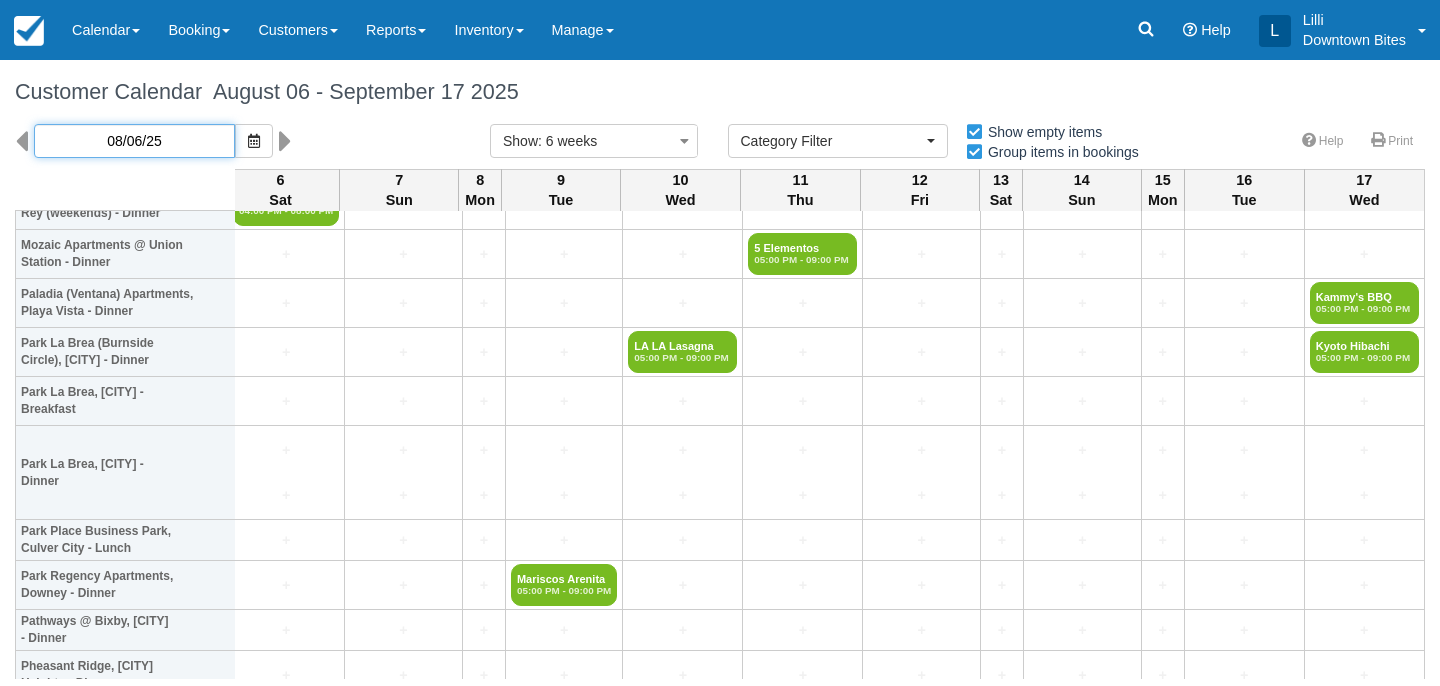 click on "08/06/25" at bounding box center [134, 141] 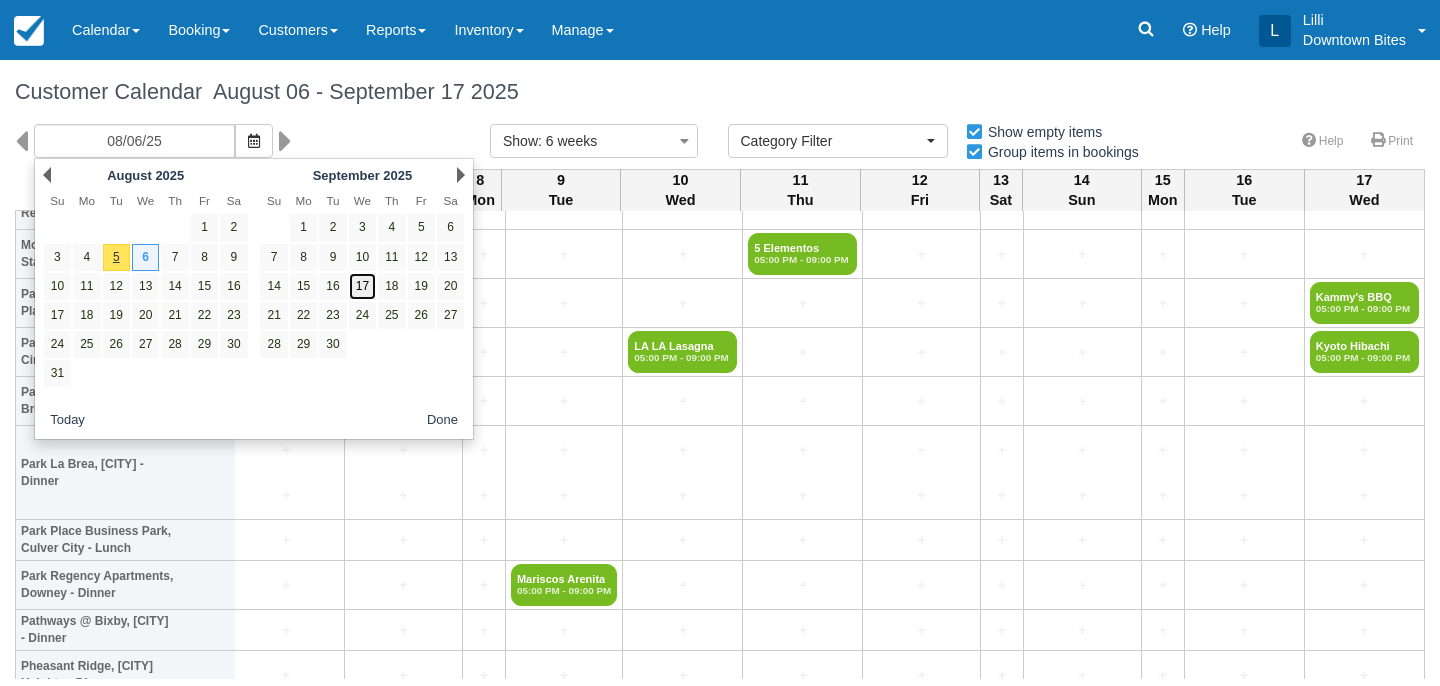 click on "17" at bounding box center (362, 286) 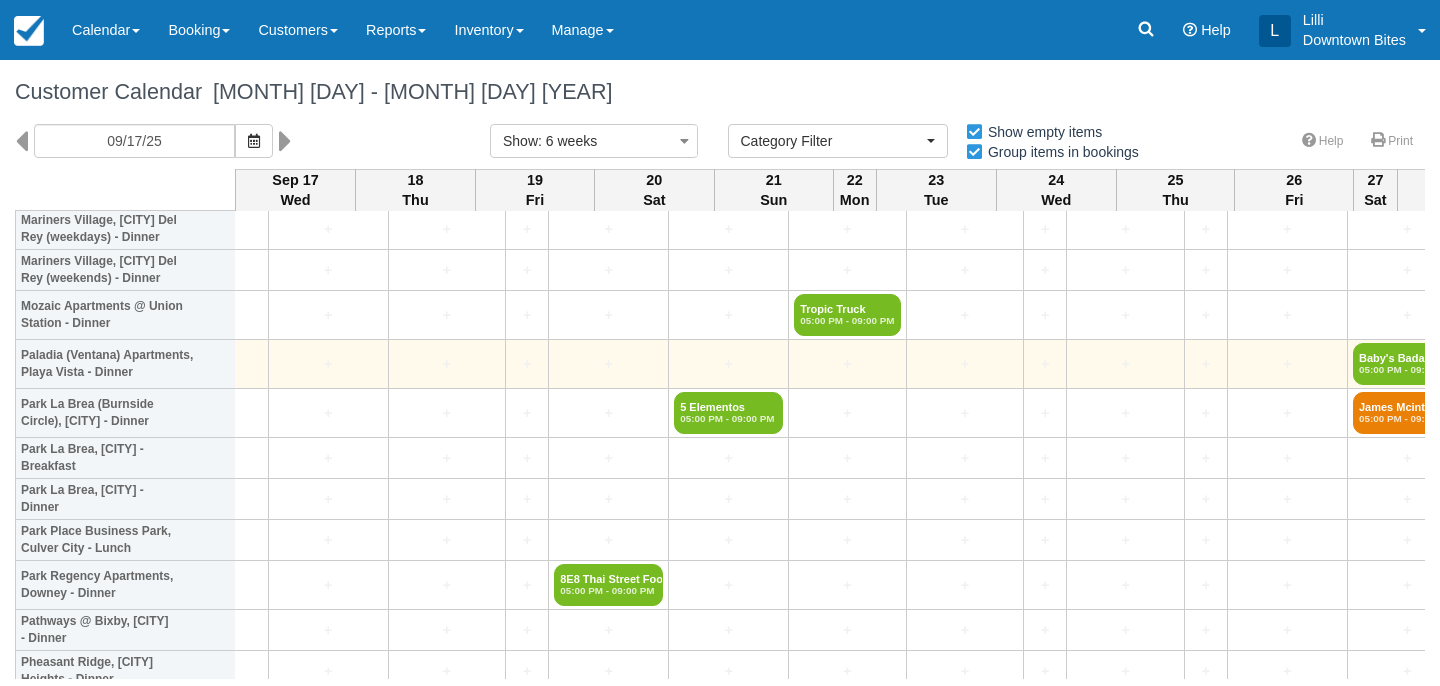 scroll, scrollTop: 1794, scrollLeft: 0, axis: vertical 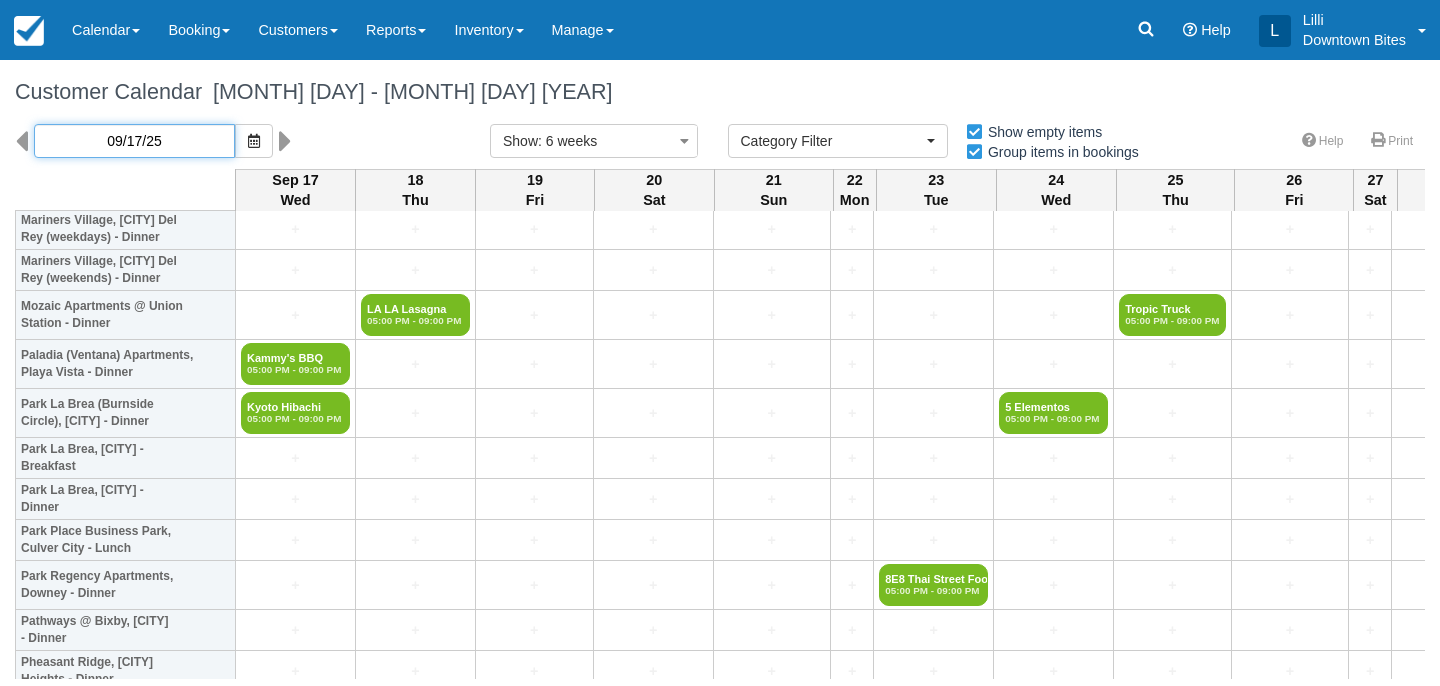 click on "09/17/25" at bounding box center [134, 141] 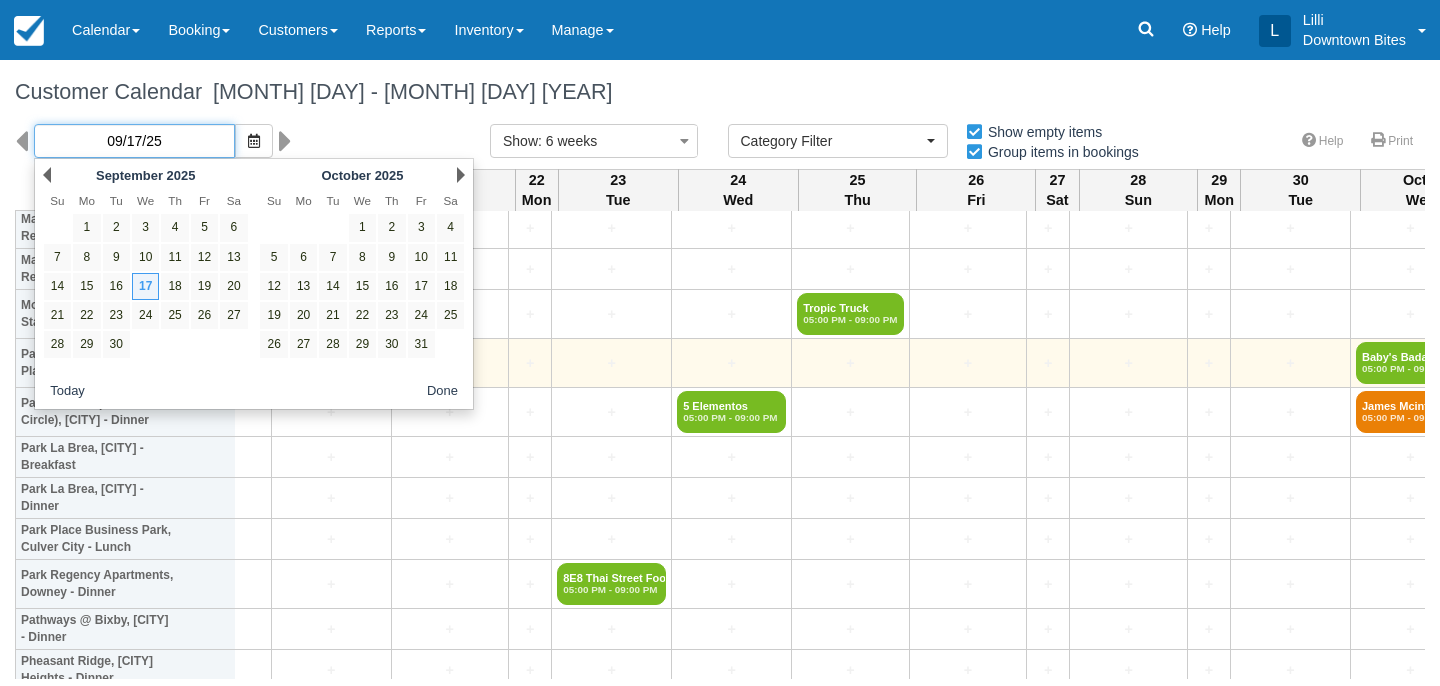 scroll, scrollTop: 1795, scrollLeft: 325, axis: both 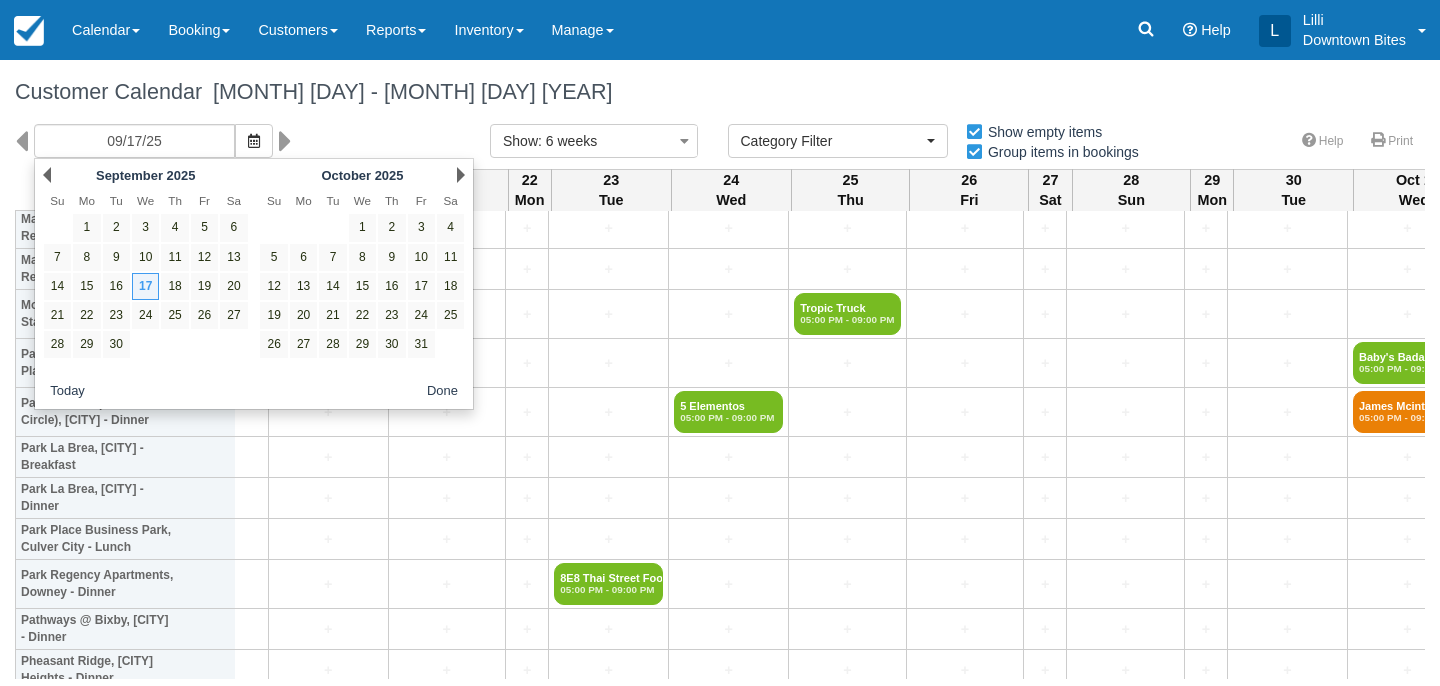 click on "Done" at bounding box center (442, 391) 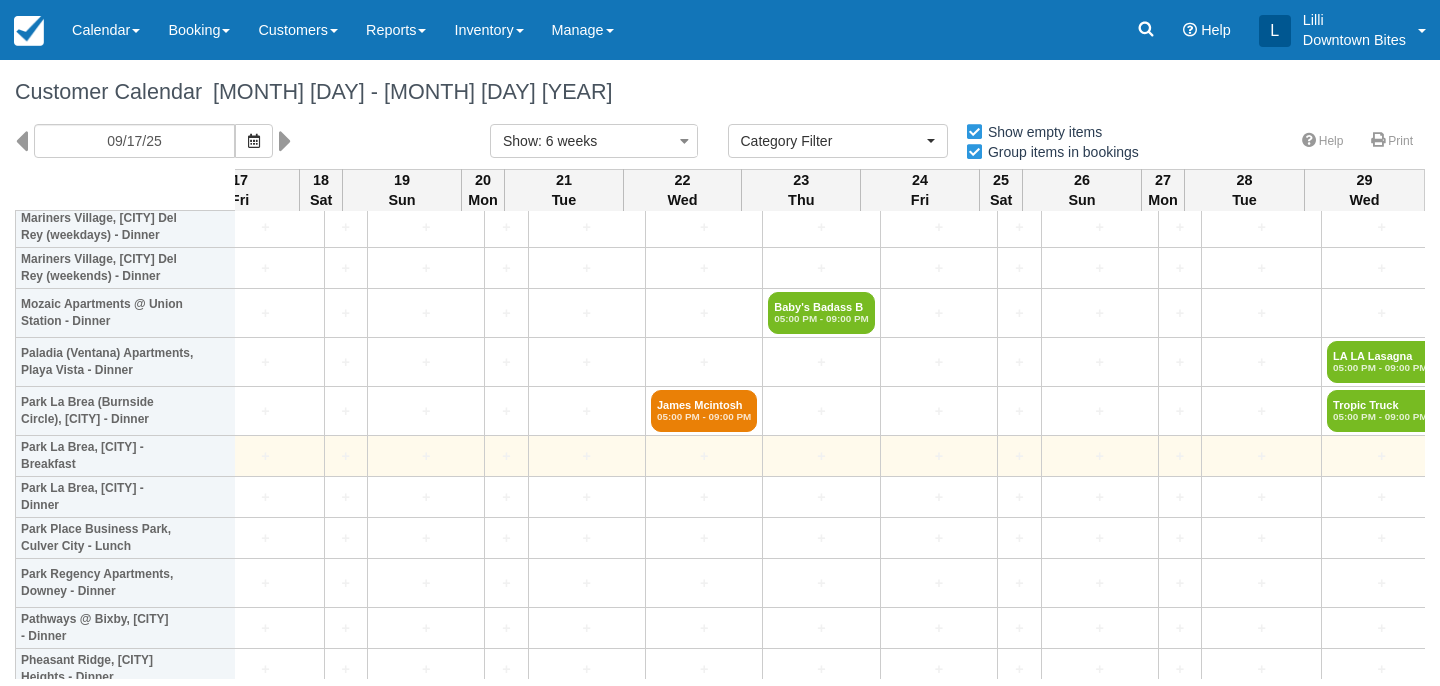 scroll, scrollTop: 1796, scrollLeft: 3103, axis: both 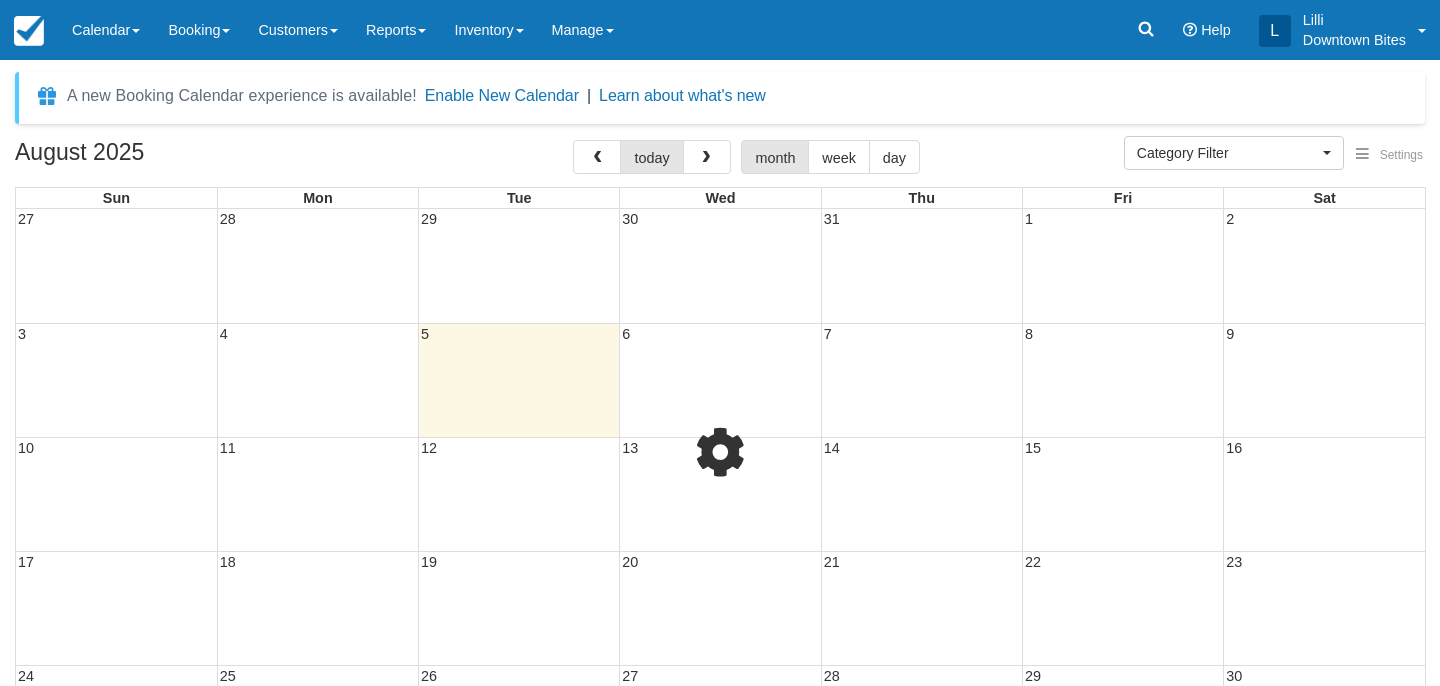 select 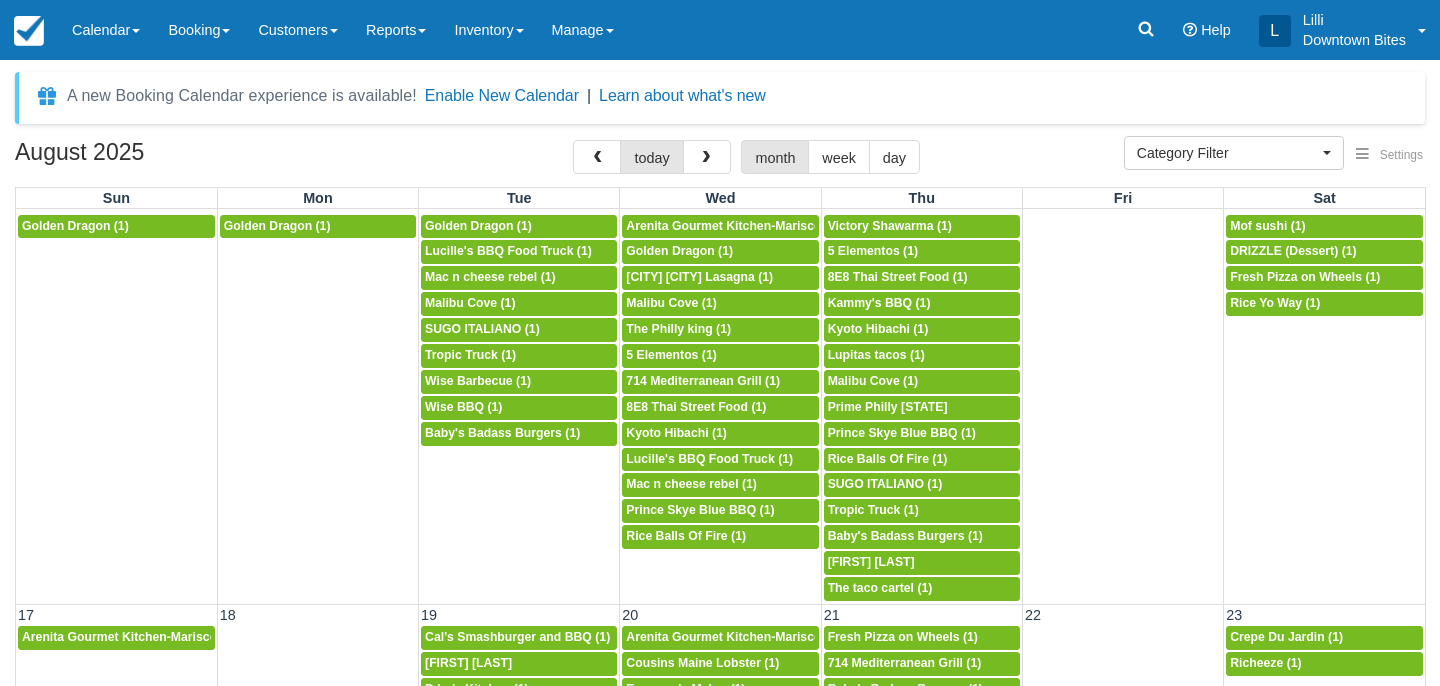 scroll, scrollTop: 678, scrollLeft: 0, axis: vertical 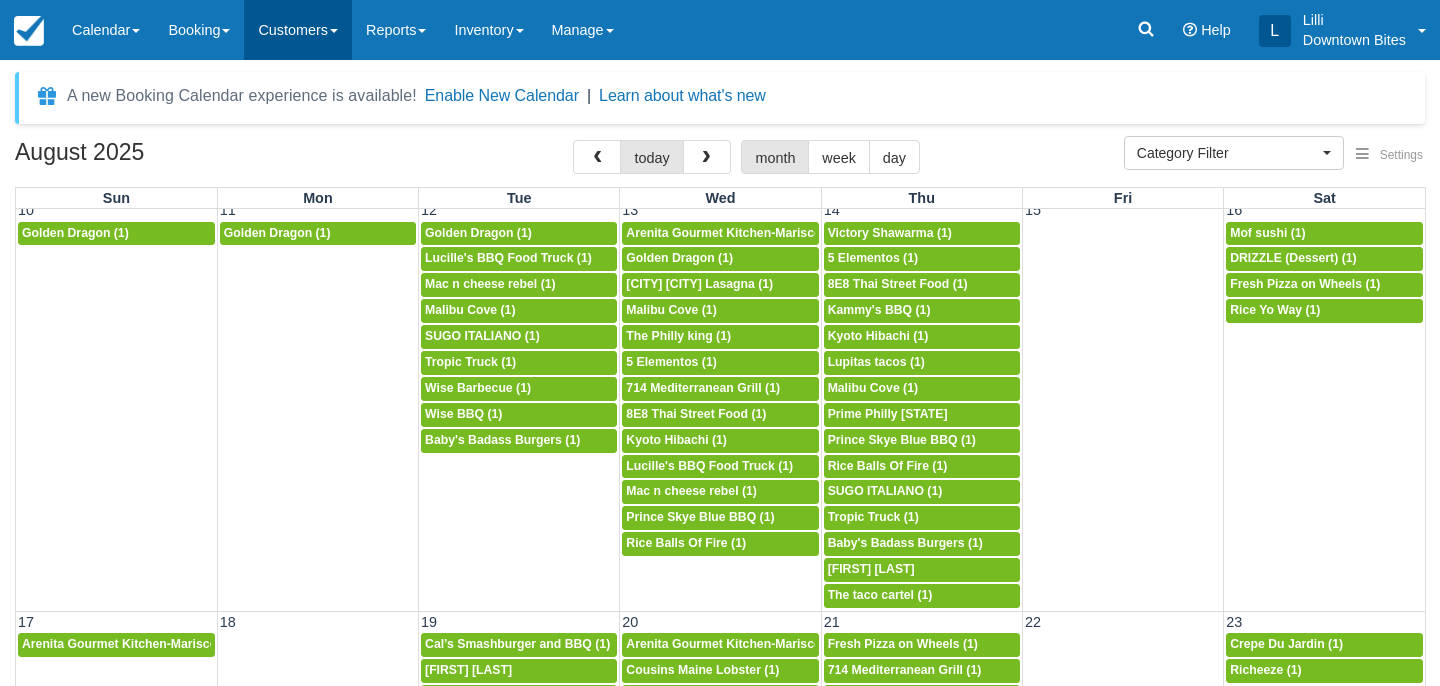 click on "Customers" at bounding box center [298, 30] 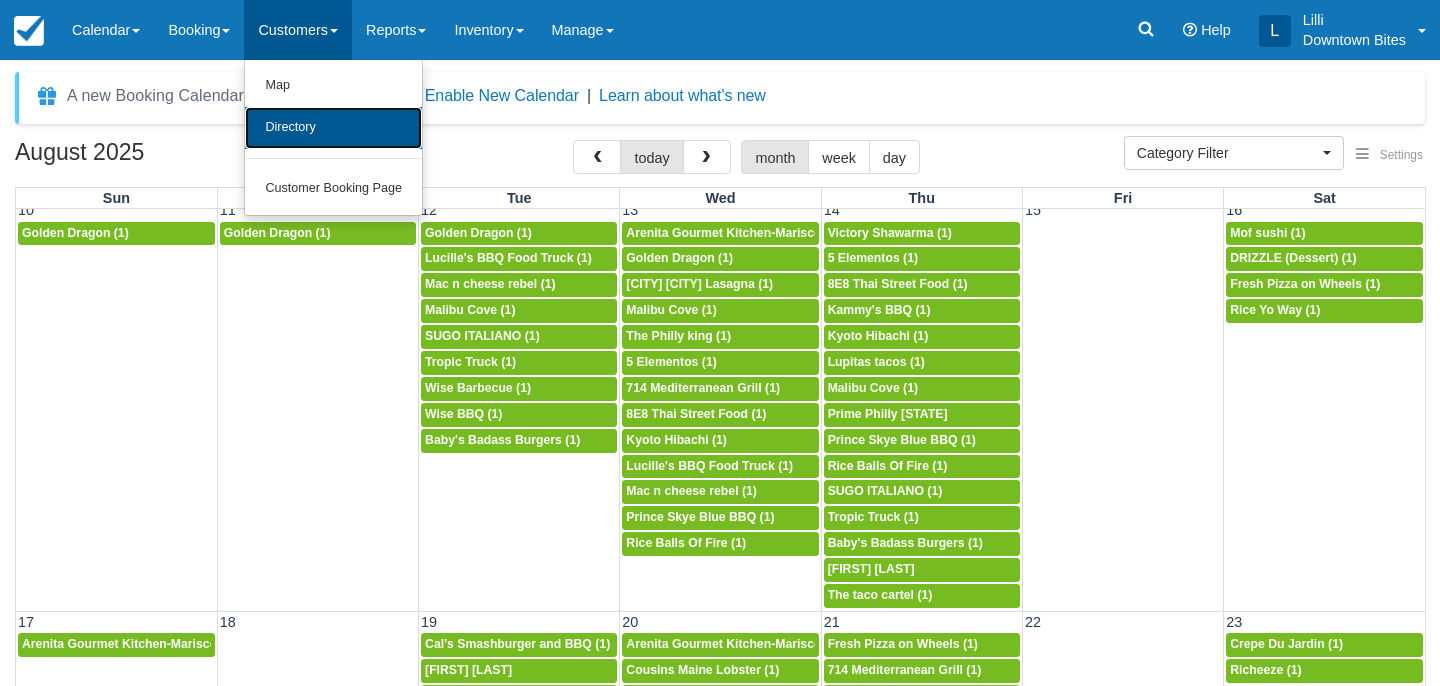 click on "Directory" at bounding box center (333, 128) 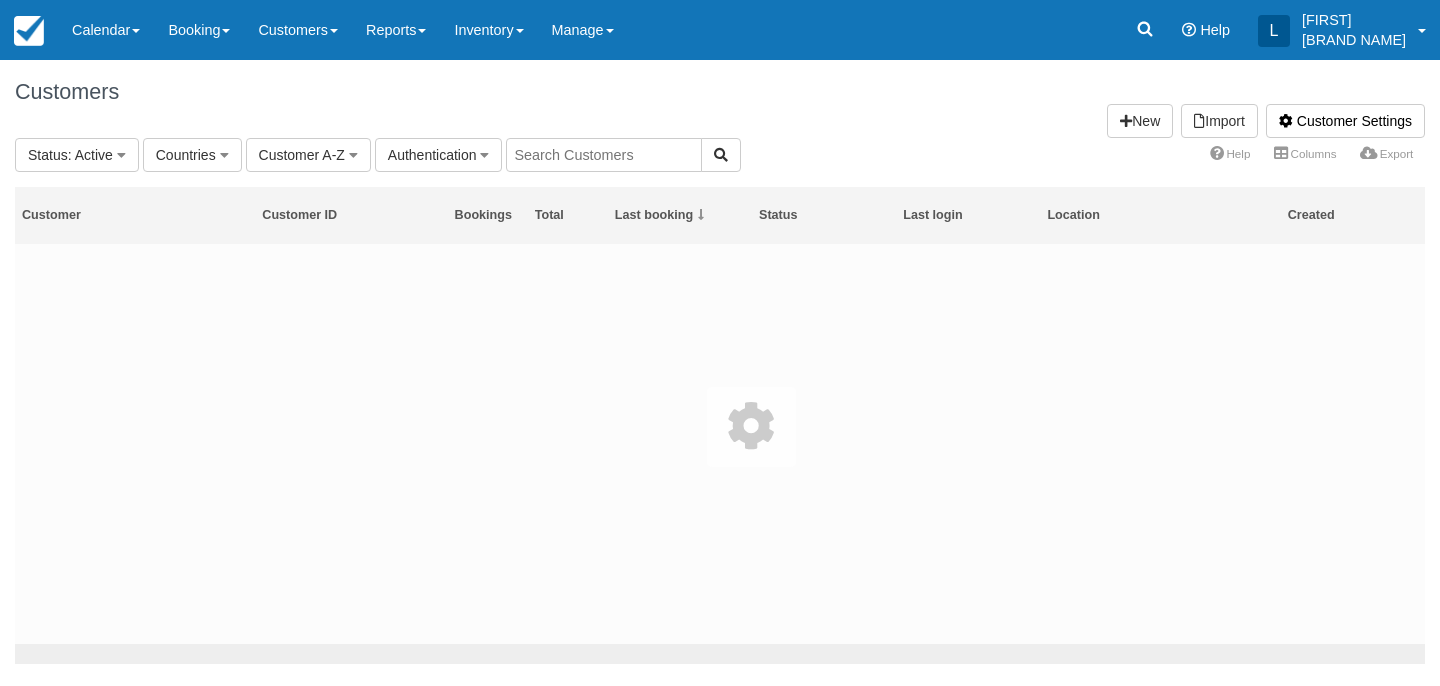 scroll, scrollTop: 0, scrollLeft: 0, axis: both 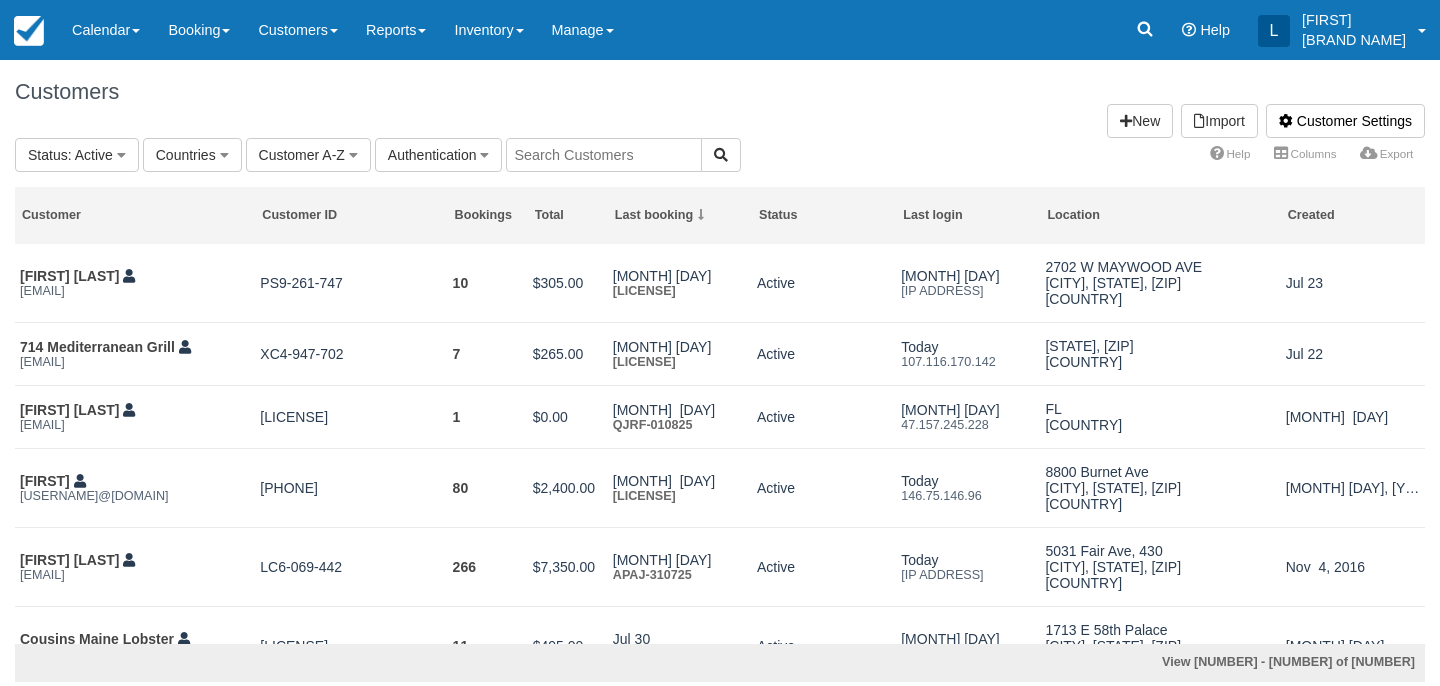 click at bounding box center (604, 155) 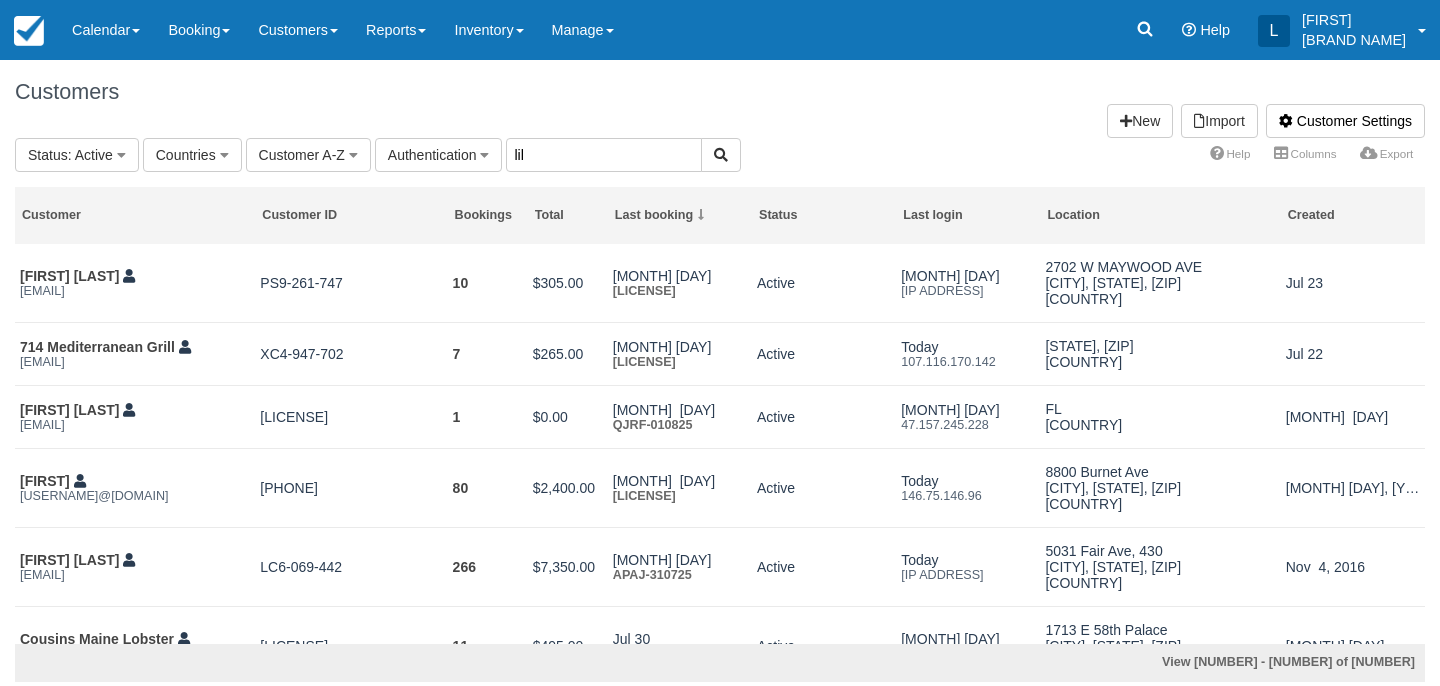 type on "lil" 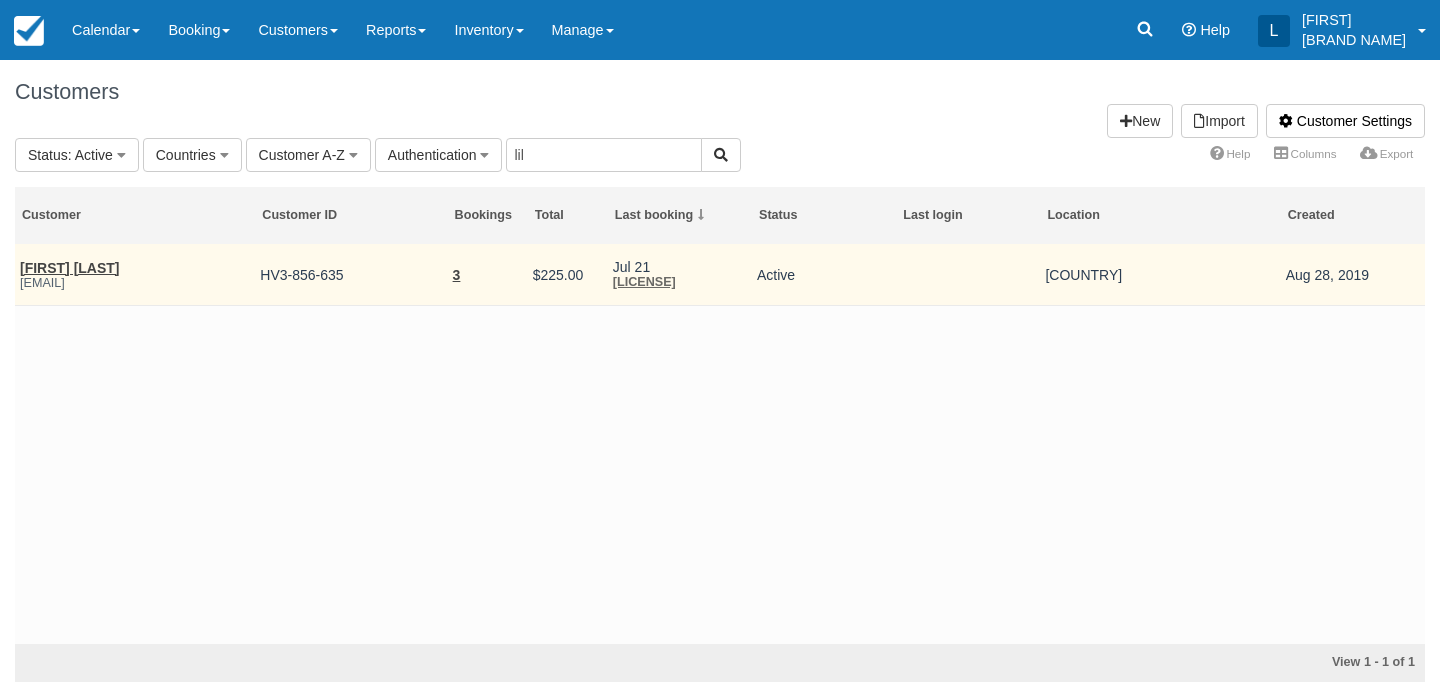 click on "[EMAIL]" at bounding box center (135, 283) 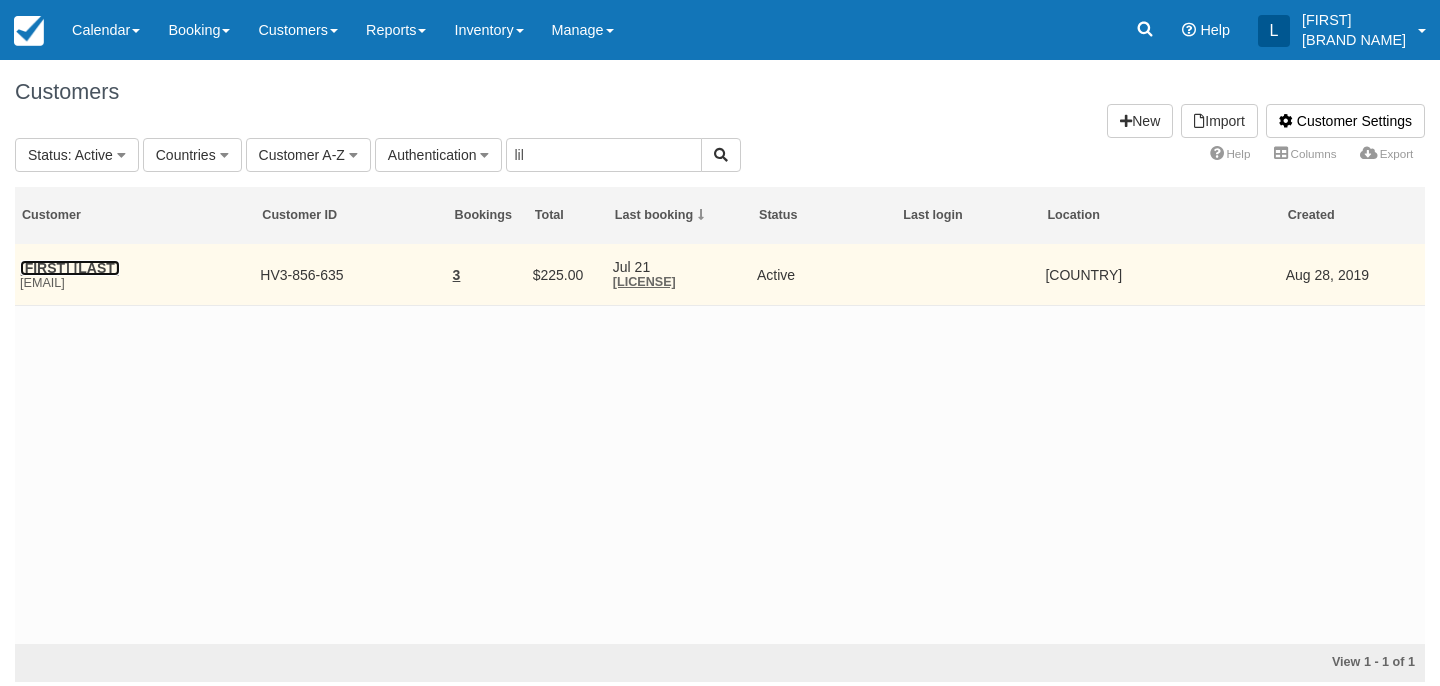 click on "[FIRST] [LAST]" at bounding box center (70, 268) 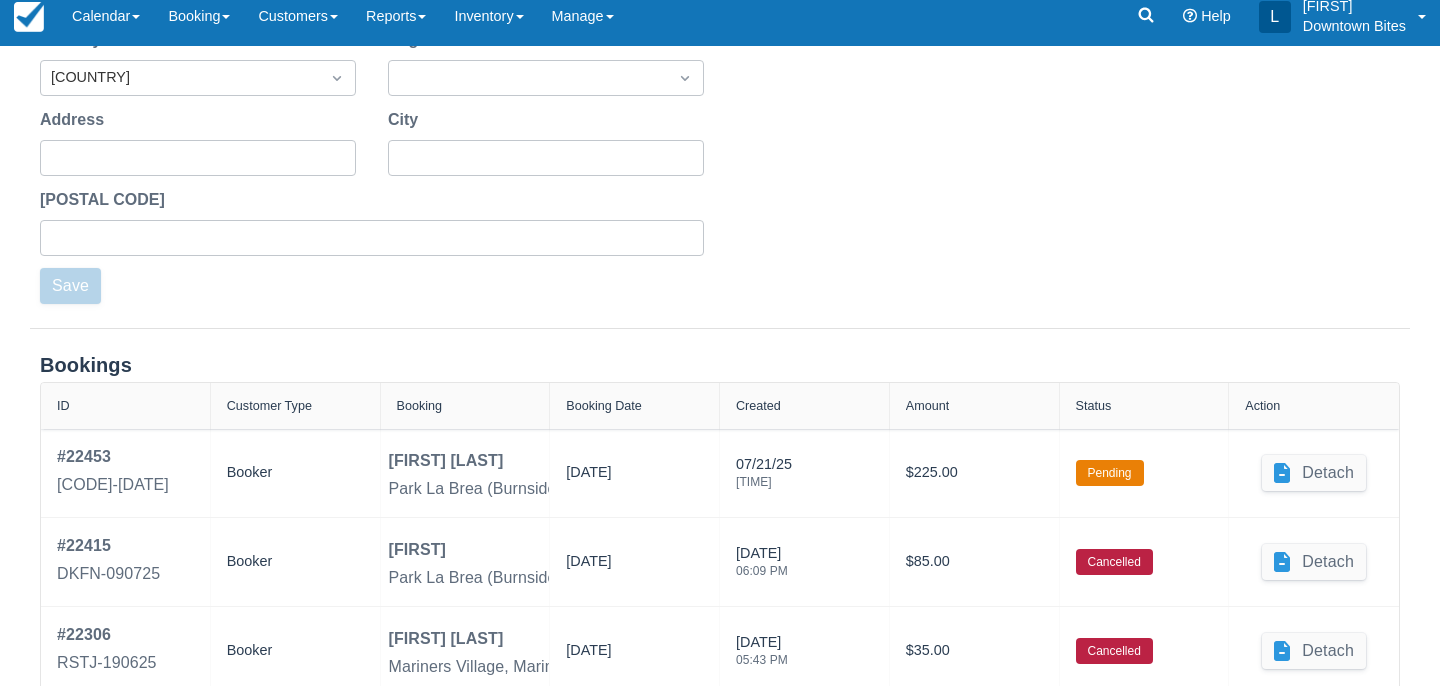 scroll, scrollTop: 642, scrollLeft: 0, axis: vertical 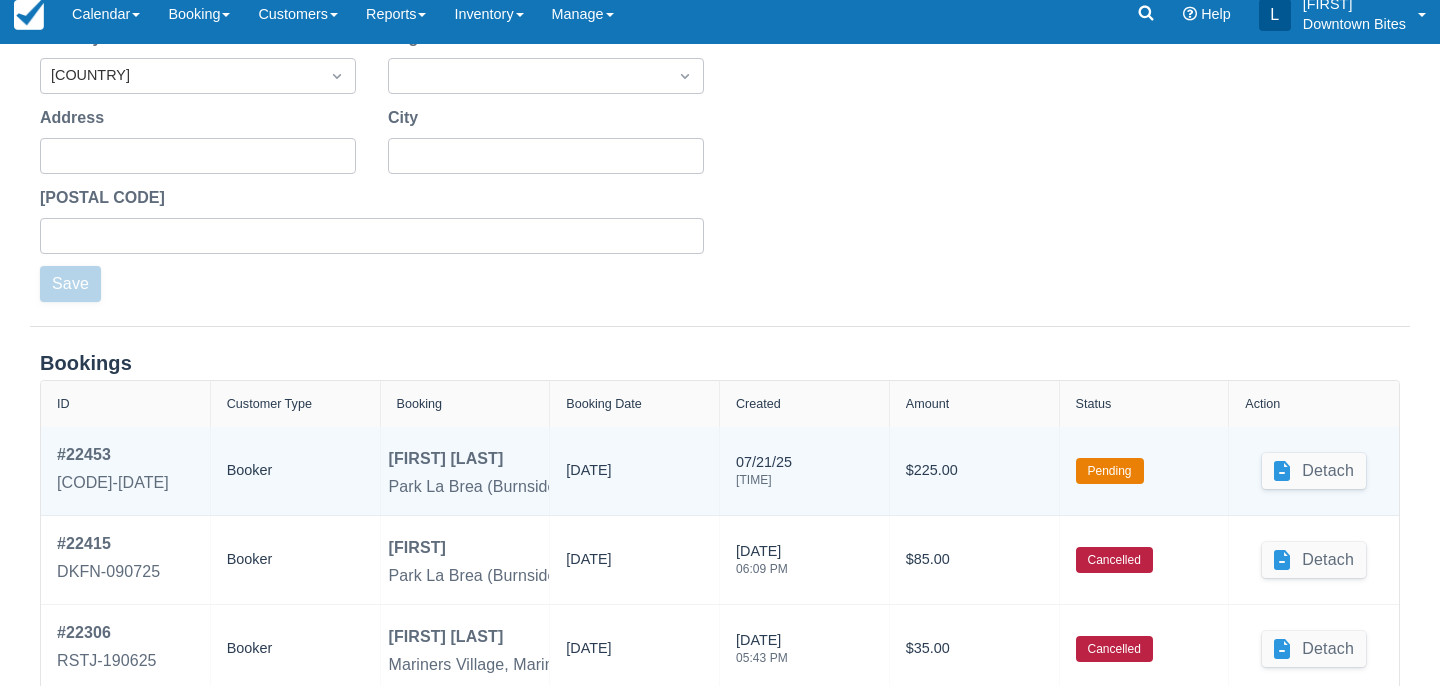 click on "Park La Brea (Burnside Circle), Los Angeles - Dinner" at bounding box center [578, 487] 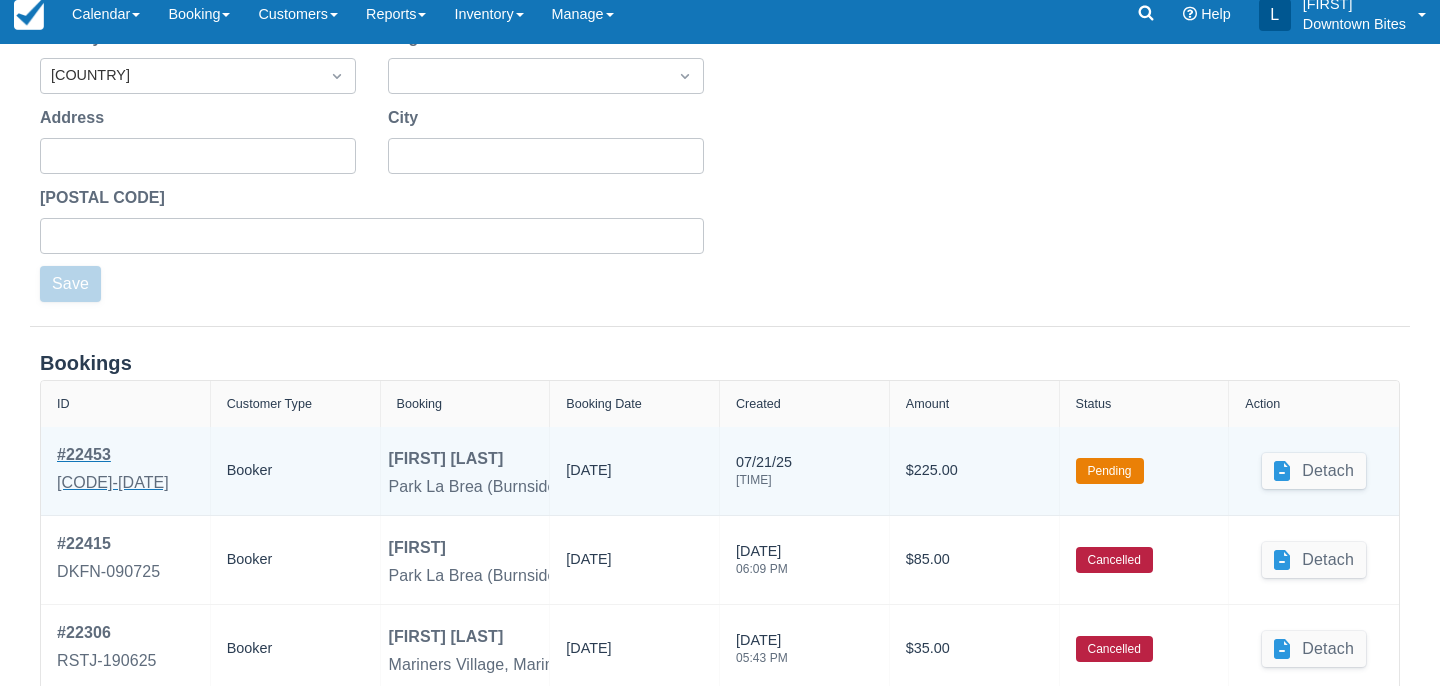 click on "[CODE]-[DATE]" at bounding box center (113, 483) 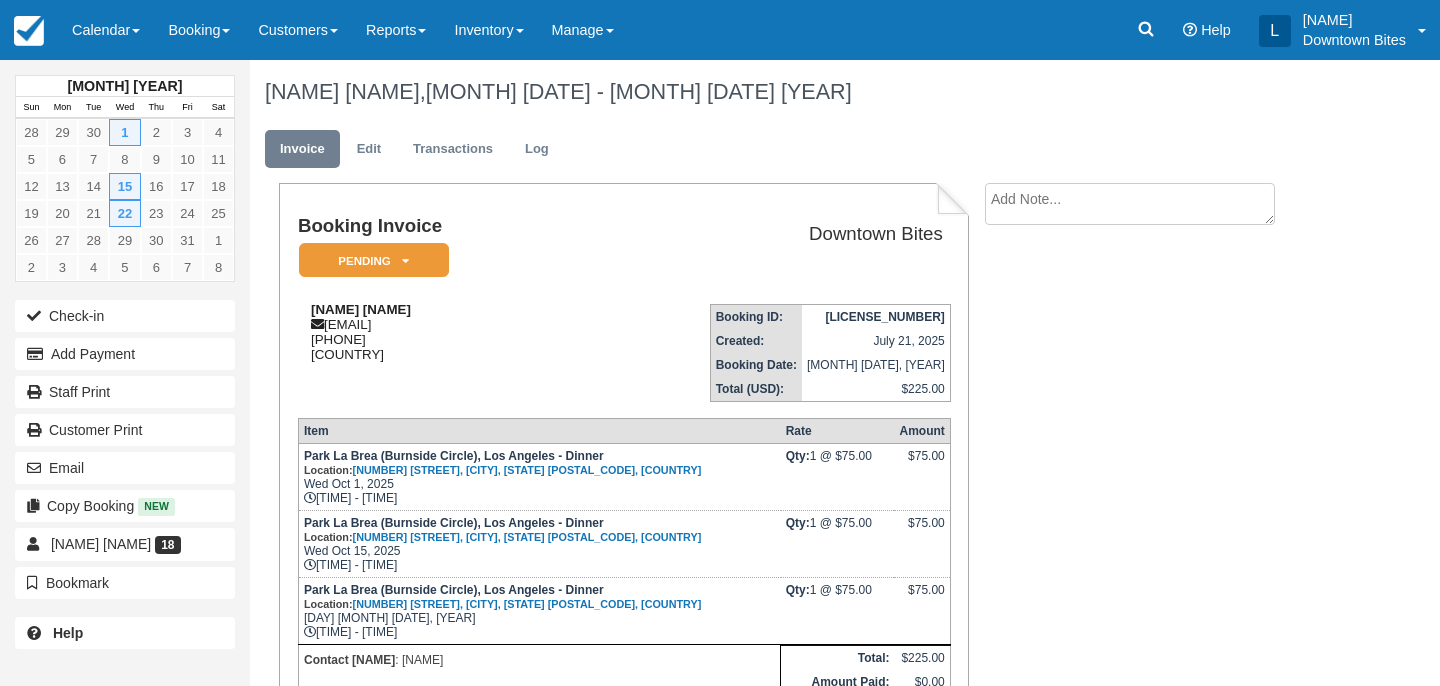 scroll, scrollTop: 0, scrollLeft: 0, axis: both 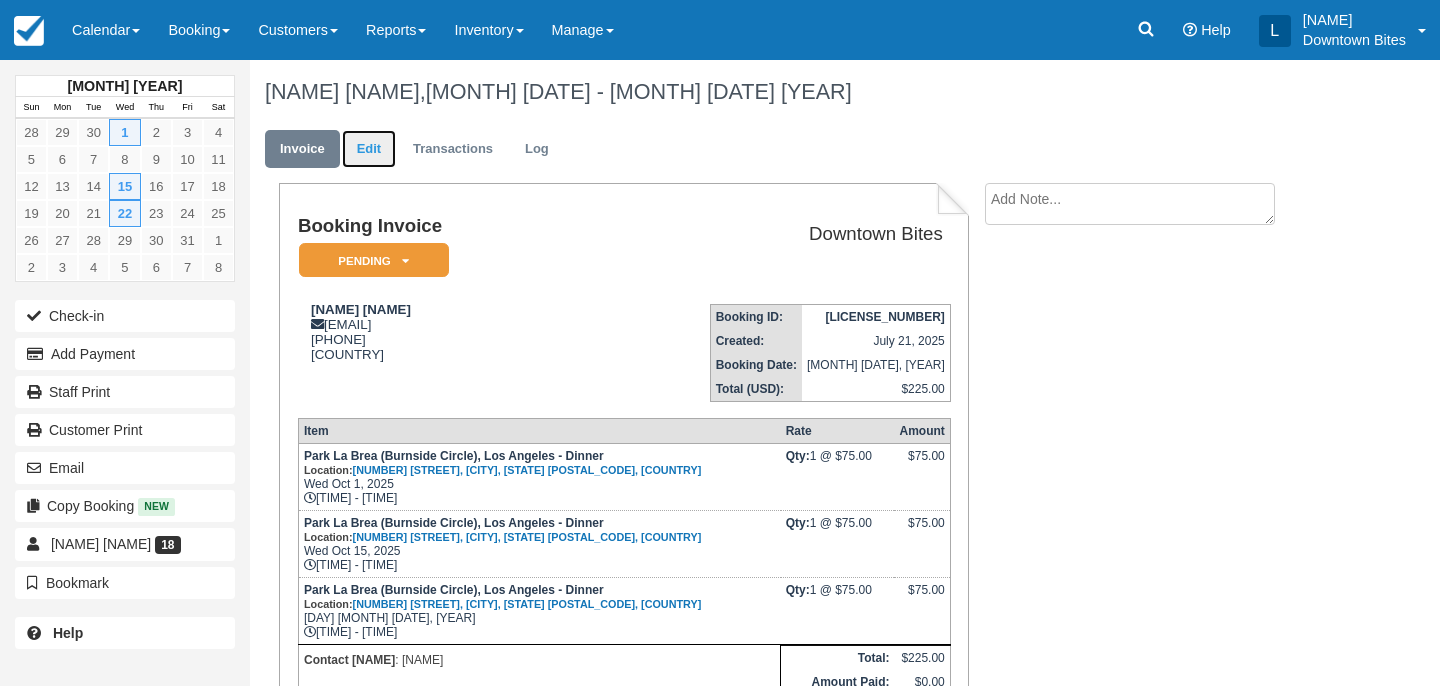 click on "Edit" at bounding box center [369, 149] 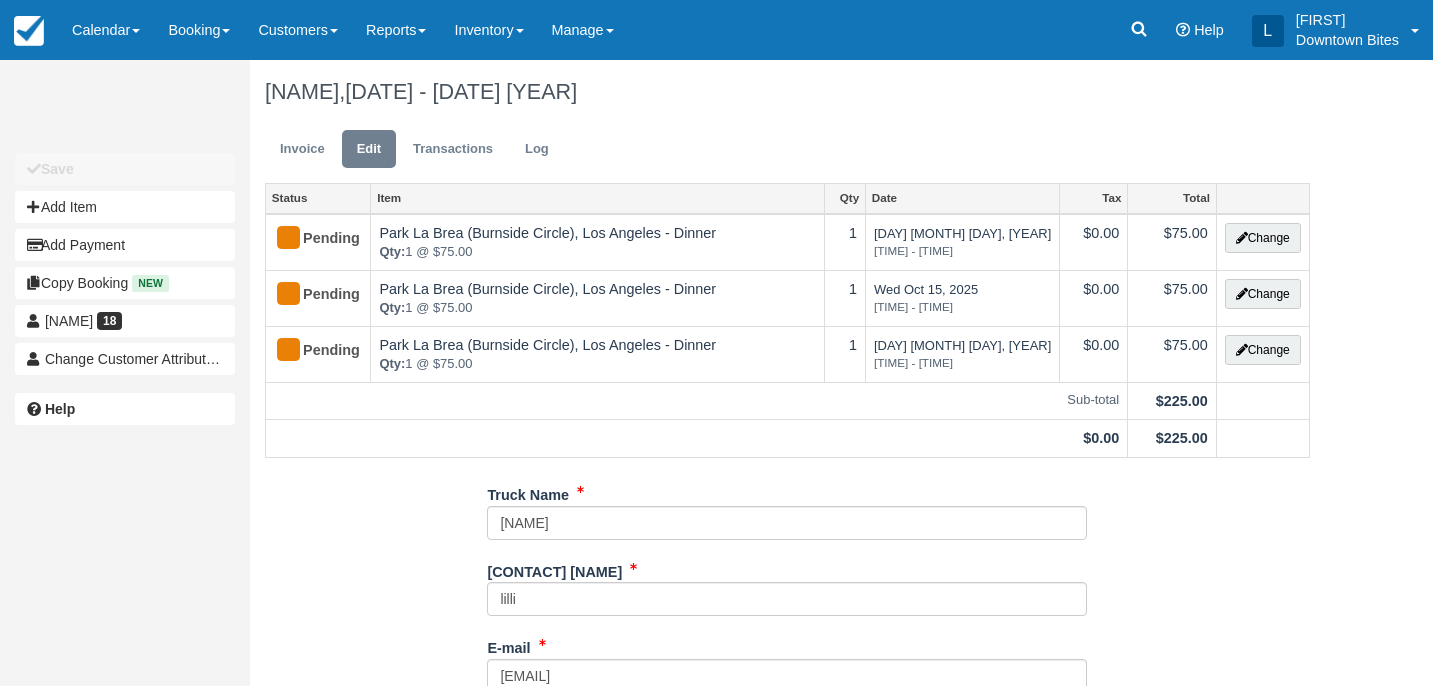 type on "[NUMBERS]" 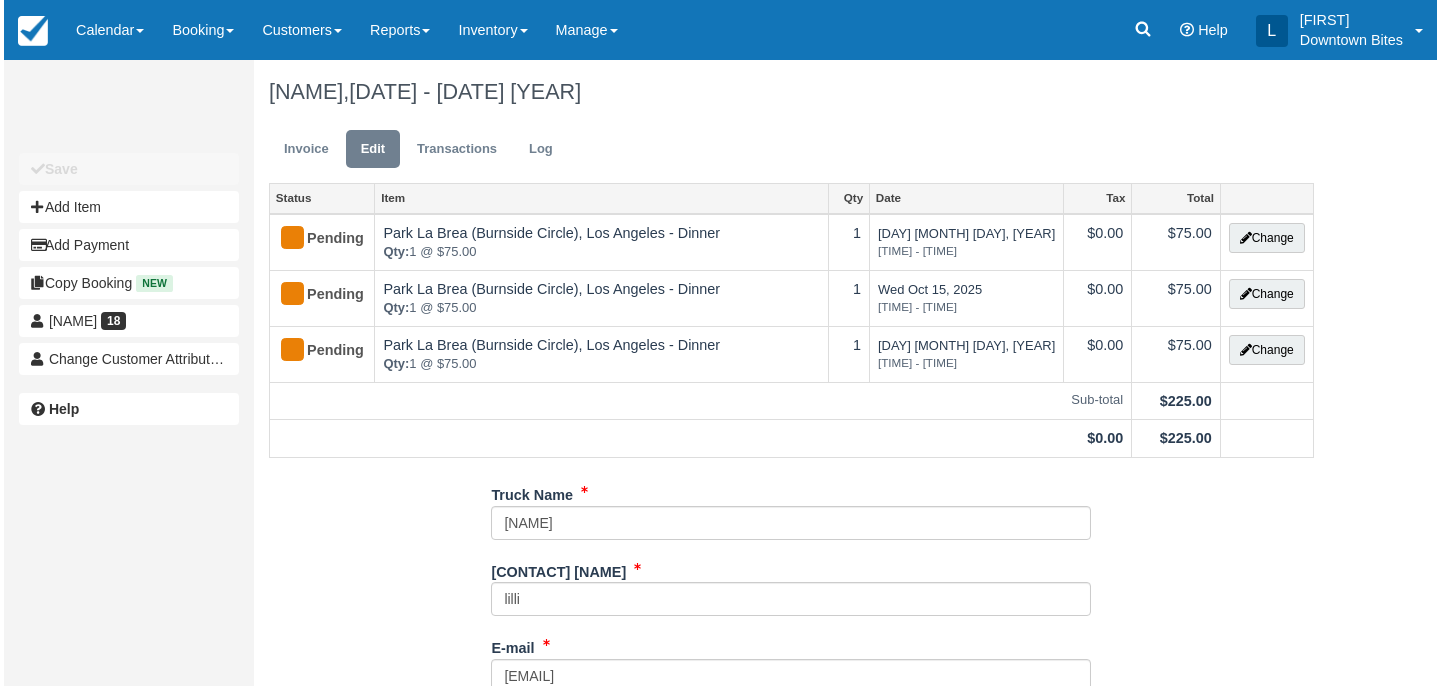 scroll, scrollTop: 0, scrollLeft: 0, axis: both 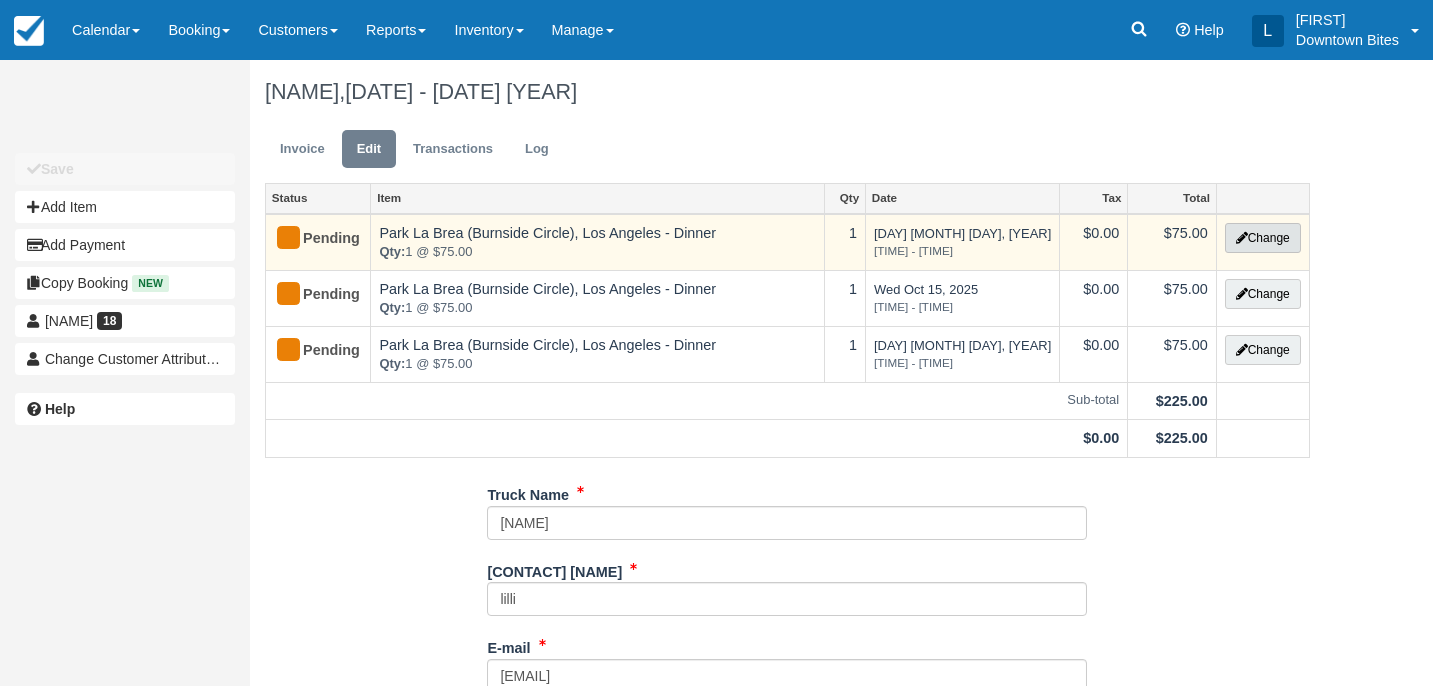 click on "Change" at bounding box center [1263, 238] 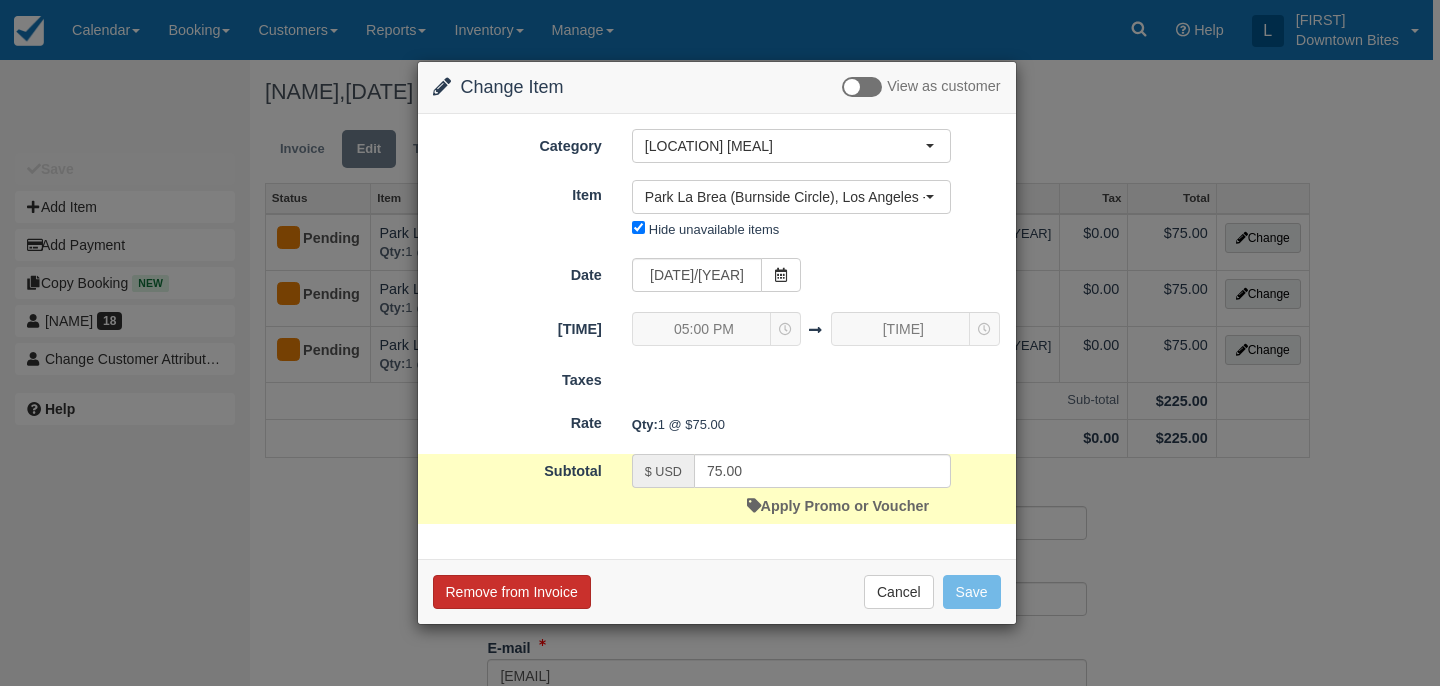 click on "Remove from Invoice" at bounding box center [512, 592] 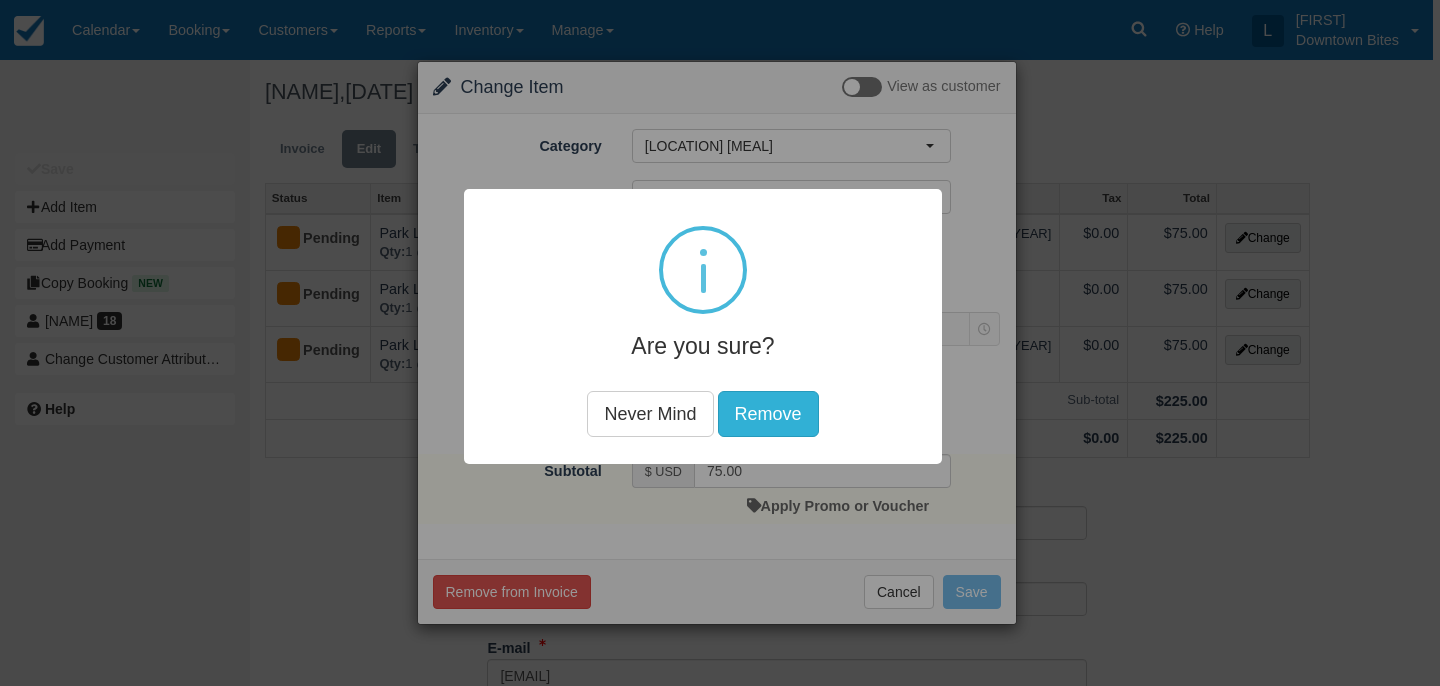 click on "Remove" at bounding box center [768, 414] 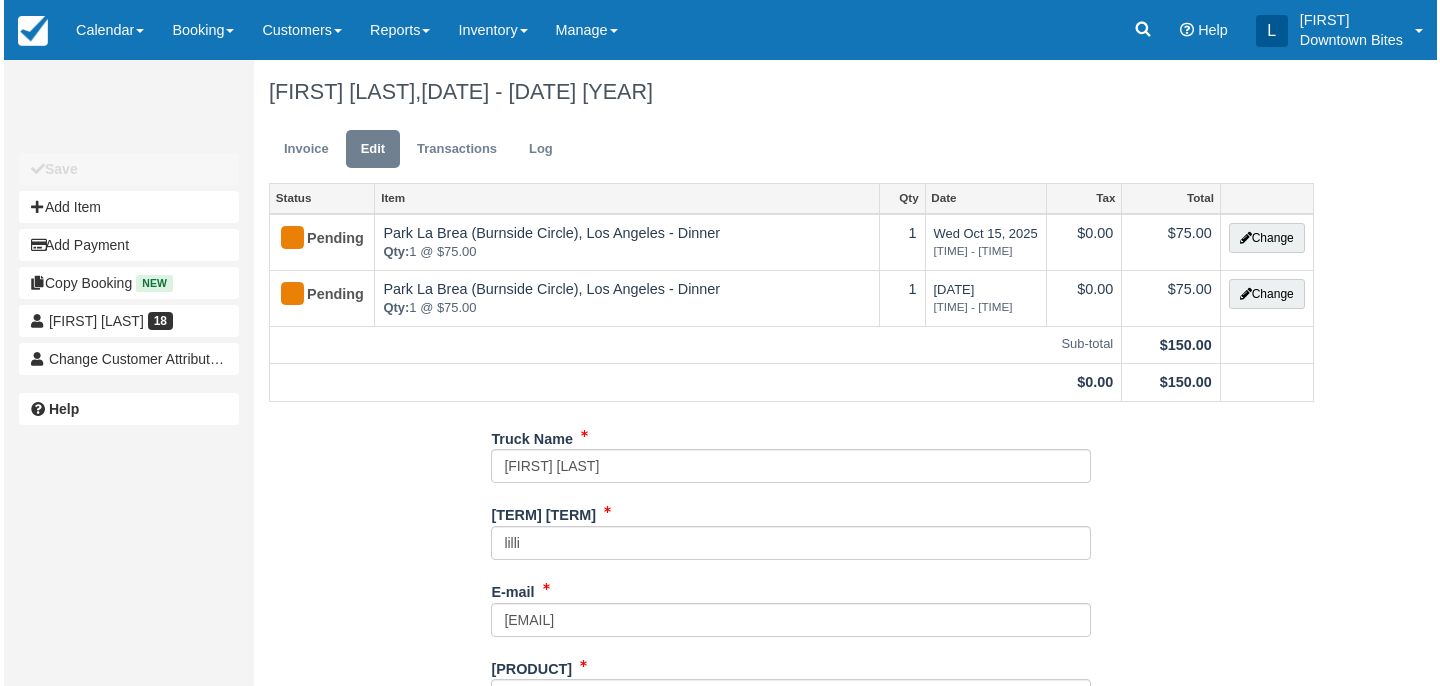 scroll, scrollTop: 0, scrollLeft: 0, axis: both 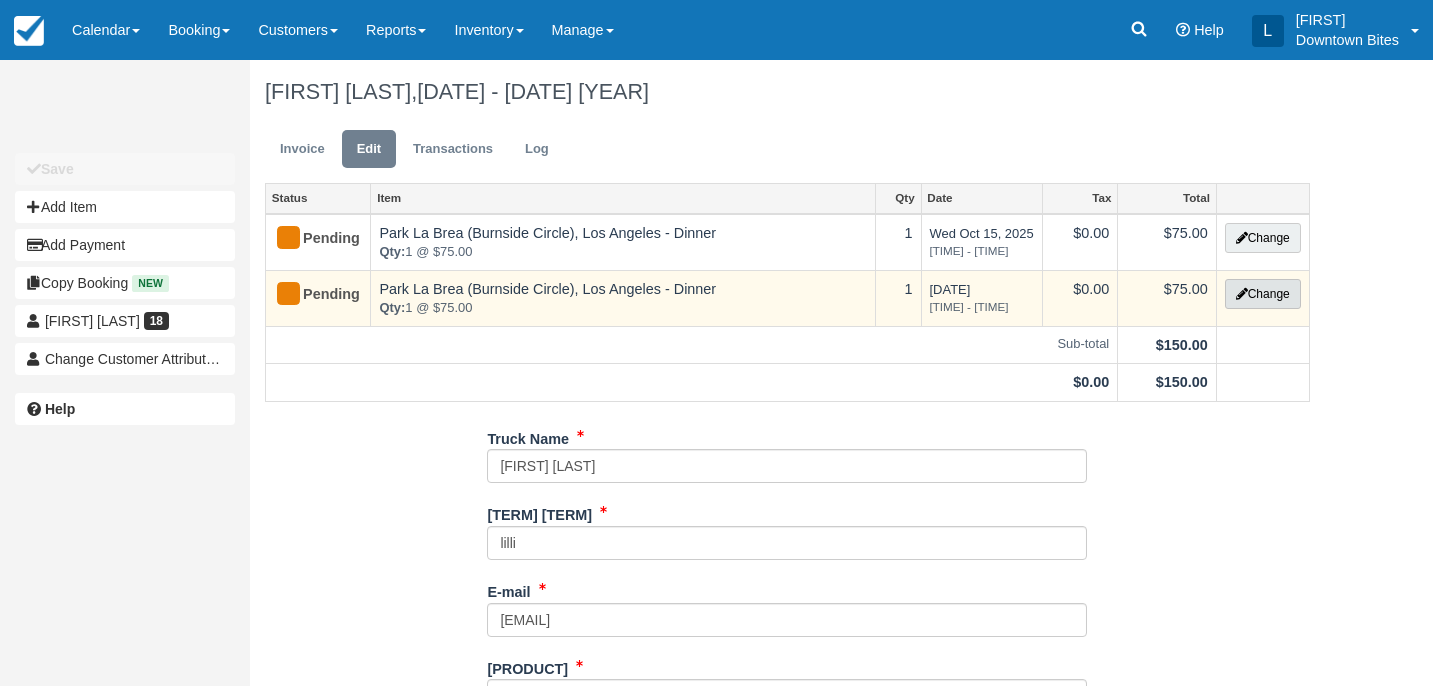 click on "Change" at bounding box center [1263, 294] 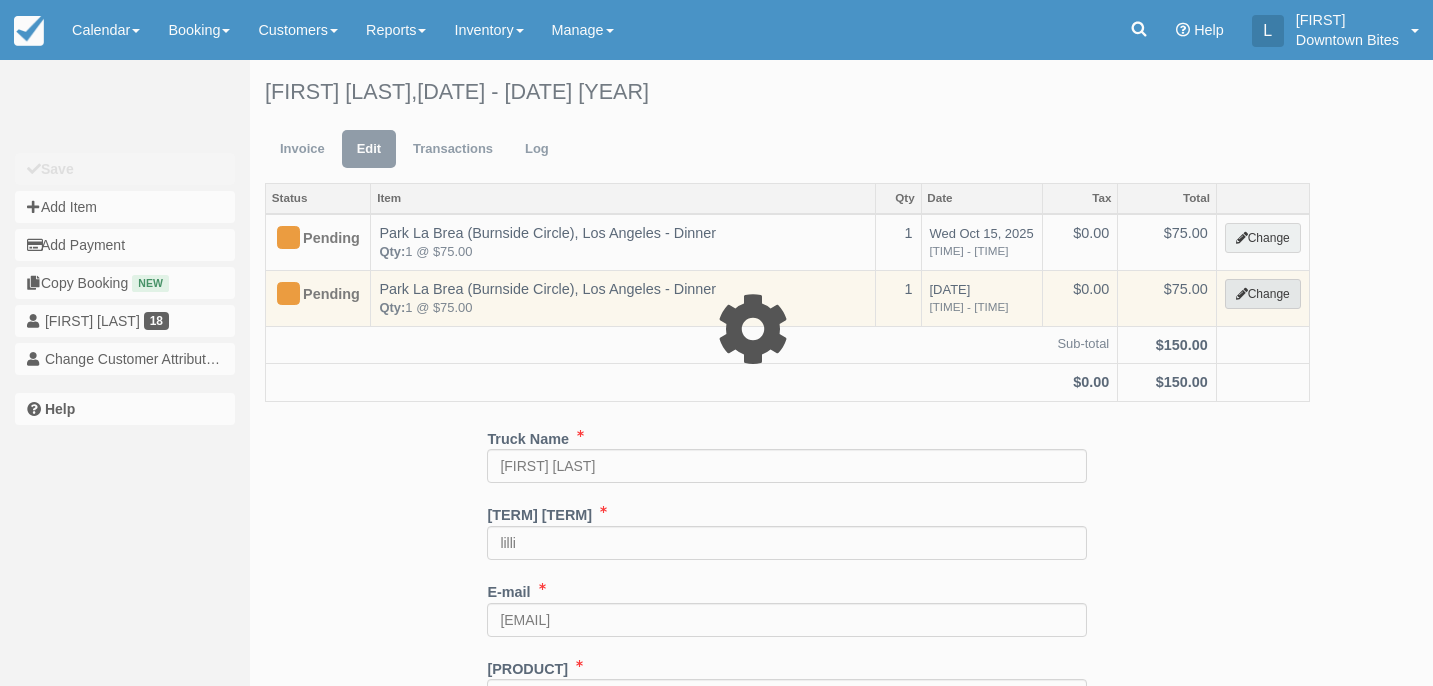 select on "2" 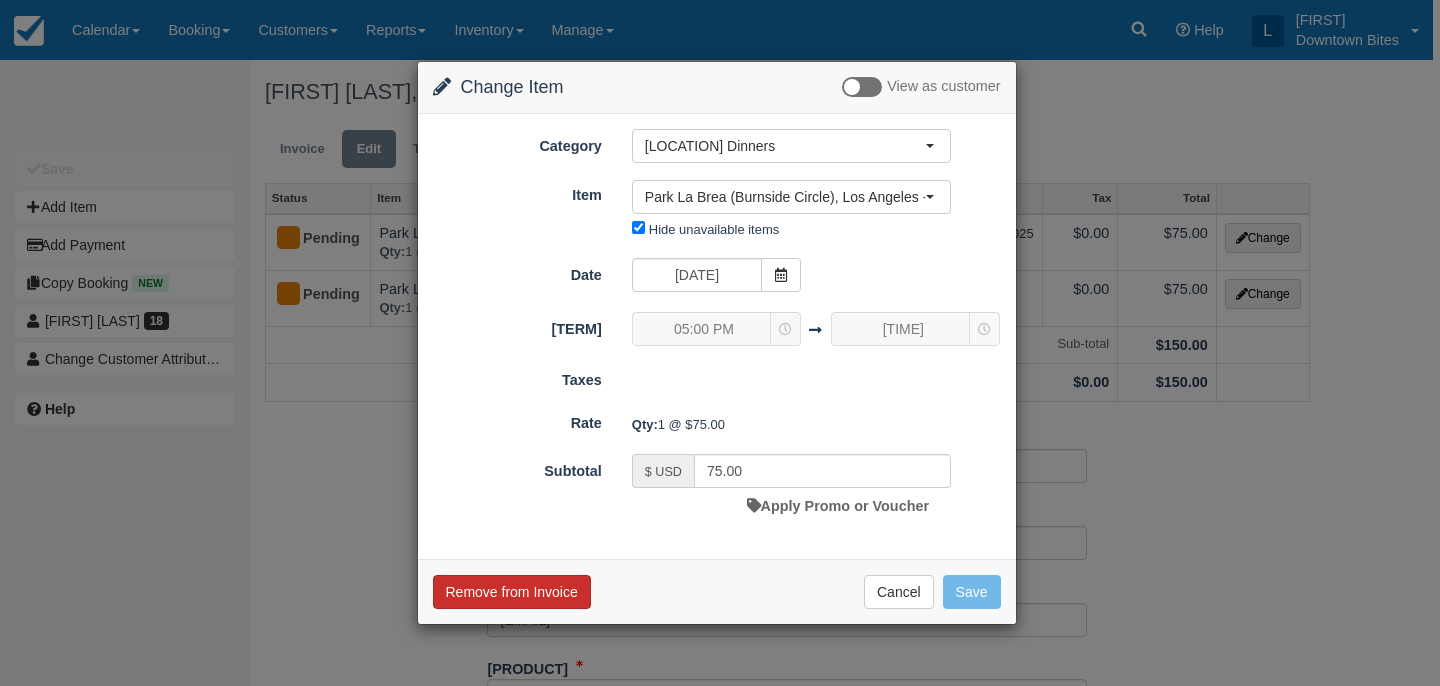 click on "Remove from Invoice" at bounding box center [512, 592] 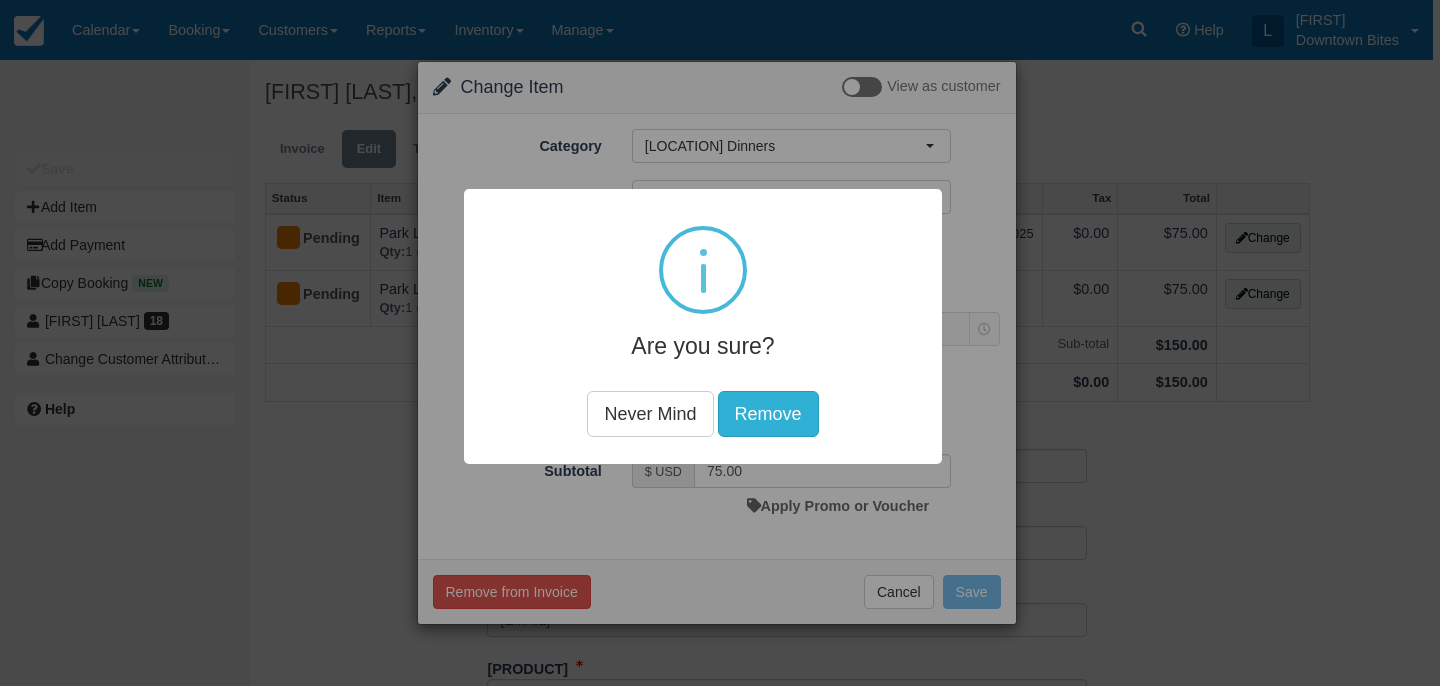 click on "Remove" at bounding box center [768, 414] 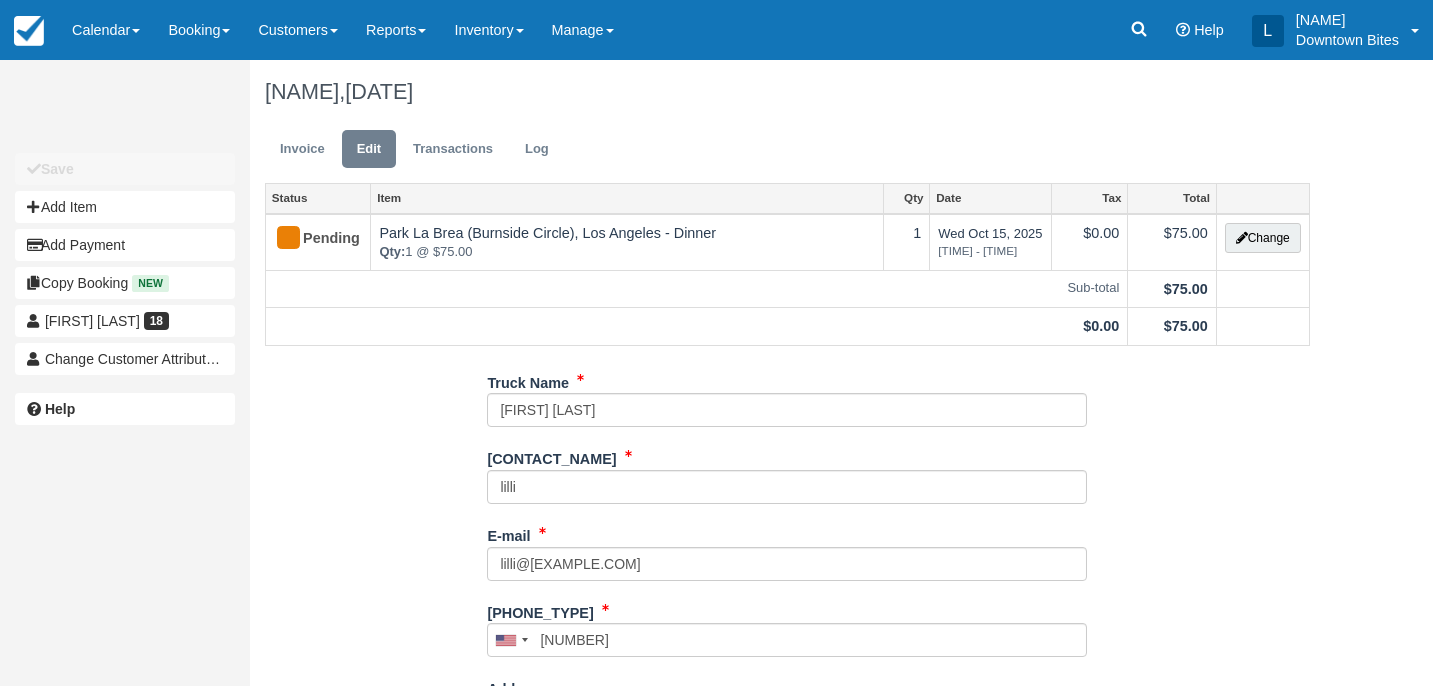 scroll, scrollTop: 0, scrollLeft: 0, axis: both 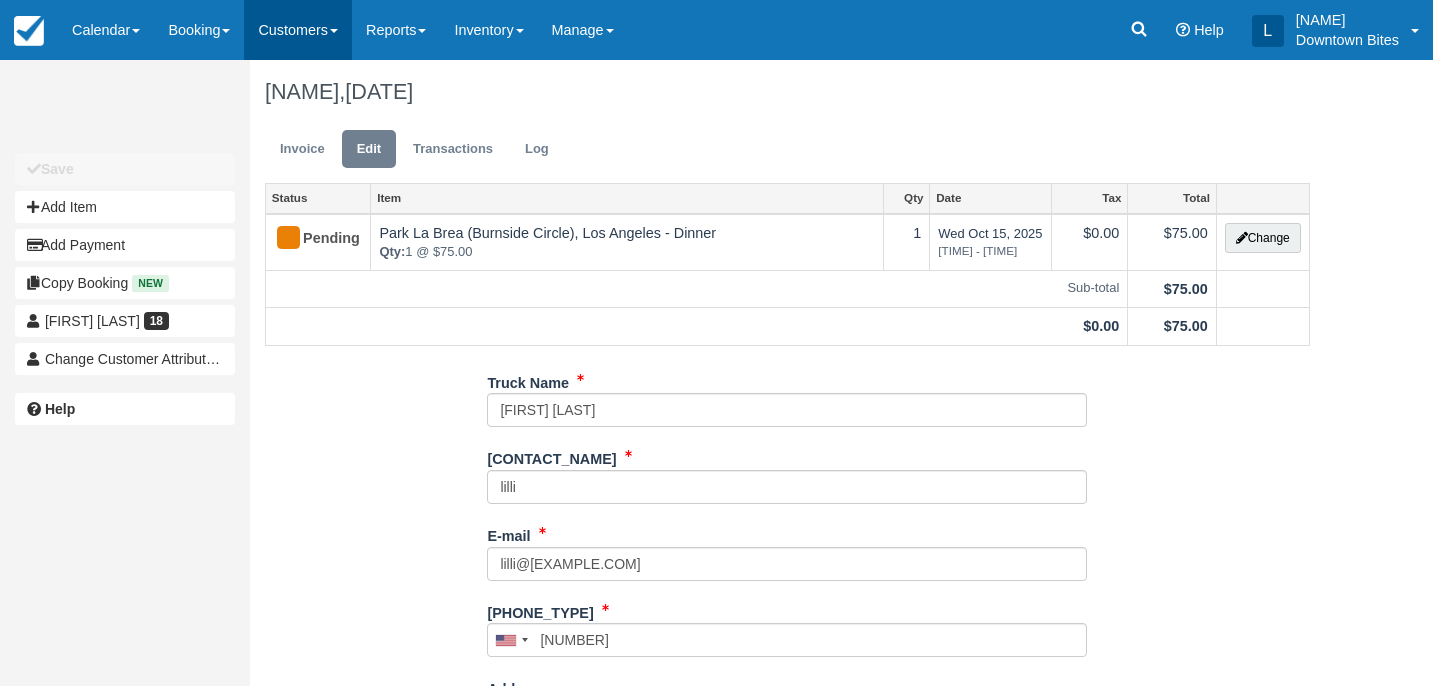 click on "Customers" at bounding box center (298, 30) 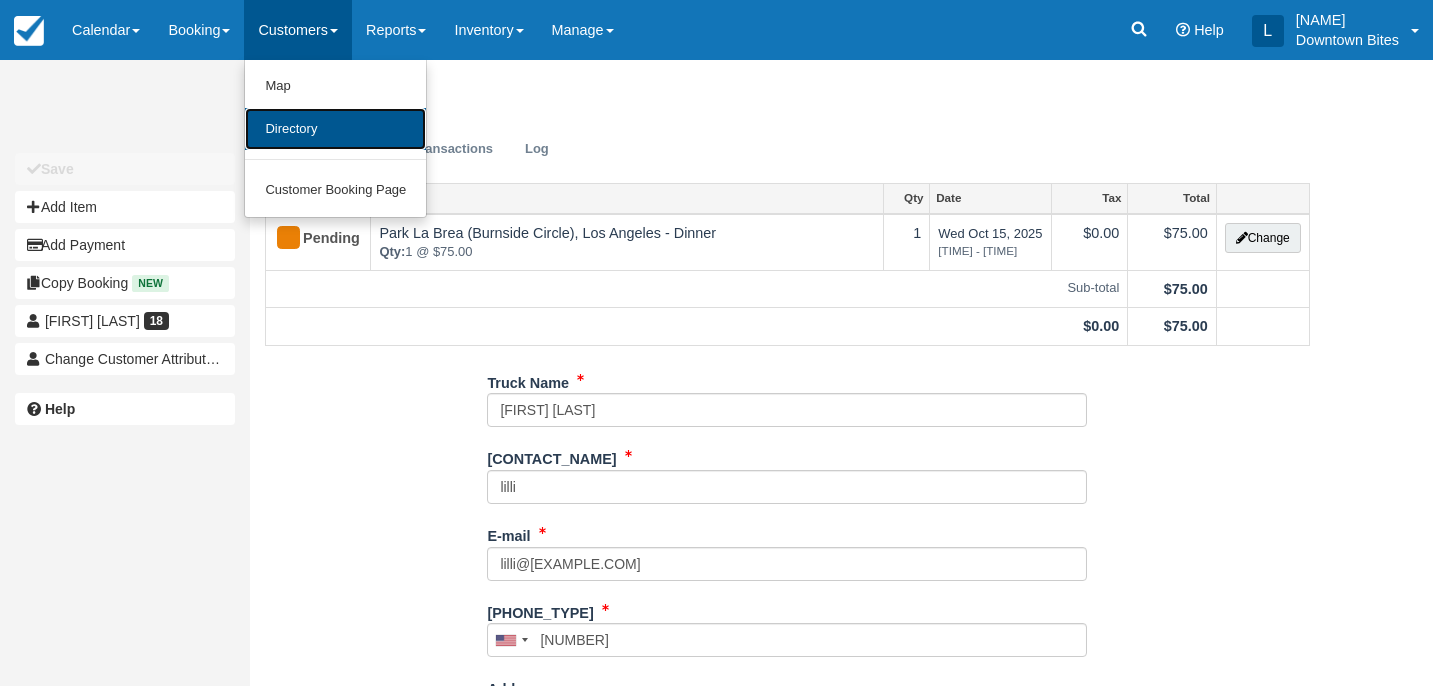 click on "Directory" at bounding box center [335, 129] 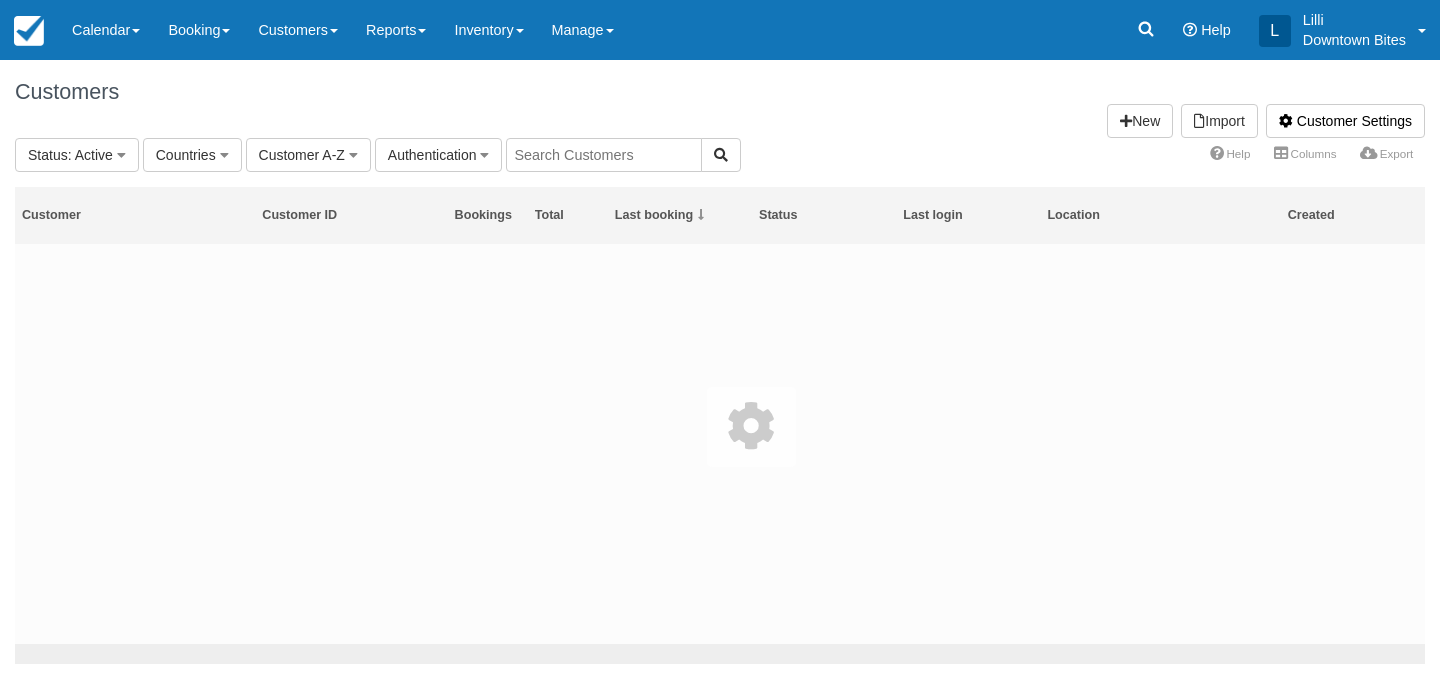 scroll, scrollTop: 0, scrollLeft: 0, axis: both 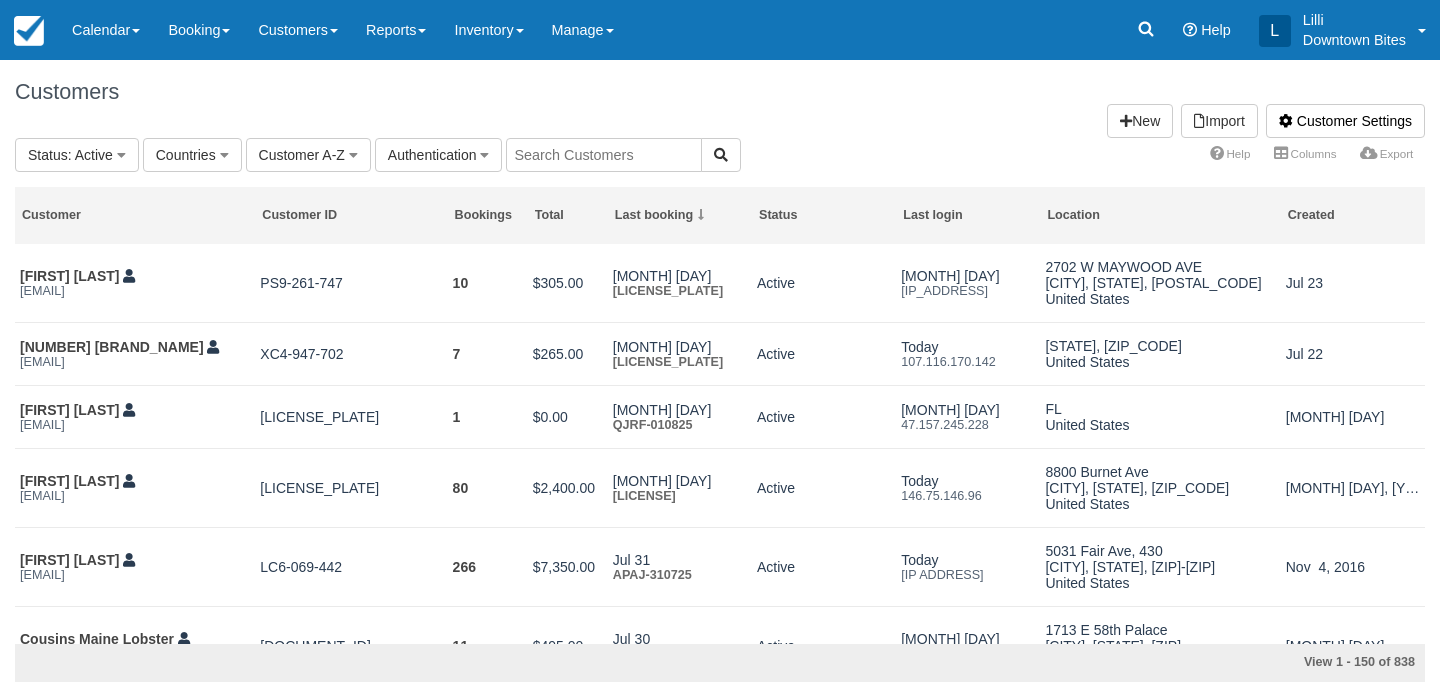 click at bounding box center [604, 155] 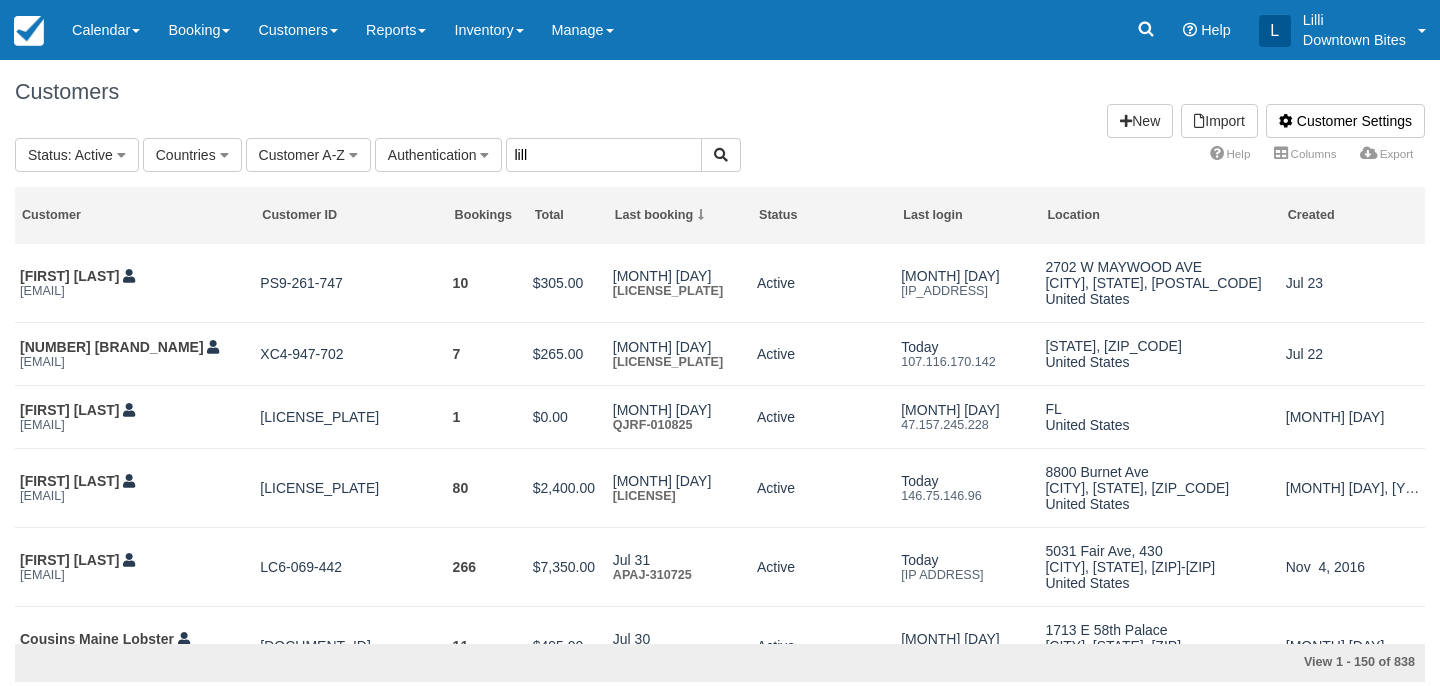 type on "lill" 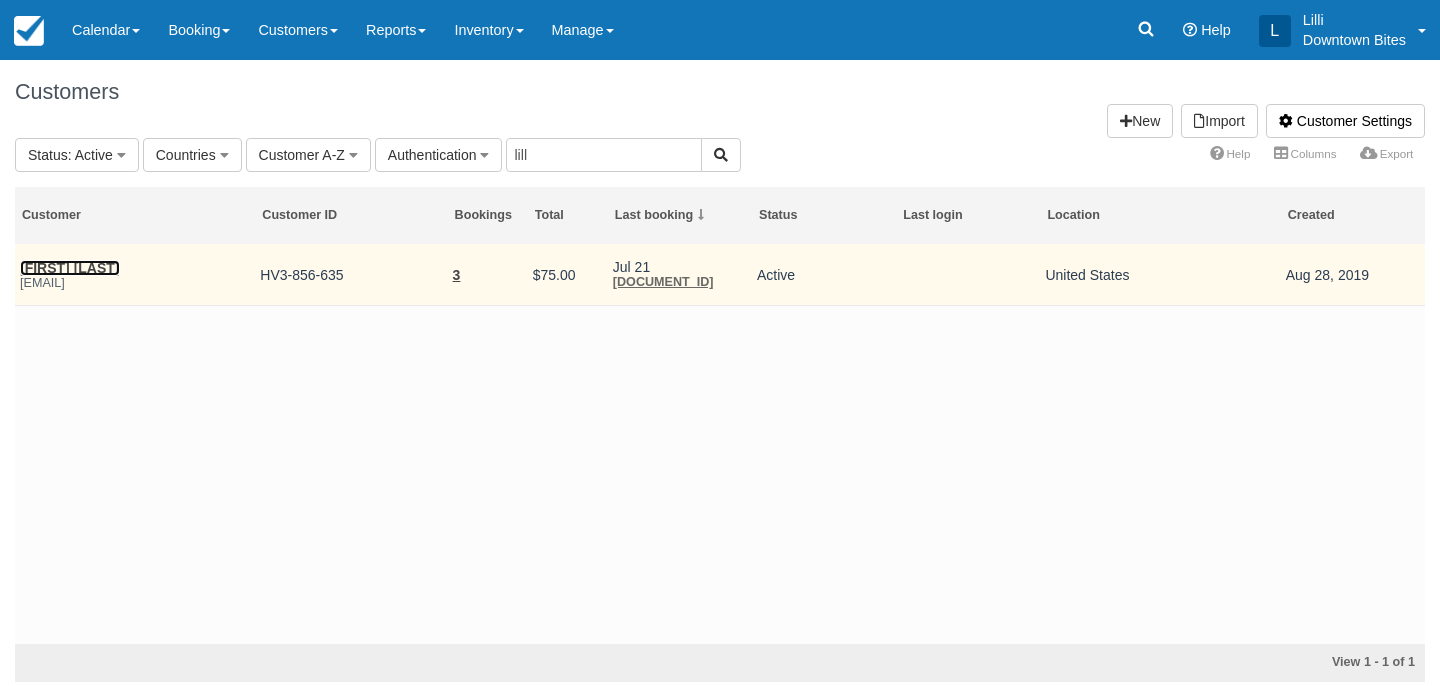click on "[FIRST] [LAST]" at bounding box center [70, 268] 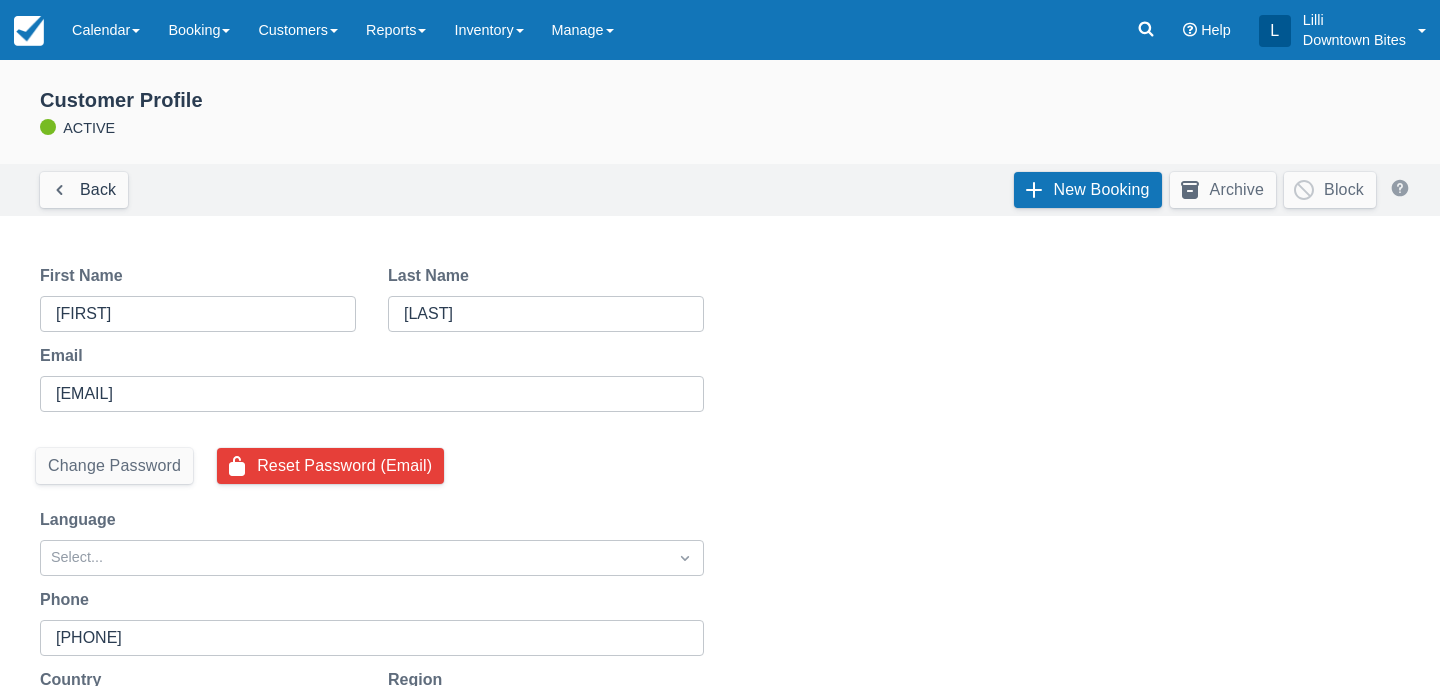 scroll, scrollTop: 0, scrollLeft: 0, axis: both 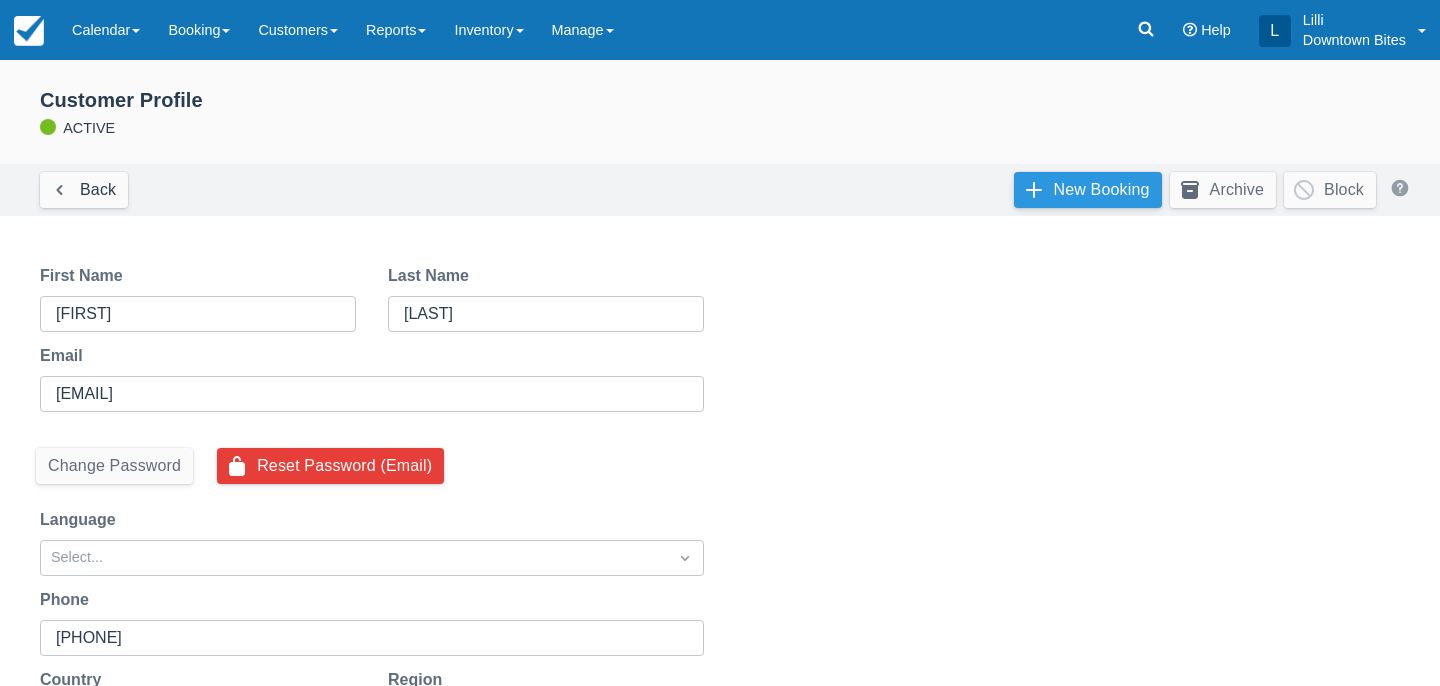 click on "New Booking" at bounding box center [1088, 190] 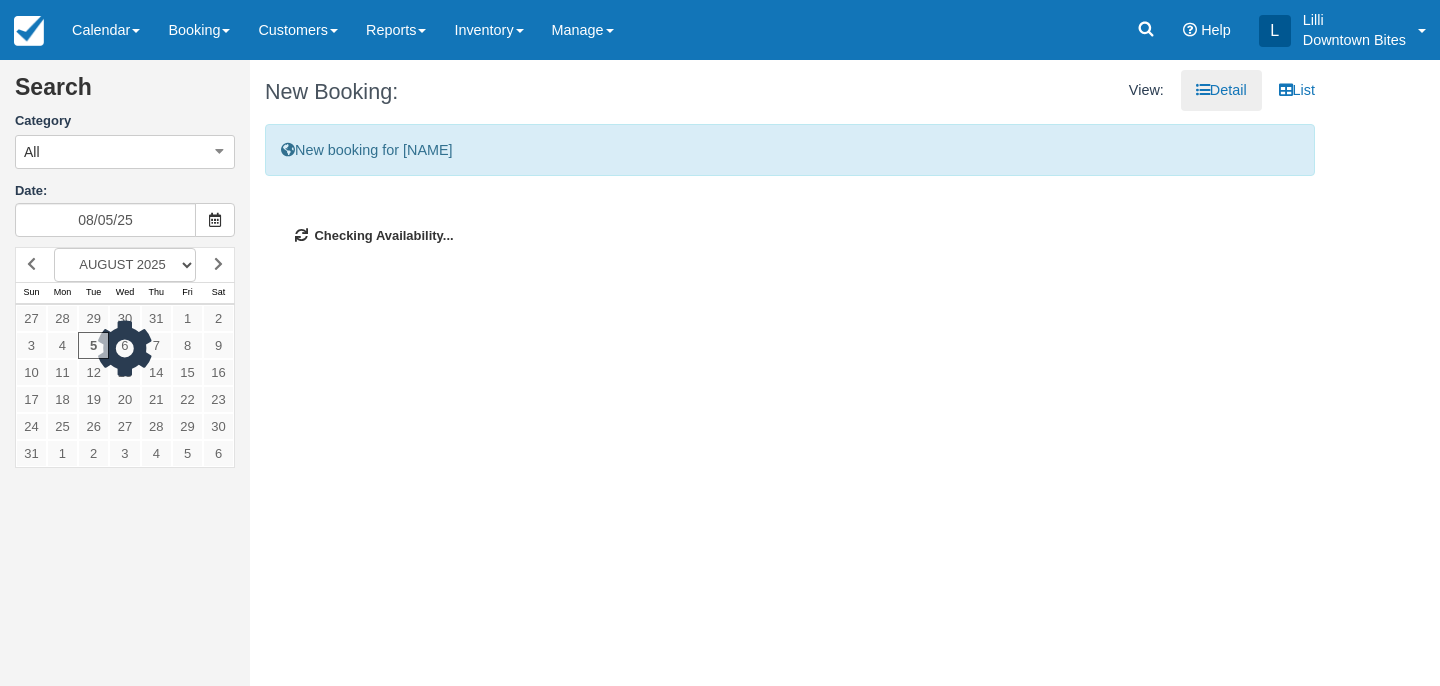 scroll, scrollTop: 0, scrollLeft: 0, axis: both 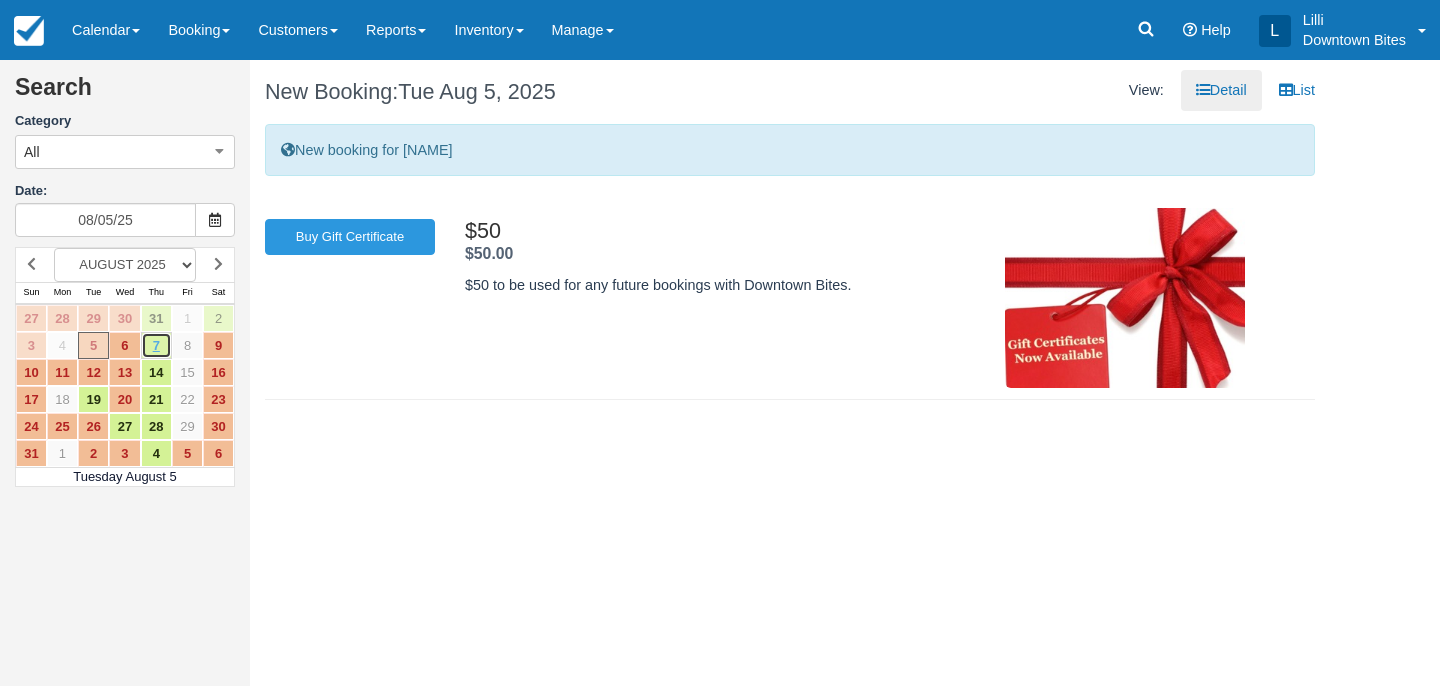 click on "7" at bounding box center (156, 345) 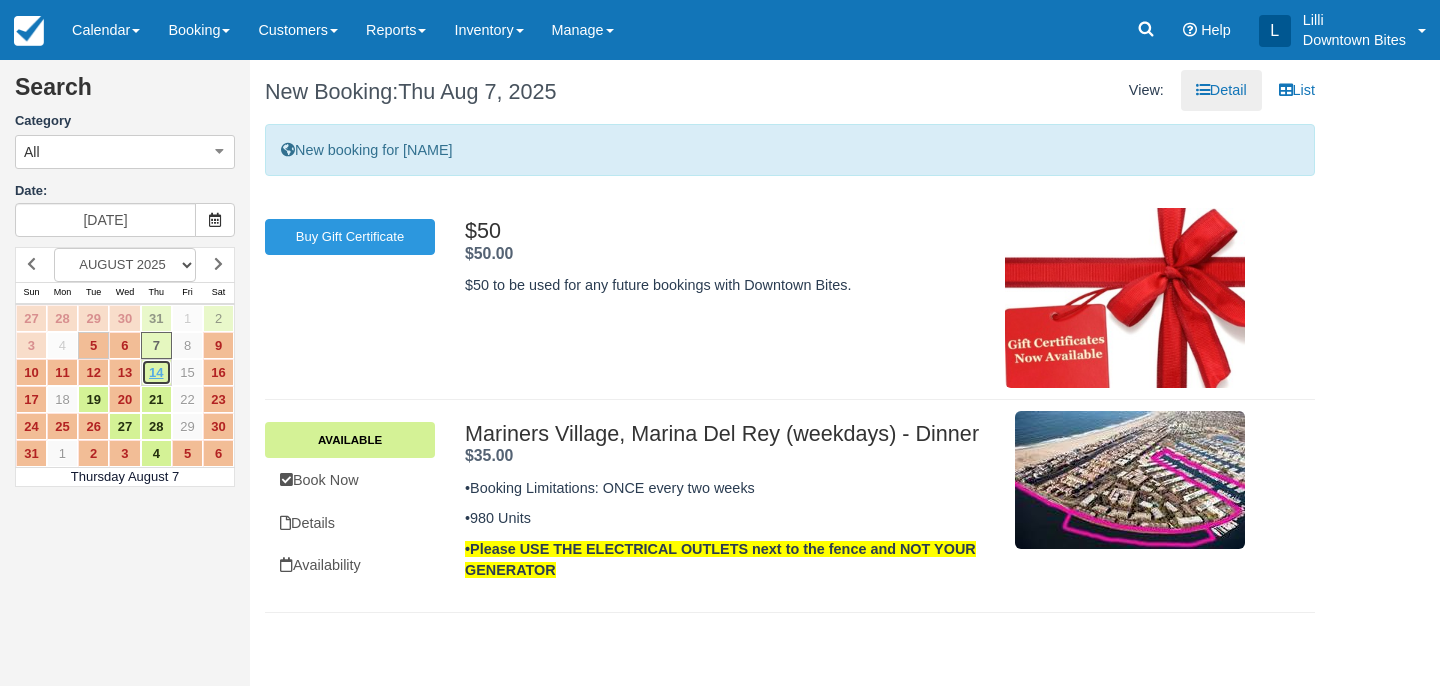 click on "14" at bounding box center [156, 372] 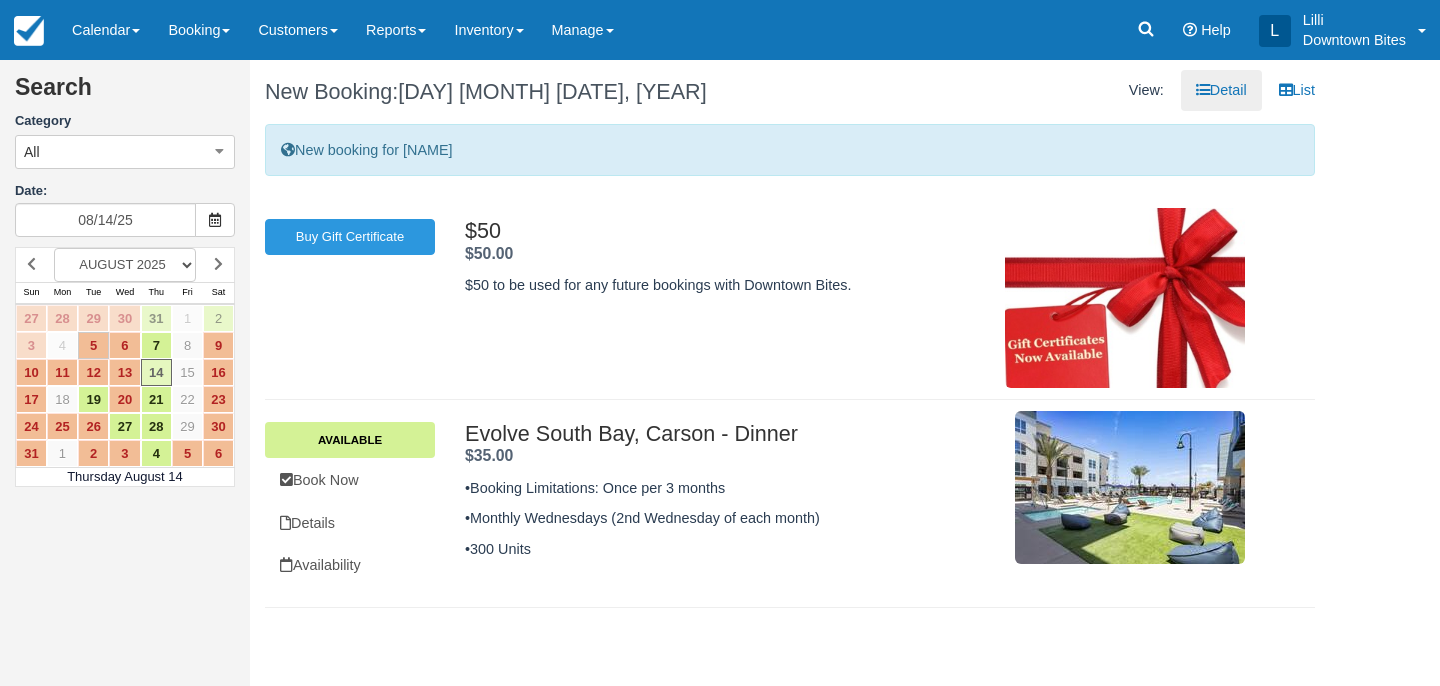 drag, startPoint x: 705, startPoint y: 313, endPoint x: 400, endPoint y: 335, distance: 305.79242 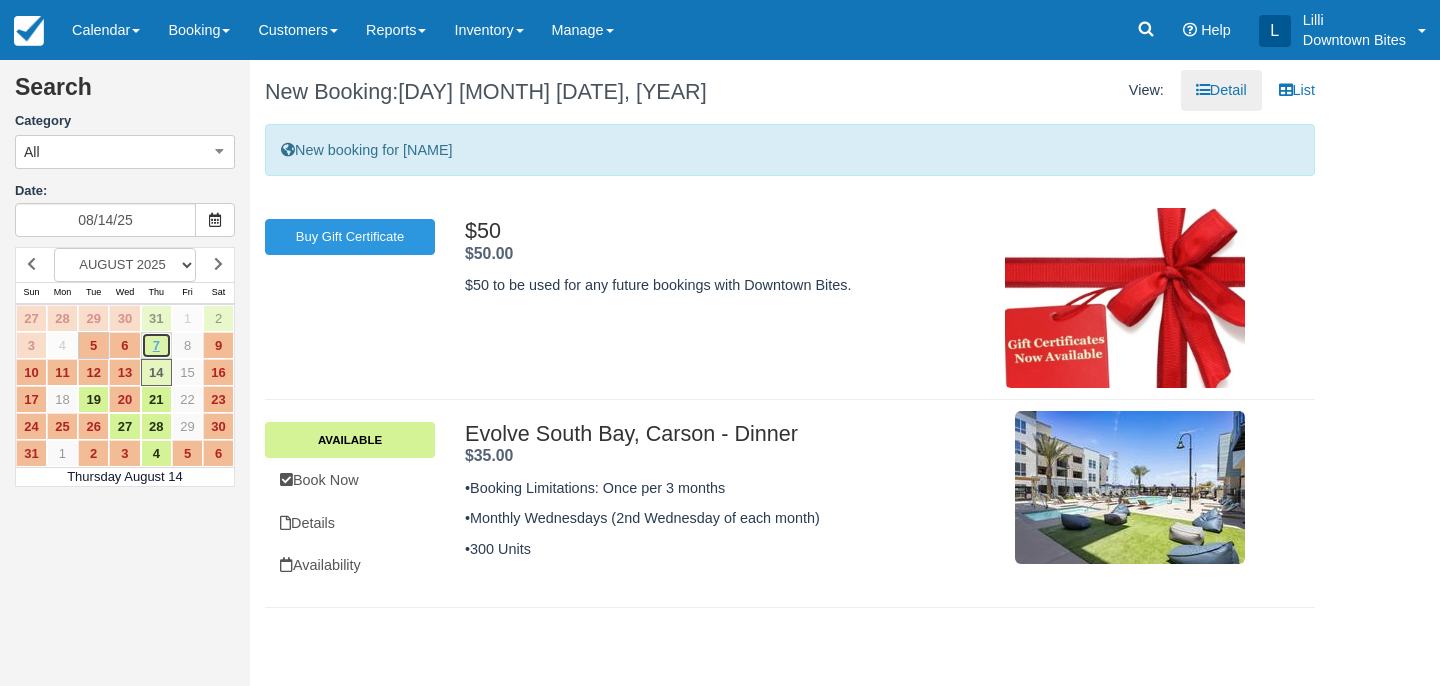 click on "7" at bounding box center [156, 345] 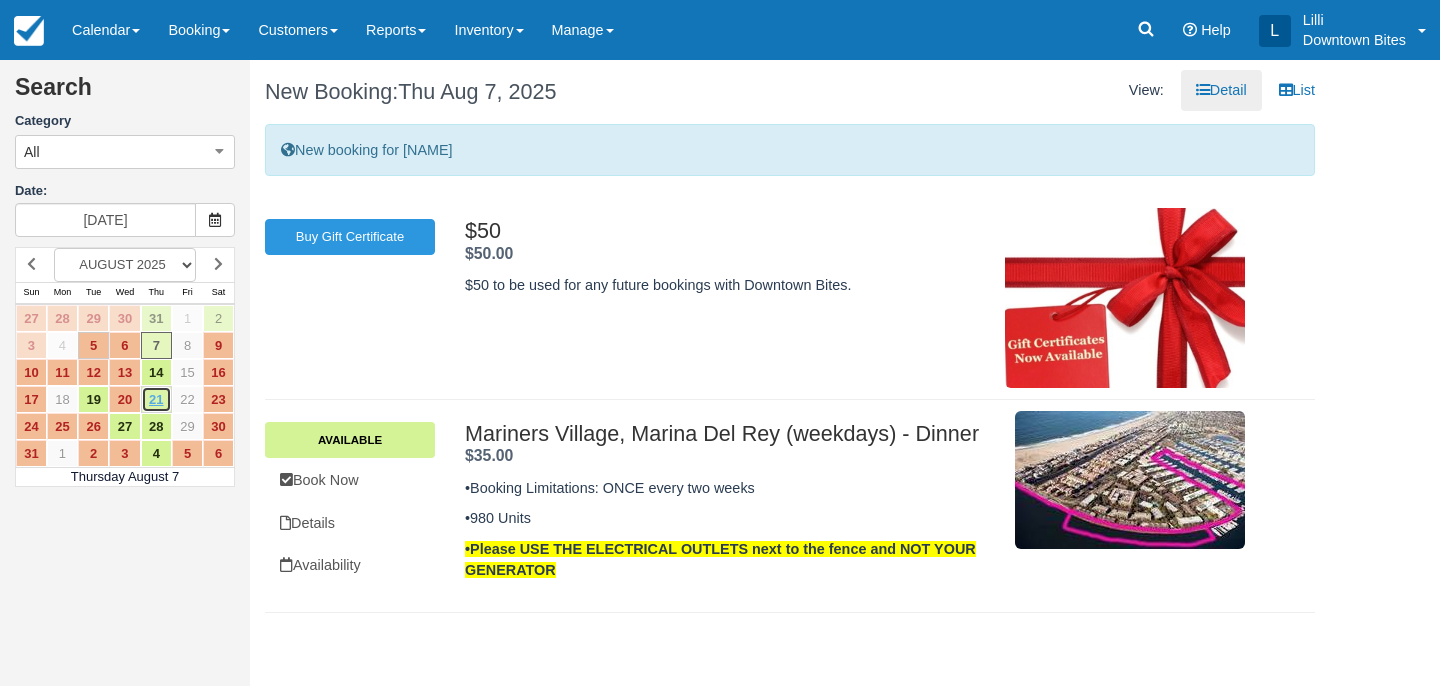 click on "21" at bounding box center (156, 399) 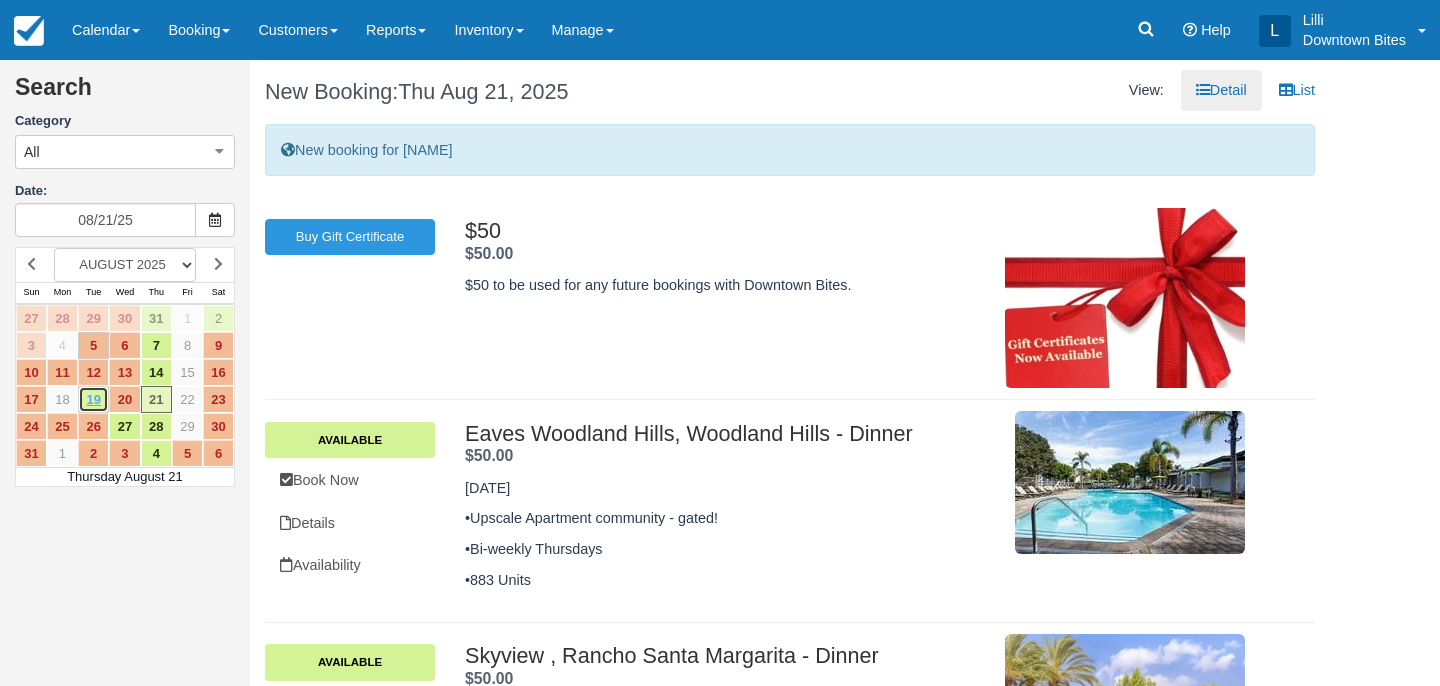click on "19" at bounding box center [93, 399] 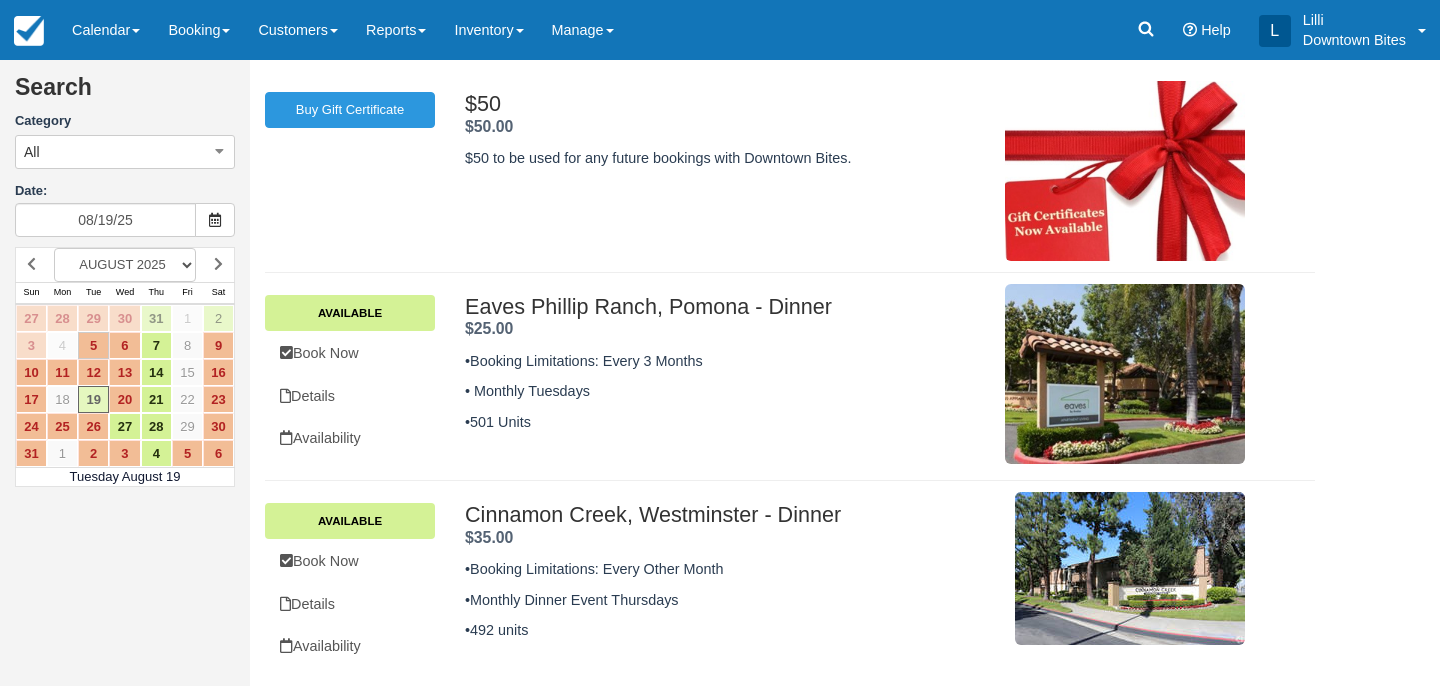scroll, scrollTop: 130, scrollLeft: 0, axis: vertical 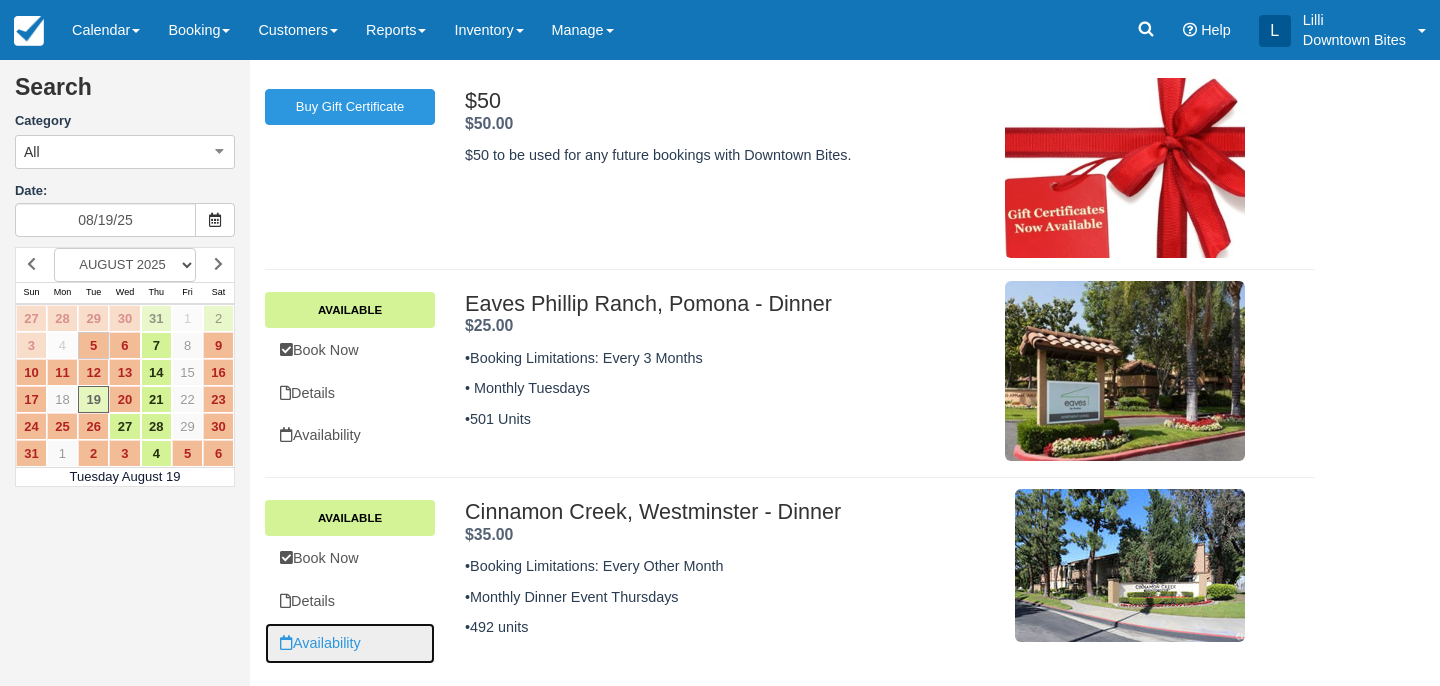 click on "Availability" at bounding box center [350, 643] 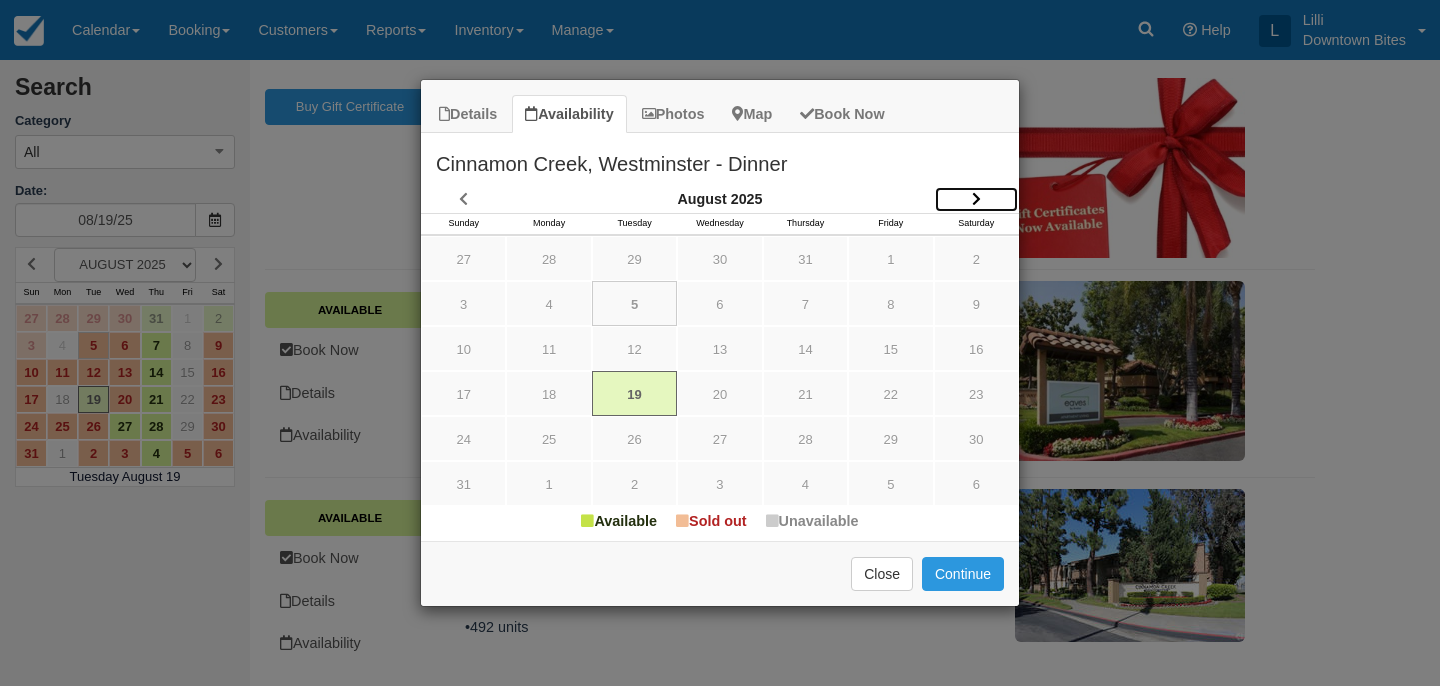 click at bounding box center (976, 199) 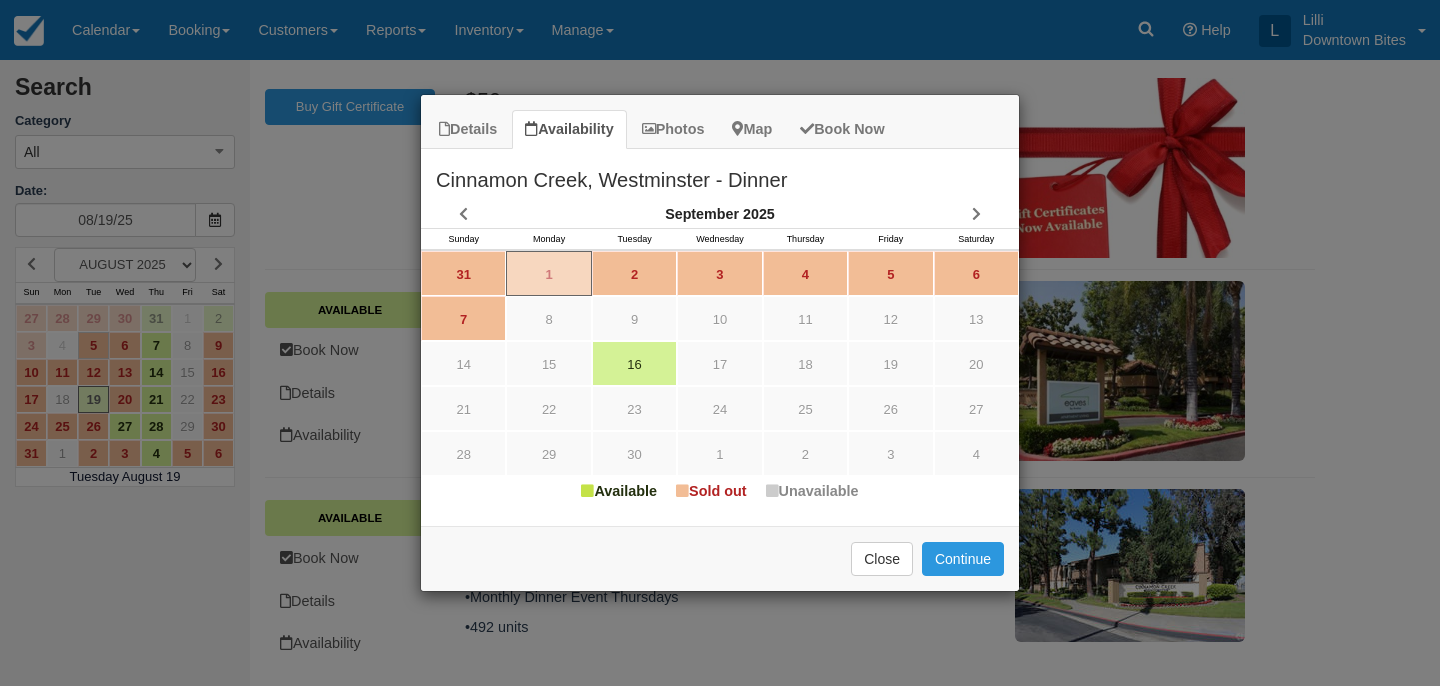 click on "Cinnamon Creek, Westminster - Dinner" at bounding box center [720, 175] 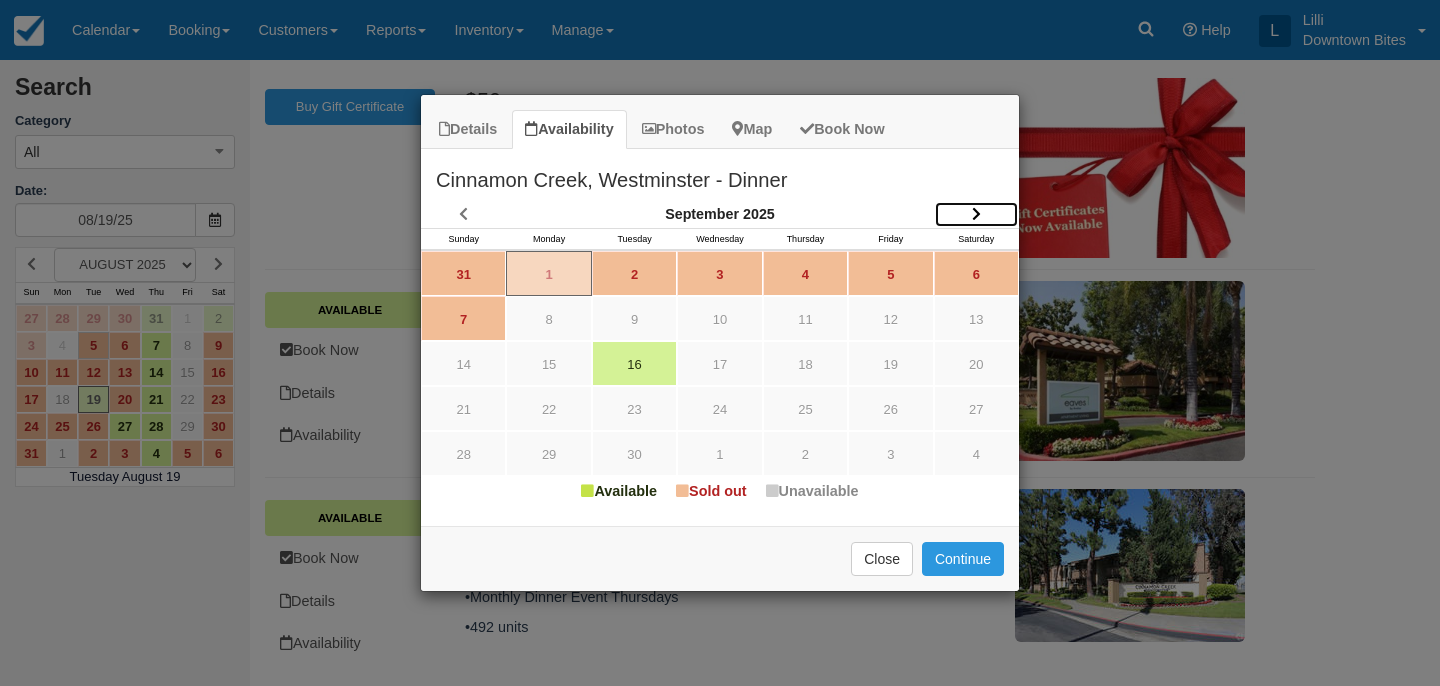 click at bounding box center [976, 214] 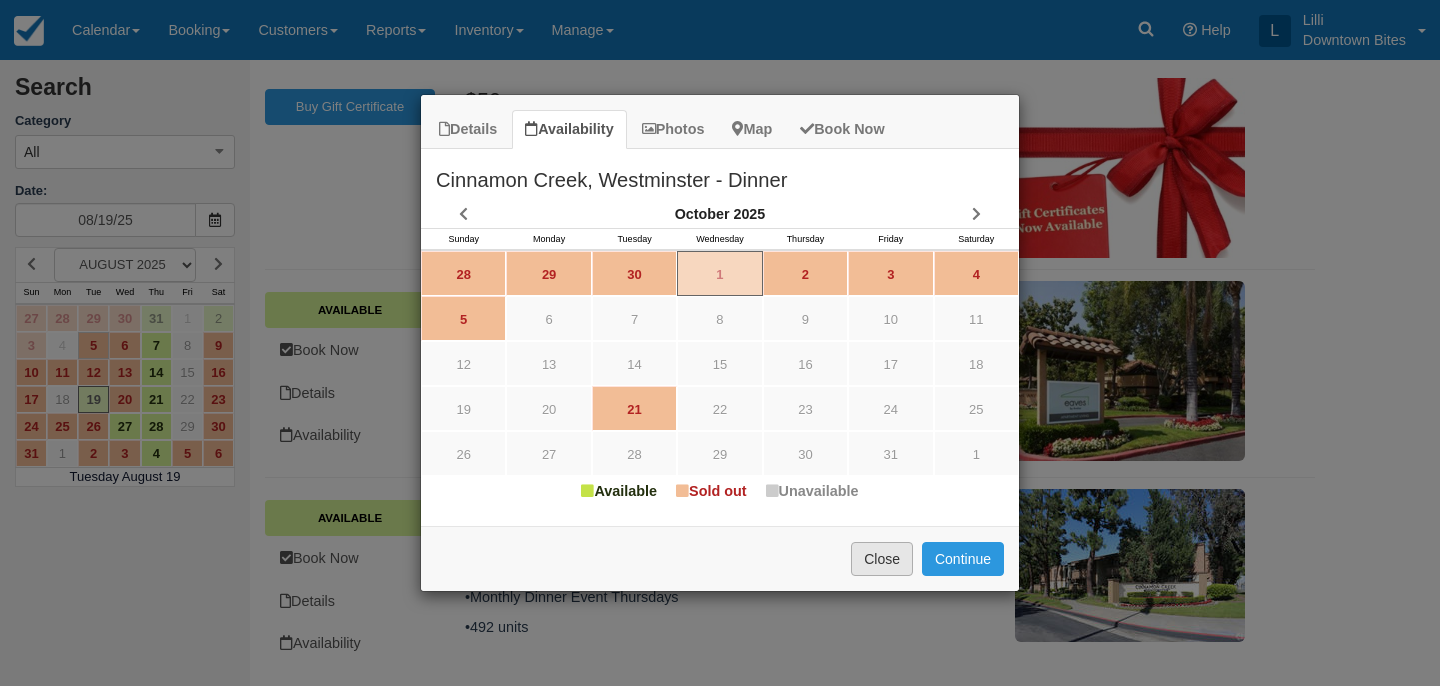 click on "Close" at bounding box center (882, 559) 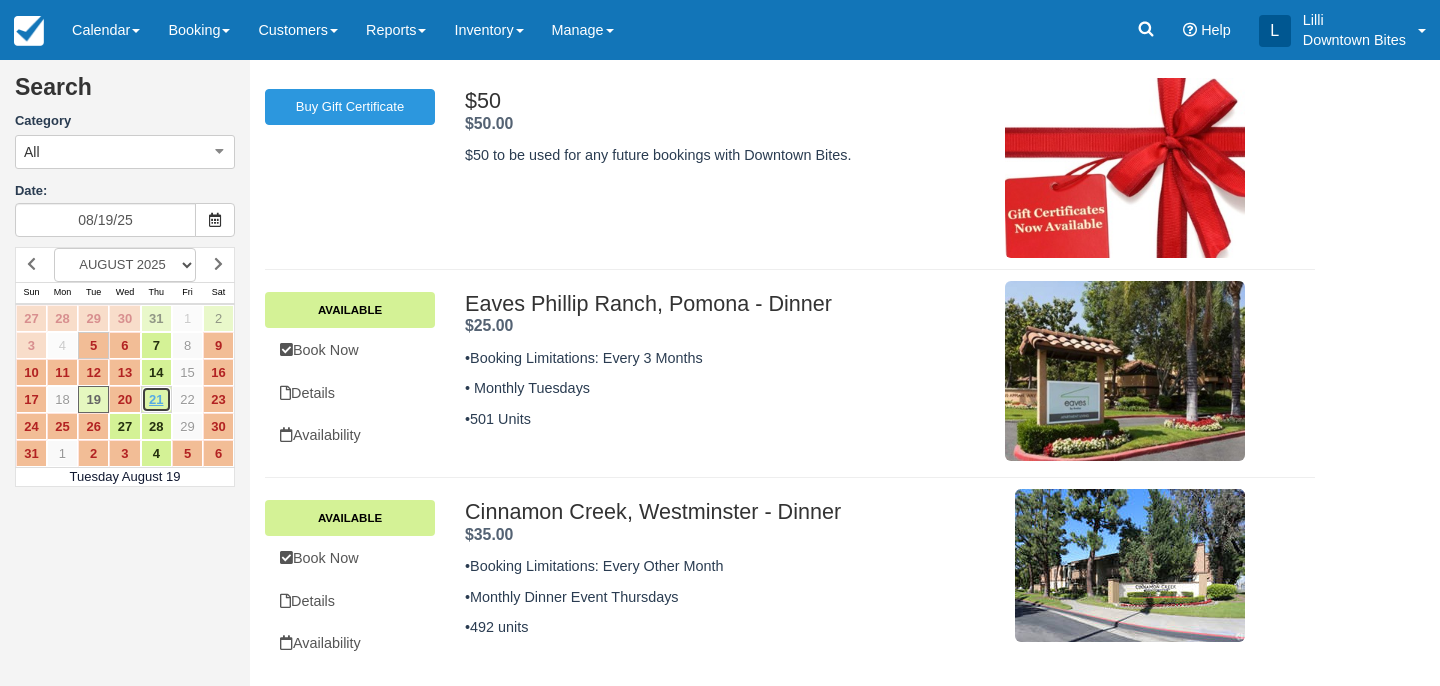 click on "21" at bounding box center (156, 399) 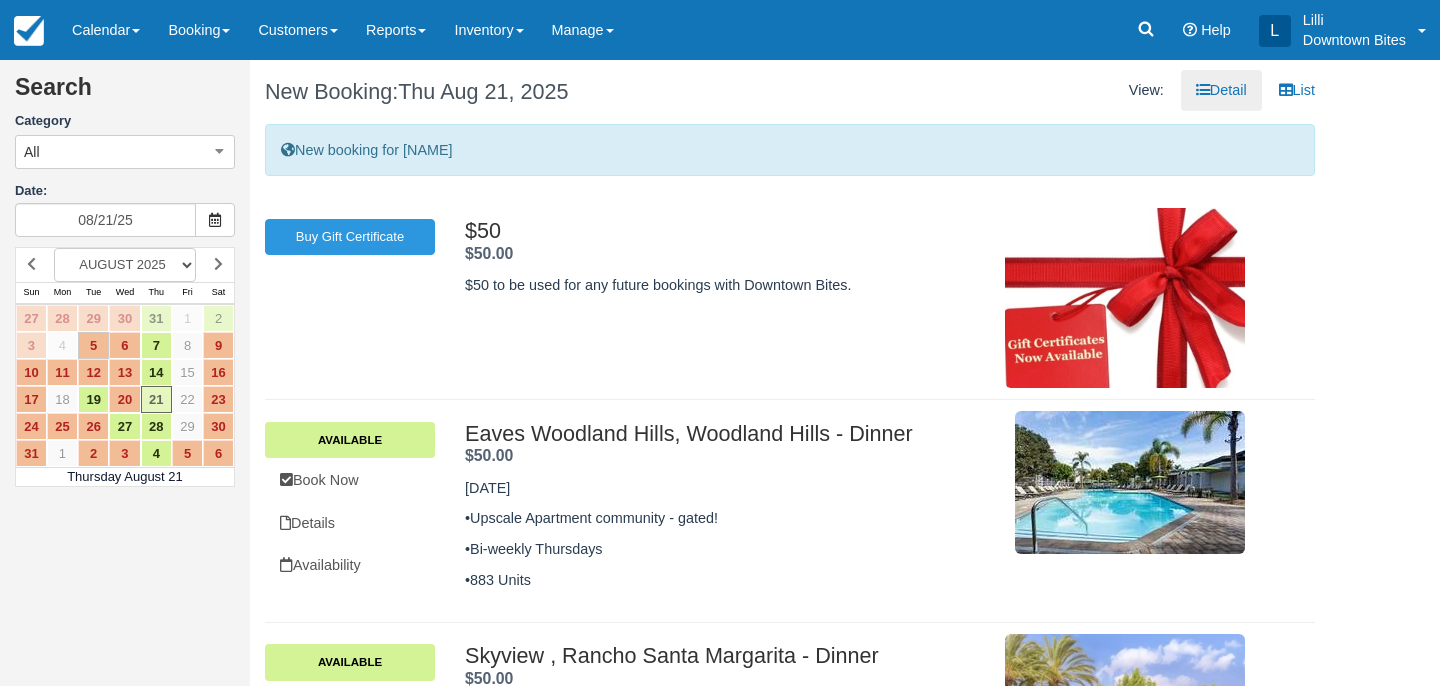 scroll, scrollTop: 145, scrollLeft: 0, axis: vertical 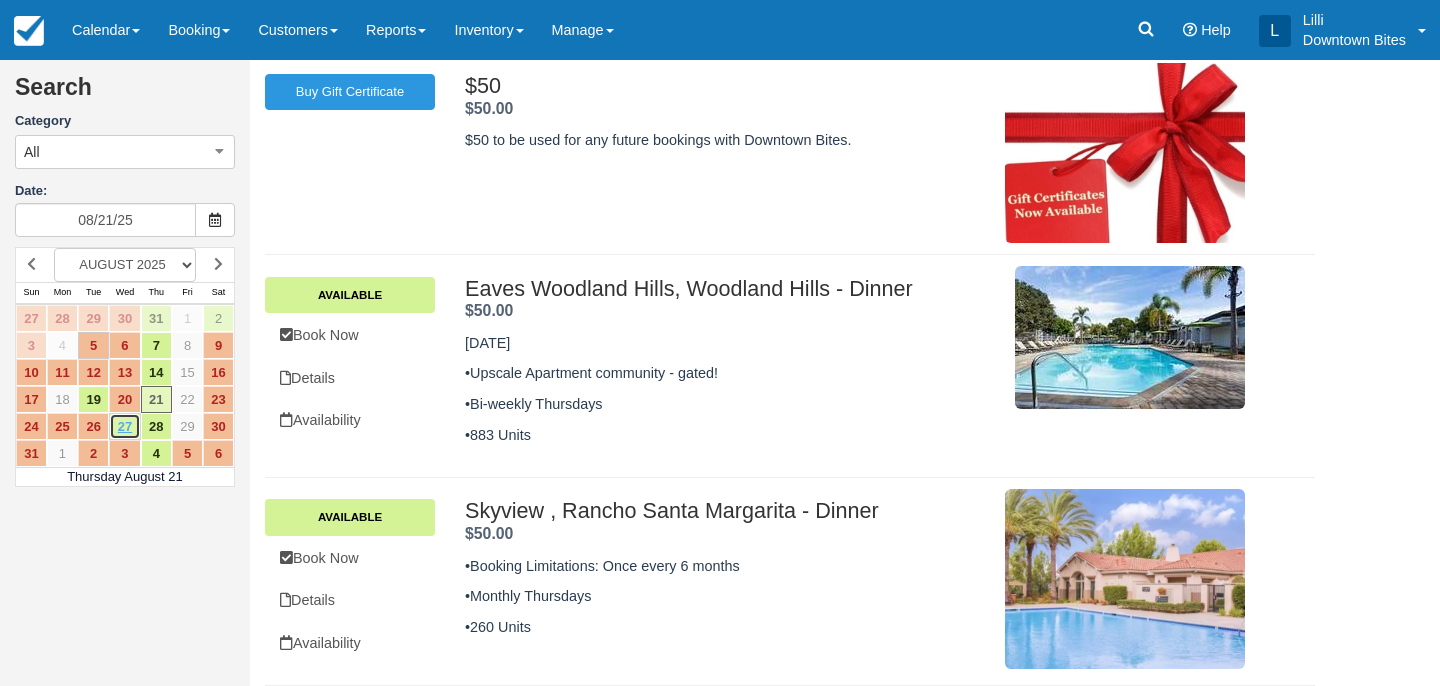 click on "27" at bounding box center [124, 426] 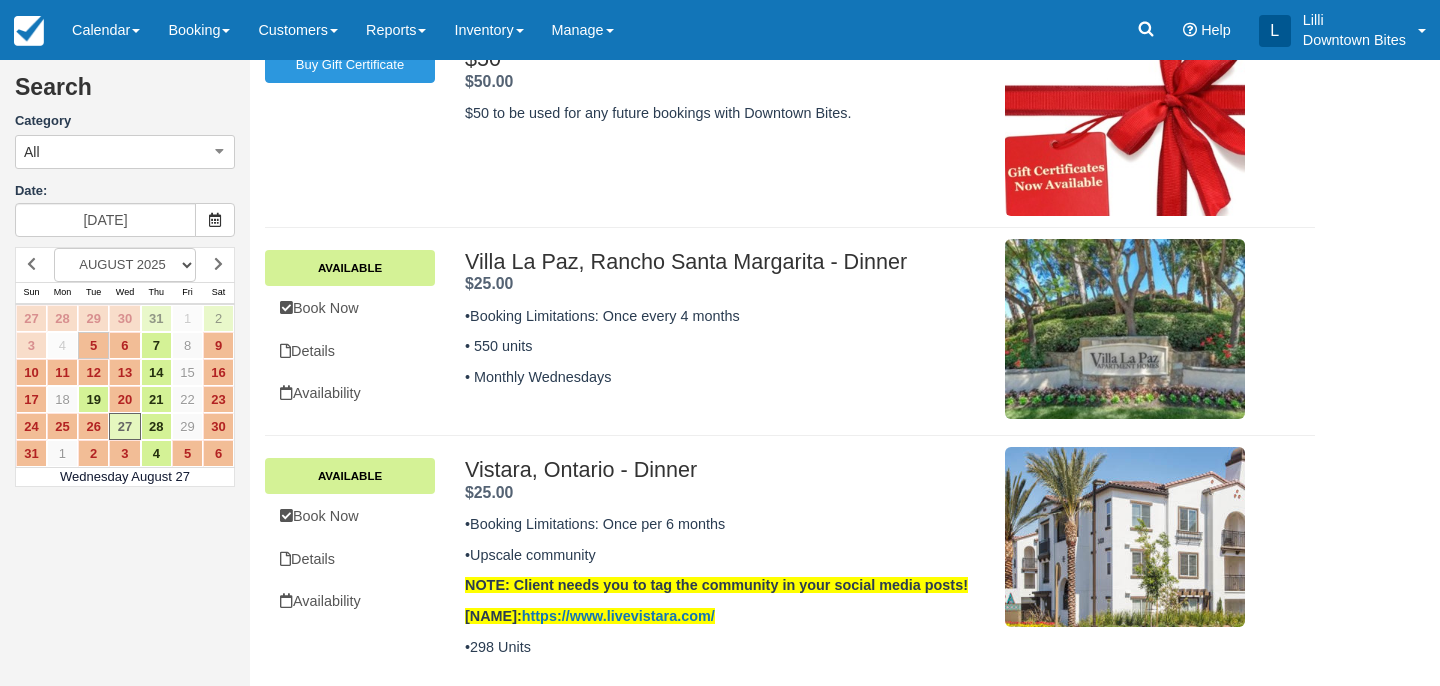 scroll, scrollTop: 175, scrollLeft: 0, axis: vertical 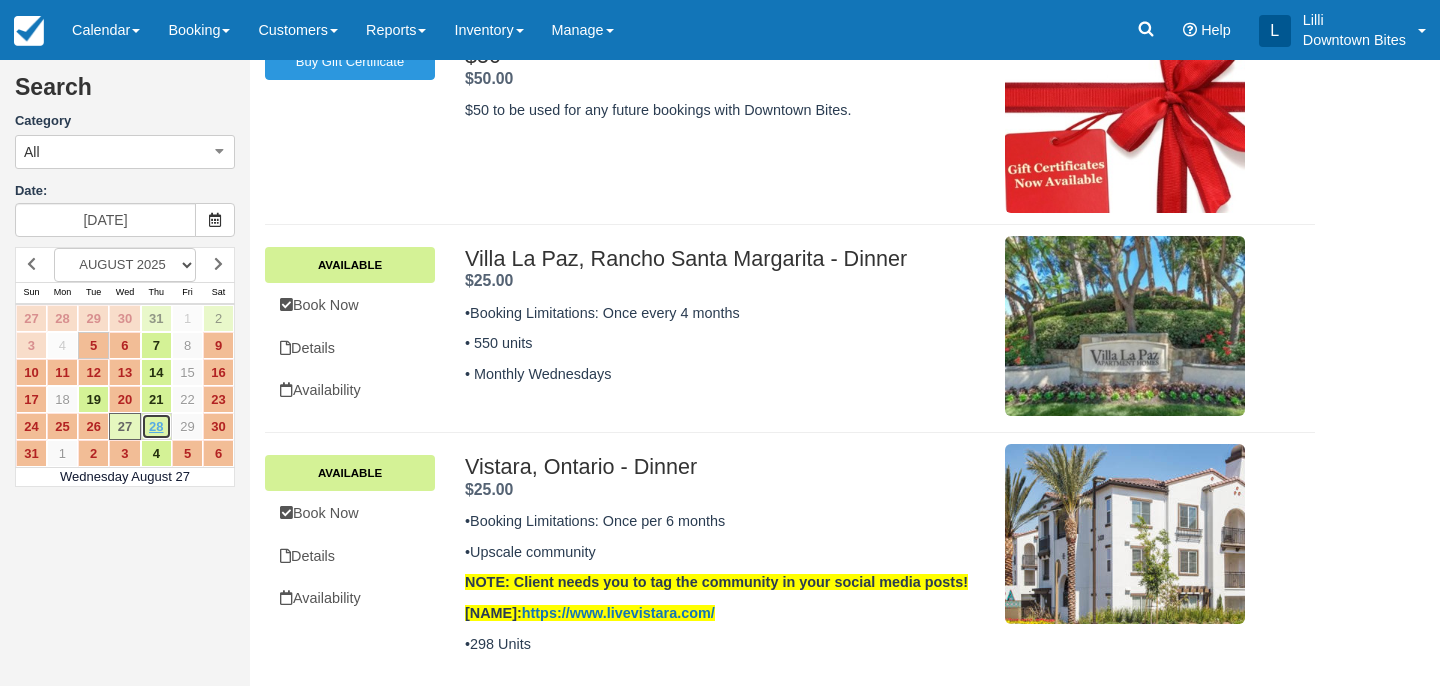 click on "28" at bounding box center [156, 426] 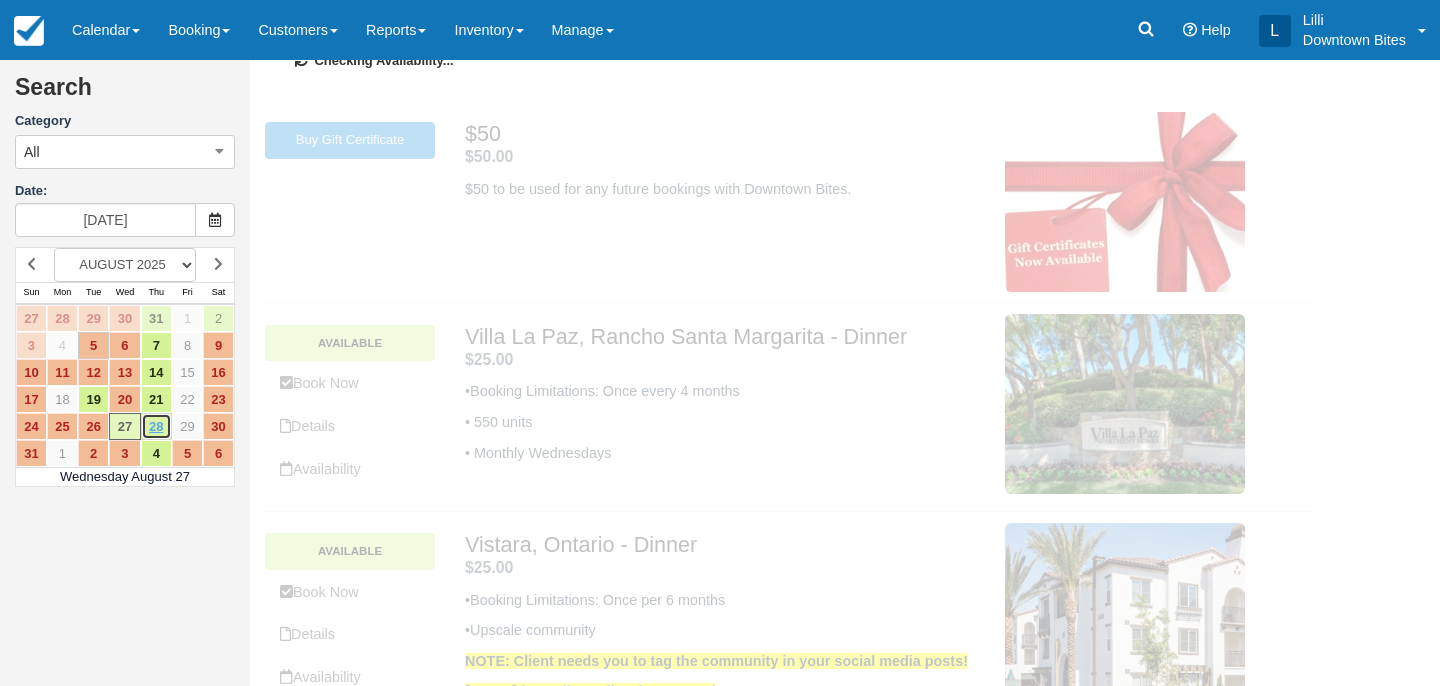 scroll, scrollTop: 0, scrollLeft: 0, axis: both 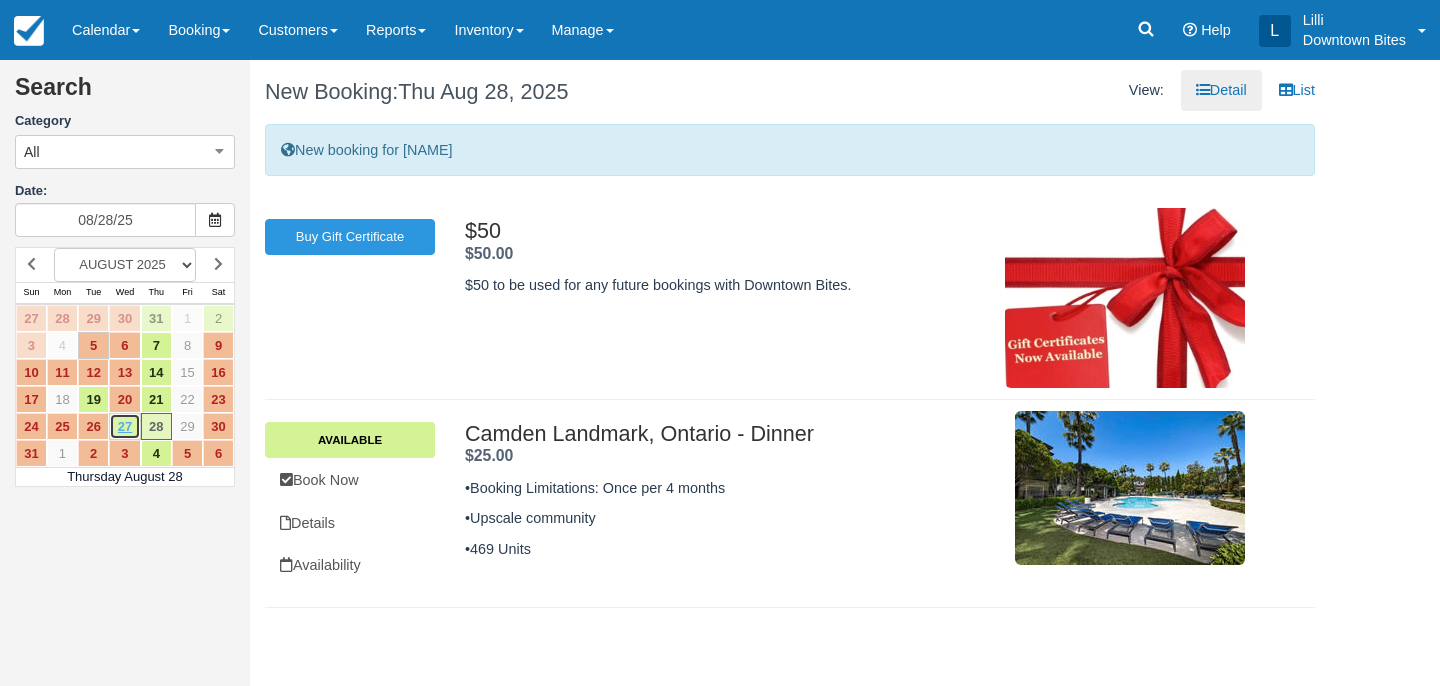 click on "27" at bounding box center [124, 426] 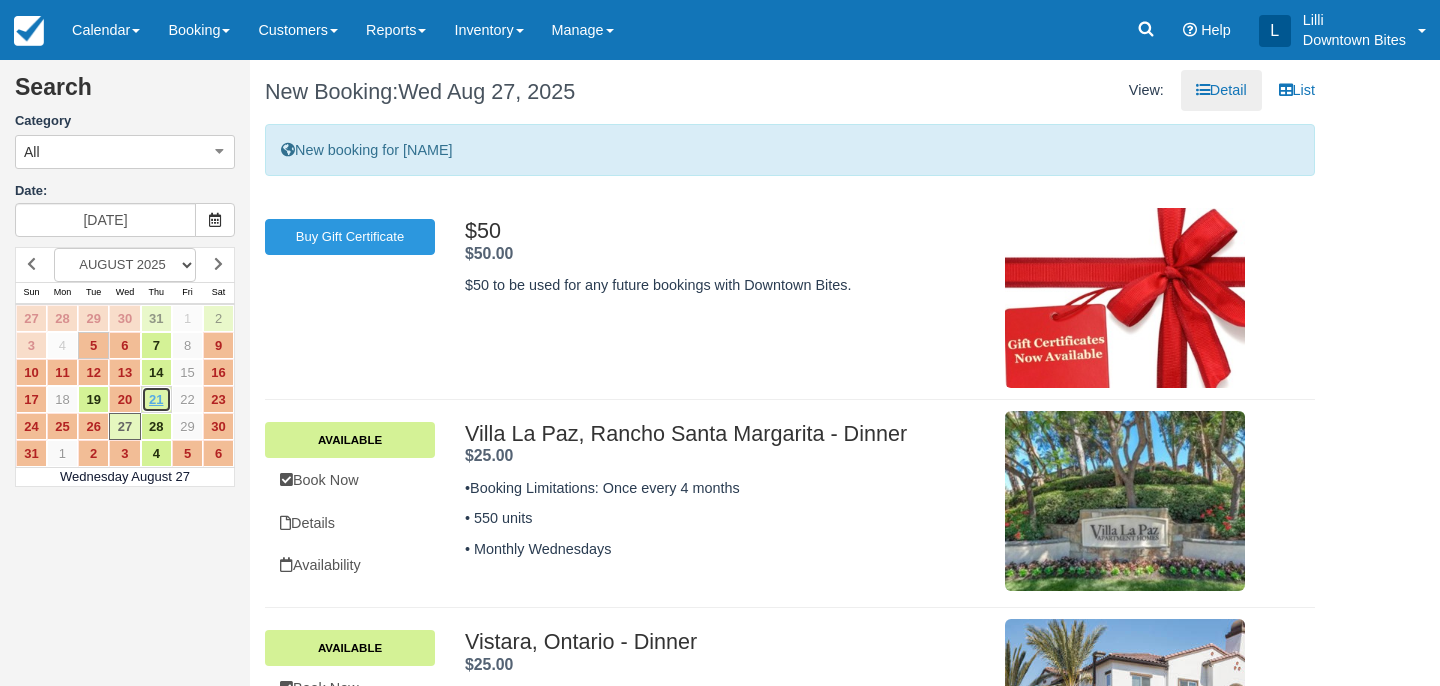 click on "21" at bounding box center [156, 399] 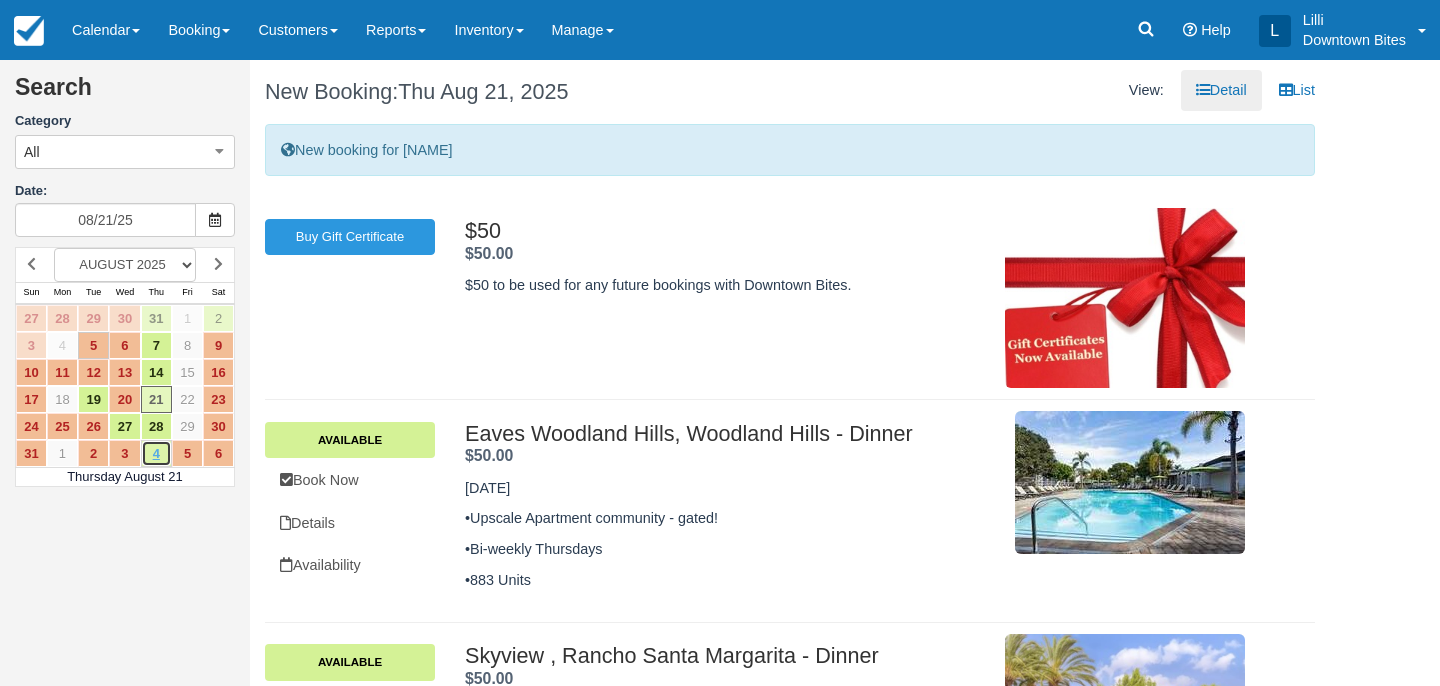 click on "4" at bounding box center [156, 453] 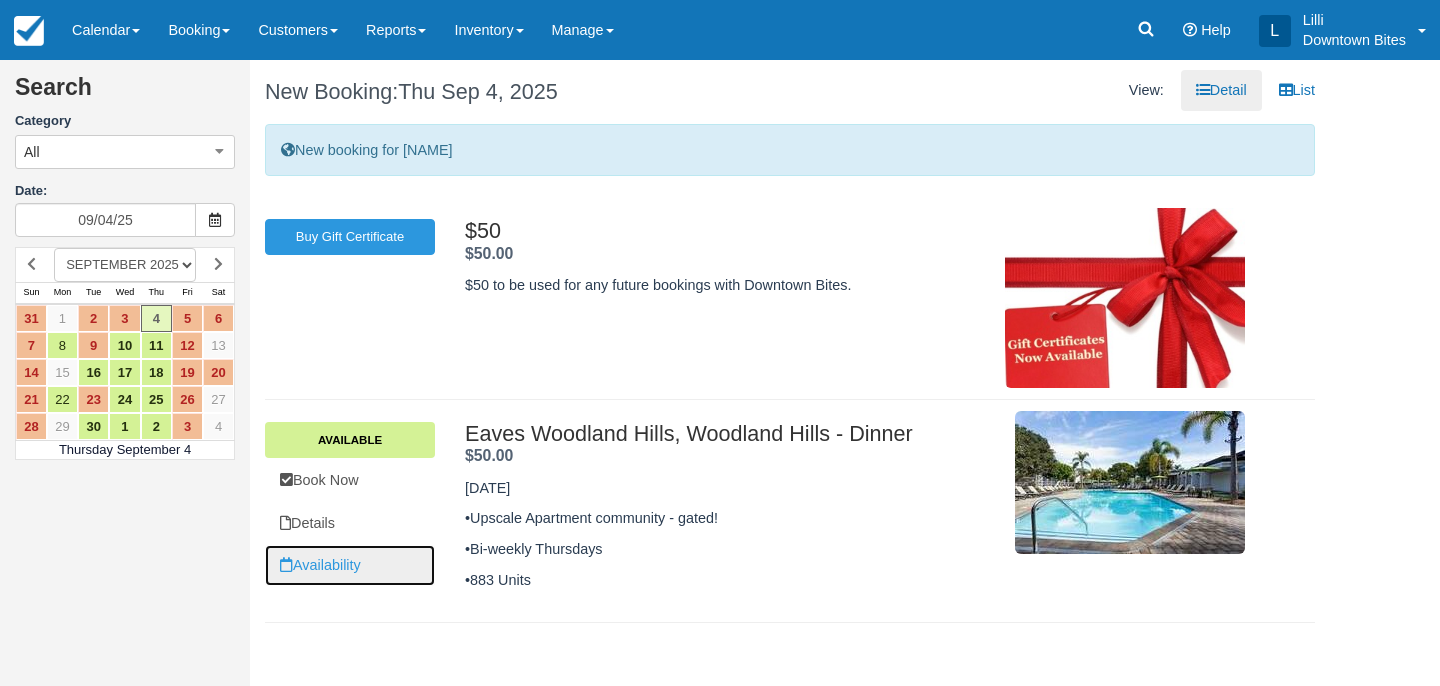 click on "Availability" at bounding box center [350, 565] 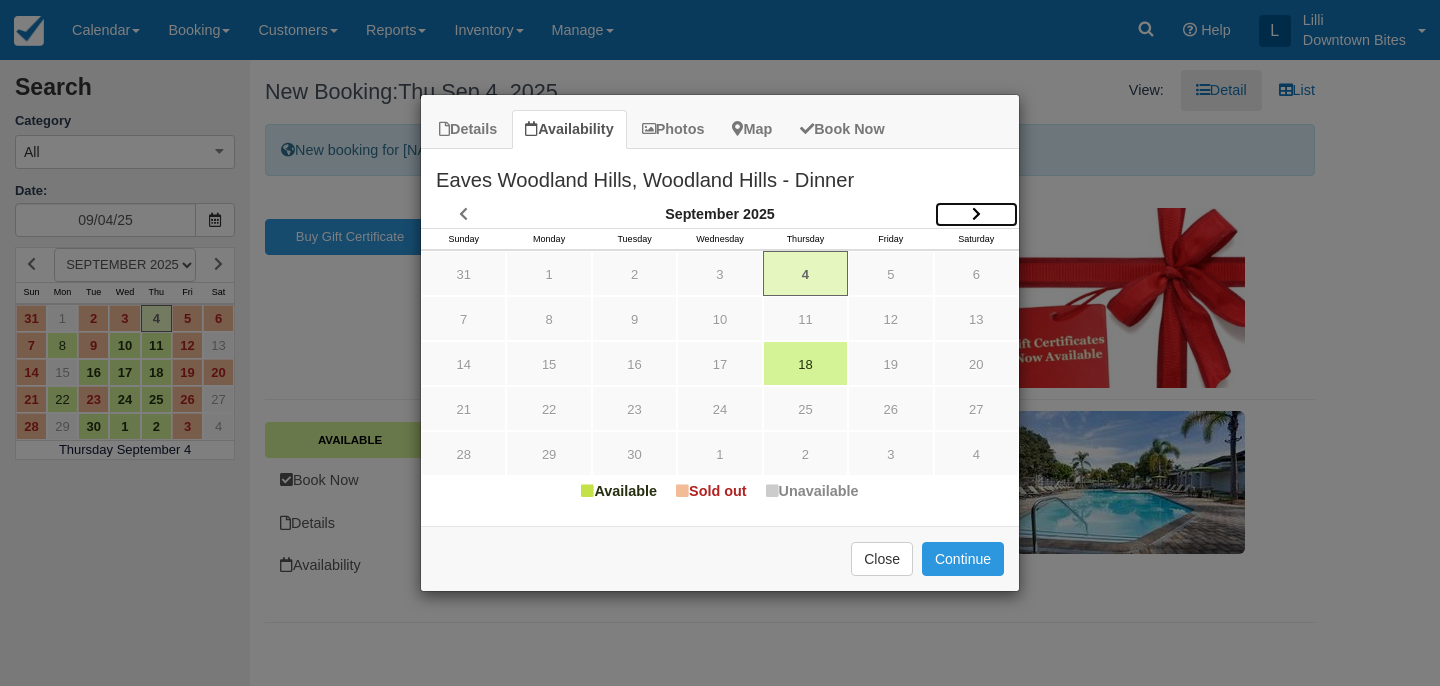 click at bounding box center [976, 214] 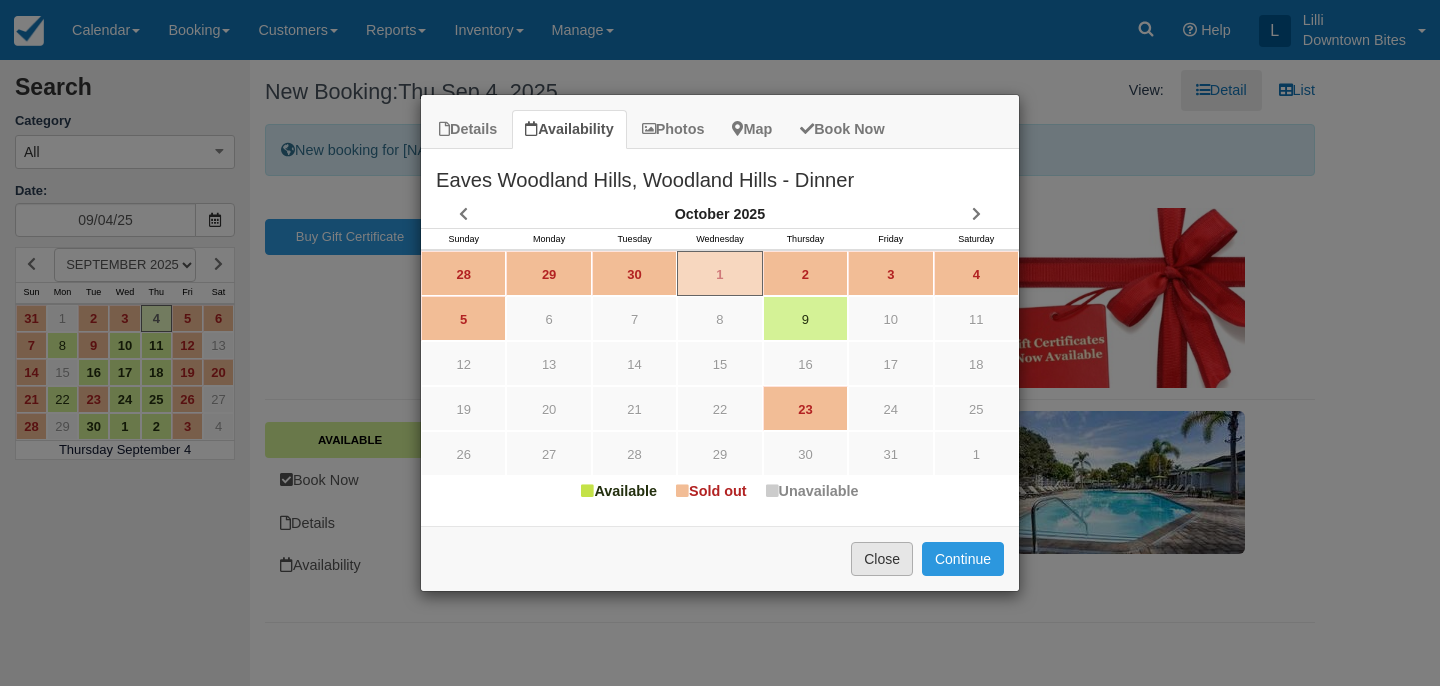 click on "Close" at bounding box center [882, 559] 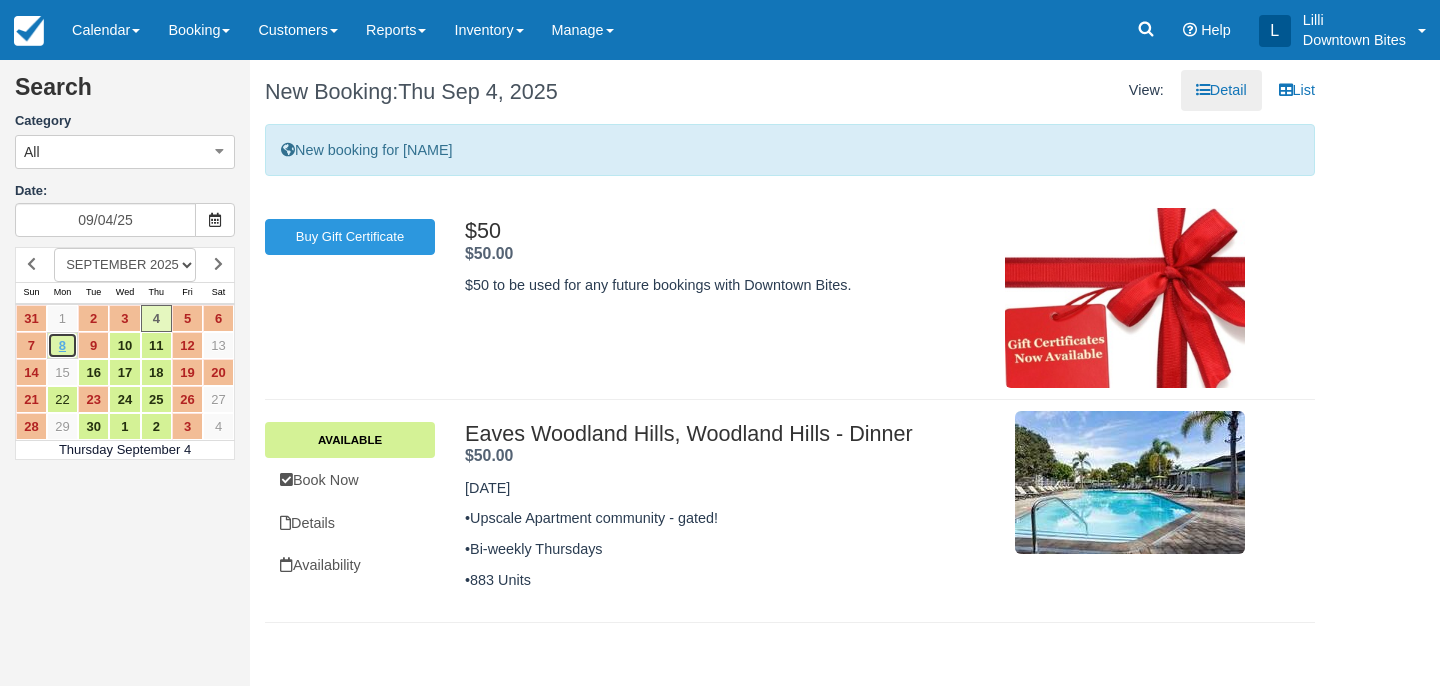 click on "8" at bounding box center (62, 345) 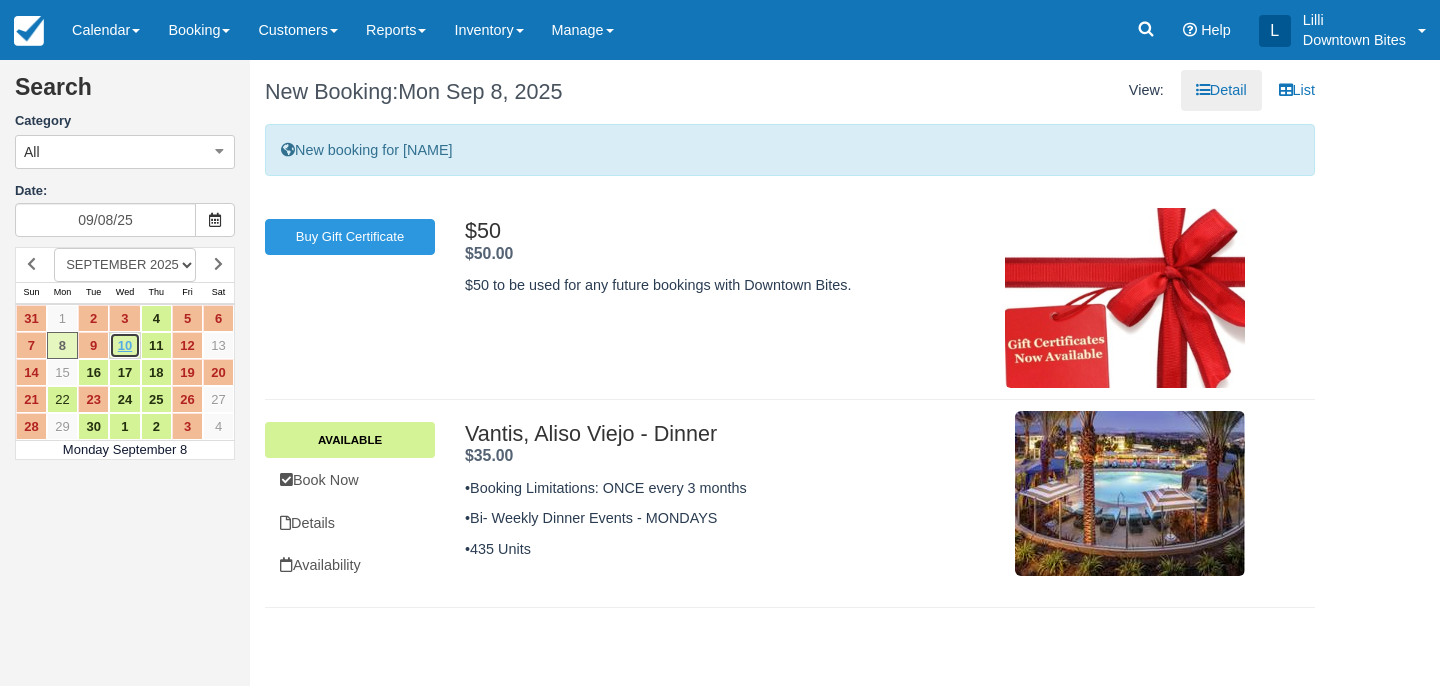 click on "10" at bounding box center (124, 345) 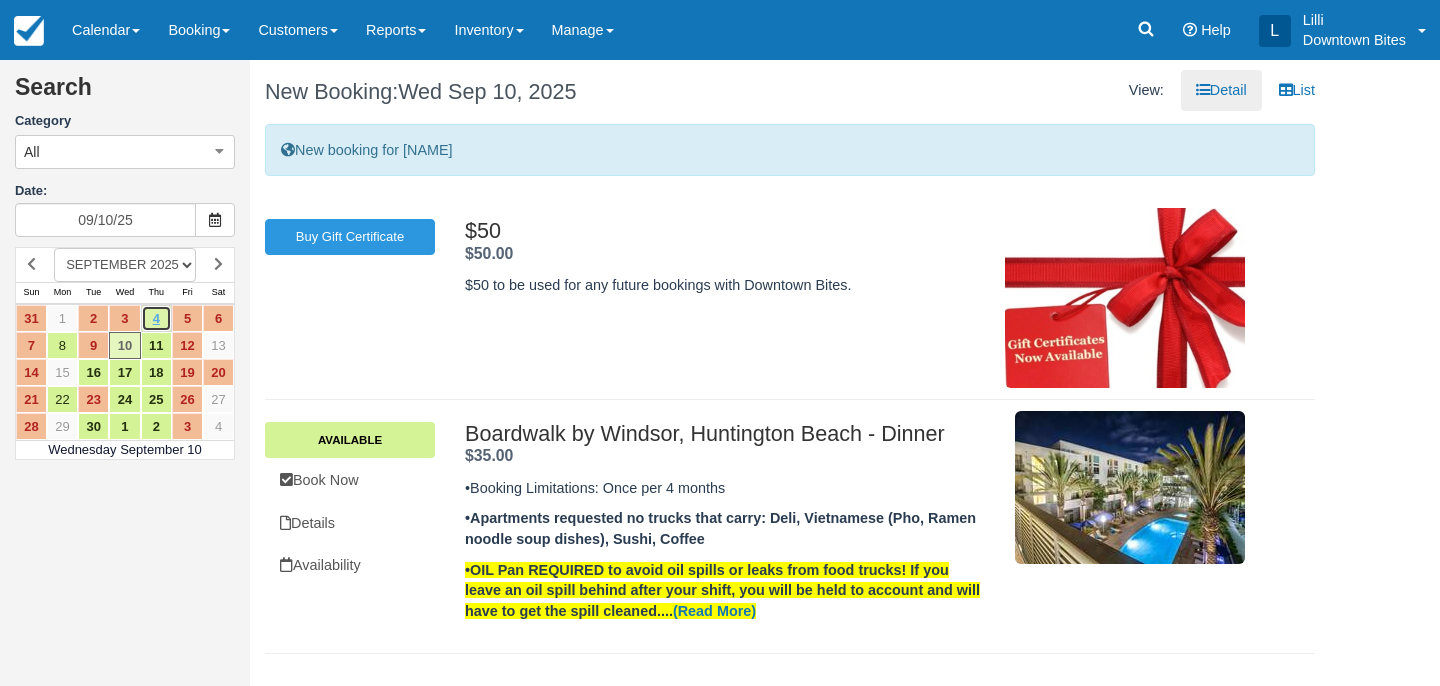 click on "4" at bounding box center [156, 318] 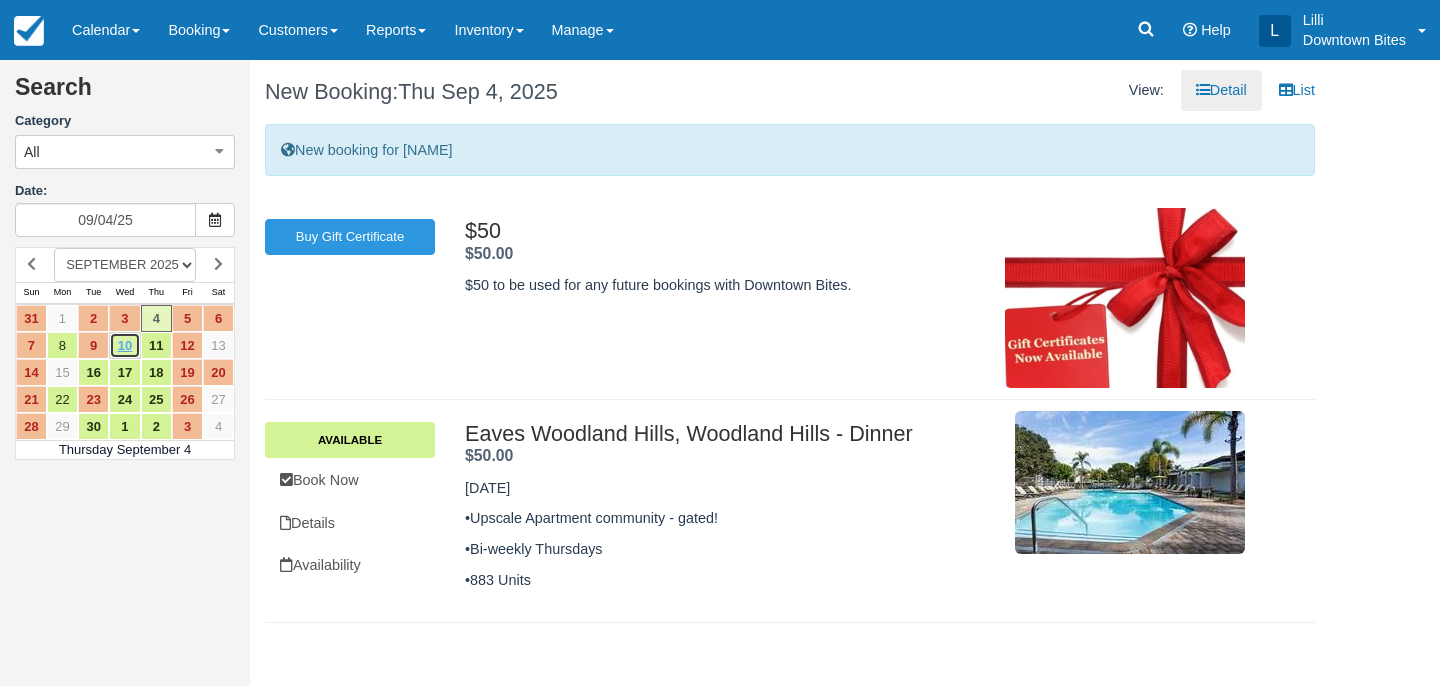 click on "10" at bounding box center [124, 345] 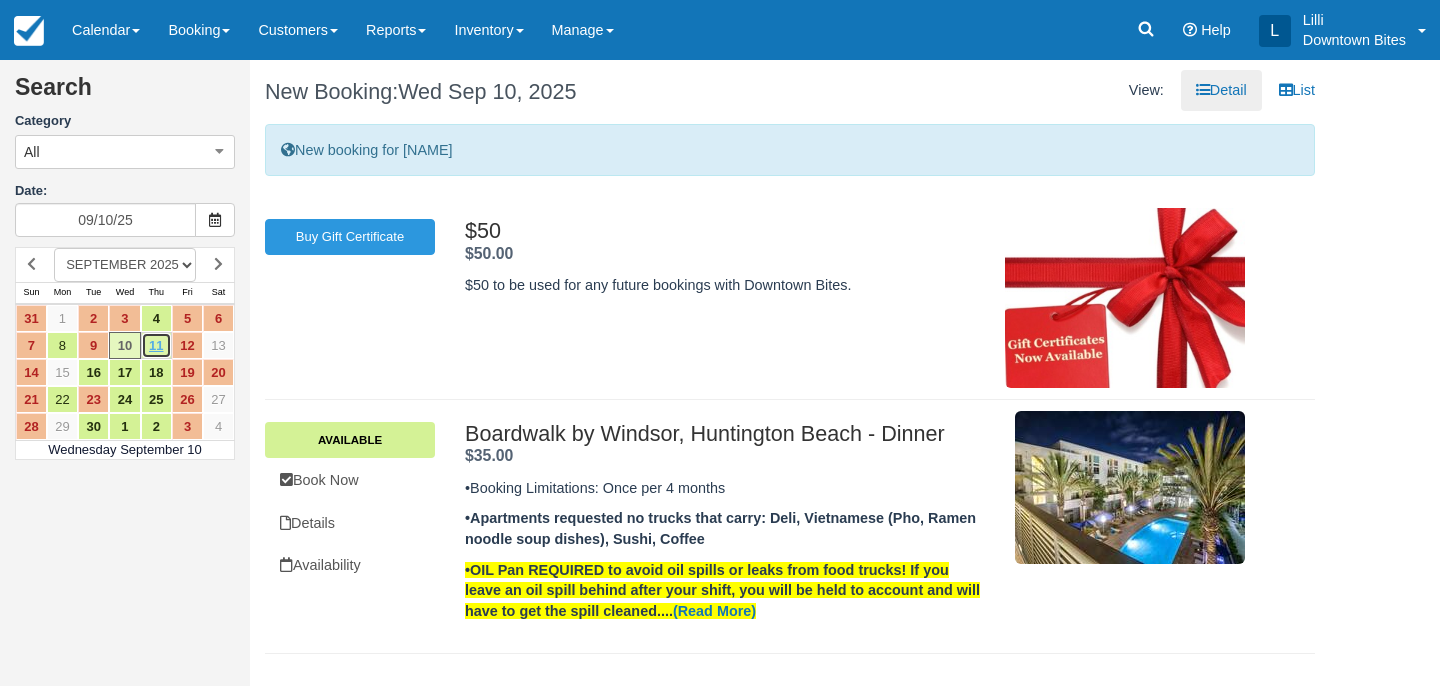 click on "11" at bounding box center (156, 345) 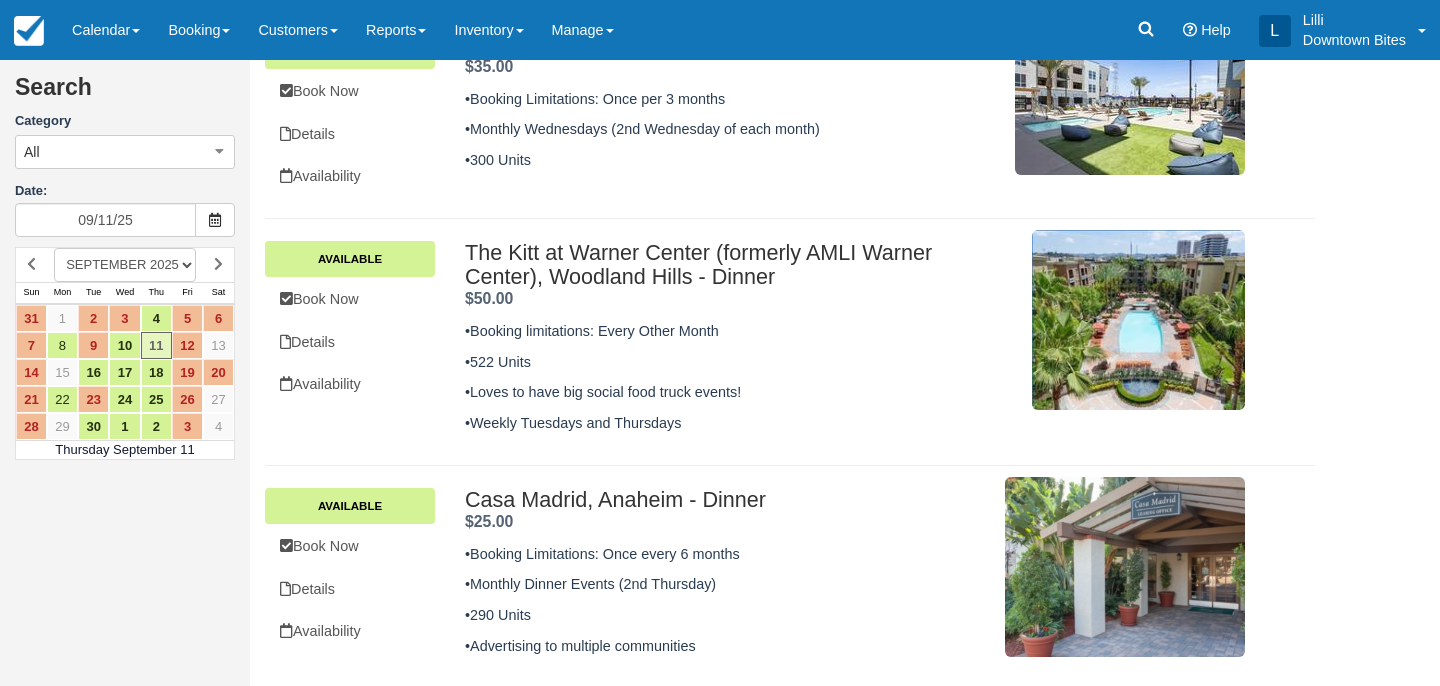 scroll, scrollTop: 391, scrollLeft: 0, axis: vertical 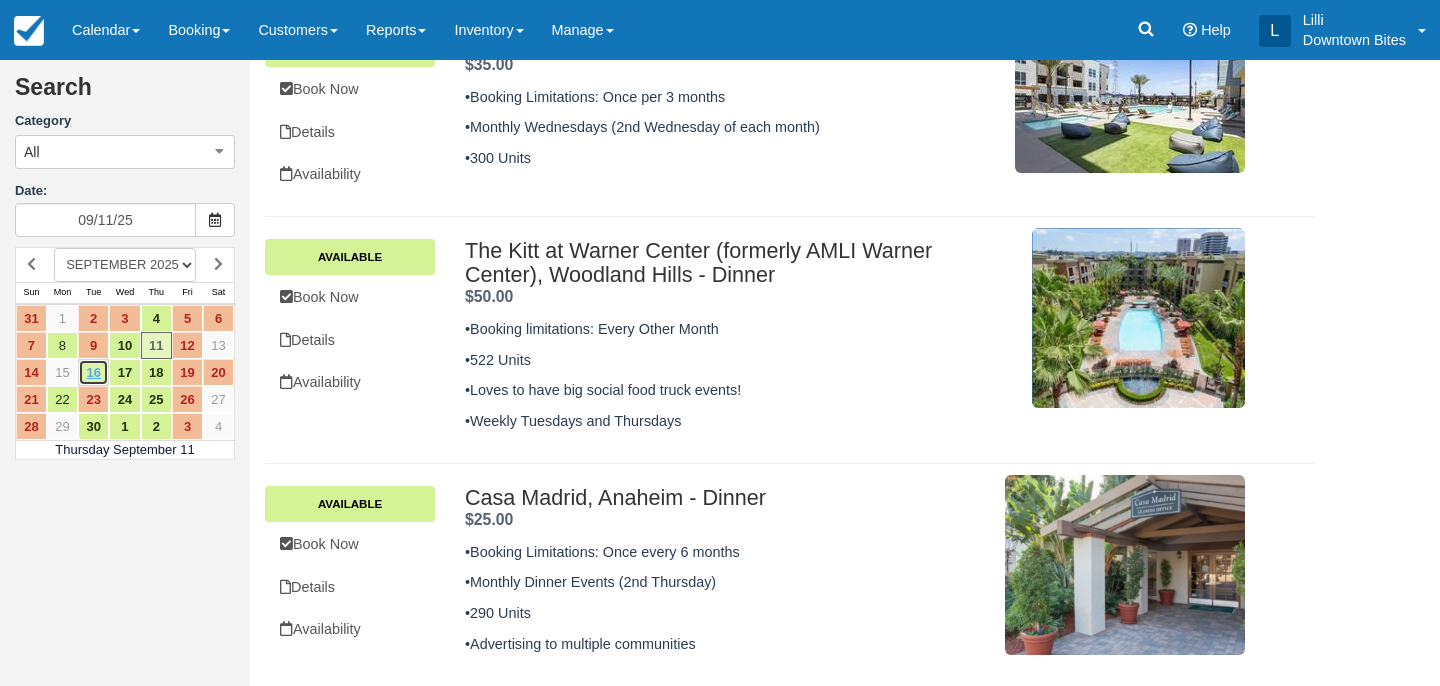 click on "16" at bounding box center (93, 372) 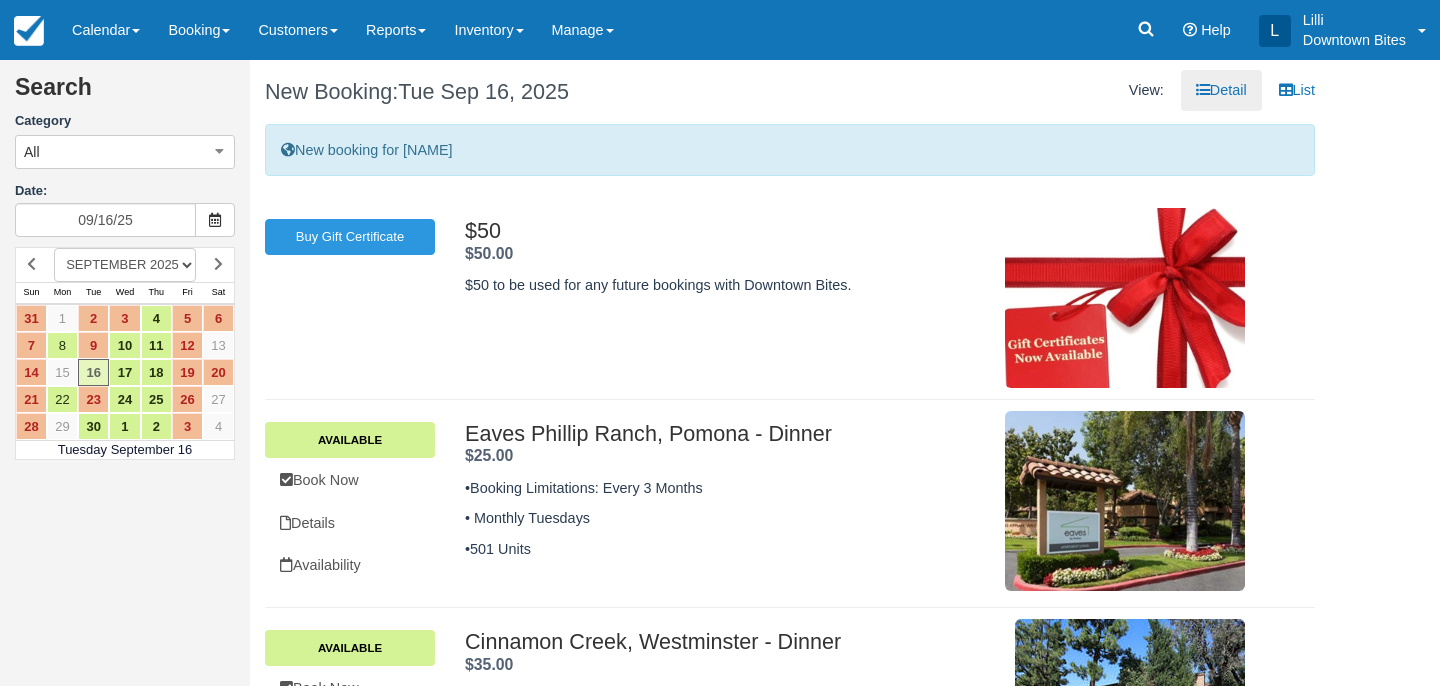 scroll, scrollTop: 130, scrollLeft: 0, axis: vertical 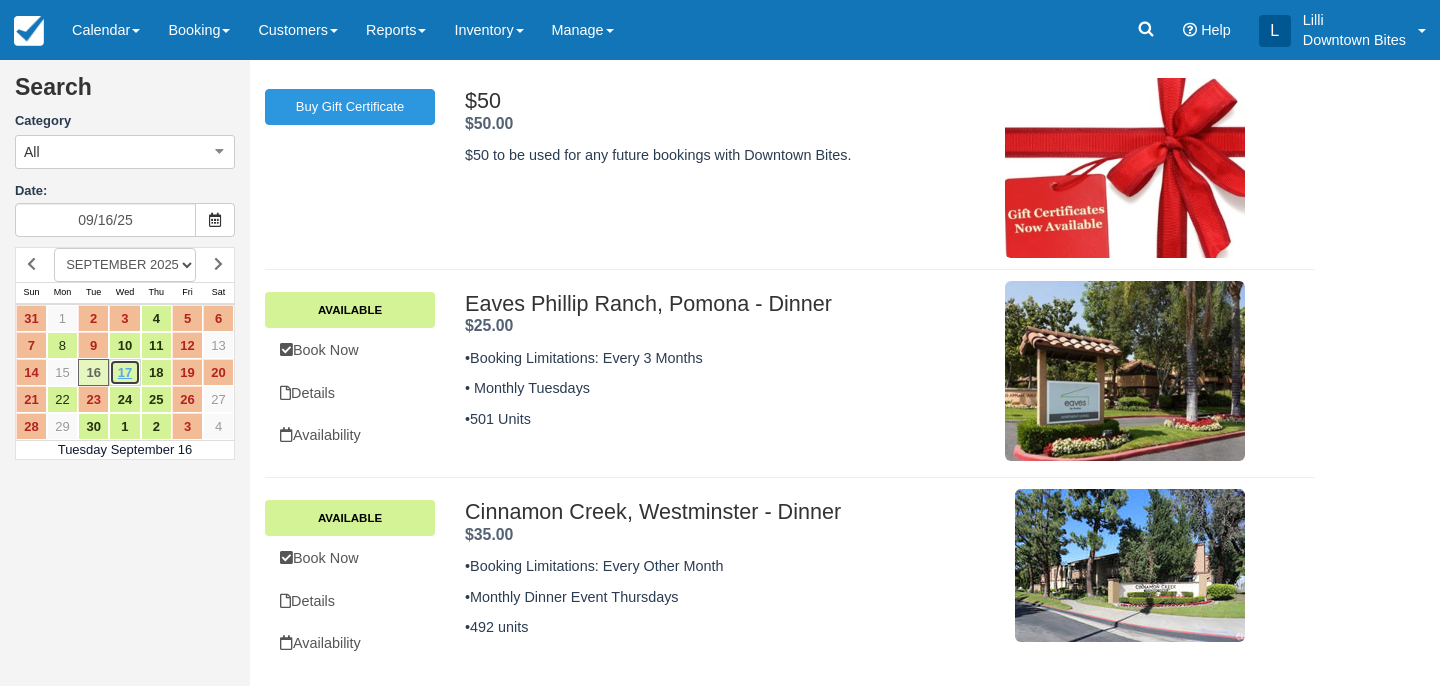 click on "17" at bounding box center (124, 372) 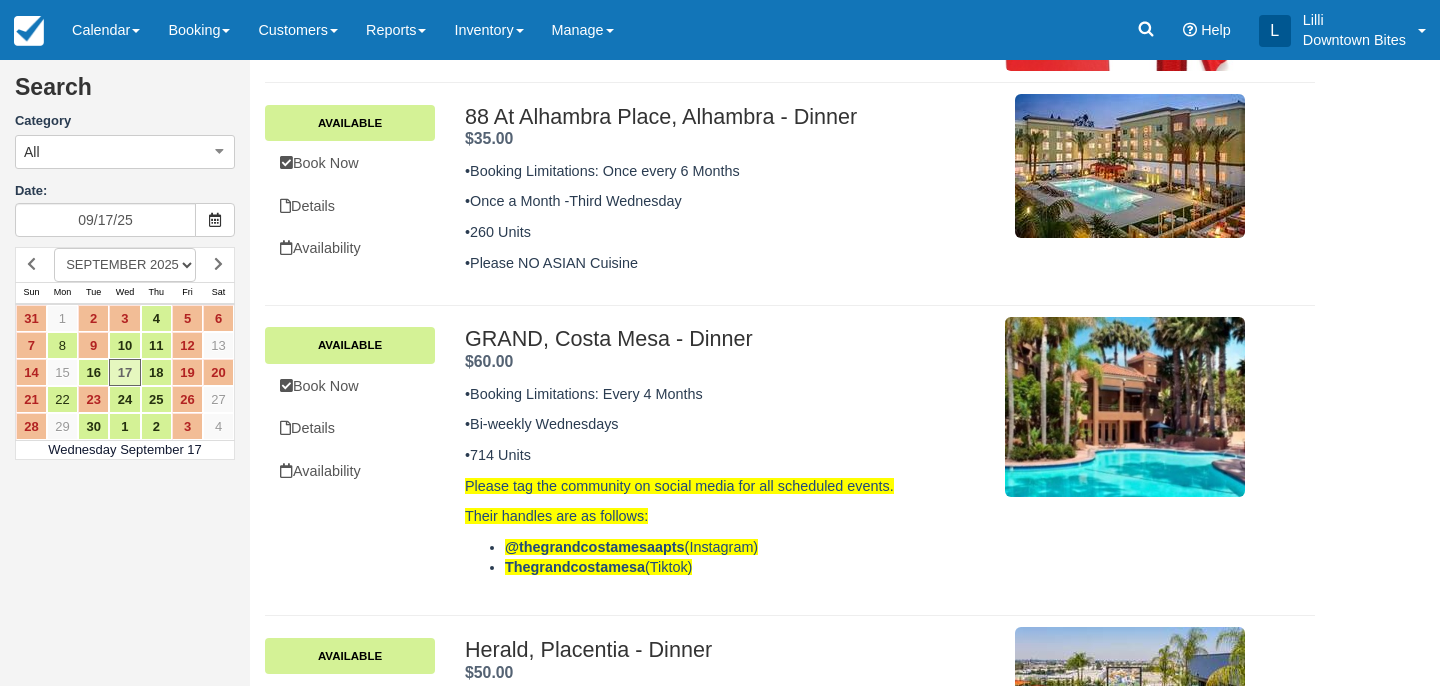scroll, scrollTop: 455, scrollLeft: 0, axis: vertical 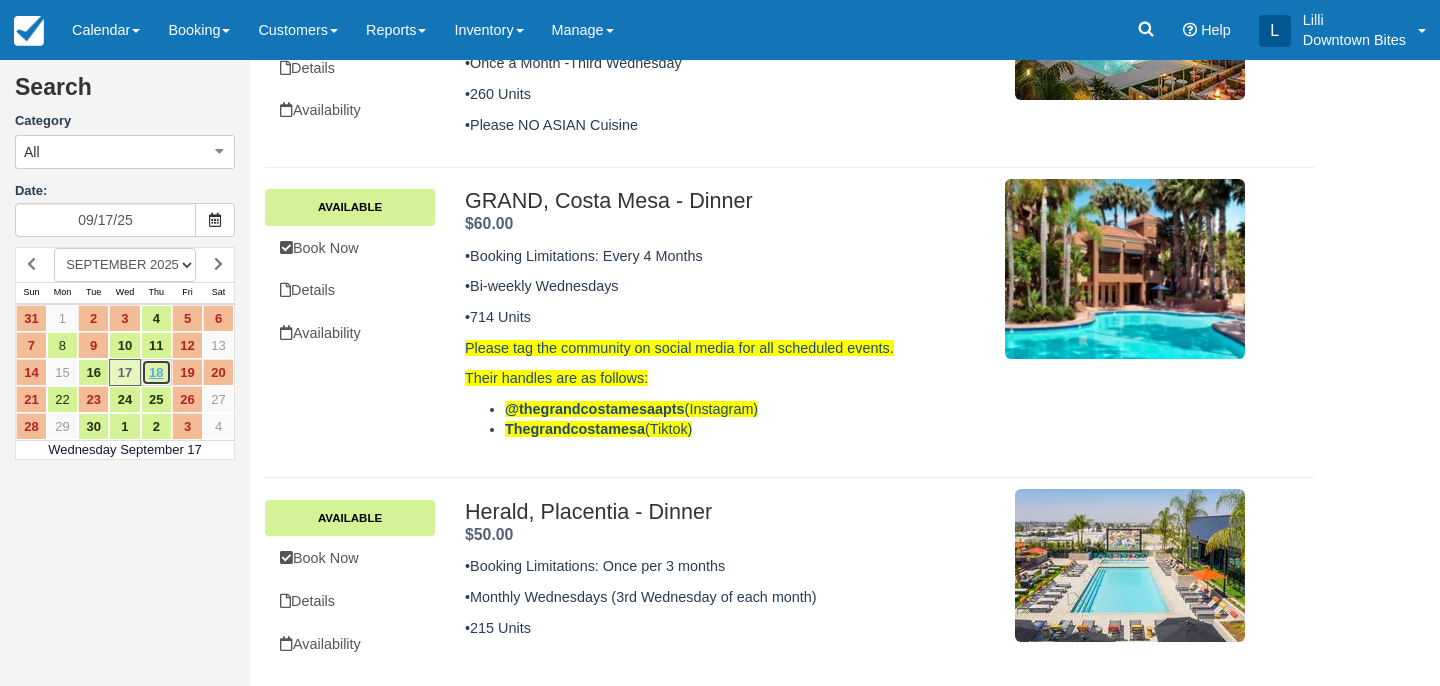 click on "18" at bounding box center (156, 372) 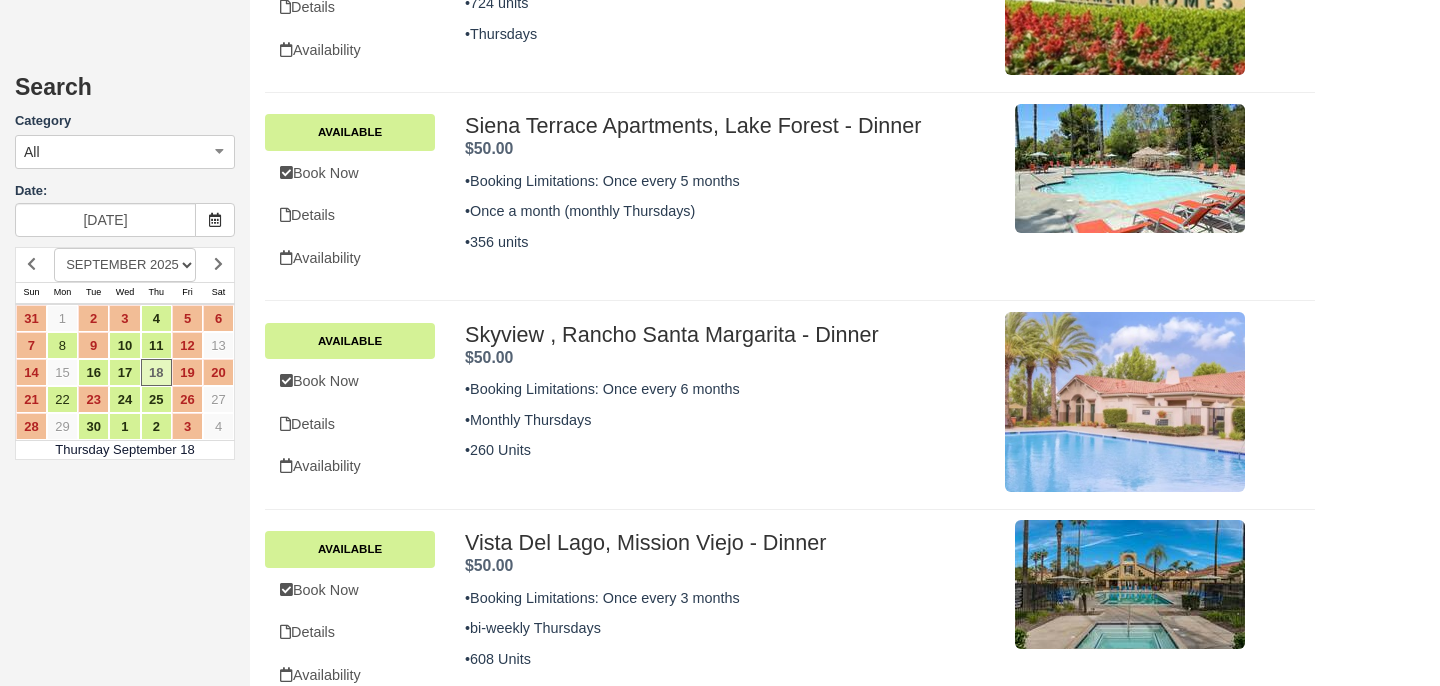 scroll, scrollTop: 1611, scrollLeft: 0, axis: vertical 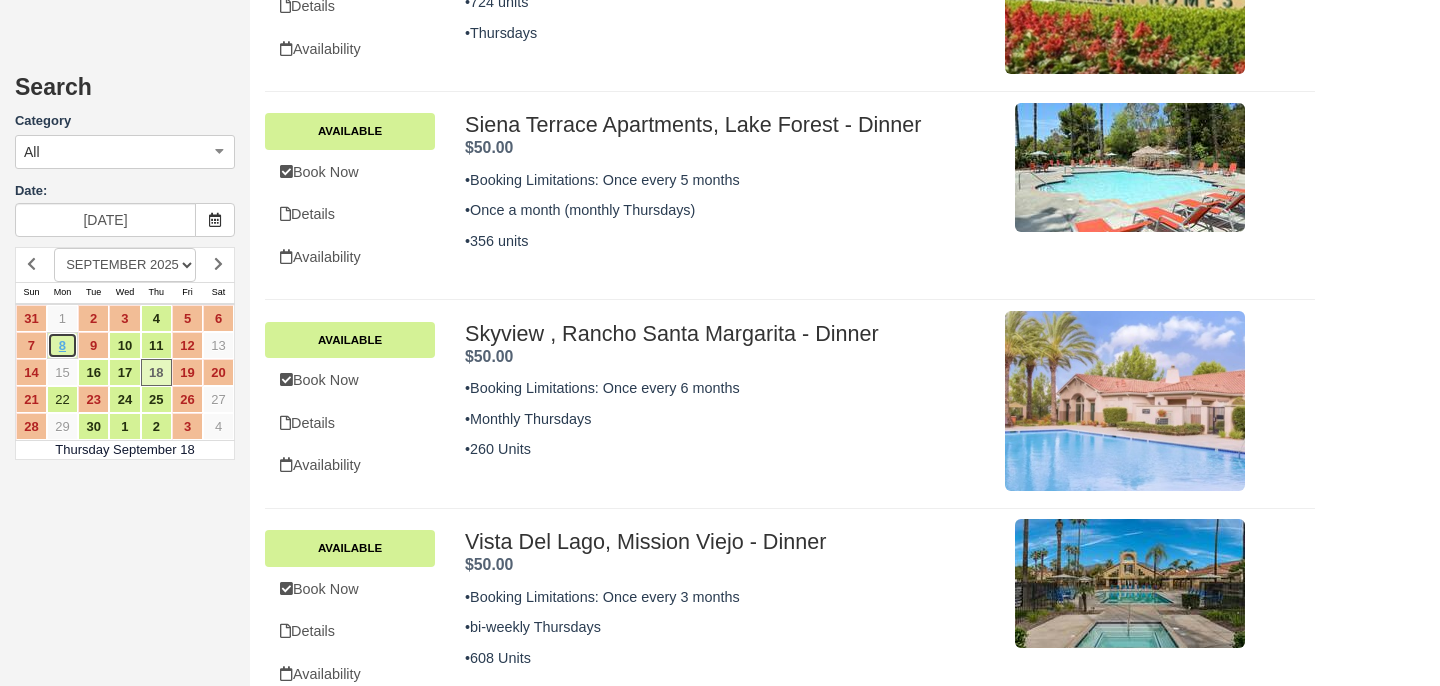 click on "8" at bounding box center (62, 345) 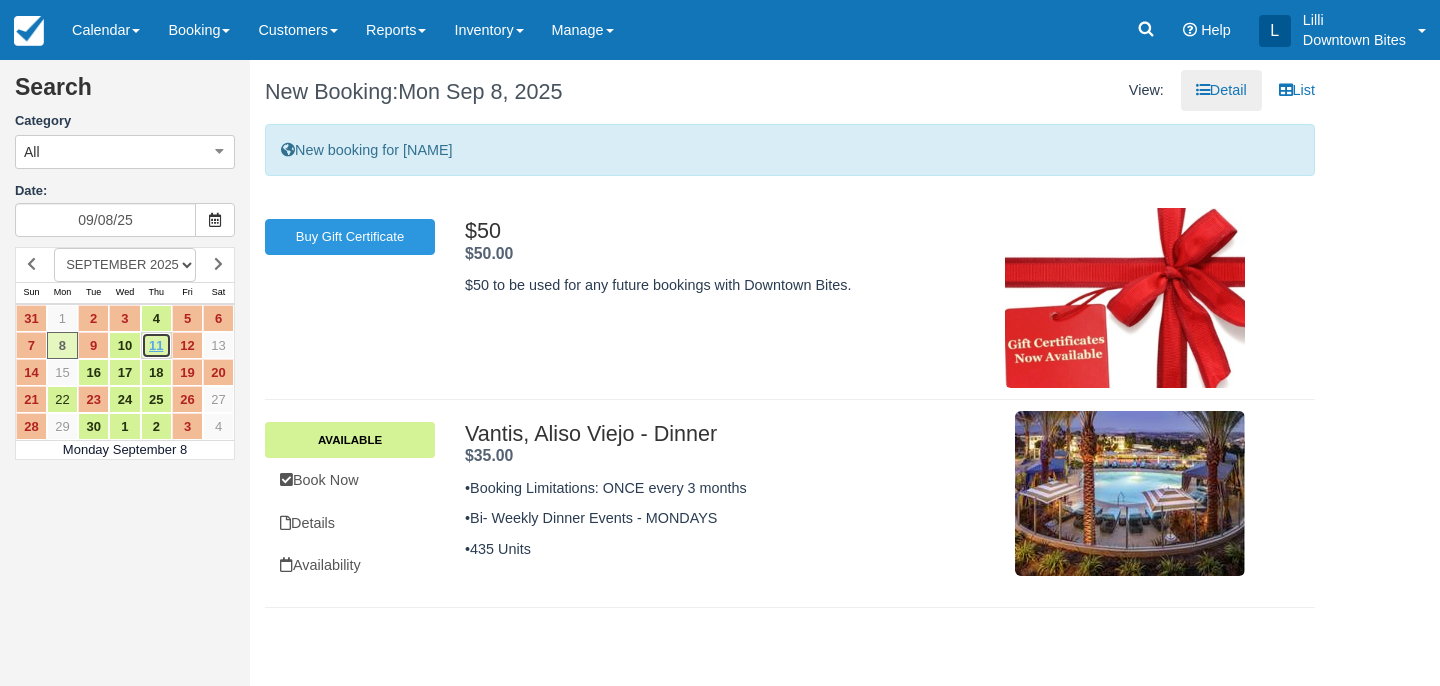 click on "11" at bounding box center (156, 345) 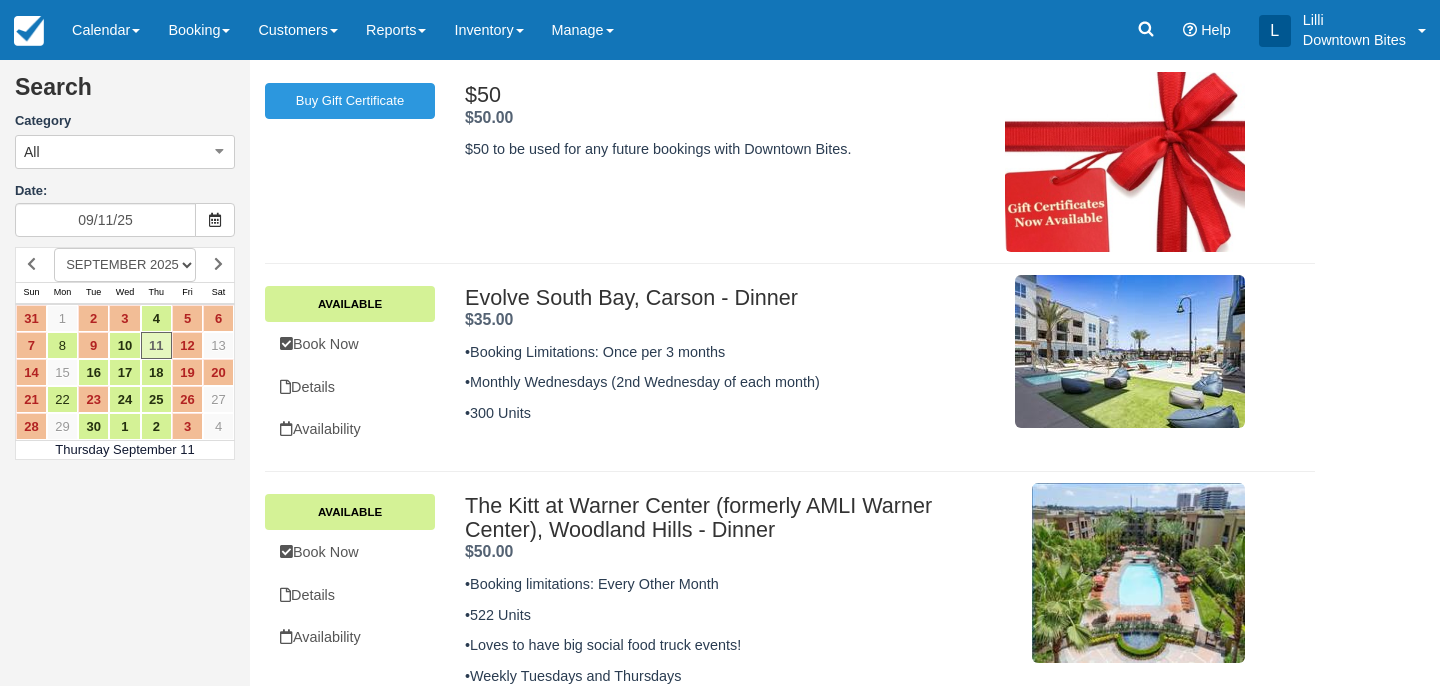 scroll, scrollTop: 391, scrollLeft: 0, axis: vertical 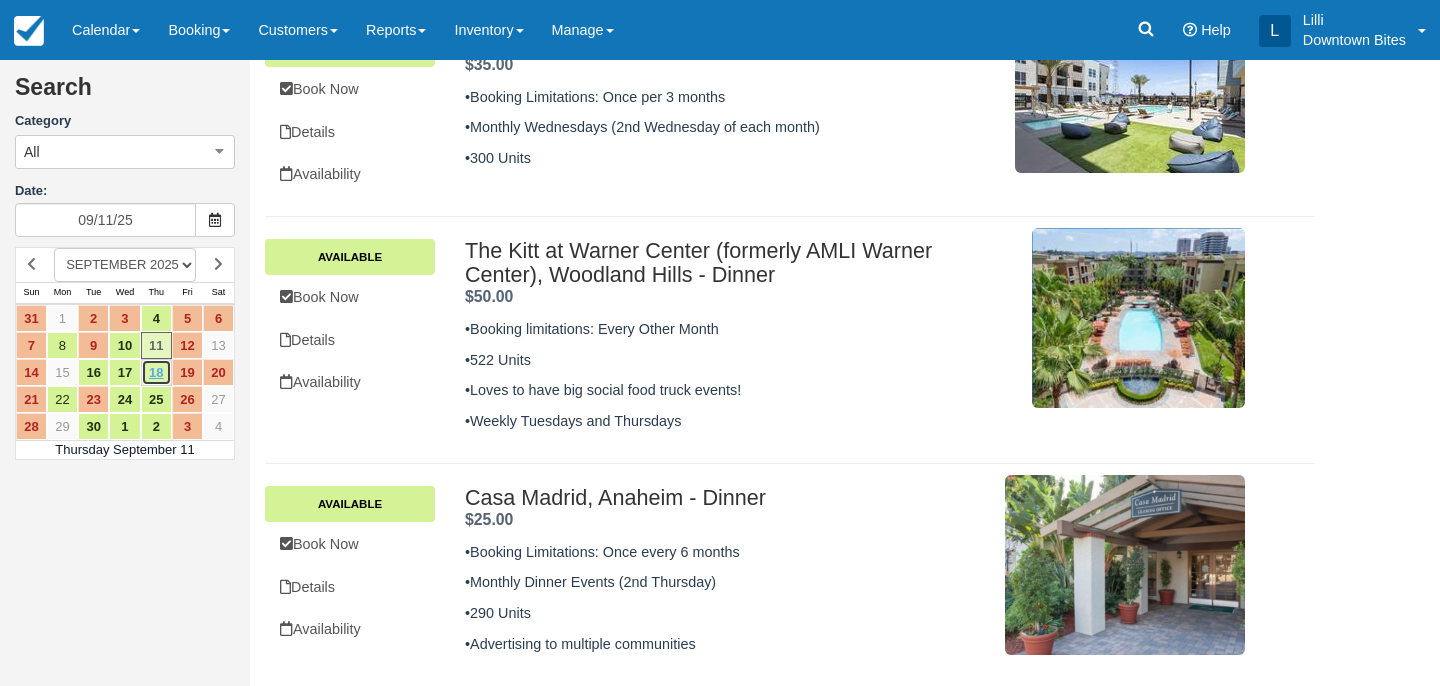 click on "18" at bounding box center (156, 372) 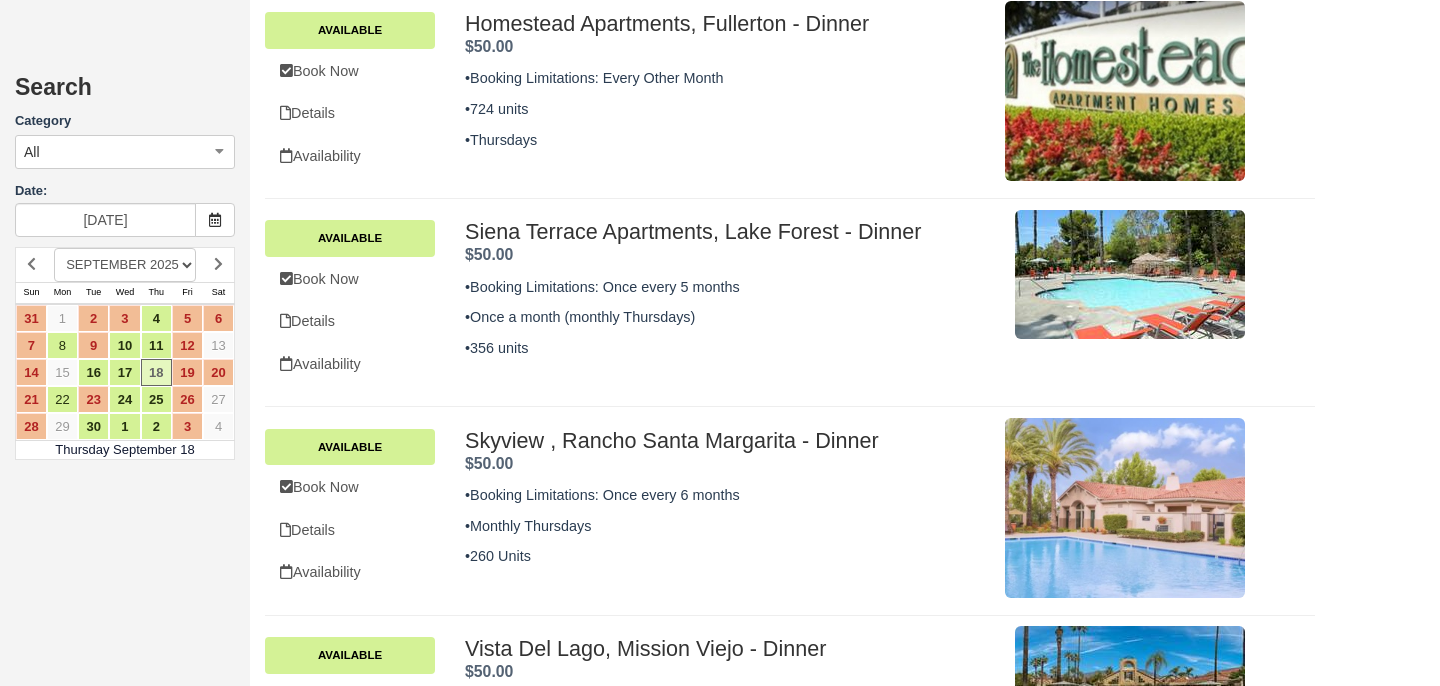 scroll, scrollTop: 1402, scrollLeft: 0, axis: vertical 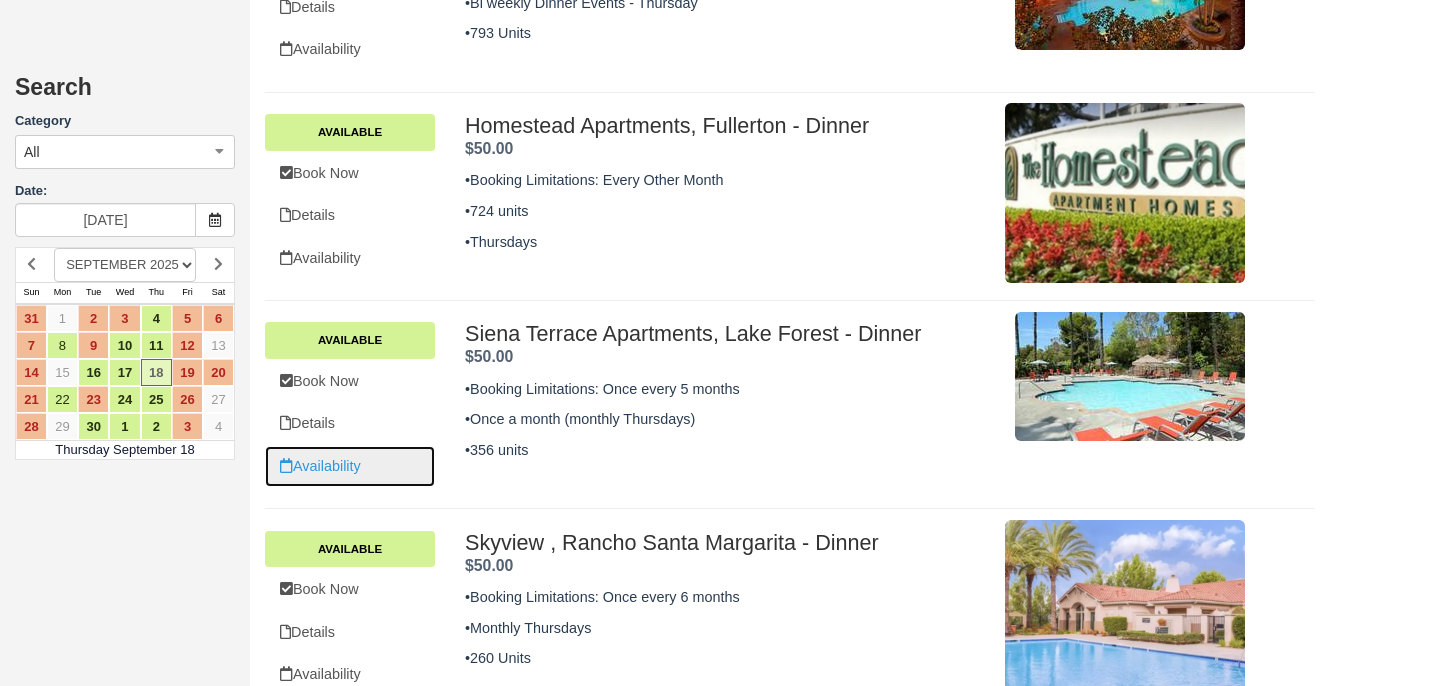 click on "Availability" at bounding box center [350, 466] 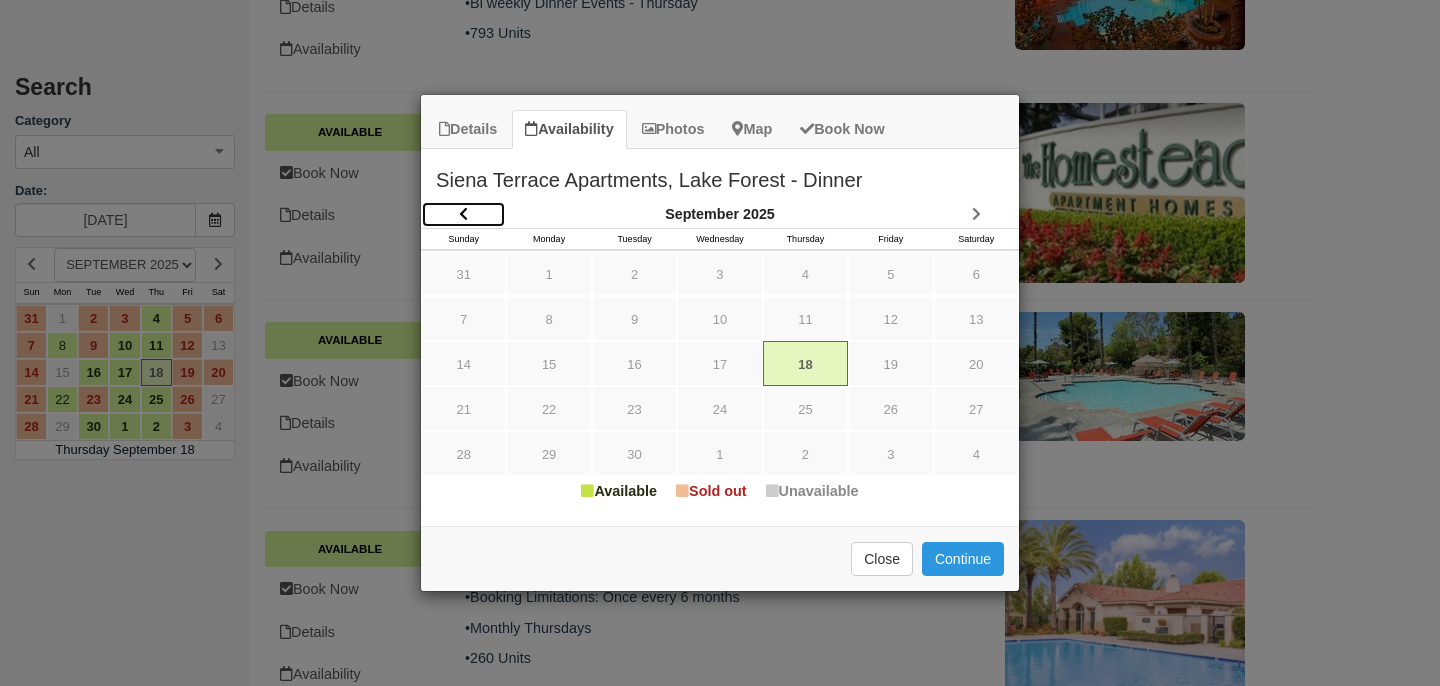 click at bounding box center [463, 214] 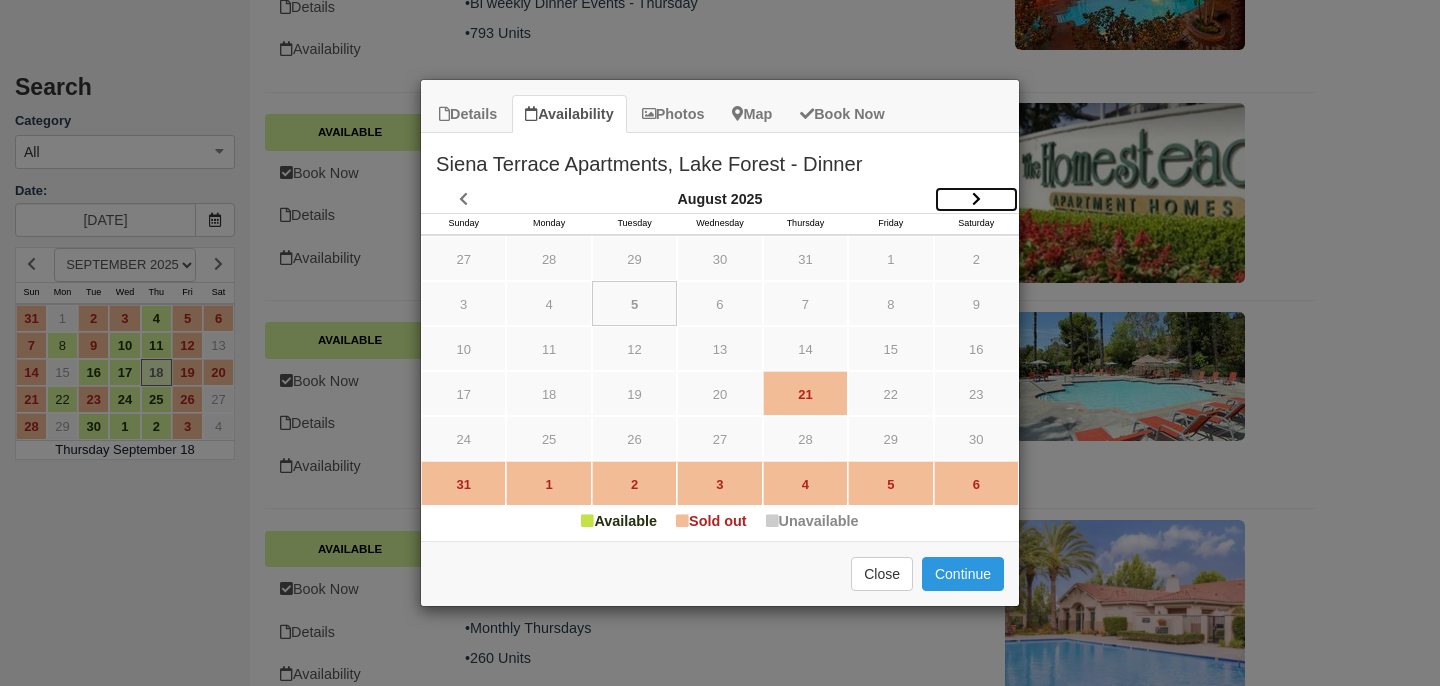 click at bounding box center [976, 199] 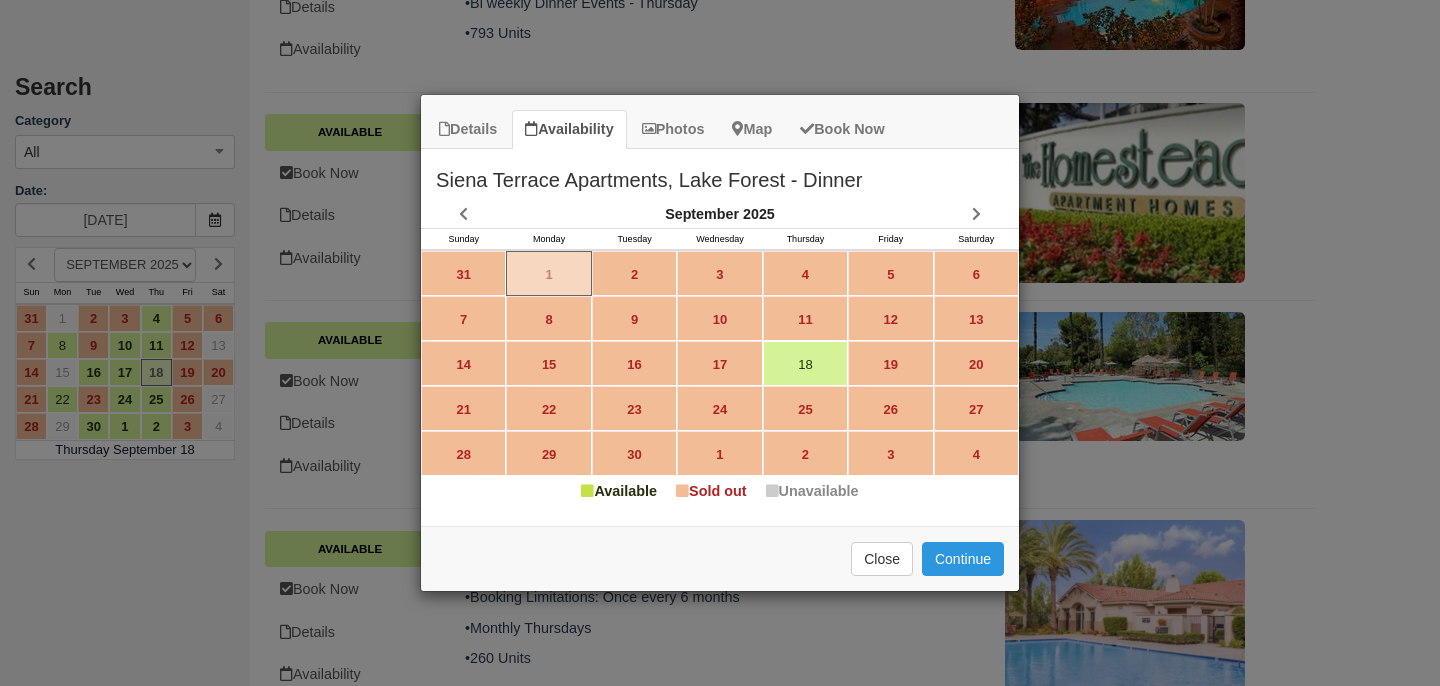 click on "Siena Terrace Apartments, Lake Forest - Dinner" at bounding box center (720, 175) 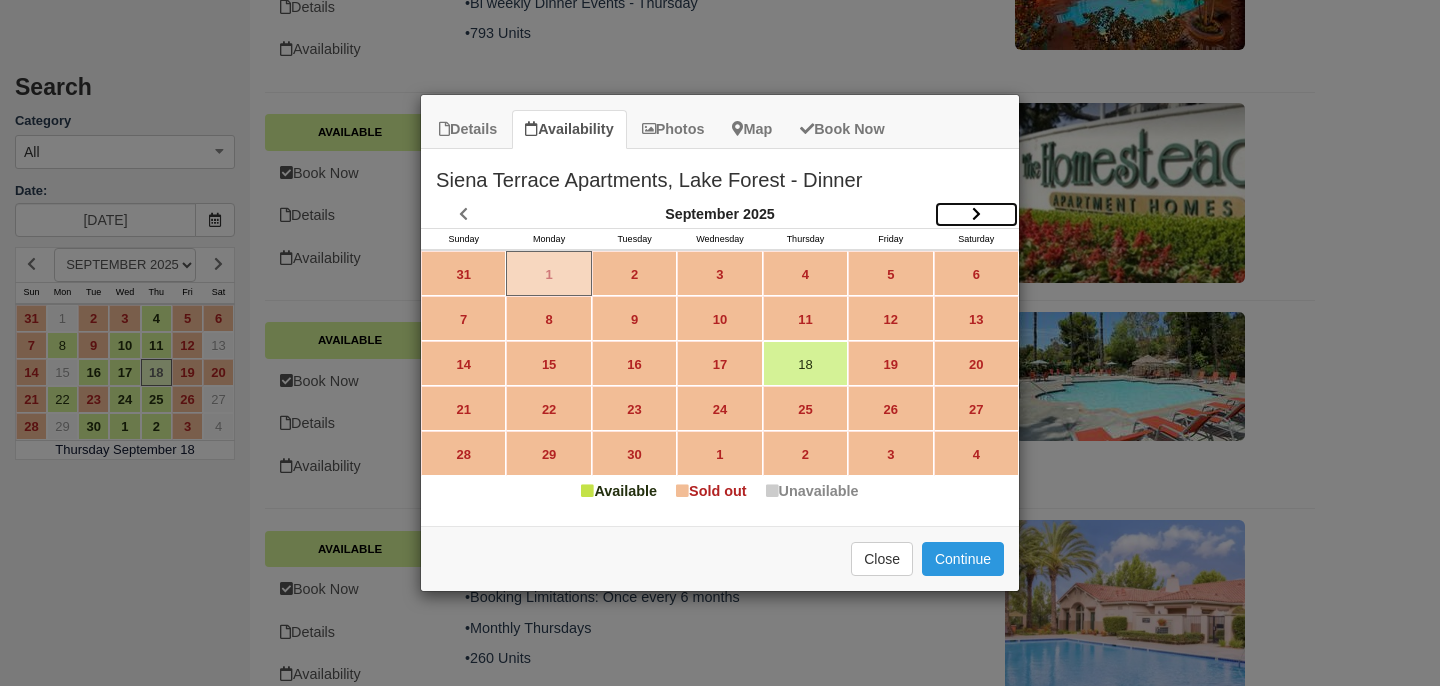 click at bounding box center [976, 214] 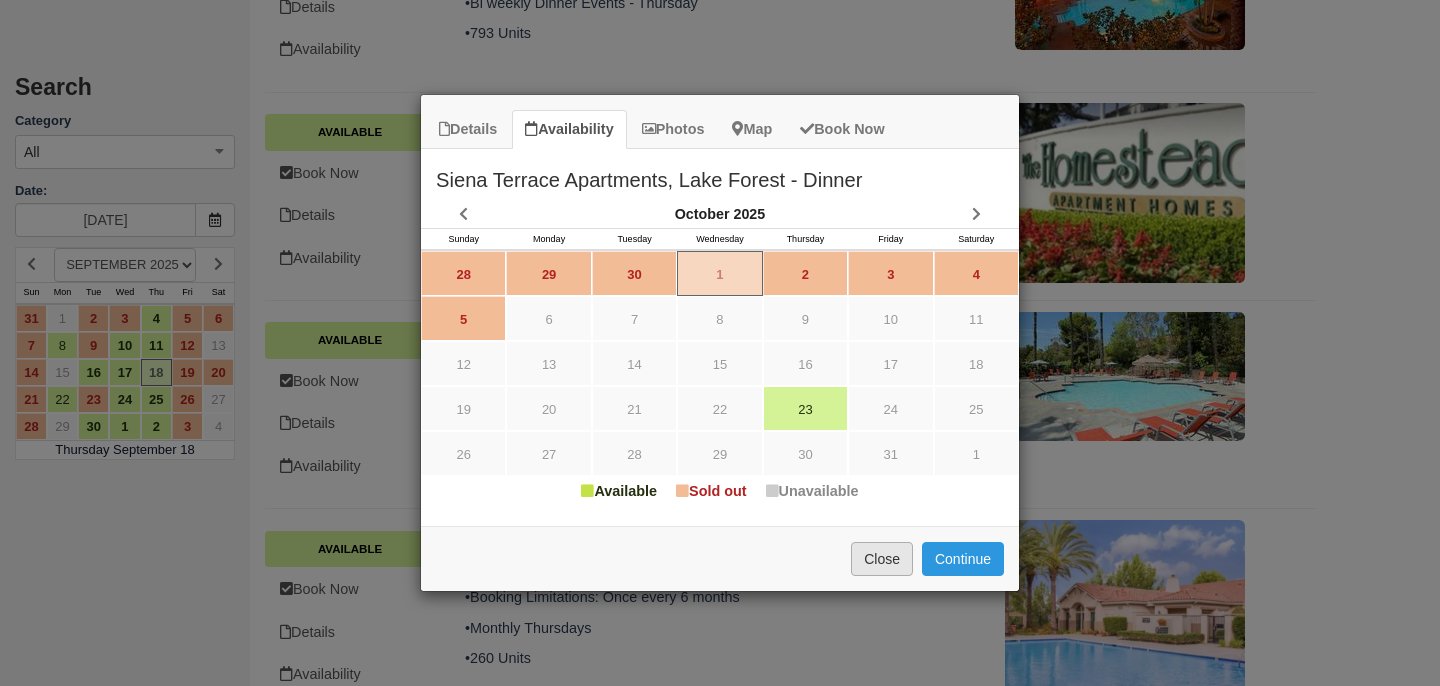 click on "Close" at bounding box center (882, 559) 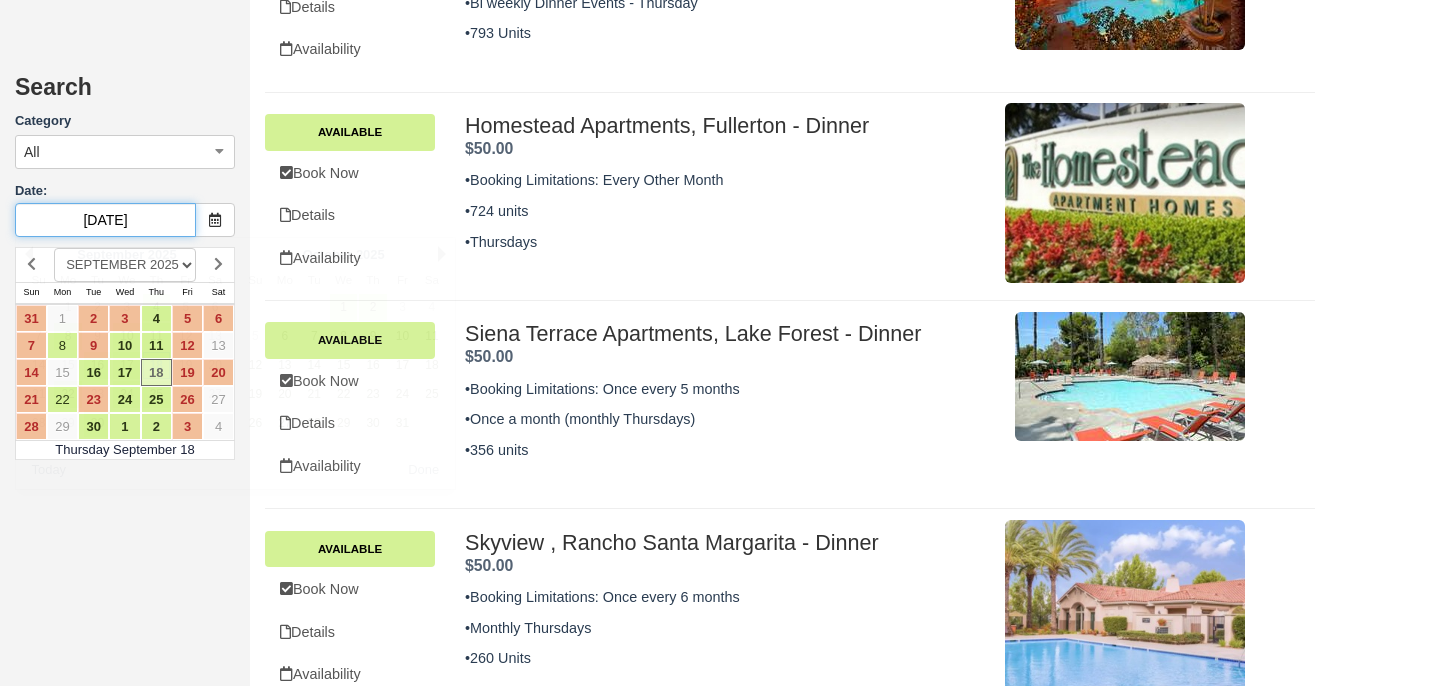 click on "[MONTH]/[DAY]/[YEAR]" at bounding box center [105, 220] 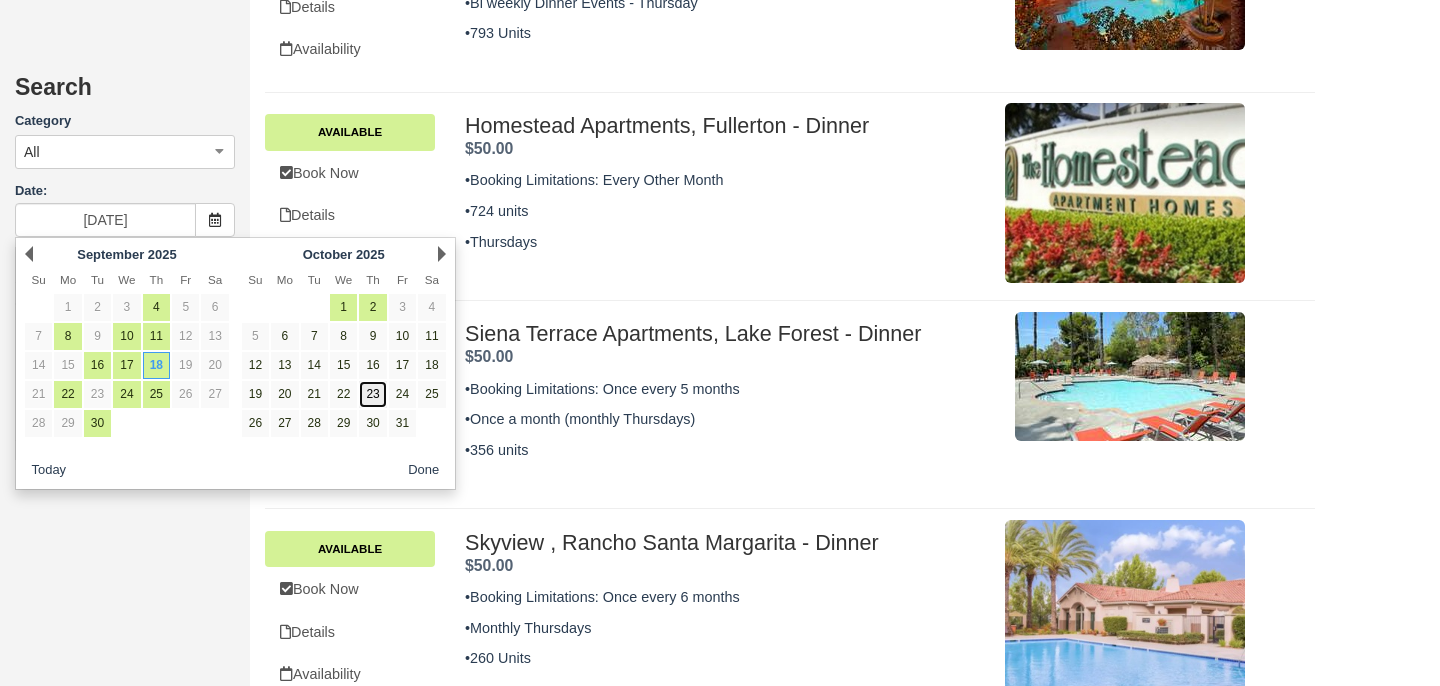 click on "23" at bounding box center [372, 394] 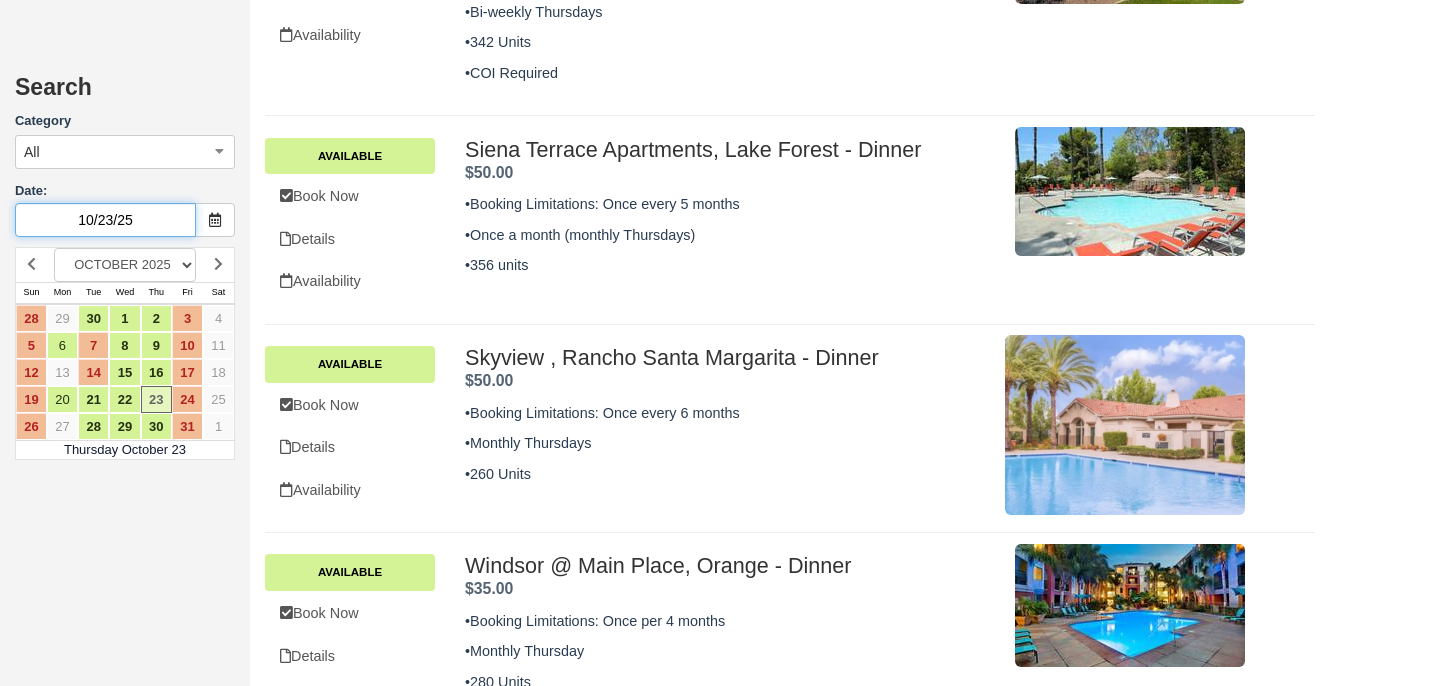 scroll, scrollTop: 761, scrollLeft: 0, axis: vertical 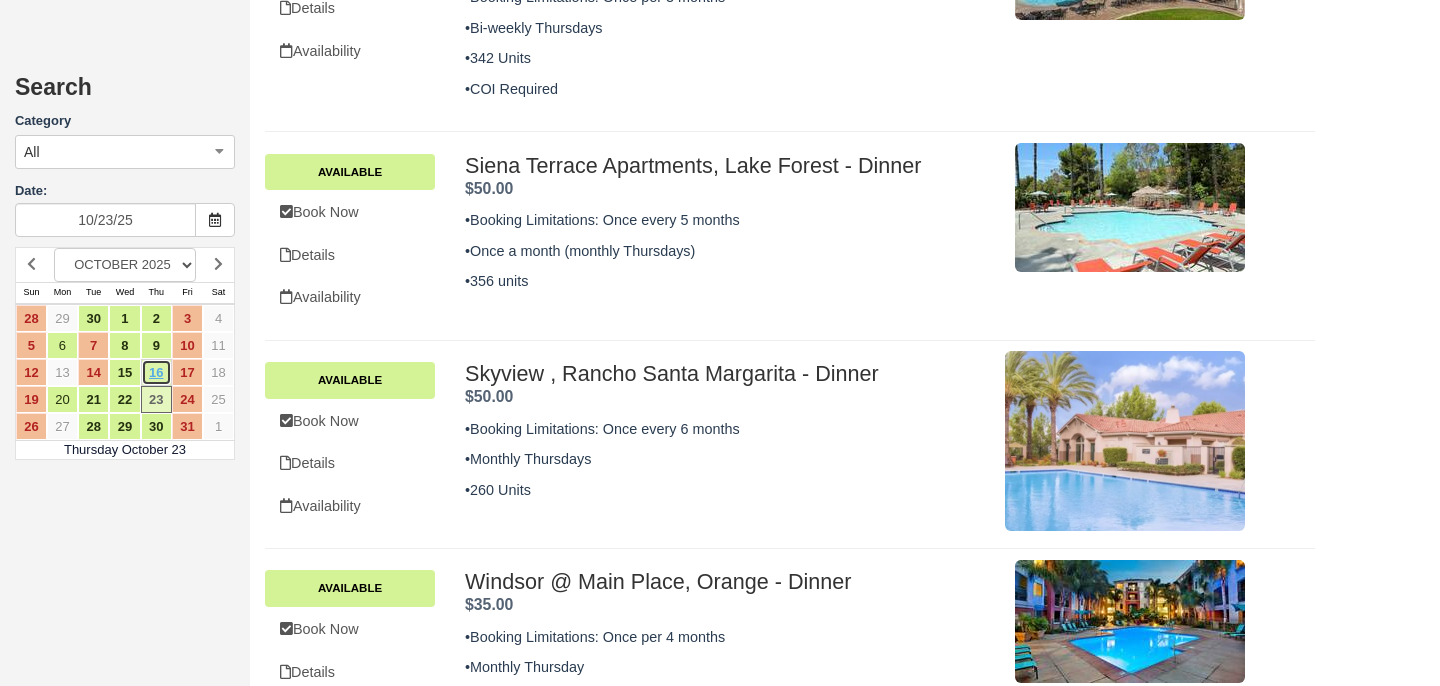 click on "16" at bounding box center (156, 372) 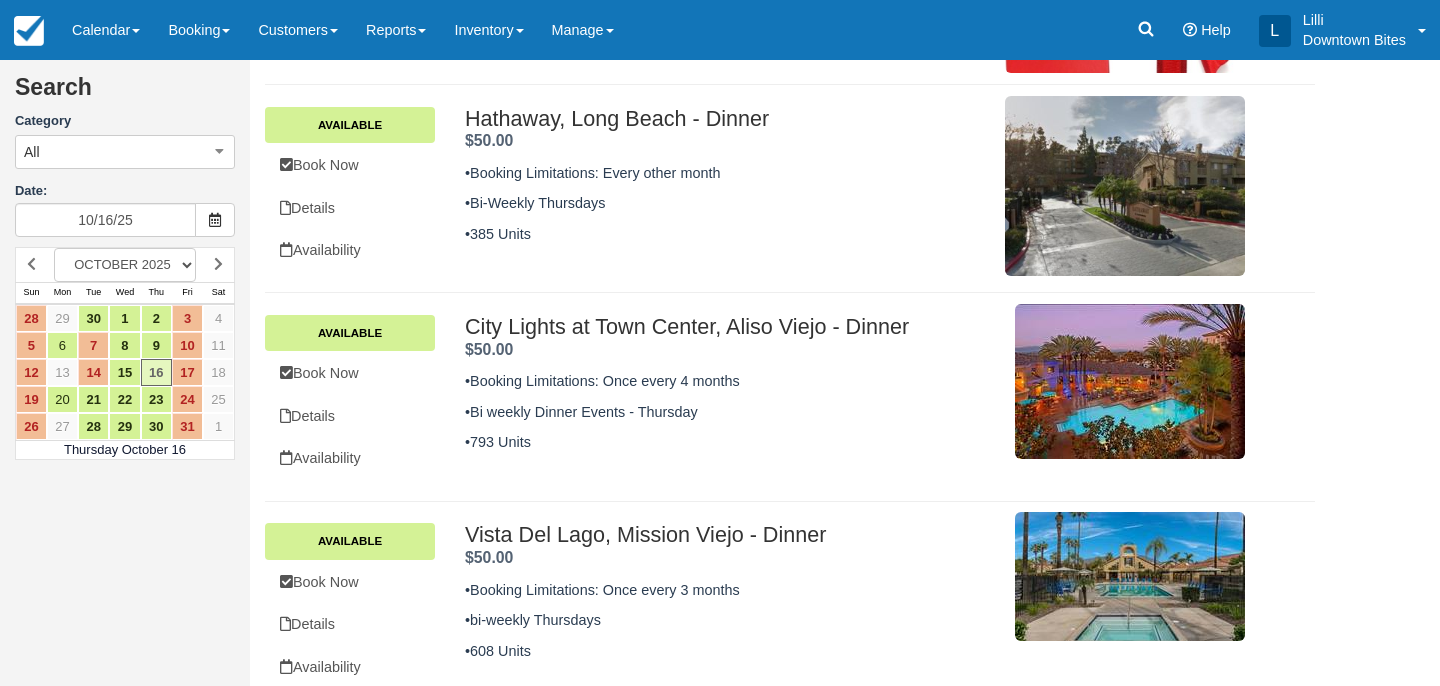 scroll, scrollTop: 311, scrollLeft: 0, axis: vertical 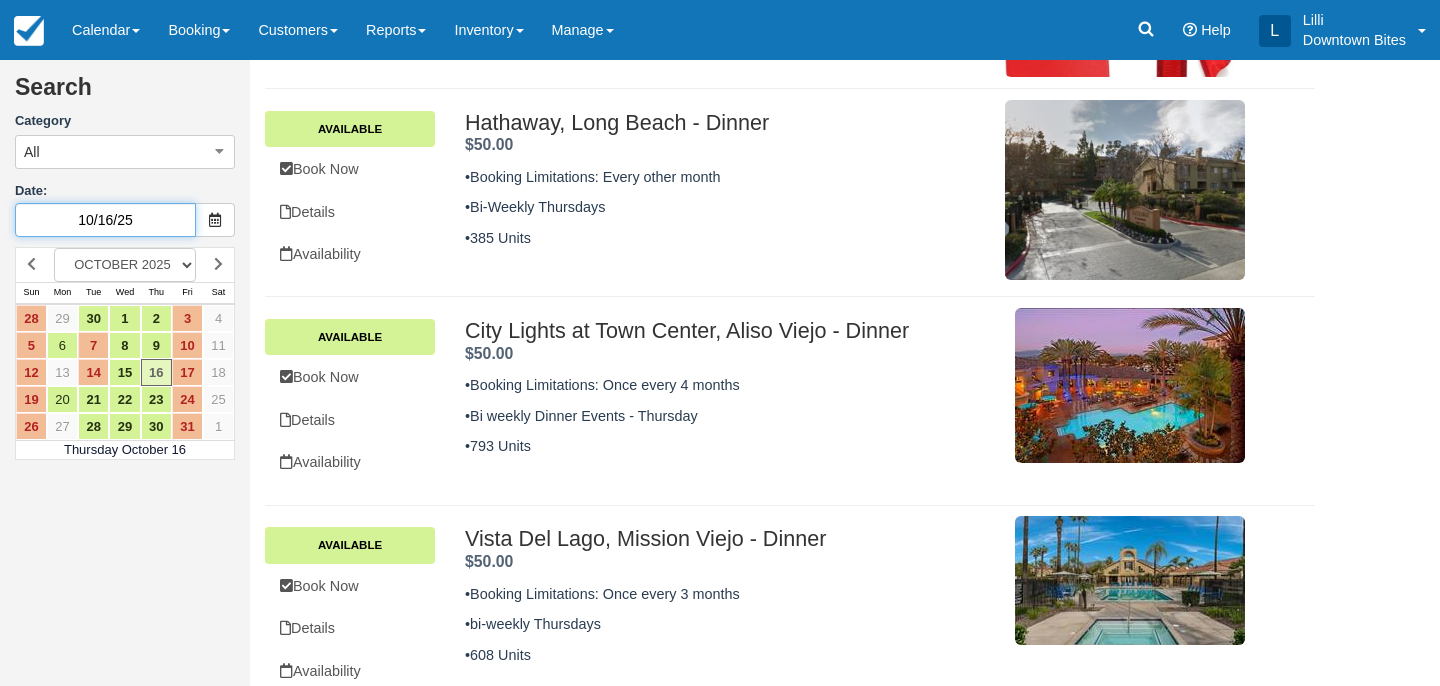 click on "10/16/25" at bounding box center [105, 220] 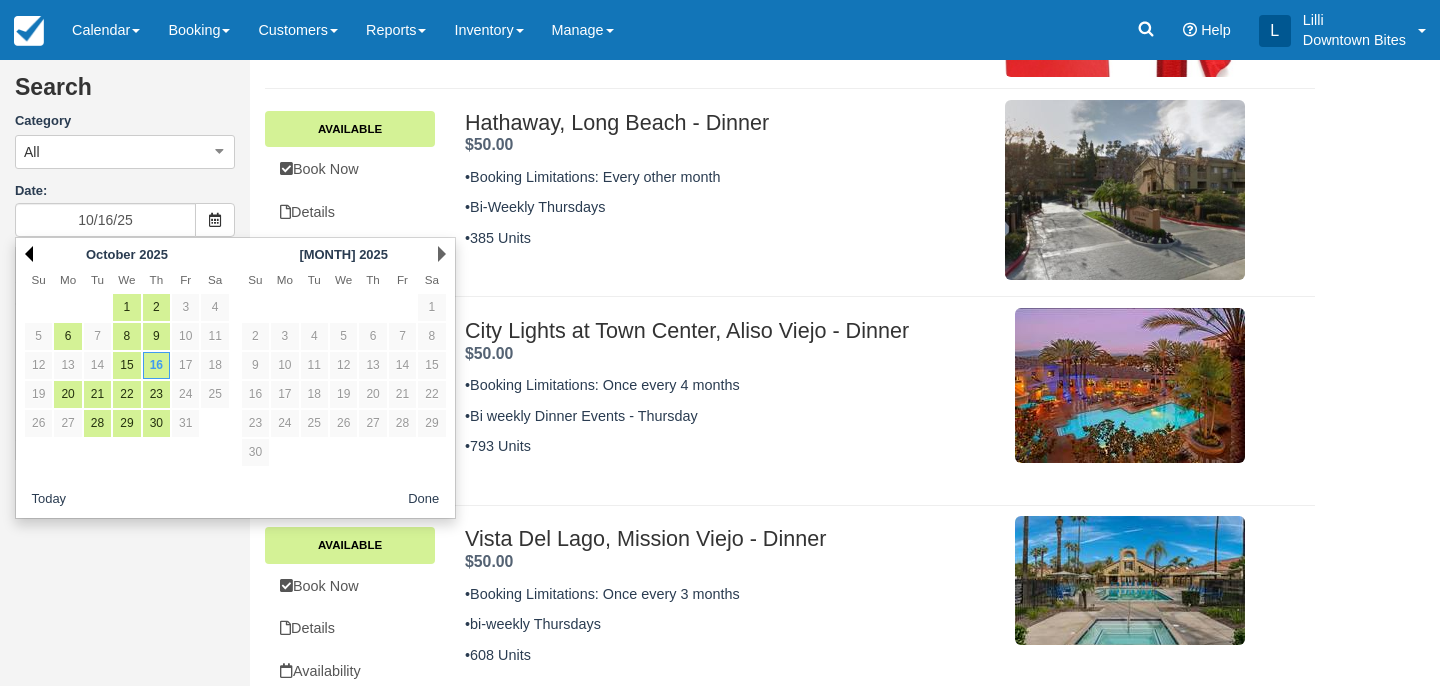 click on "Prev" at bounding box center [29, 254] 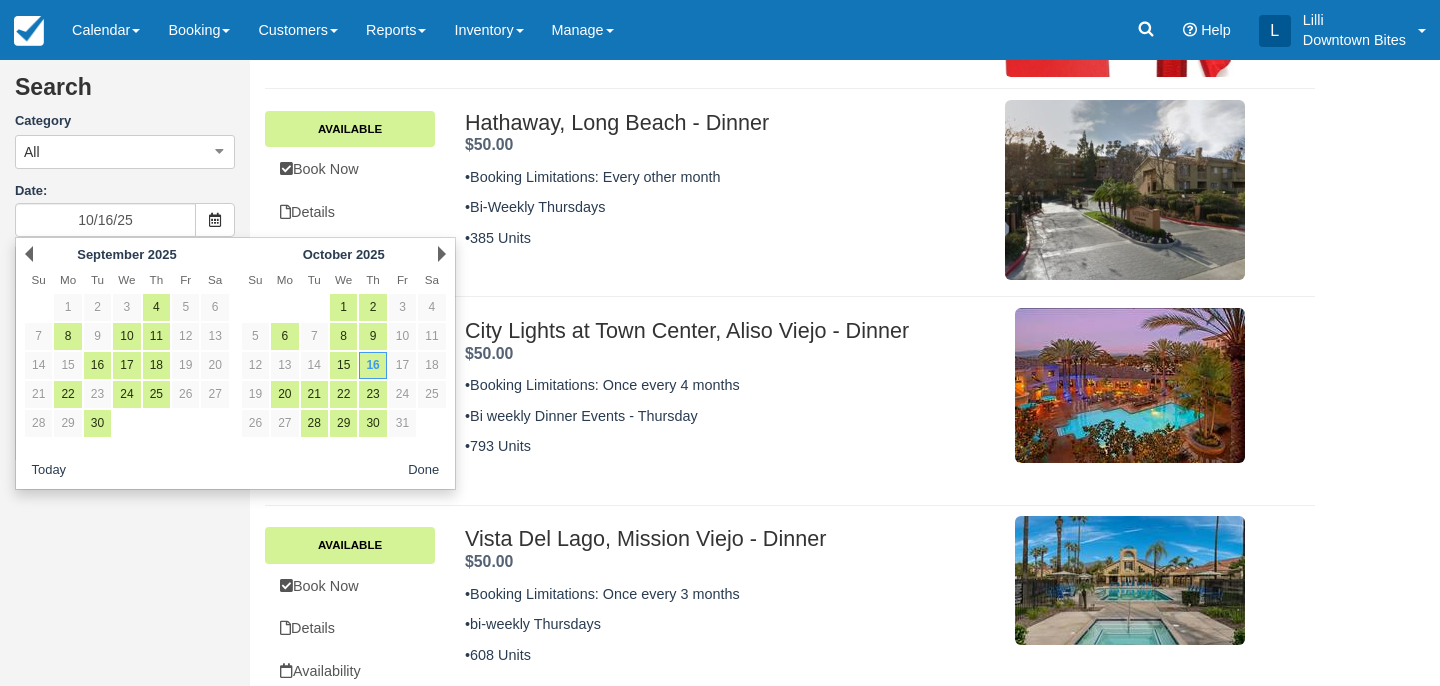 click on "Prev" at bounding box center (29, 254) 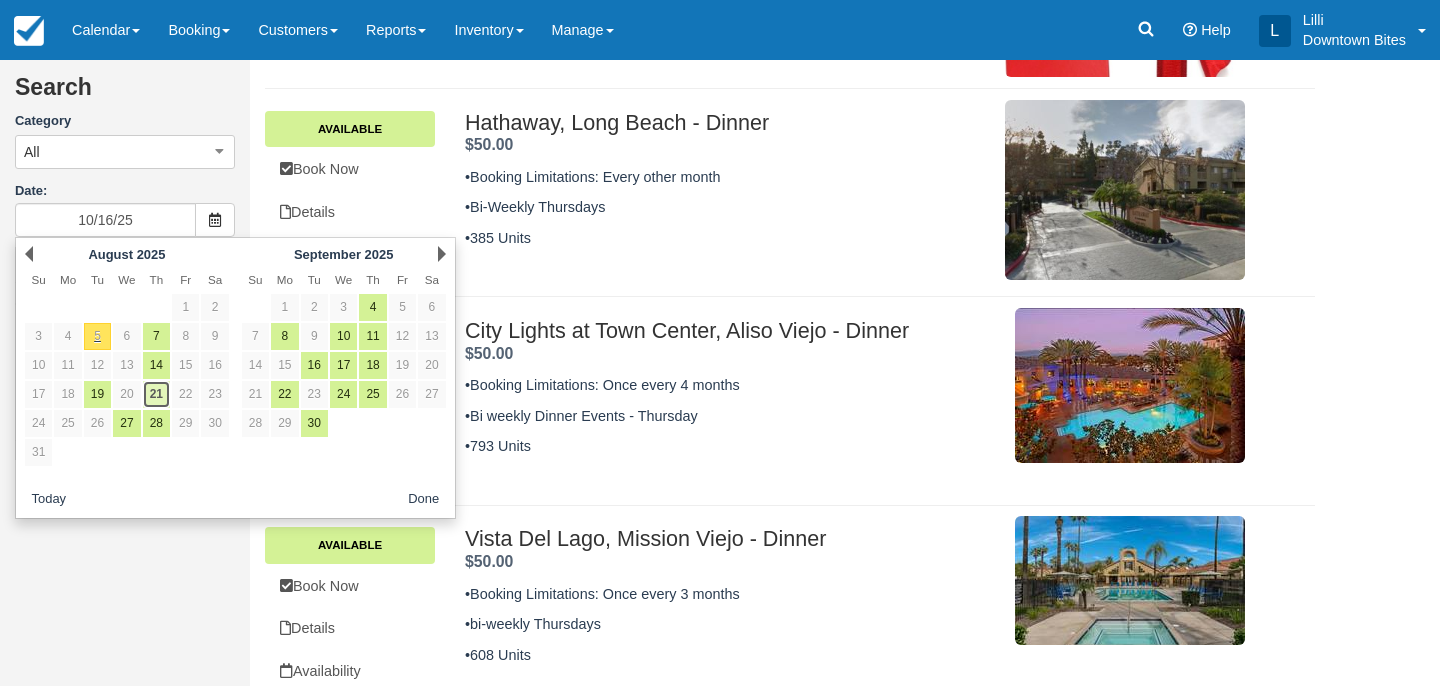 click on "21" at bounding box center (156, 394) 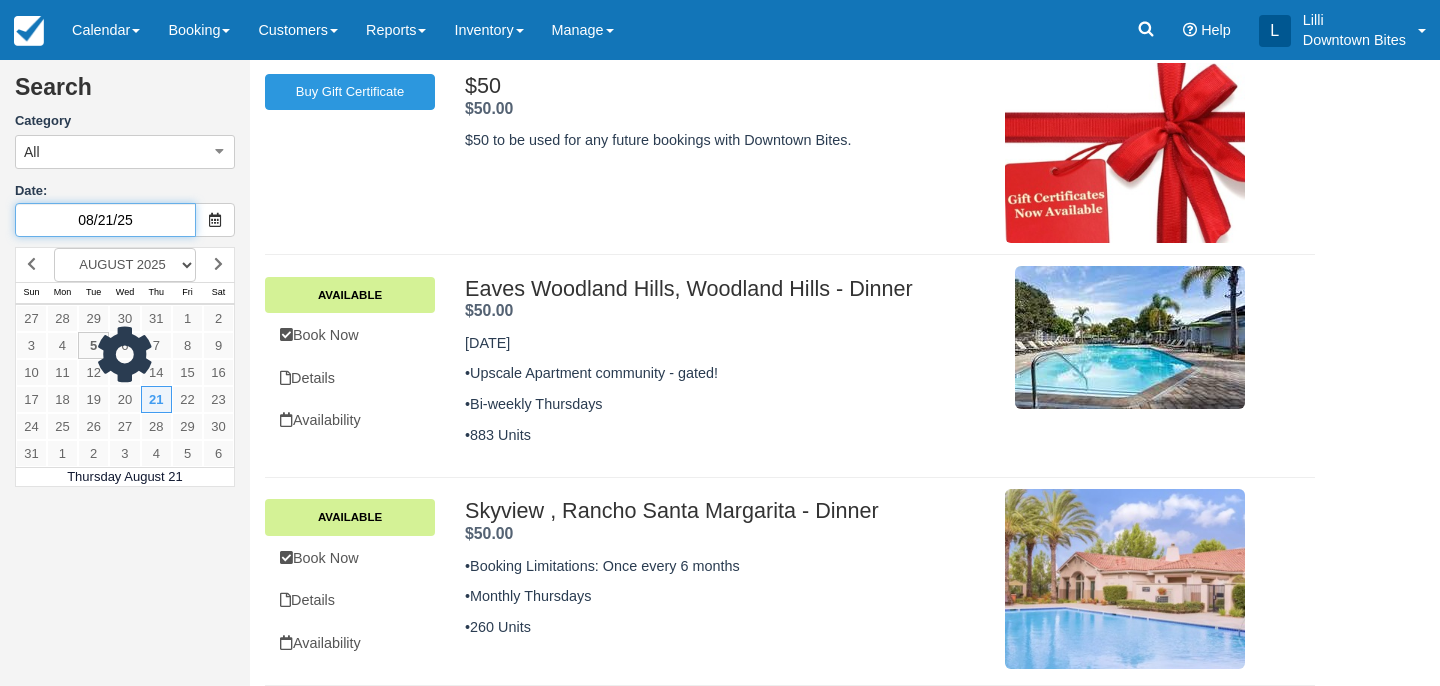 scroll, scrollTop: 145, scrollLeft: 0, axis: vertical 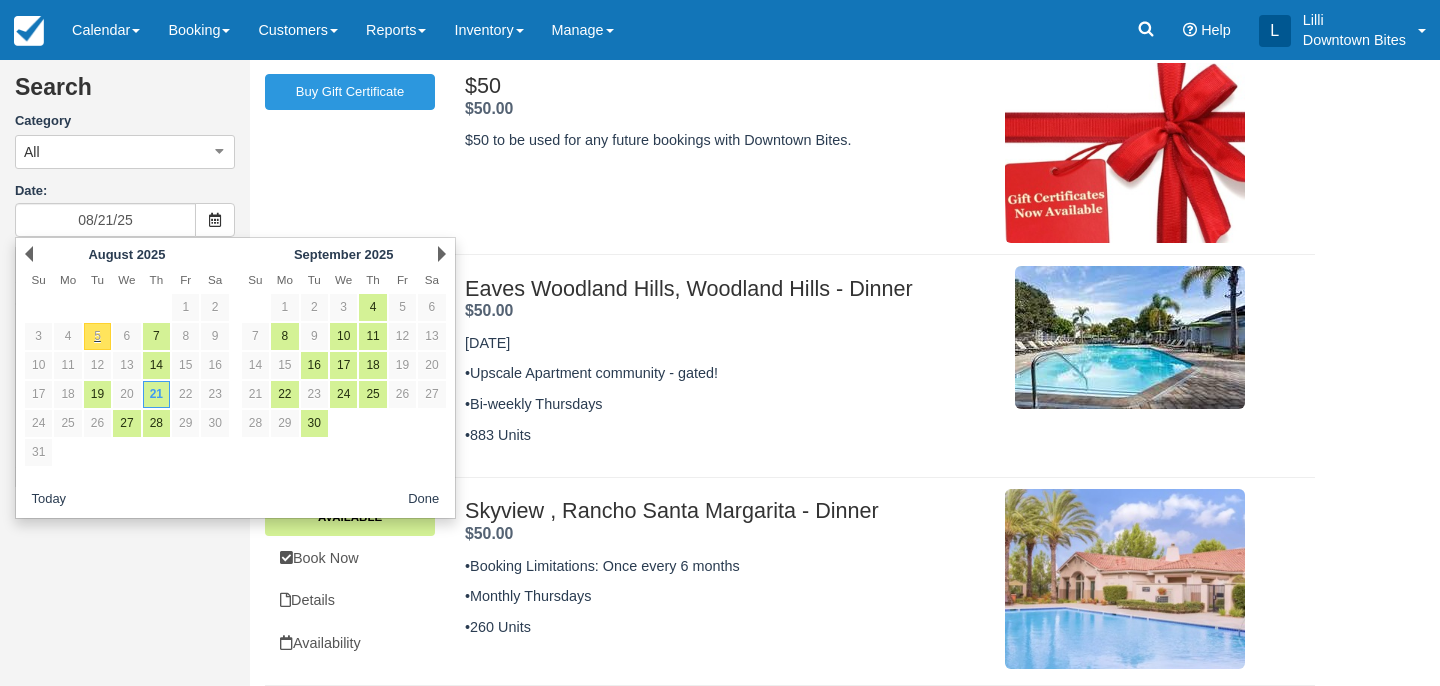click on "Eaves Woodland Hills, Woodland Hills - Dinner
$50.00
.
Available
Book Now
Details
Availability
Eaves Woodland Hills, Woodland Hills - Dinner												 .
$50.00
.
•Booking Limitations: Once every 2 months
•Upscale Apartment community - gated!
•Bi-weekly Thursdays
•883 Units" at bounding box center [790, 366] 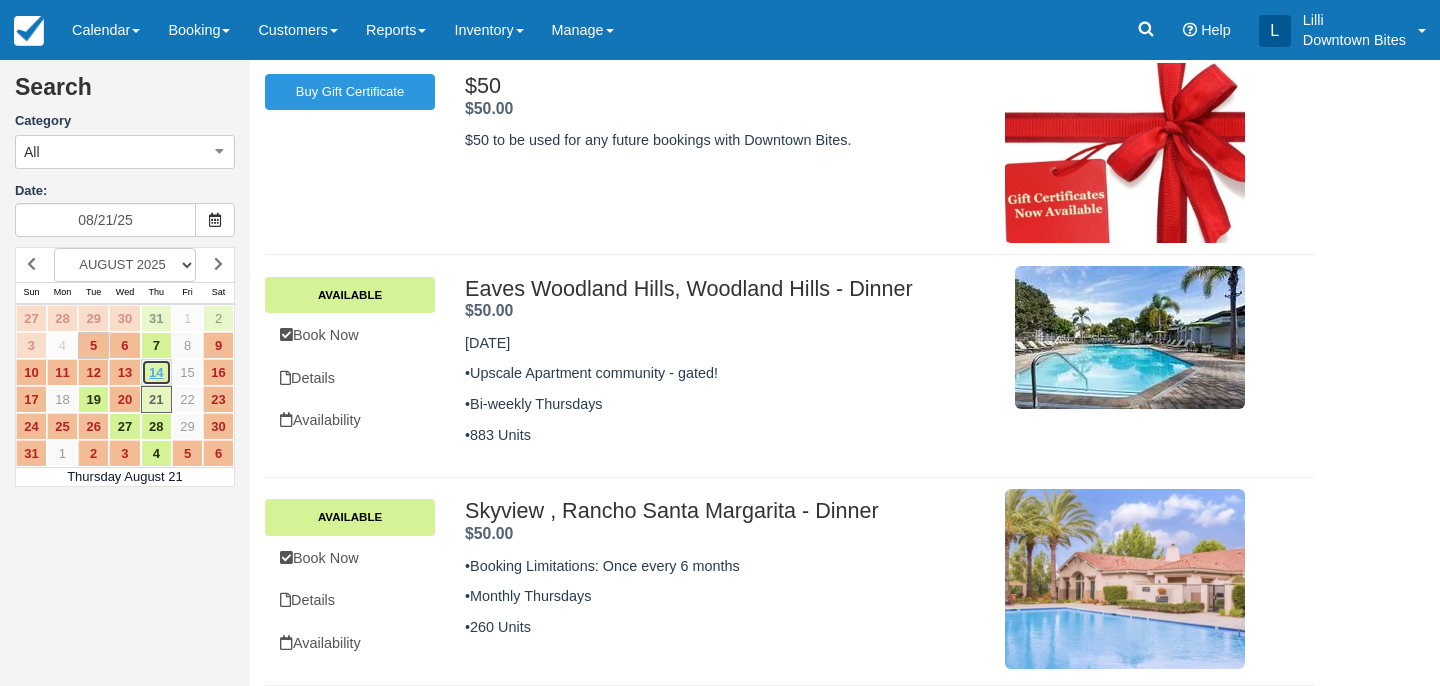 click on "14" at bounding box center (156, 372) 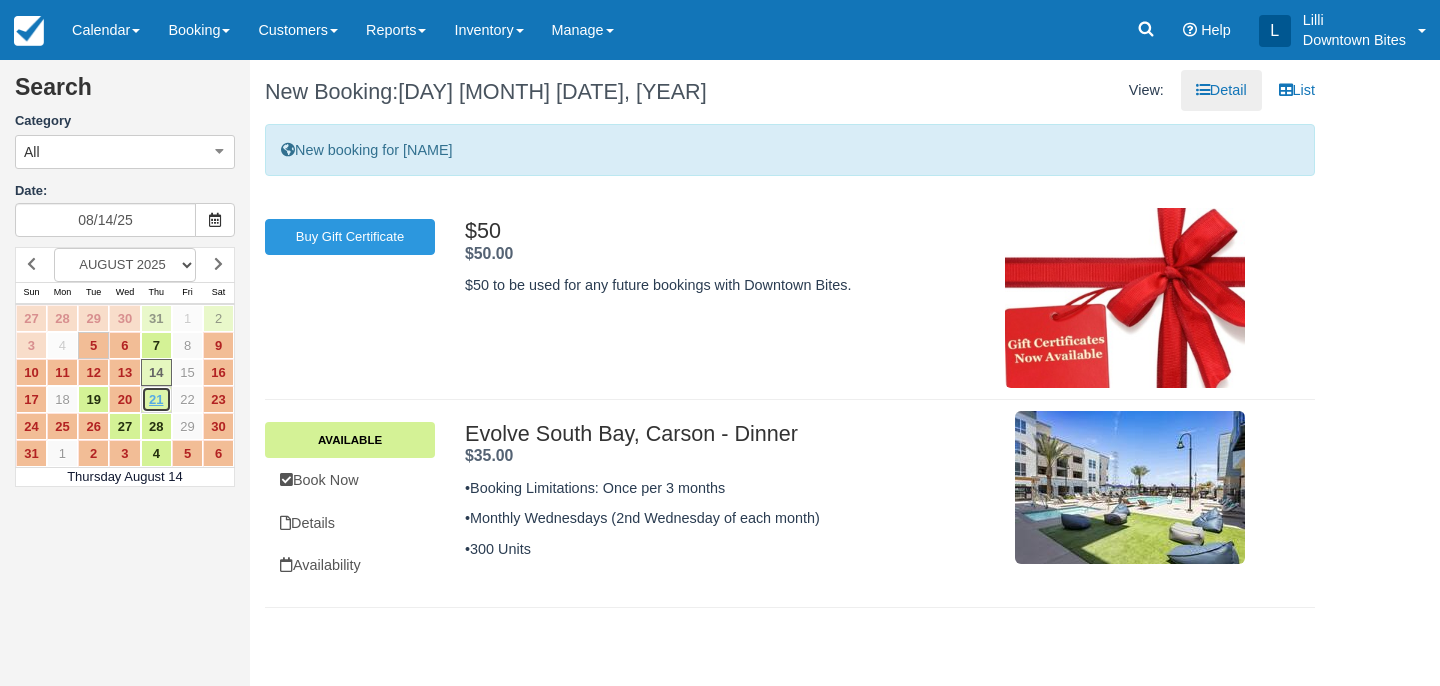 click on "21" at bounding box center [156, 399] 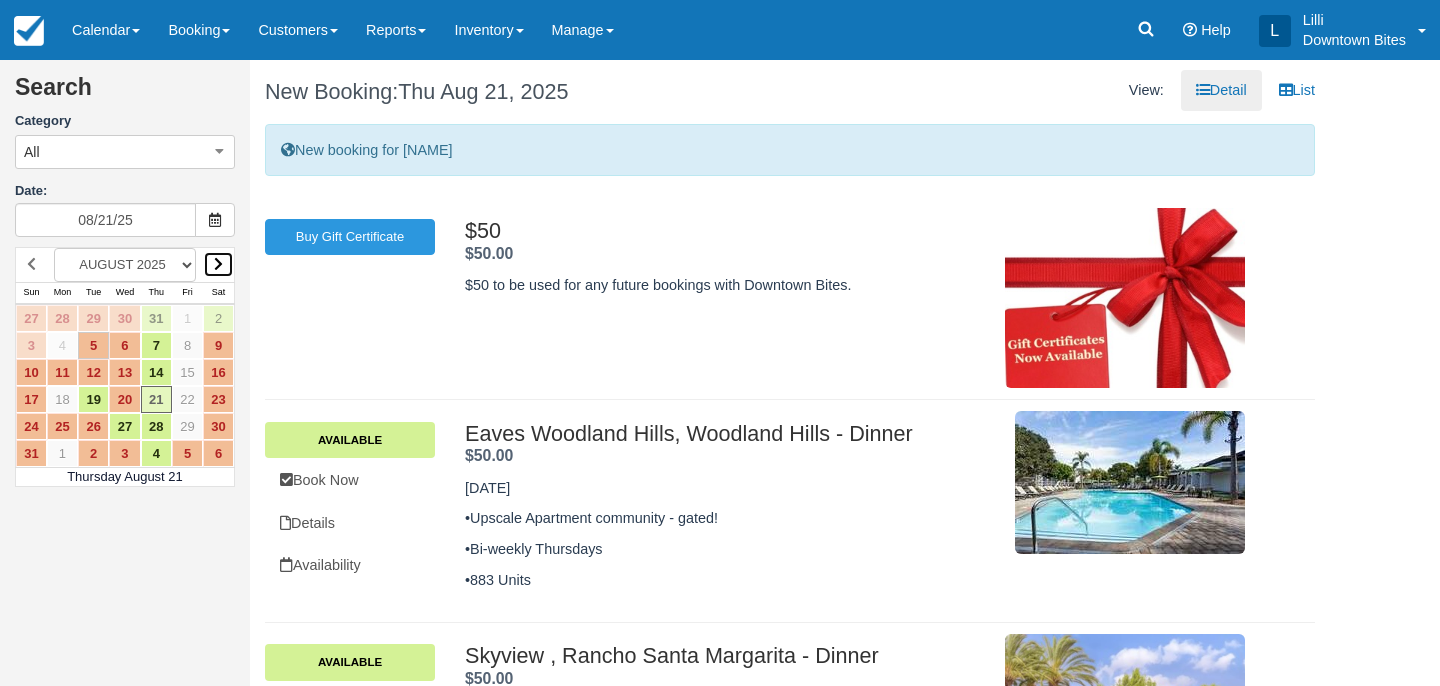 click at bounding box center (218, 264) 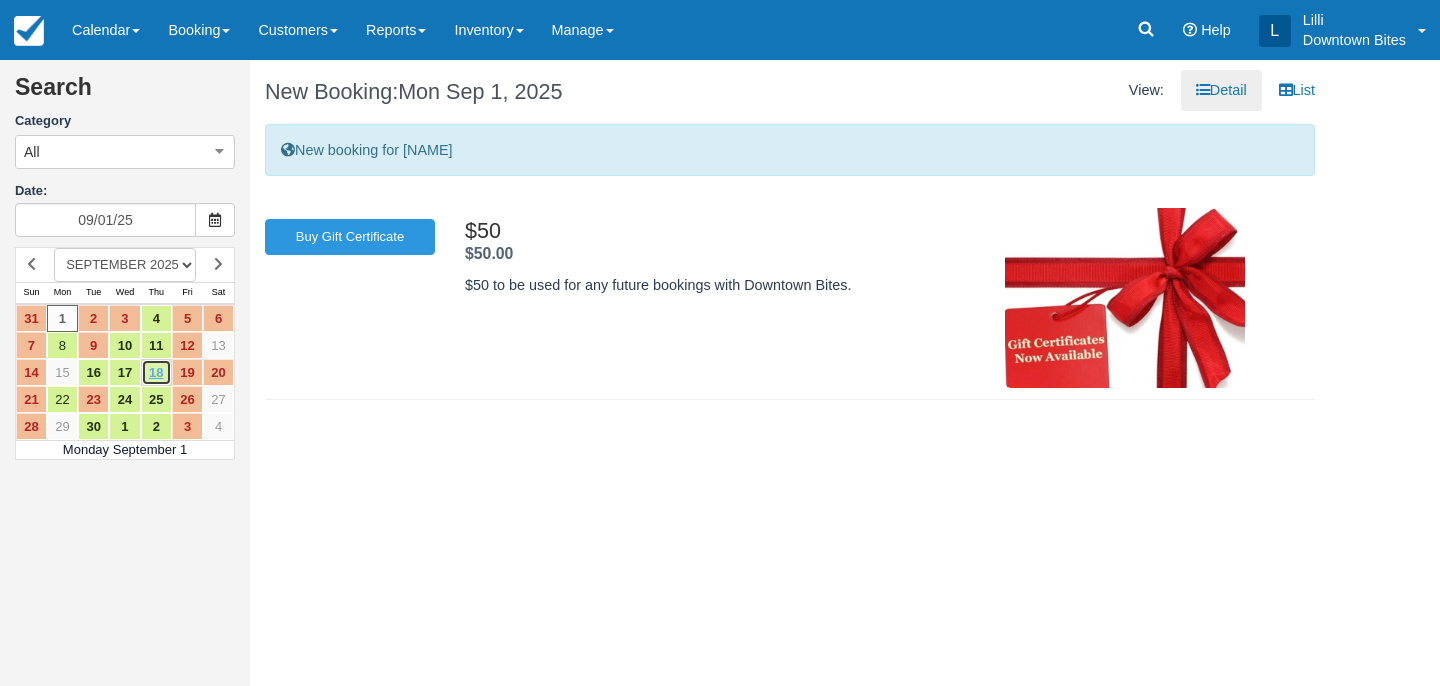 click on "18" at bounding box center [156, 372] 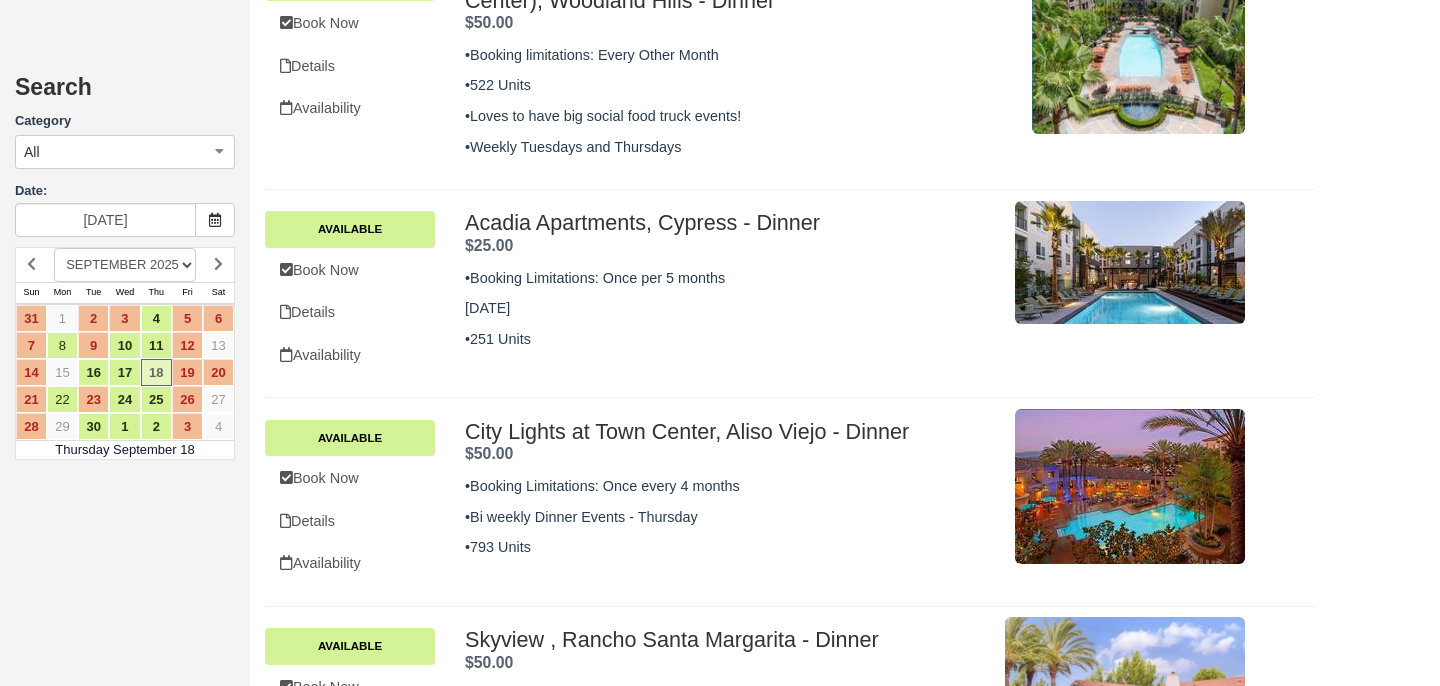 scroll, scrollTop: 890, scrollLeft: 0, axis: vertical 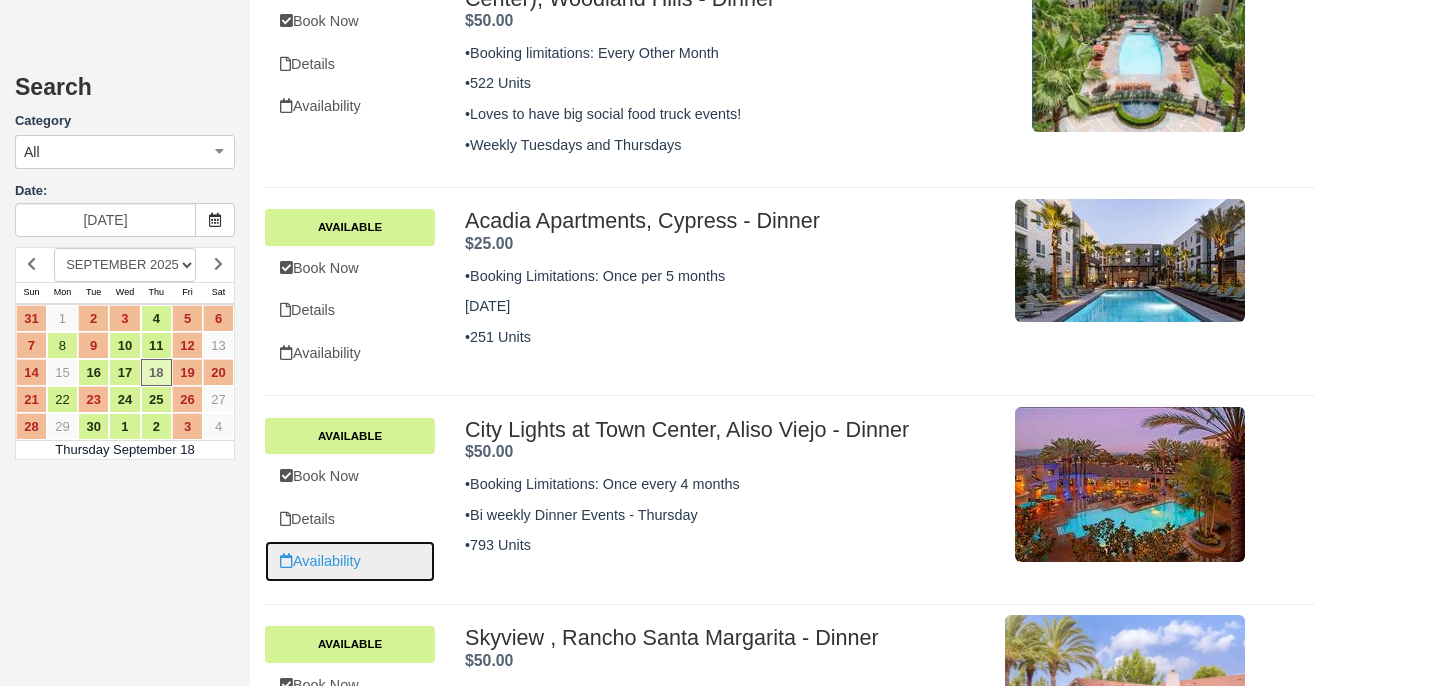 click on "Availability" at bounding box center [350, 561] 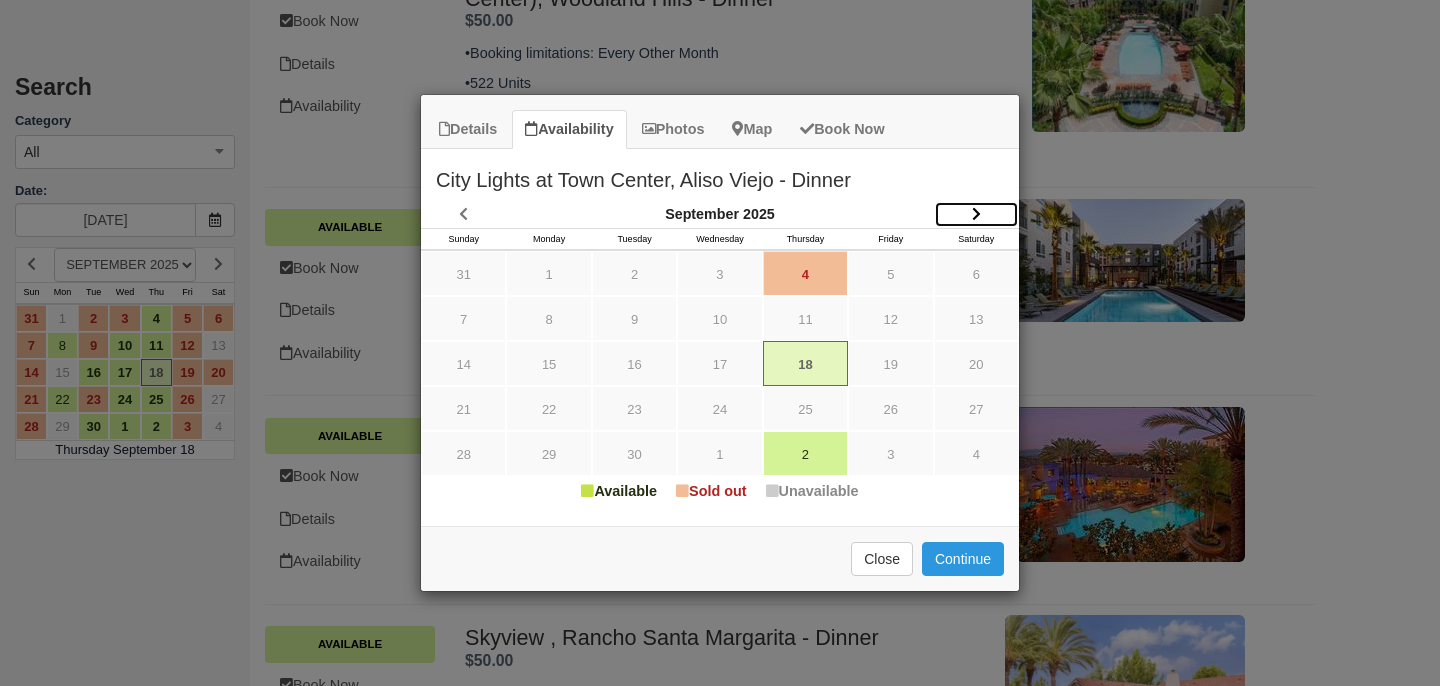 click at bounding box center [976, 214] 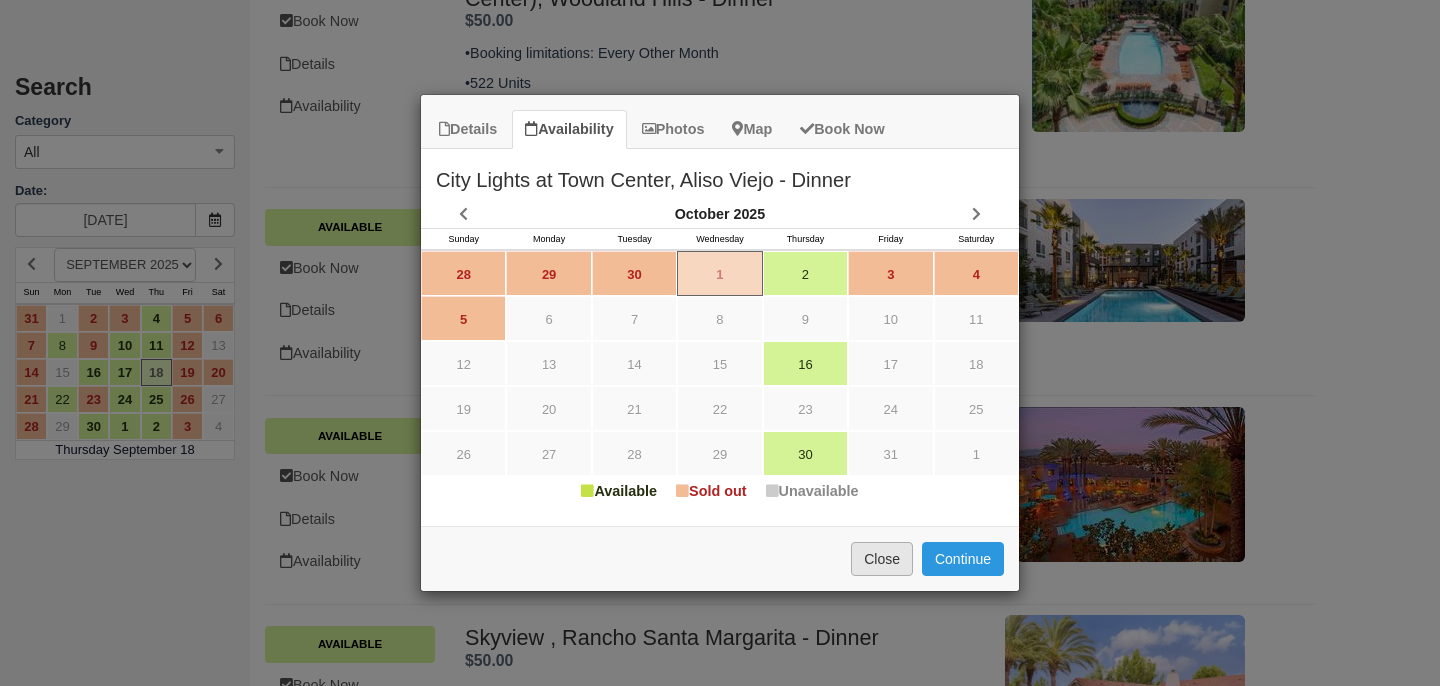 click on "Close" at bounding box center [882, 559] 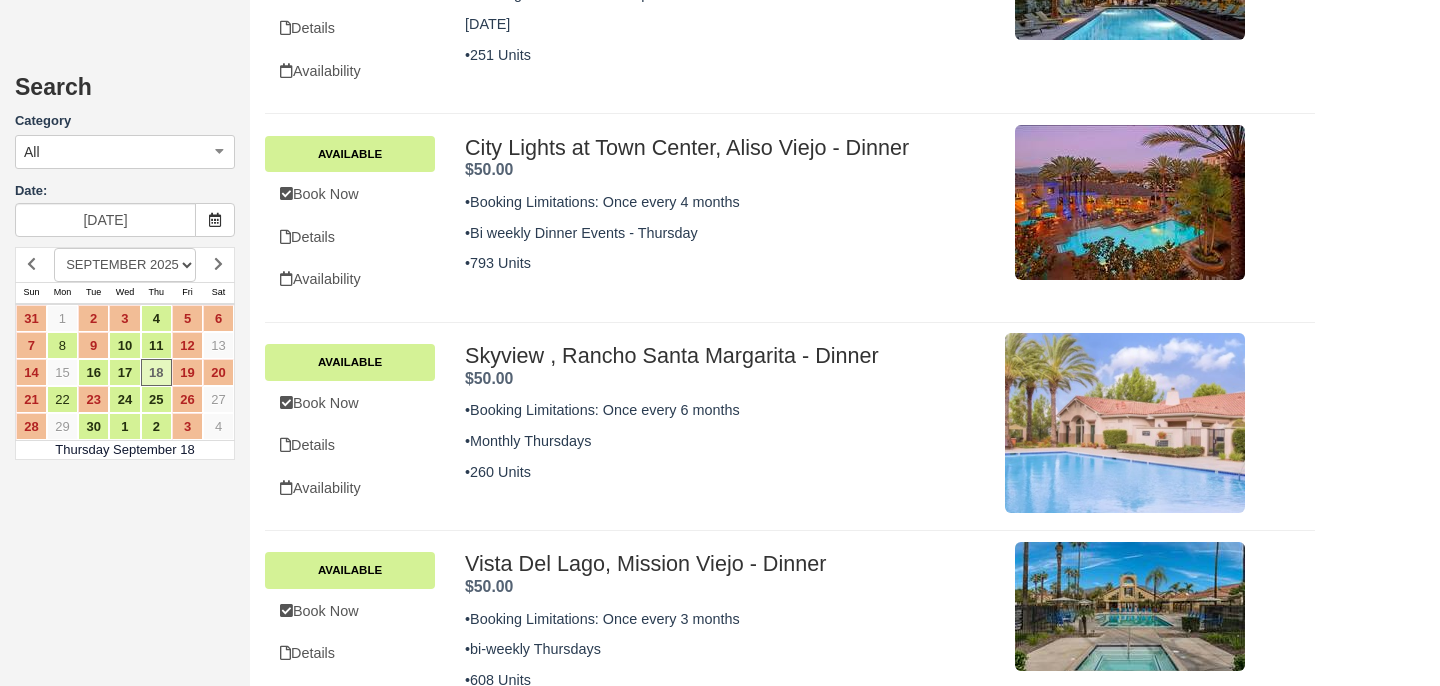 scroll, scrollTop: 1340, scrollLeft: 0, axis: vertical 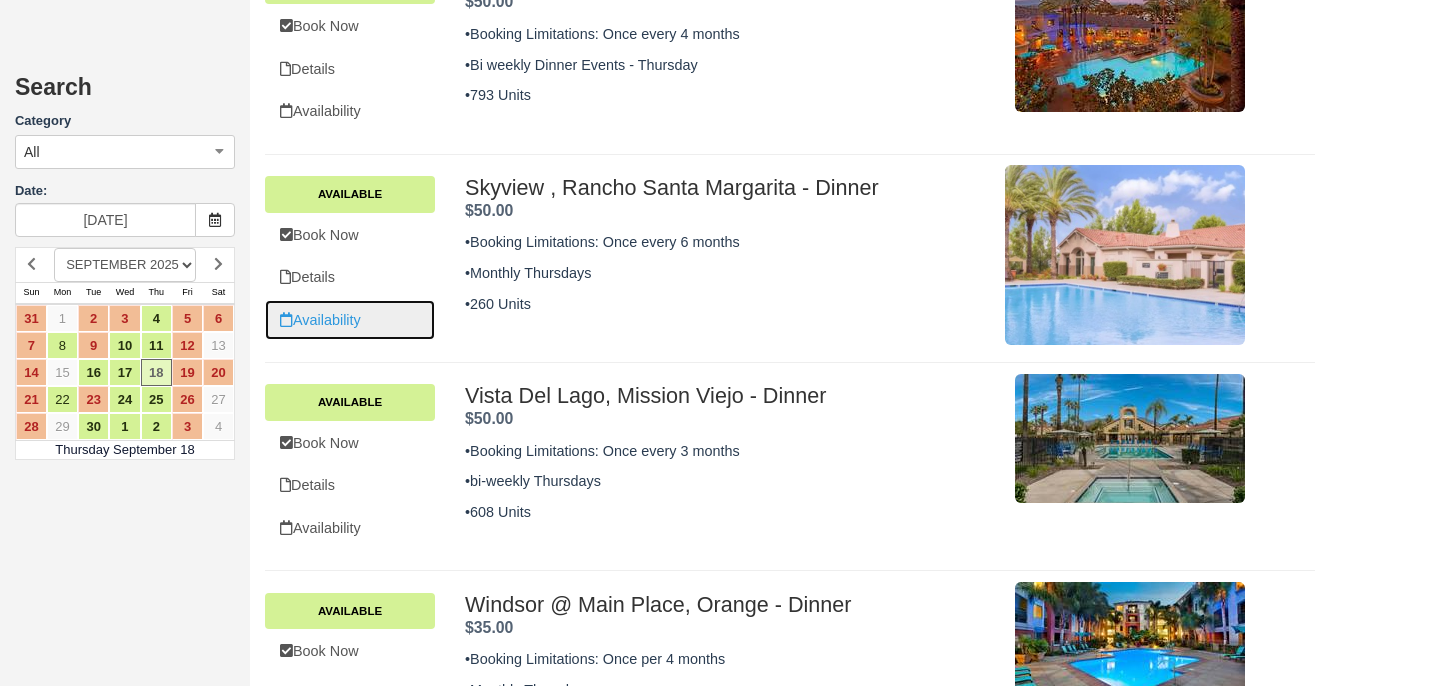 click on "Availability" at bounding box center [350, 320] 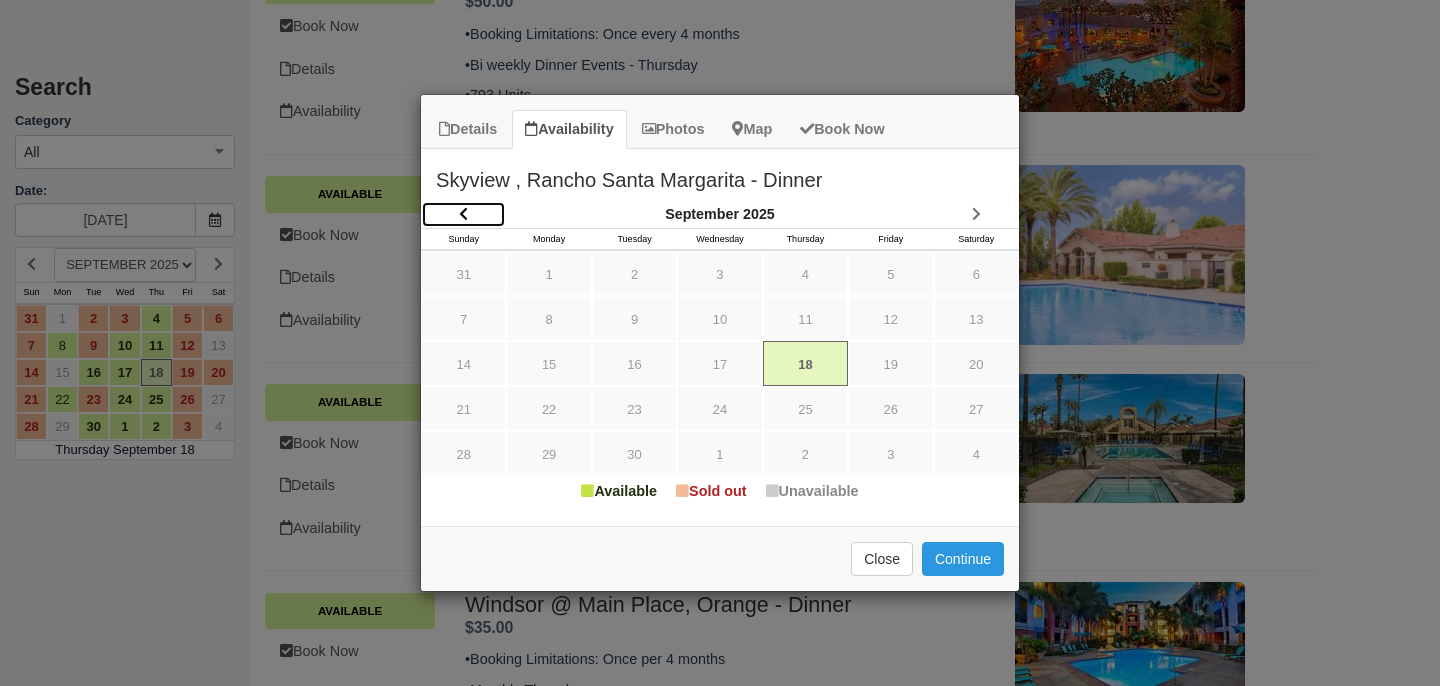 click at bounding box center [463, 214] 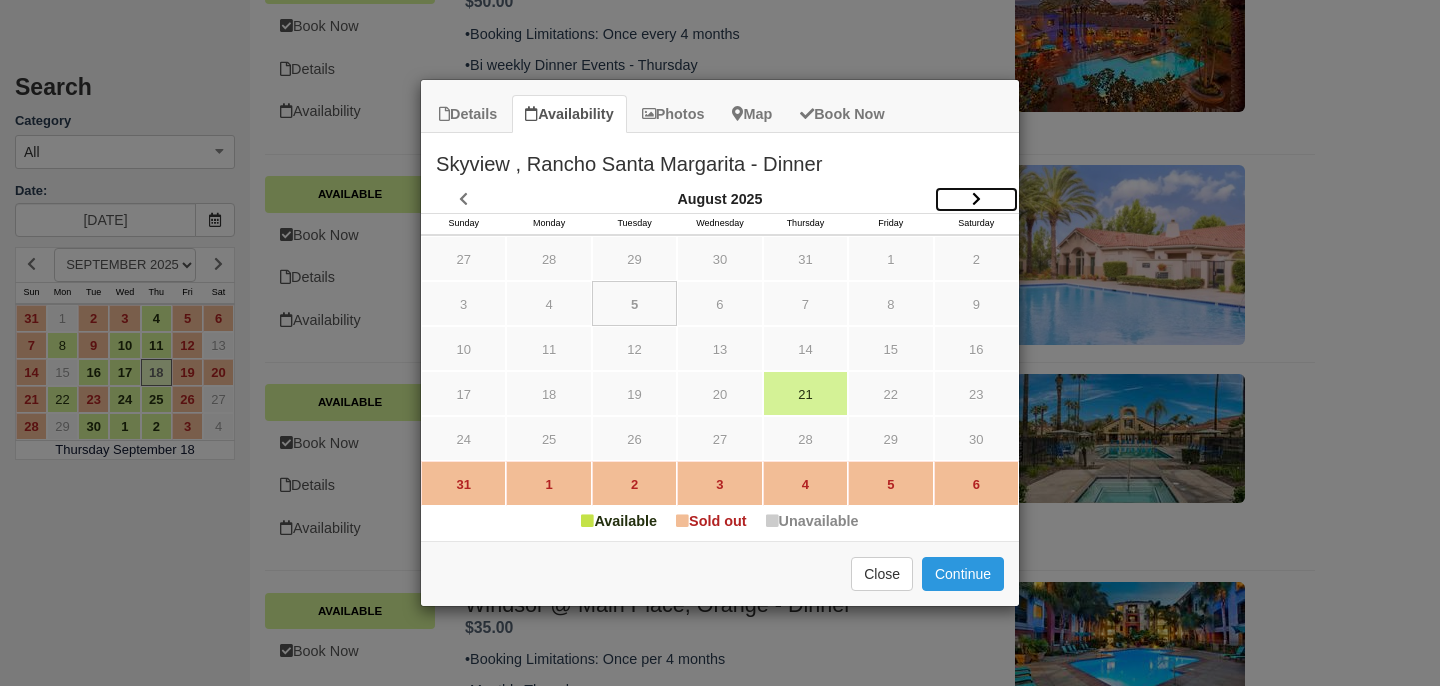click at bounding box center (976, 199) 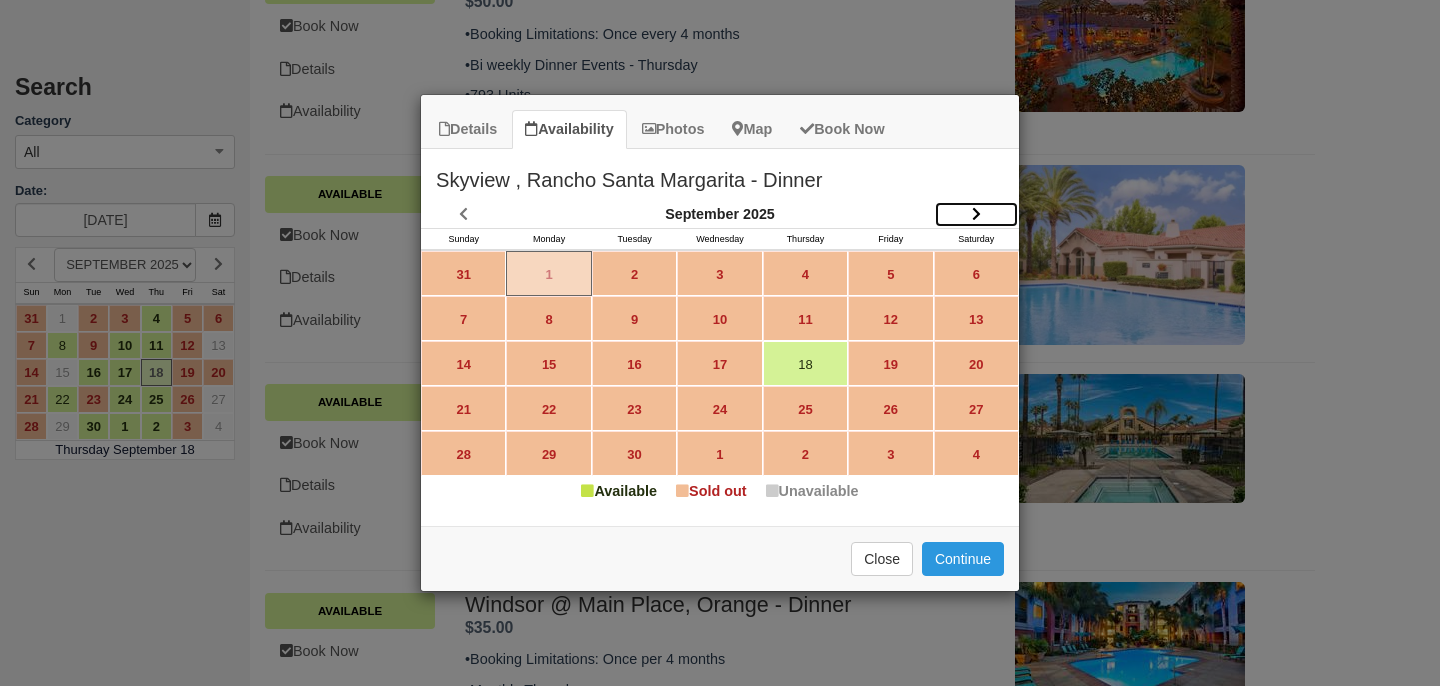 click at bounding box center [976, 214] 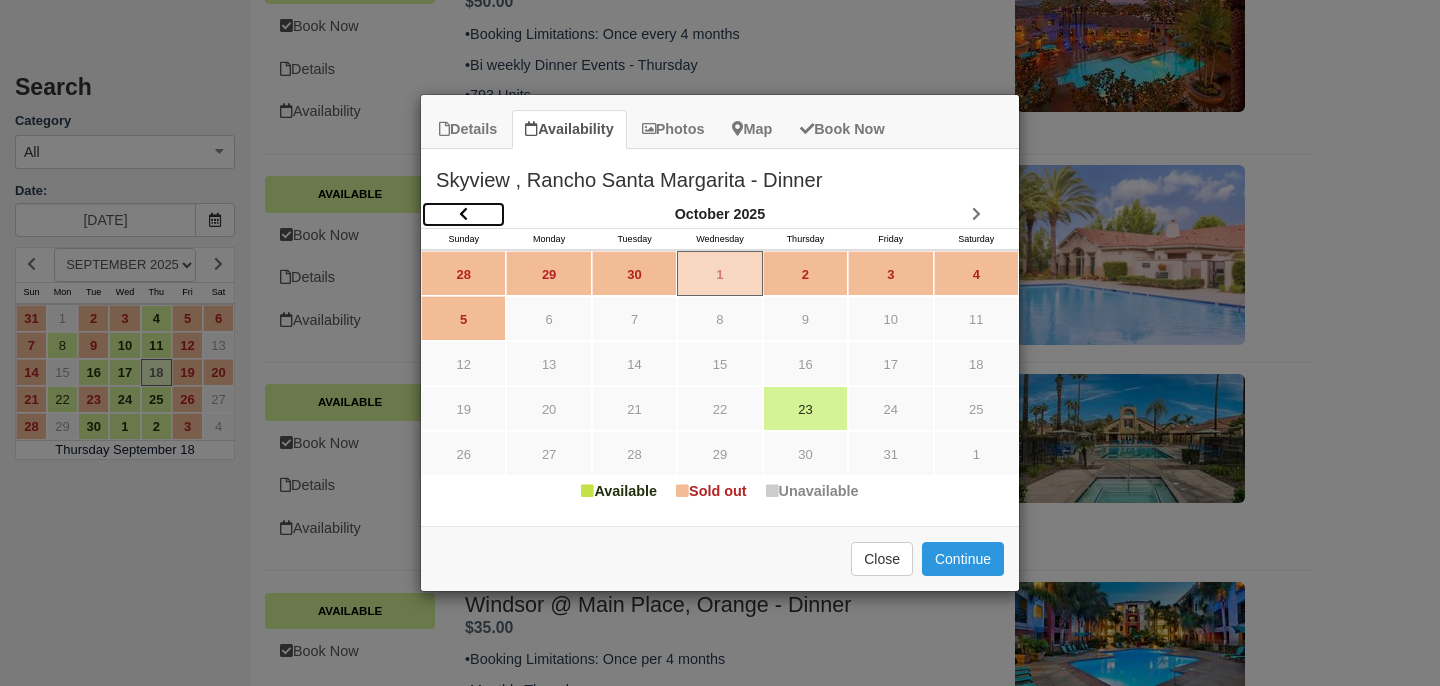 click at bounding box center (463, 214) 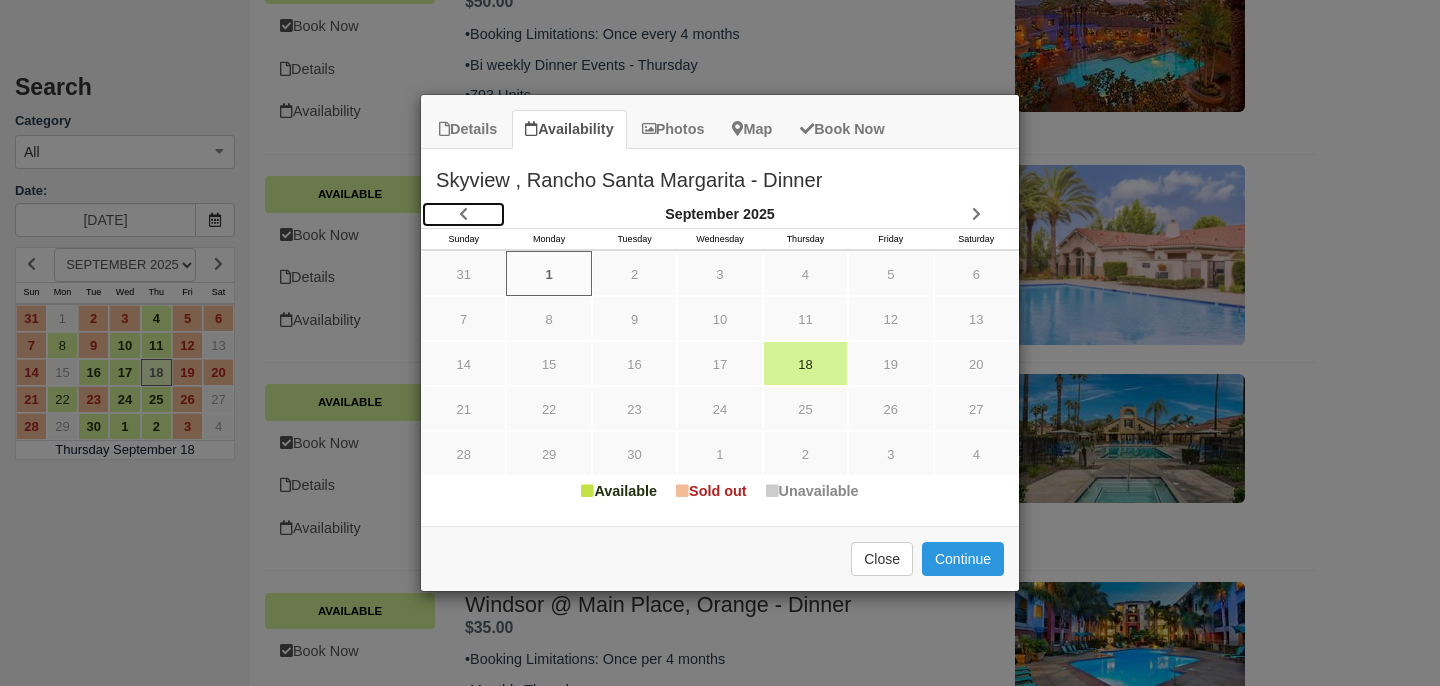 click at bounding box center [463, 214] 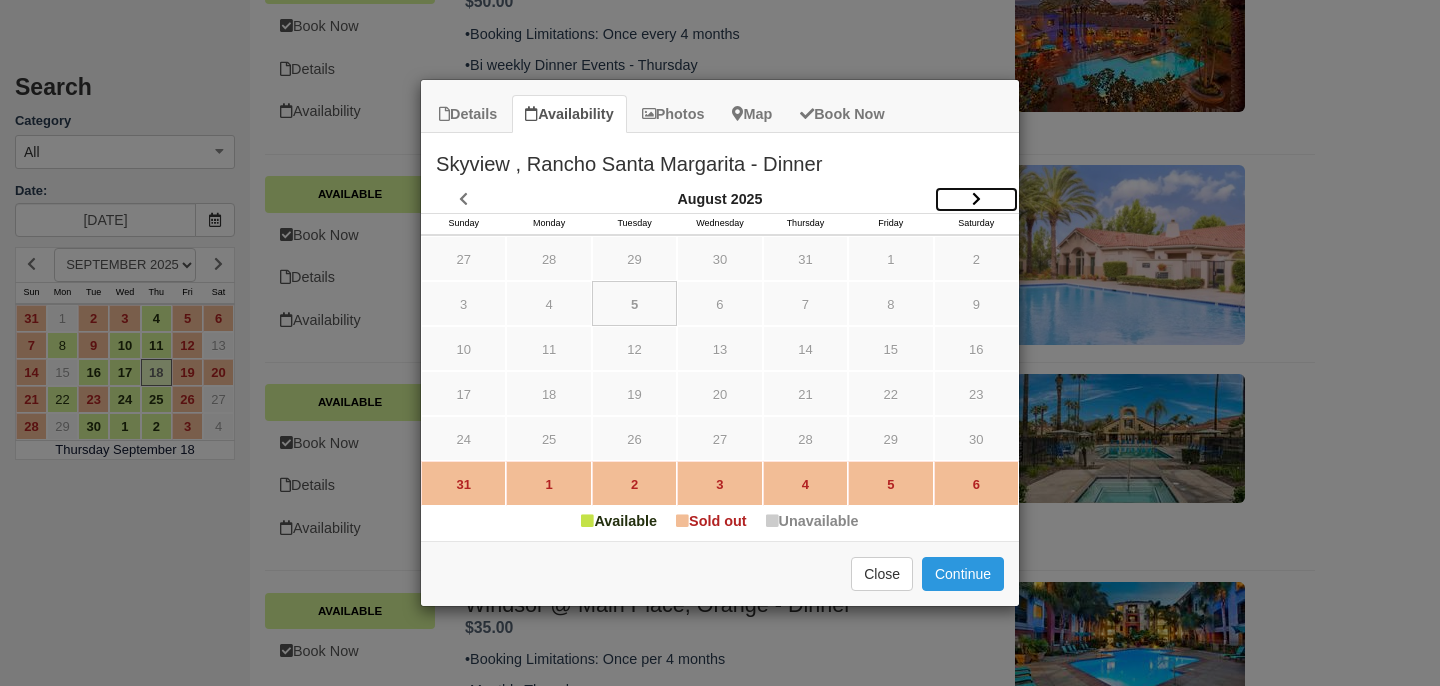click at bounding box center (976, 199) 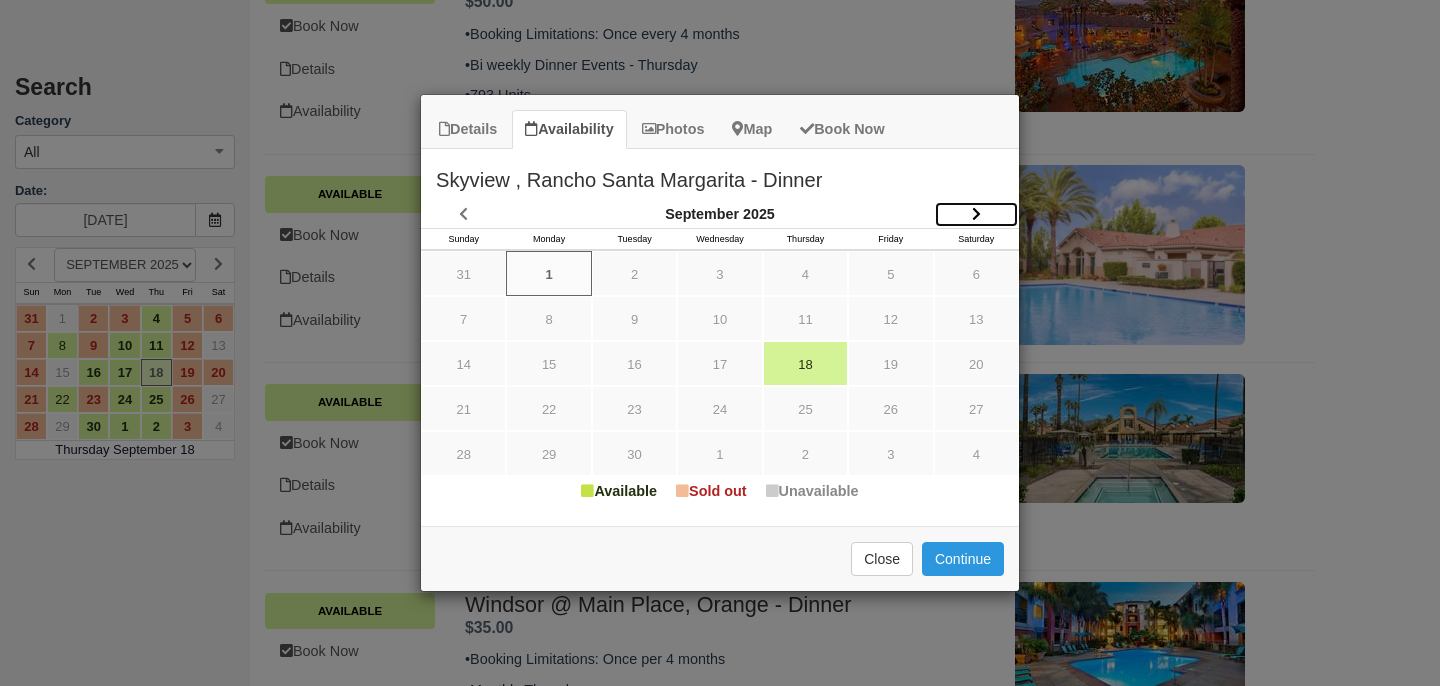 click at bounding box center (976, 214) 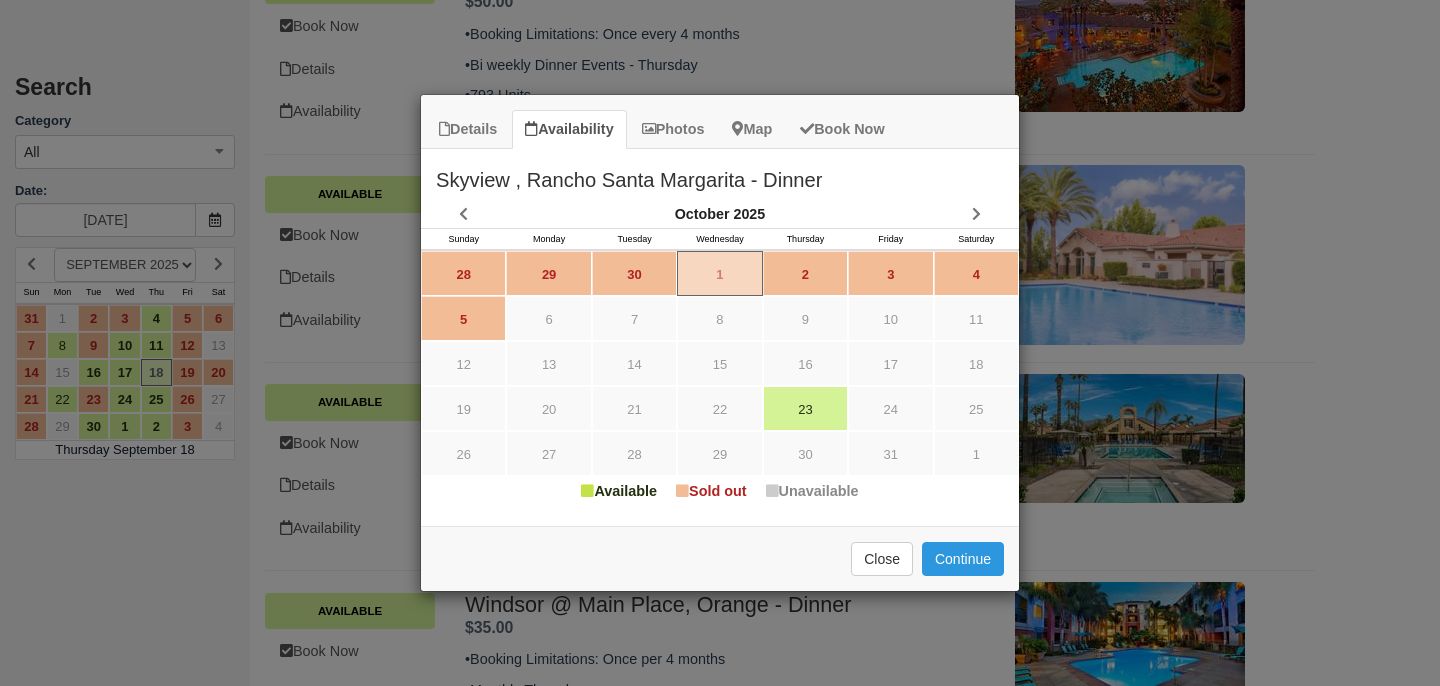 click on "Details
Availability
Photos
Map
Book Now
Skyview , Rancho Santa Margarita - Dinner
•Booking Limitations: Once every 6 months
•Monthly Thursdays
•260 Units Dinner Service
1 truck events
Load time 4:30 pm
Event time 5:00 pm - 8 pm
Reserved parking
Flyers and menus will be distributed throughout the community notifying everyone of the events.
***All Cancellations must be 7 business days before the event for a refund***
***Refunds will be reimbursed to the original credit card within 3-5 business days***
October 2025
Sun Sunday Mon Monday Tue Tuesday Wed Wednesday Thu Thursday Fri Friday Sat Saturday
1" at bounding box center [720, 343] 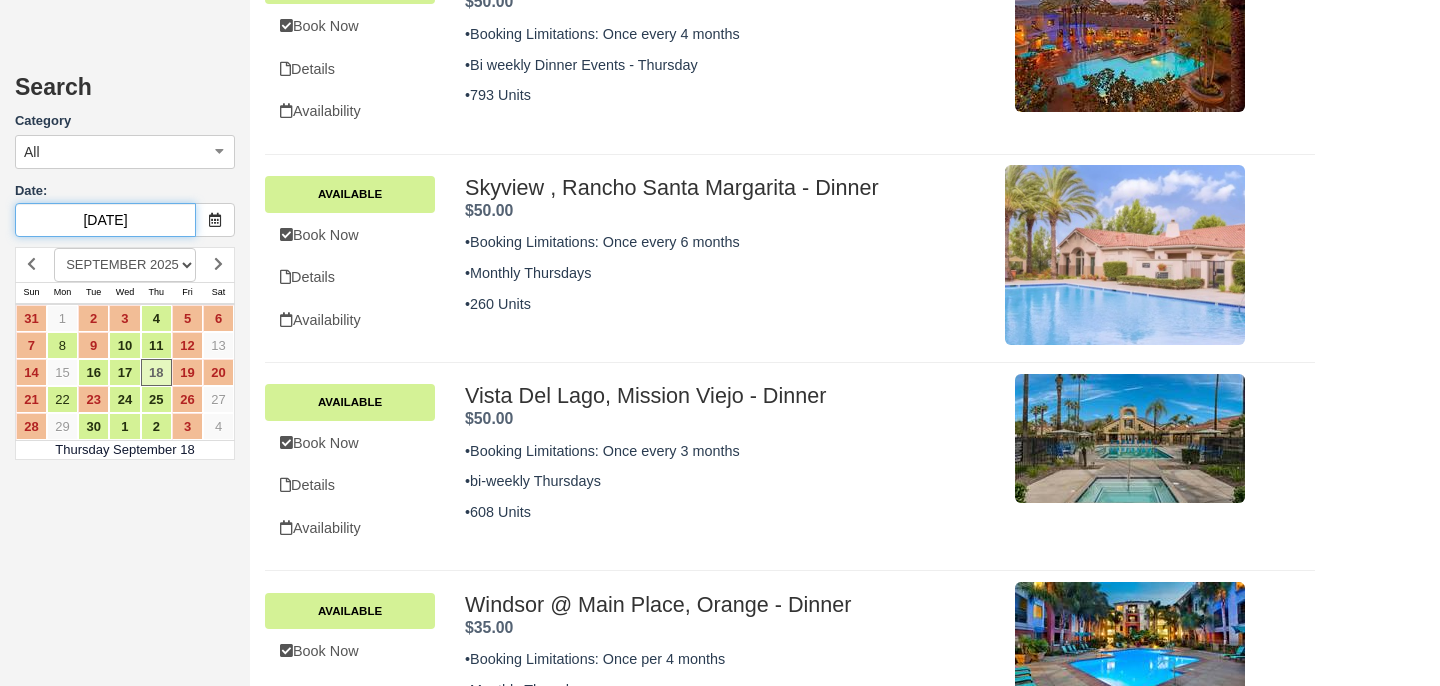click on "[MONTH]/[DAY]/[YEAR]" at bounding box center (105, 220) 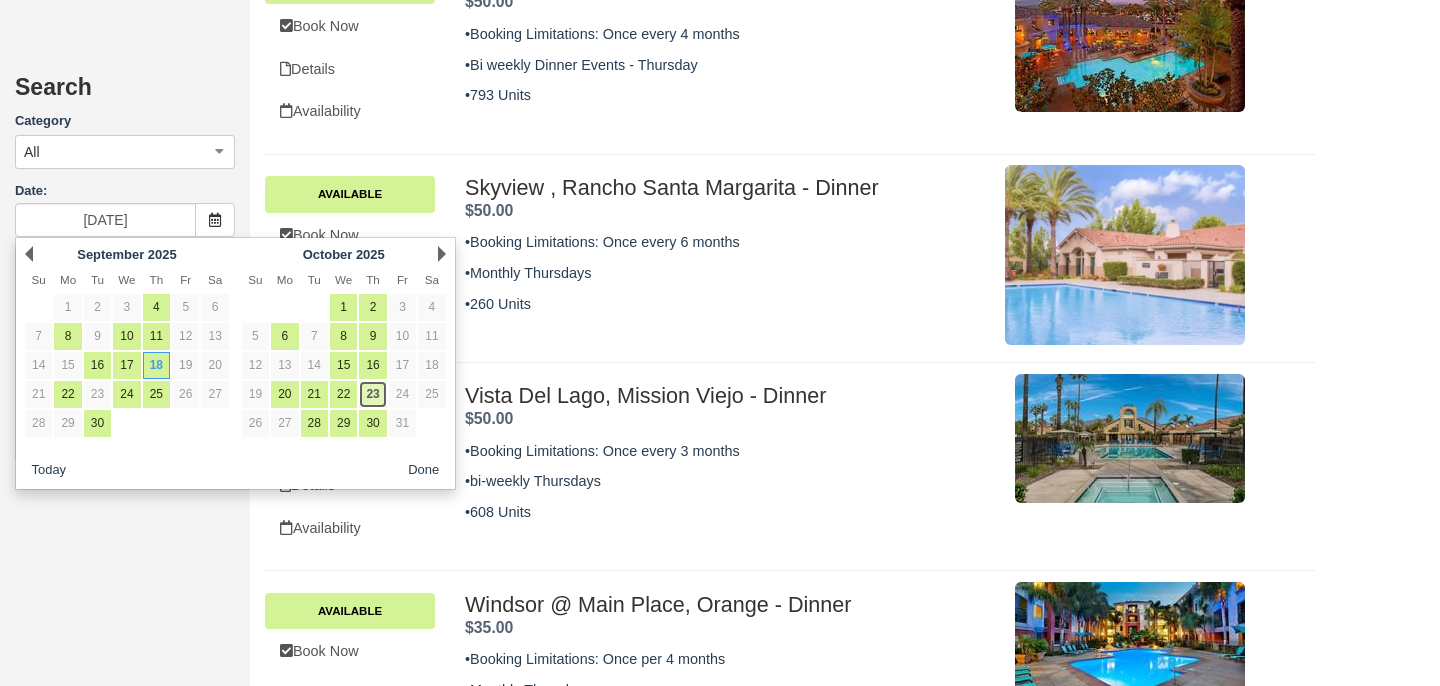 click on "23" at bounding box center [372, 394] 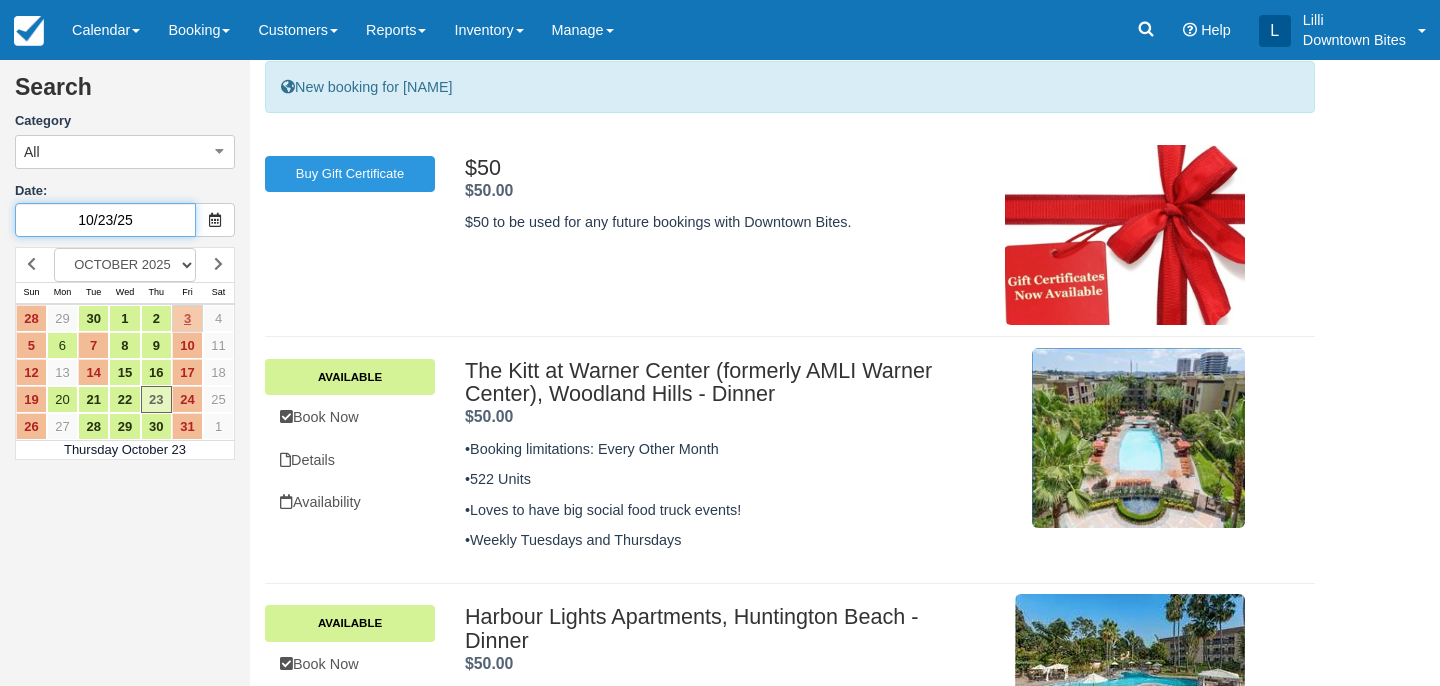 scroll, scrollTop: 51, scrollLeft: 0, axis: vertical 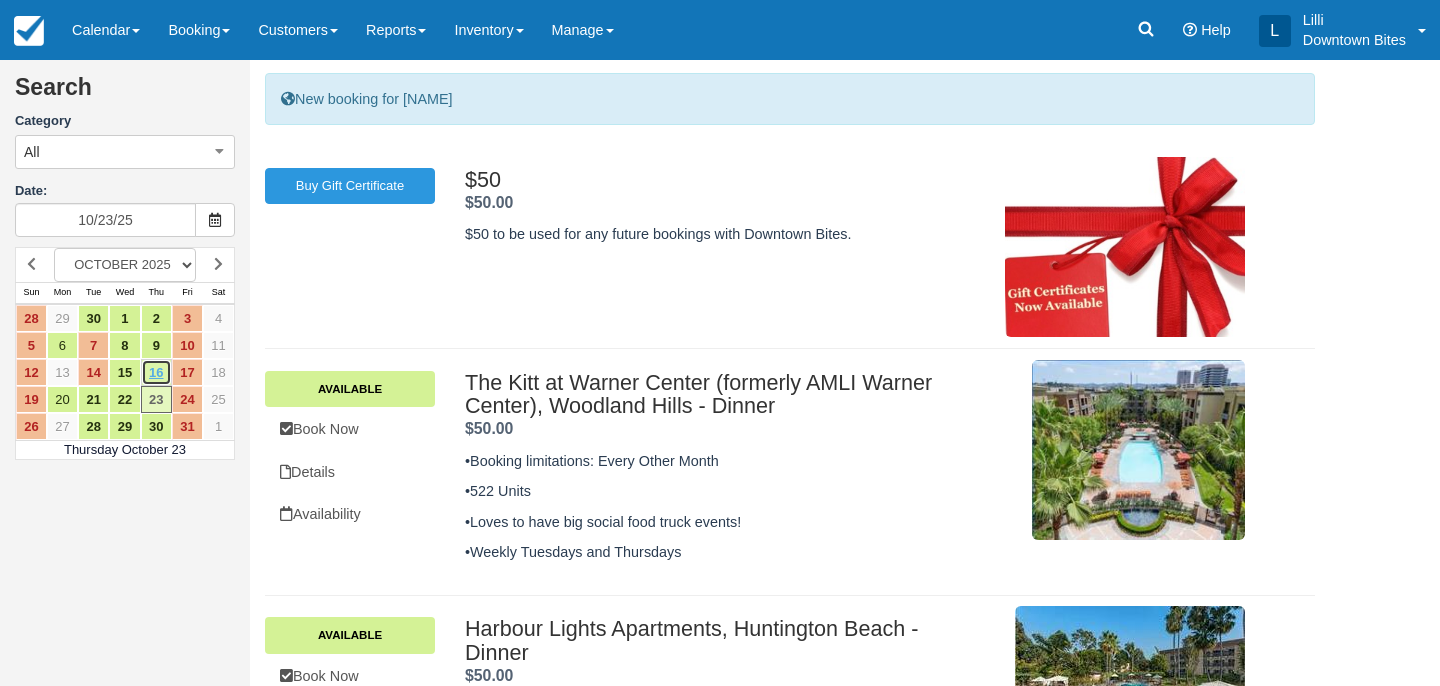 click on "16" at bounding box center (156, 372) 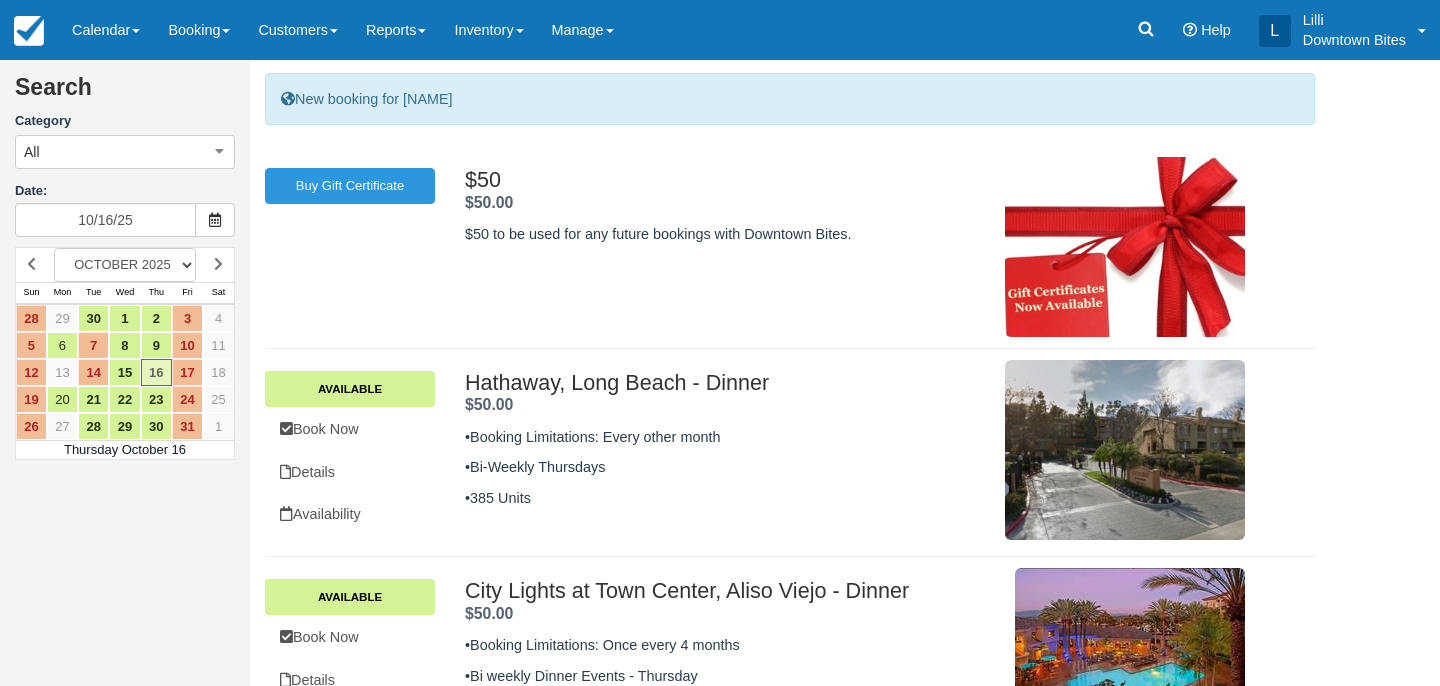 scroll, scrollTop: 339, scrollLeft: 0, axis: vertical 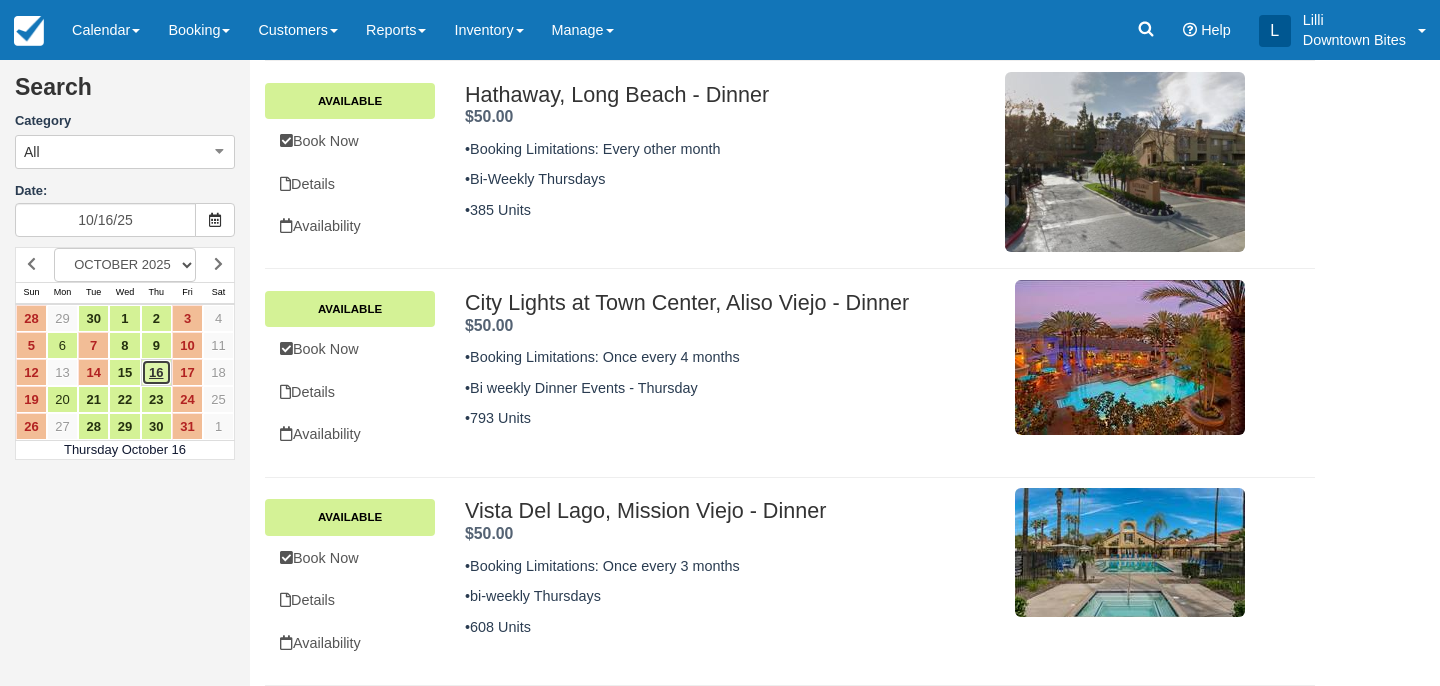 click on "16" at bounding box center (156, 372) 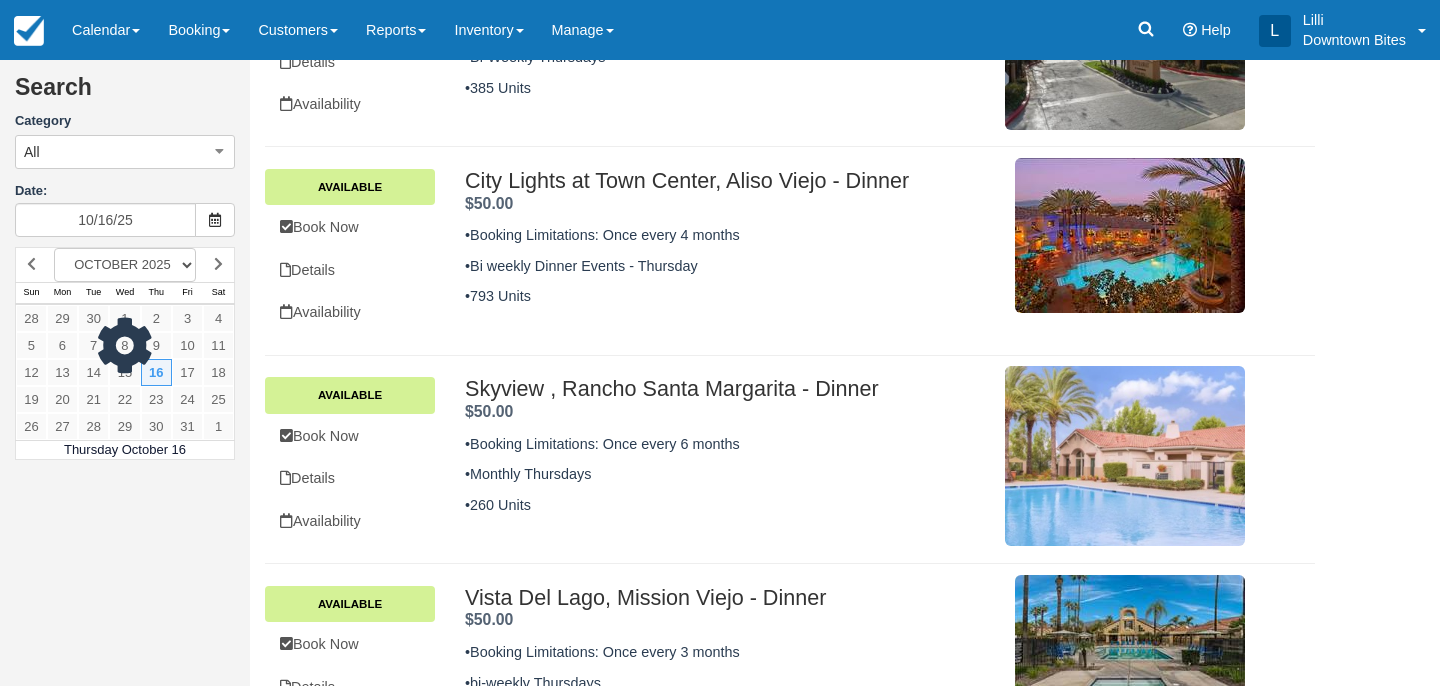 scroll, scrollTop: 547, scrollLeft: 0, axis: vertical 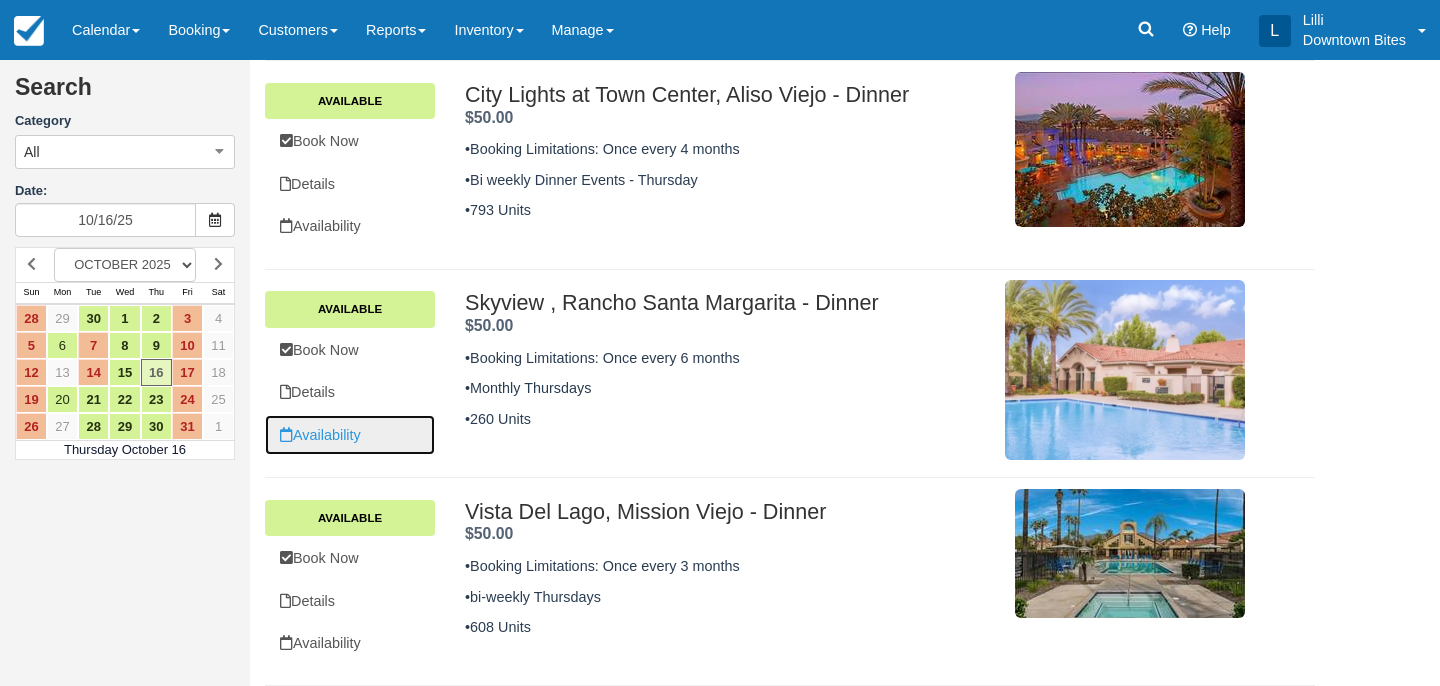 click on "Availability" at bounding box center [350, 435] 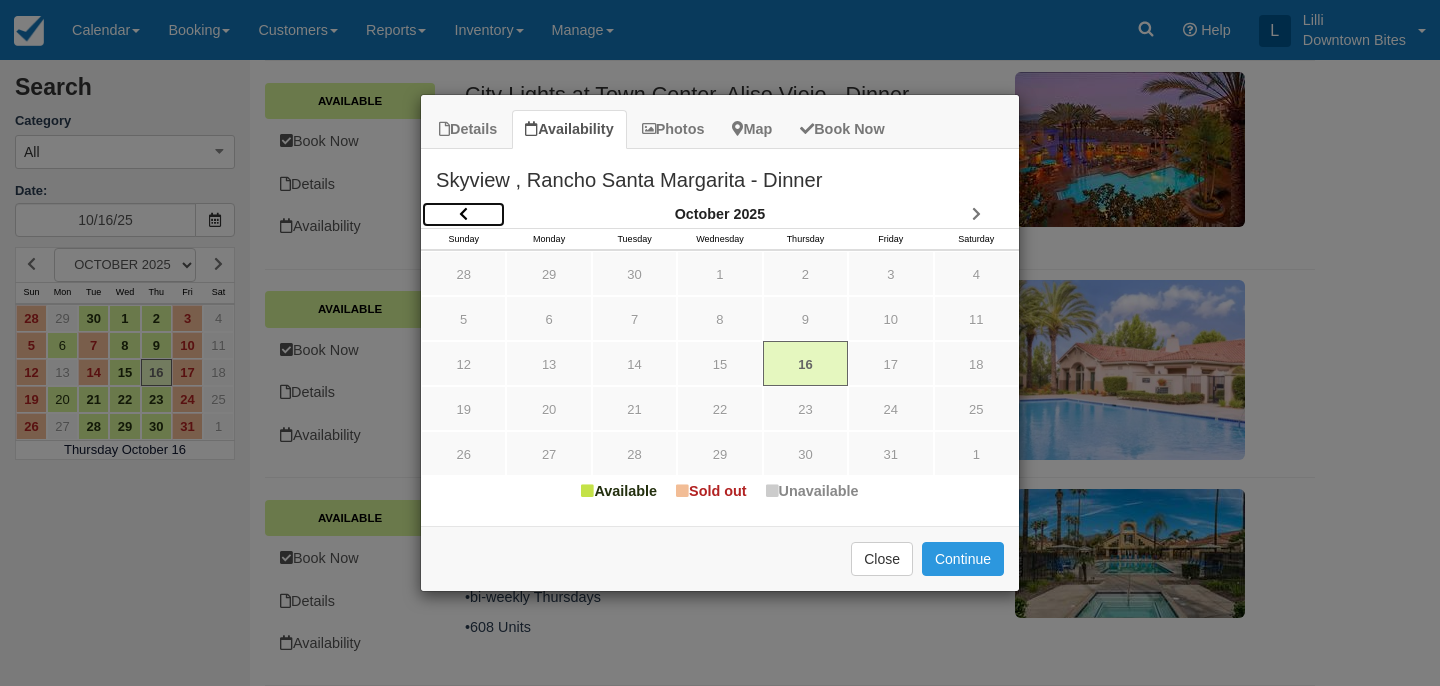 click at bounding box center (463, 214) 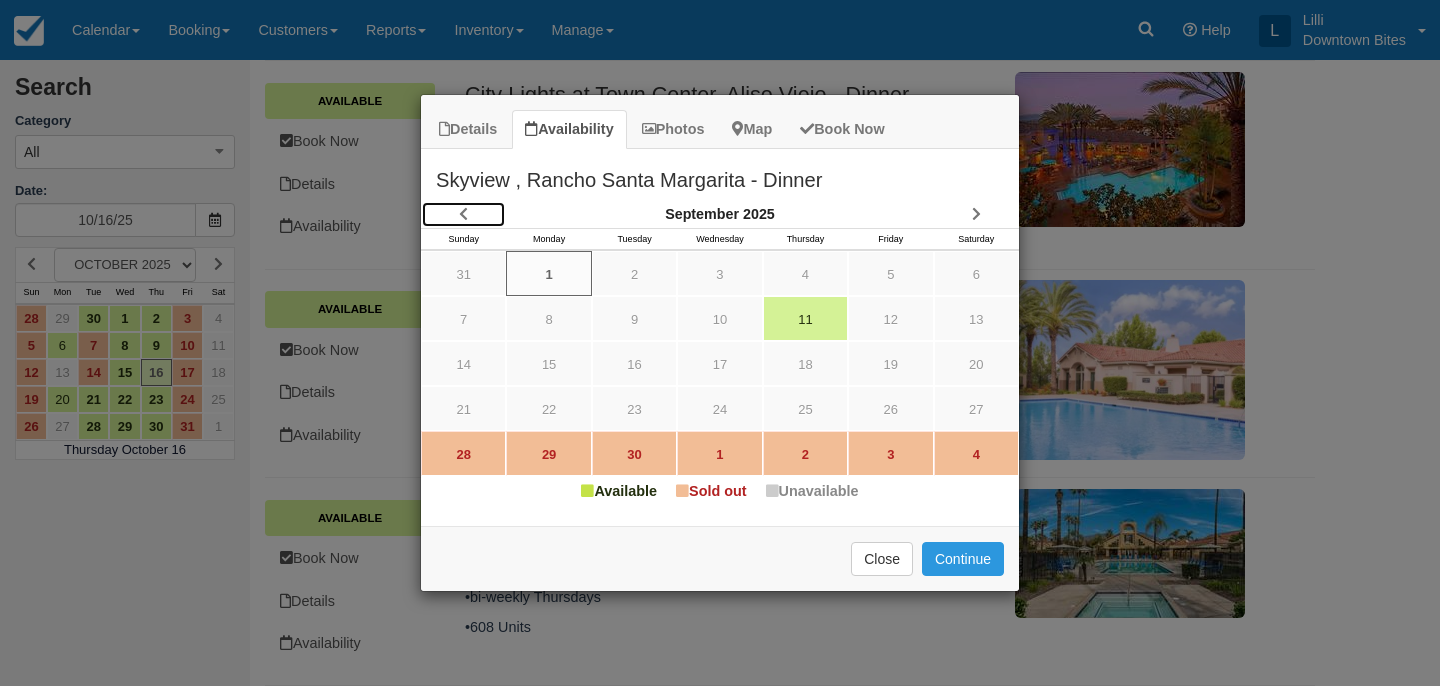 click at bounding box center (463, 214) 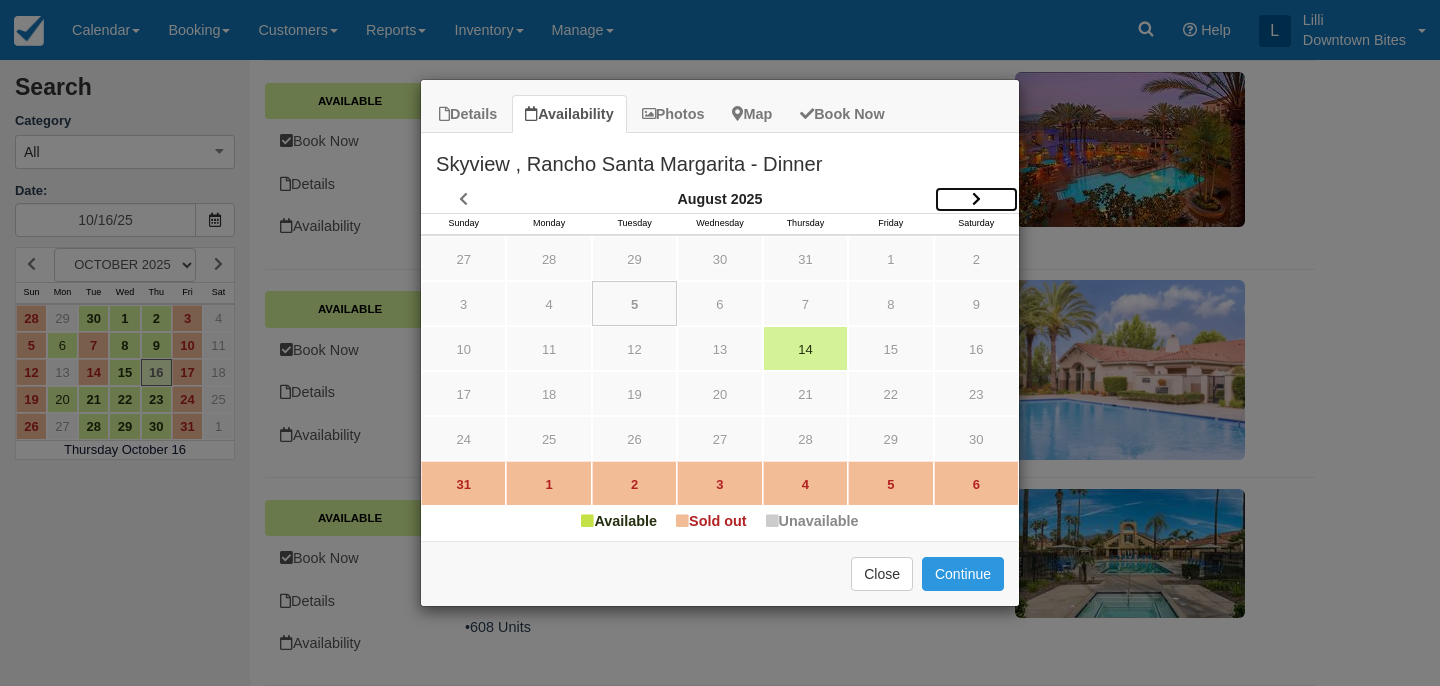 click at bounding box center [976, 199] 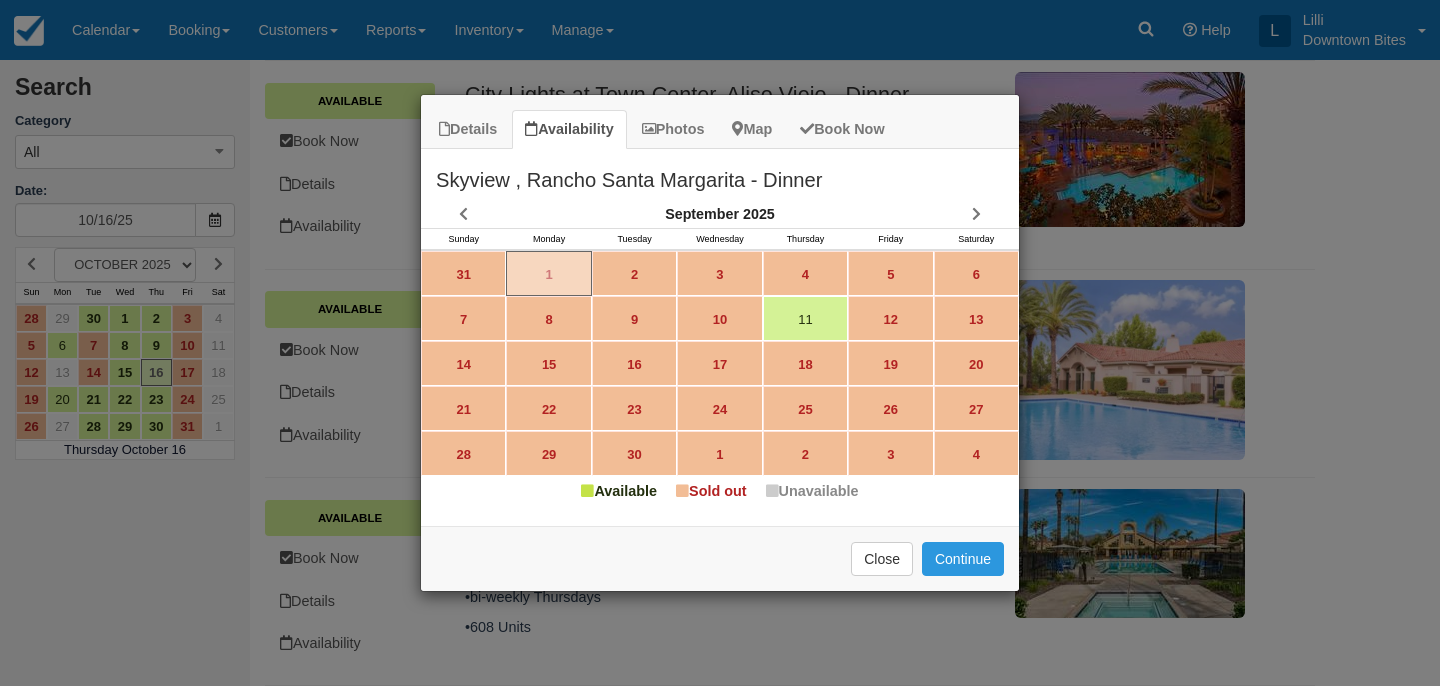 click on "Details
Availability
Photos
Map
Book Now
Skyview , Rancho Santa Margarita - Dinner
•Booking Limitations: Once every 6 months
•Monthly Thursdays
•260 Units Dinner Service
1 truck events
Load time 4:30 pm
Event time 5:00 pm - 8 pm
Reserved parking
Flyers and menus will be distributed throughout the community notifying everyone of the events.
***All Cancellations must be 7 business days before the event for a refund***
***Refunds will be reimbursed to the original credit card within 3-5 business days***
September 2025
Sun Sunday Mon Monday Tue Tuesday Wed Wednesday Thu Thursday Fri Friday Sat Saturday" at bounding box center [720, 343] 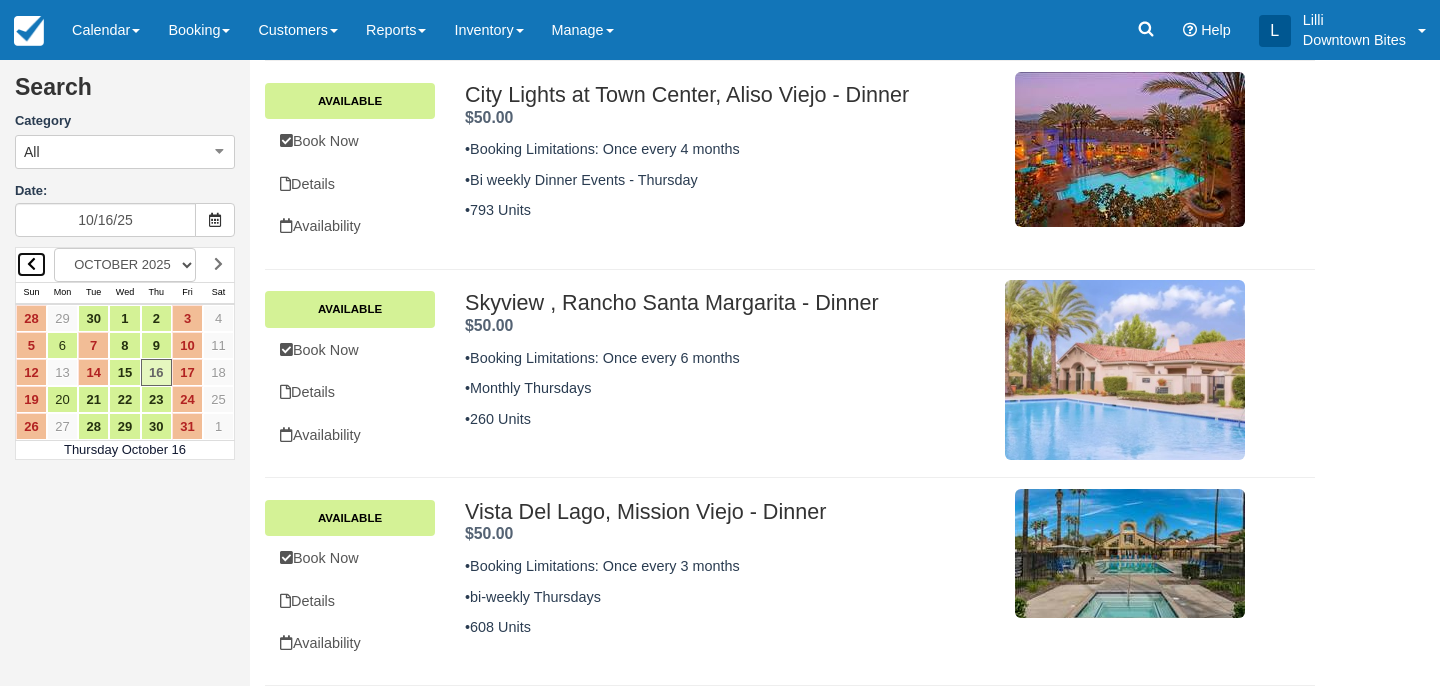 click at bounding box center [31, 264] 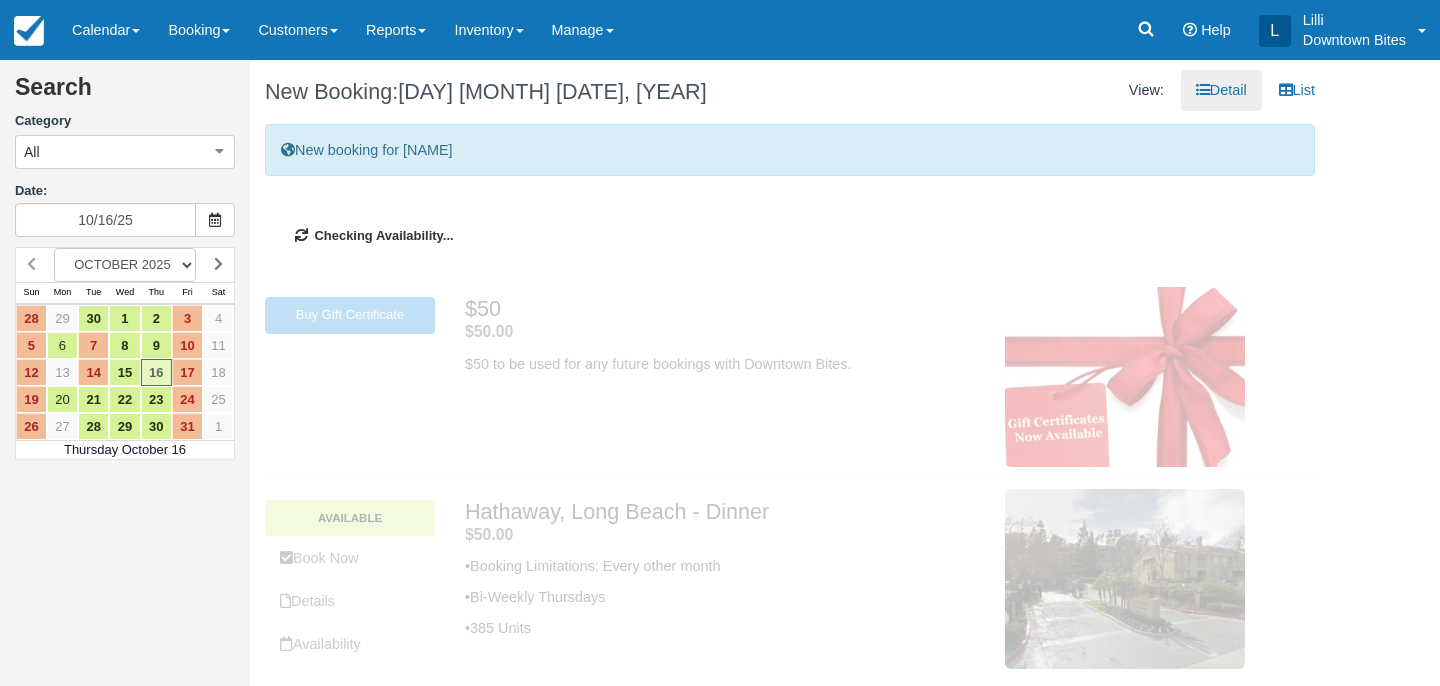click on "AUGUST 2025 SEPTEMBER 2025 OCTOBER 2025 NOVEMBER 2025 DECEMBER 2025 JANUARY 2026 FEBRUARY 2026 MARCH 2026 APRIL 2026 MAY 2026 JUNE 2026 JULY 2026 AUGUST 2026 SEPTEMBER 2026 OCTOBER 2026 NOVEMBER 2026 DECEMBER 2026 JANUARY 2027" at bounding box center (125, 265) 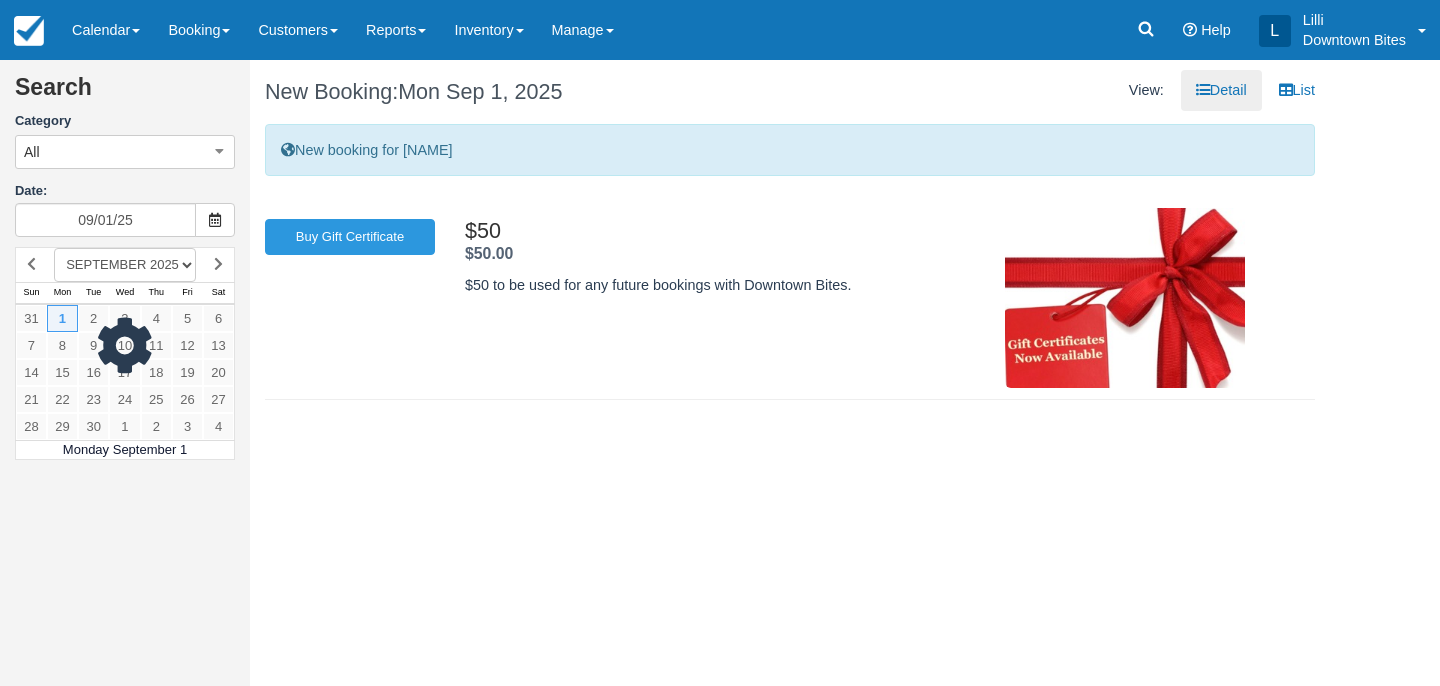click at bounding box center (125, 354) 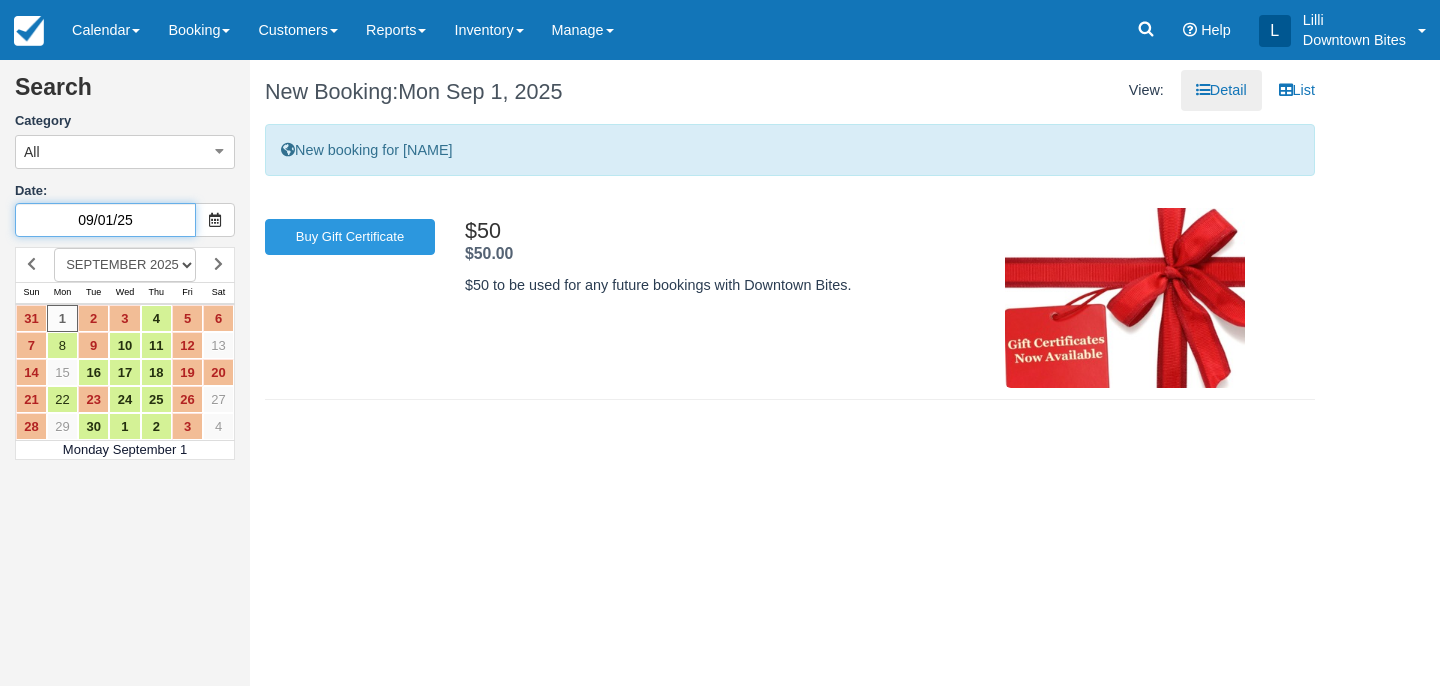 click on "09/01/25" at bounding box center (105, 220) 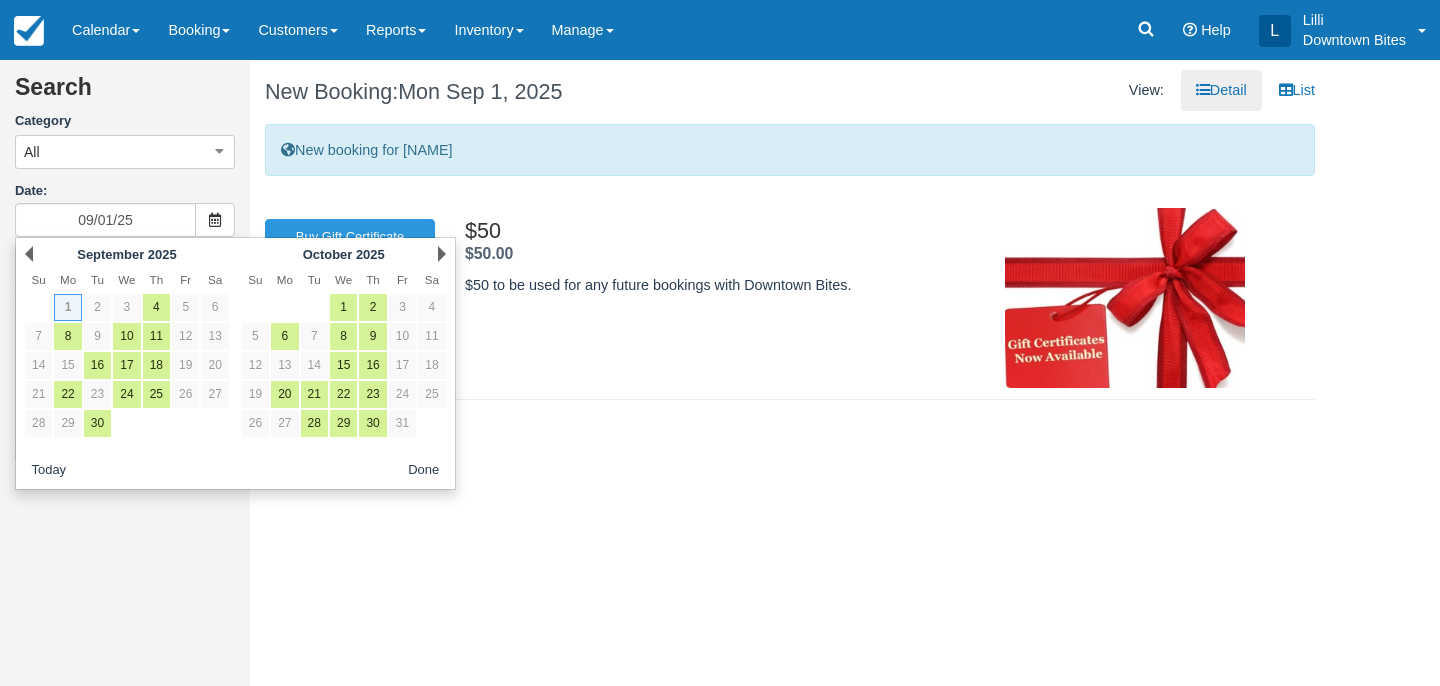 click on "Prev September   2025" at bounding box center (127, 254) 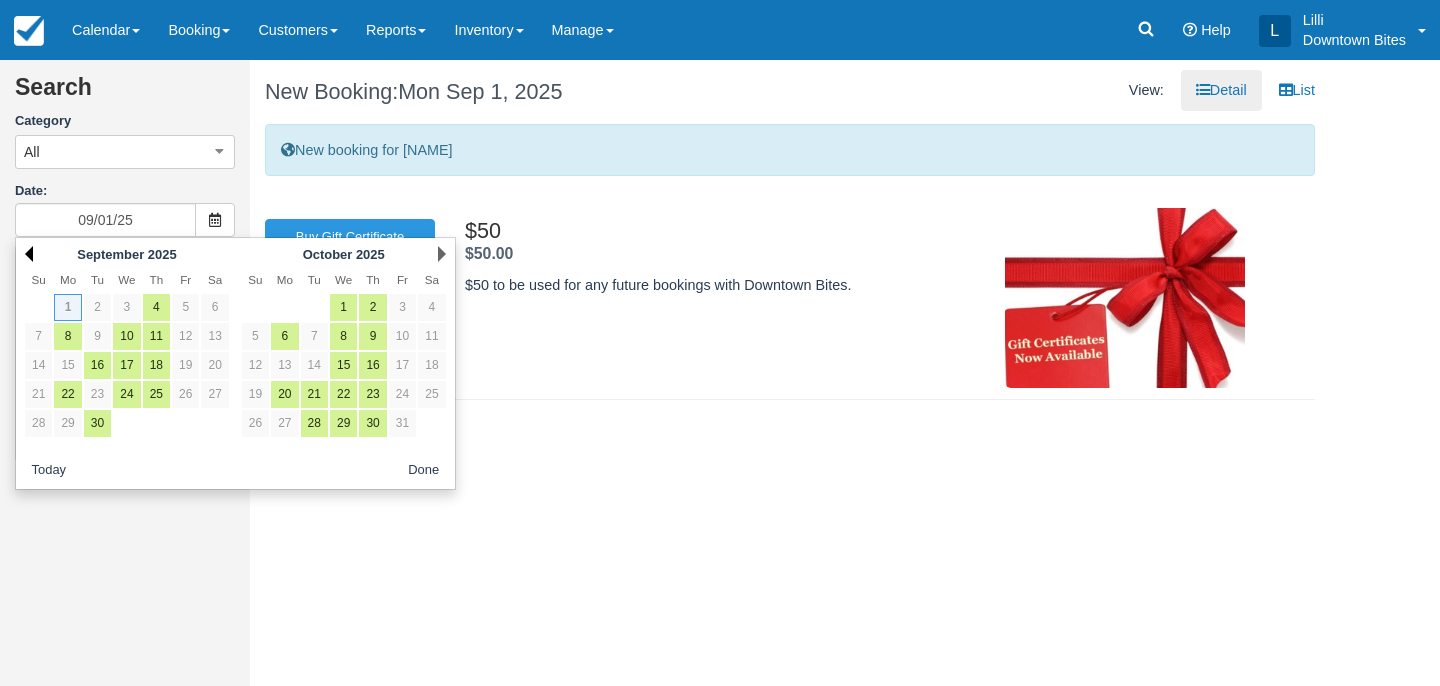 click on "Prev" at bounding box center [29, 254] 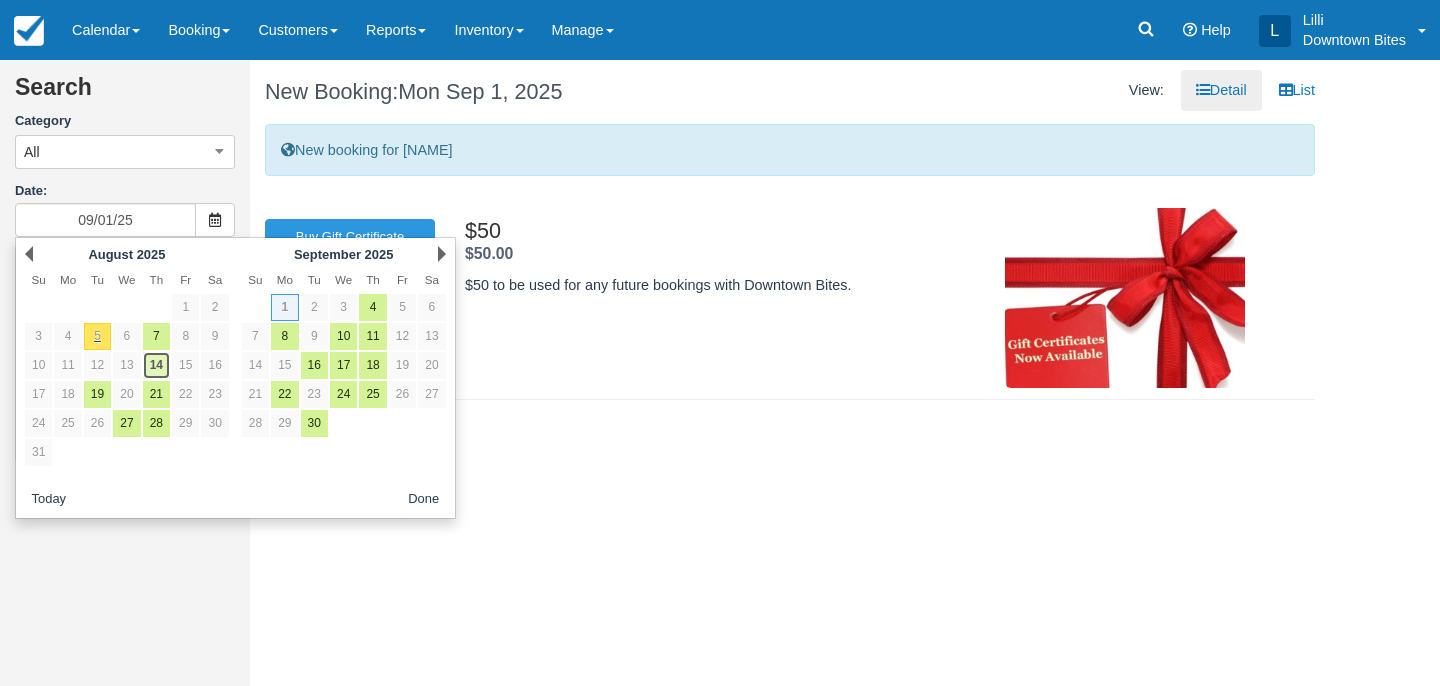 click on "14" at bounding box center [156, 365] 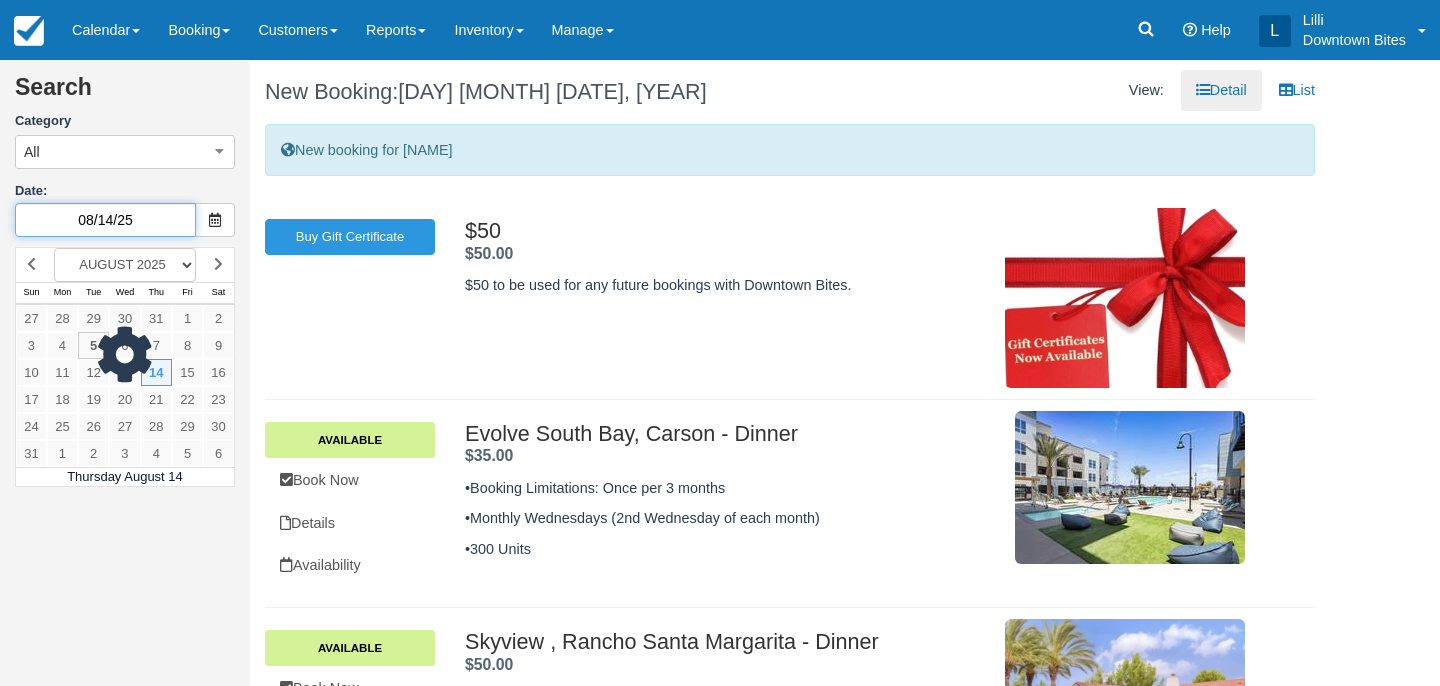 scroll, scrollTop: 130, scrollLeft: 0, axis: vertical 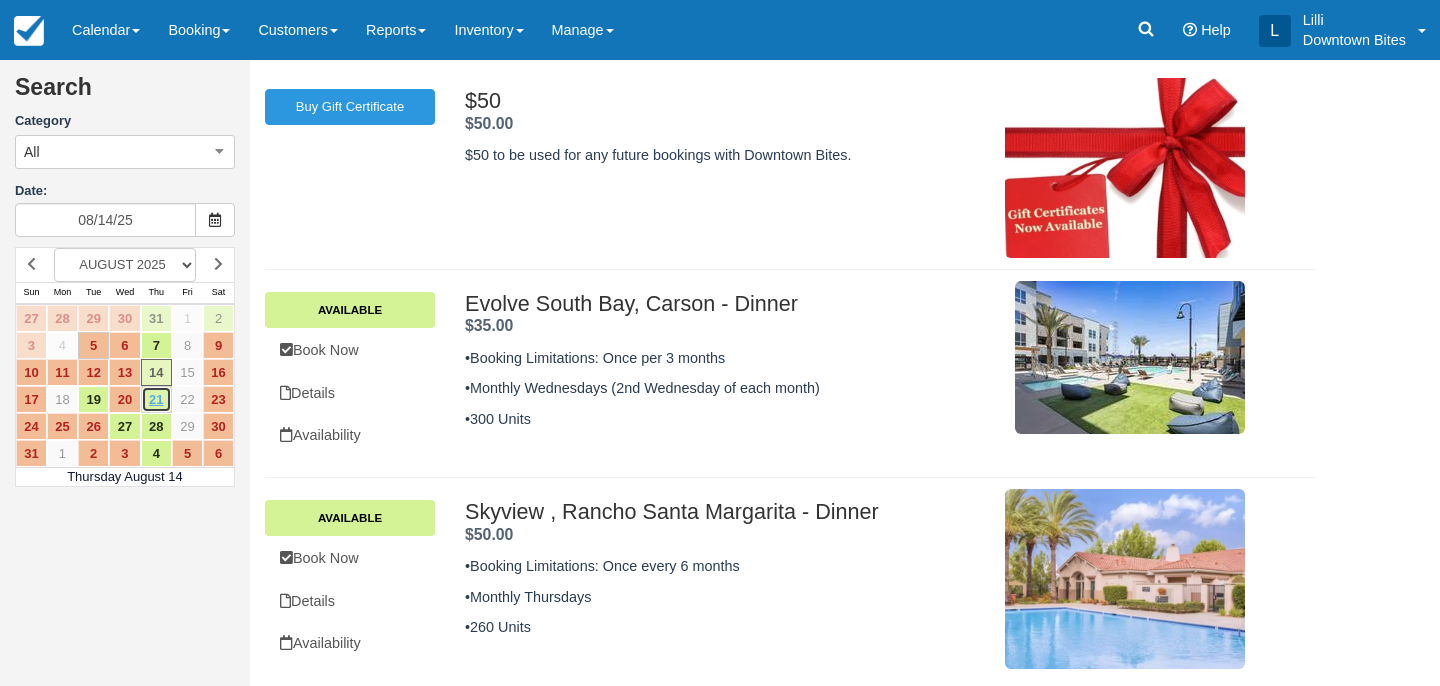 click on "21" at bounding box center (156, 399) 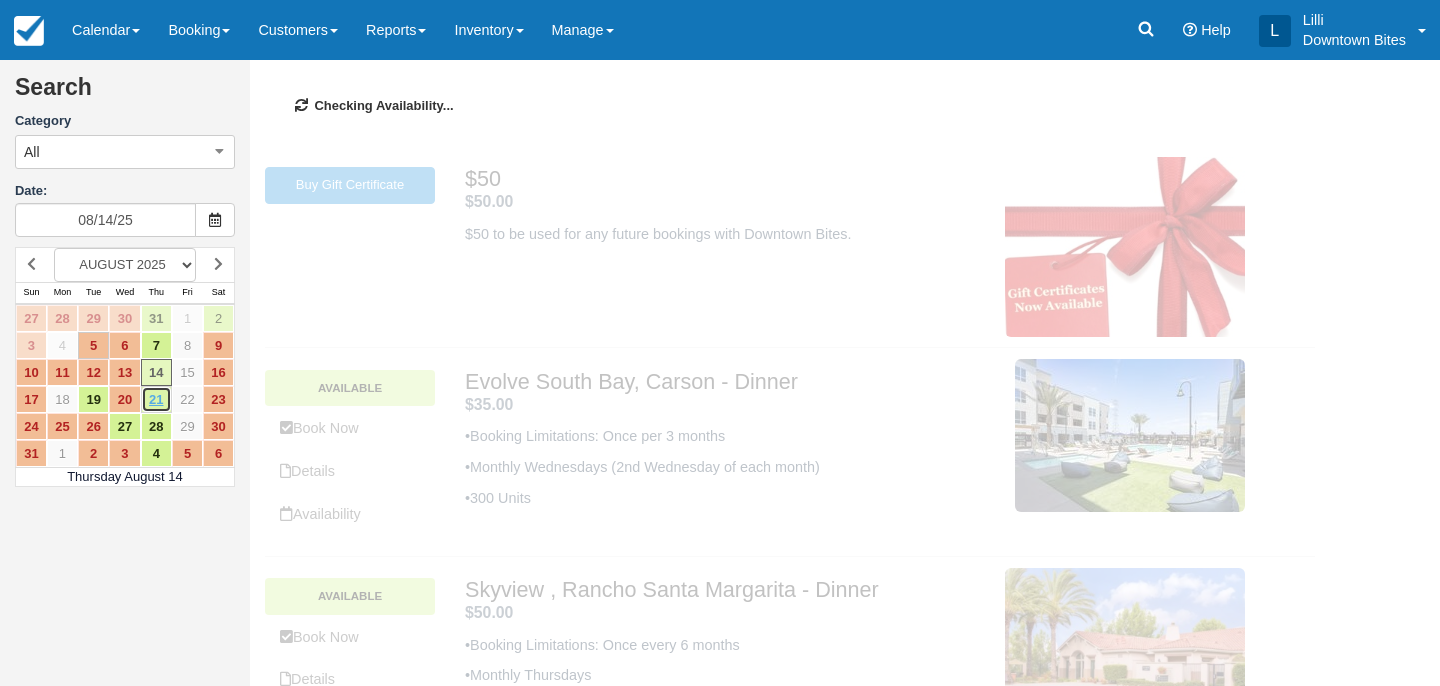 scroll, scrollTop: 0, scrollLeft: 0, axis: both 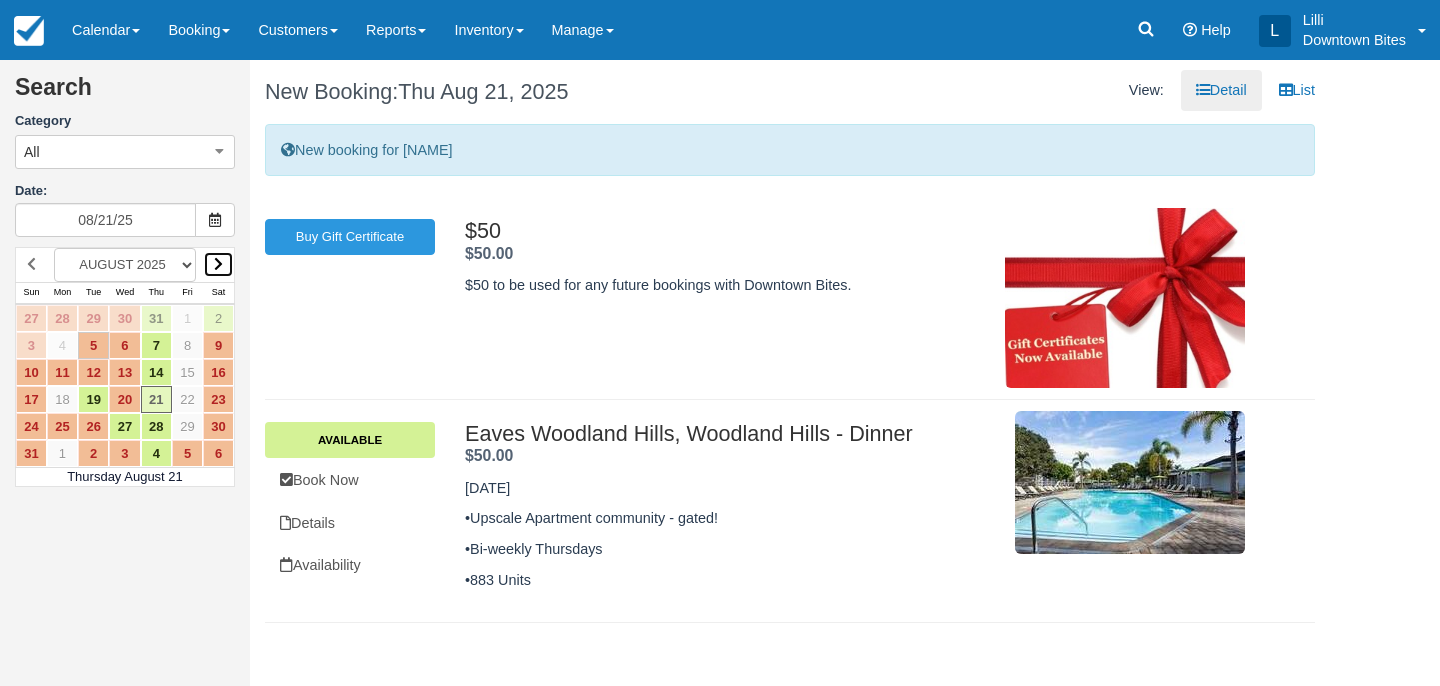 click at bounding box center (218, 264) 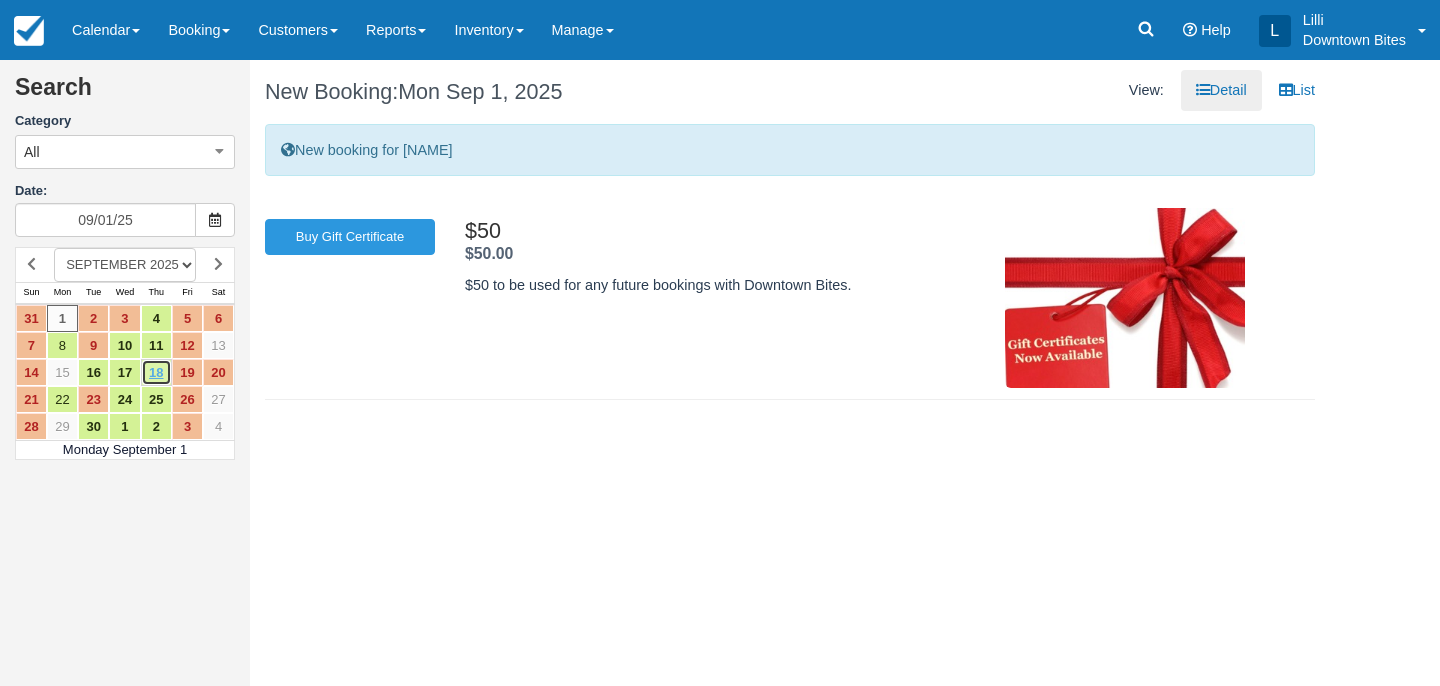 click on "18" at bounding box center [156, 372] 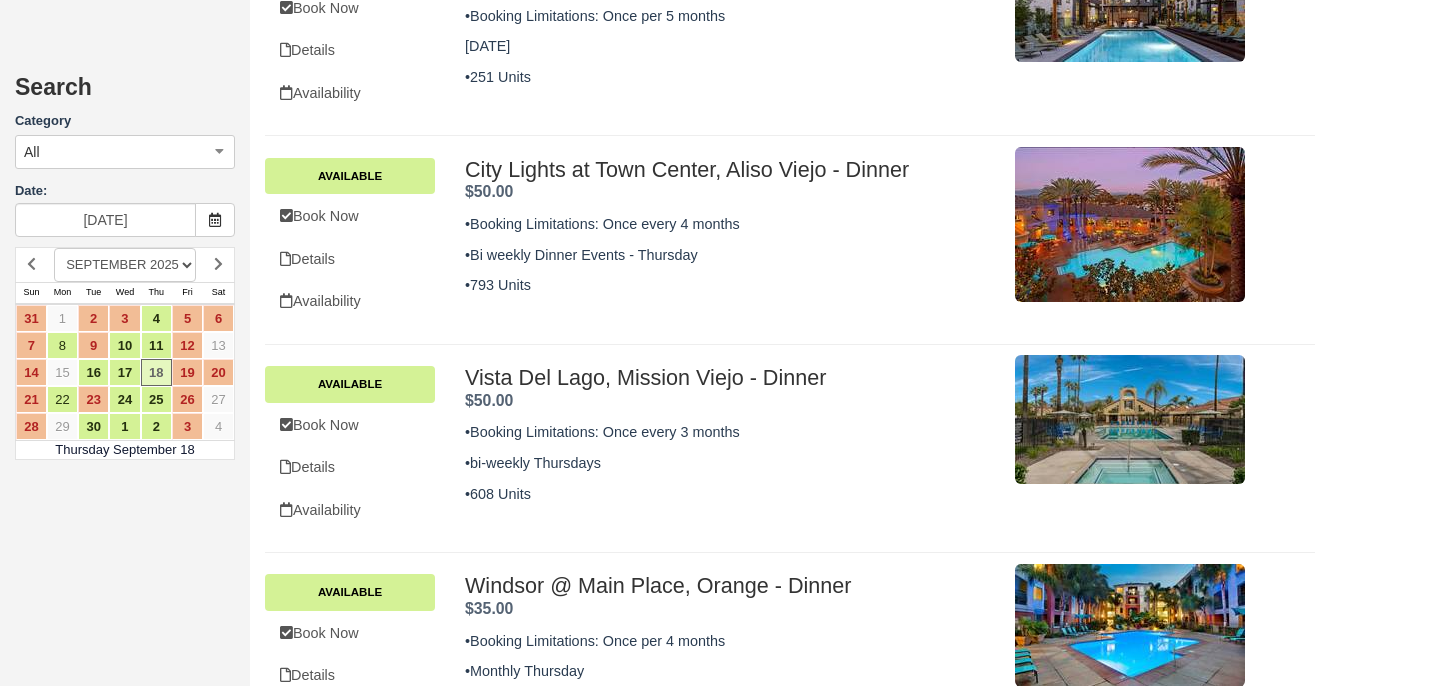 scroll, scrollTop: 1225, scrollLeft: 0, axis: vertical 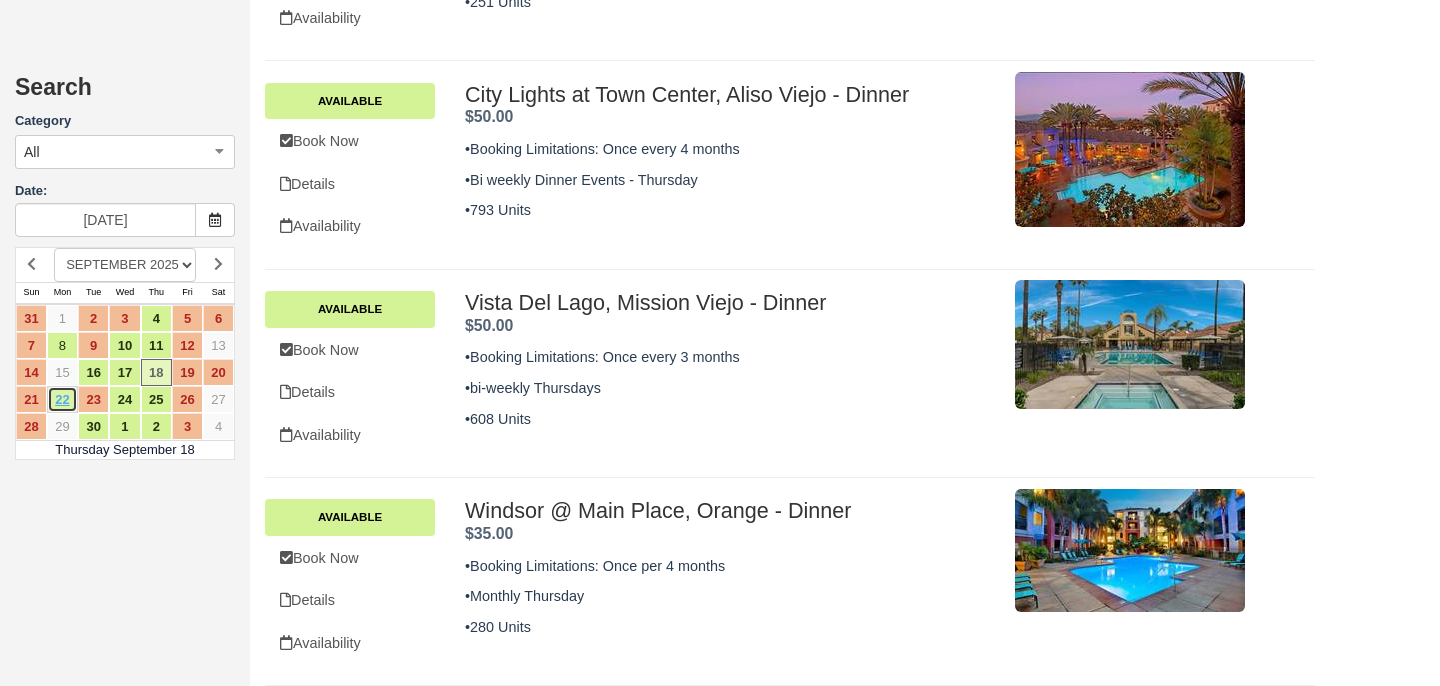click on "22" at bounding box center (62, 399) 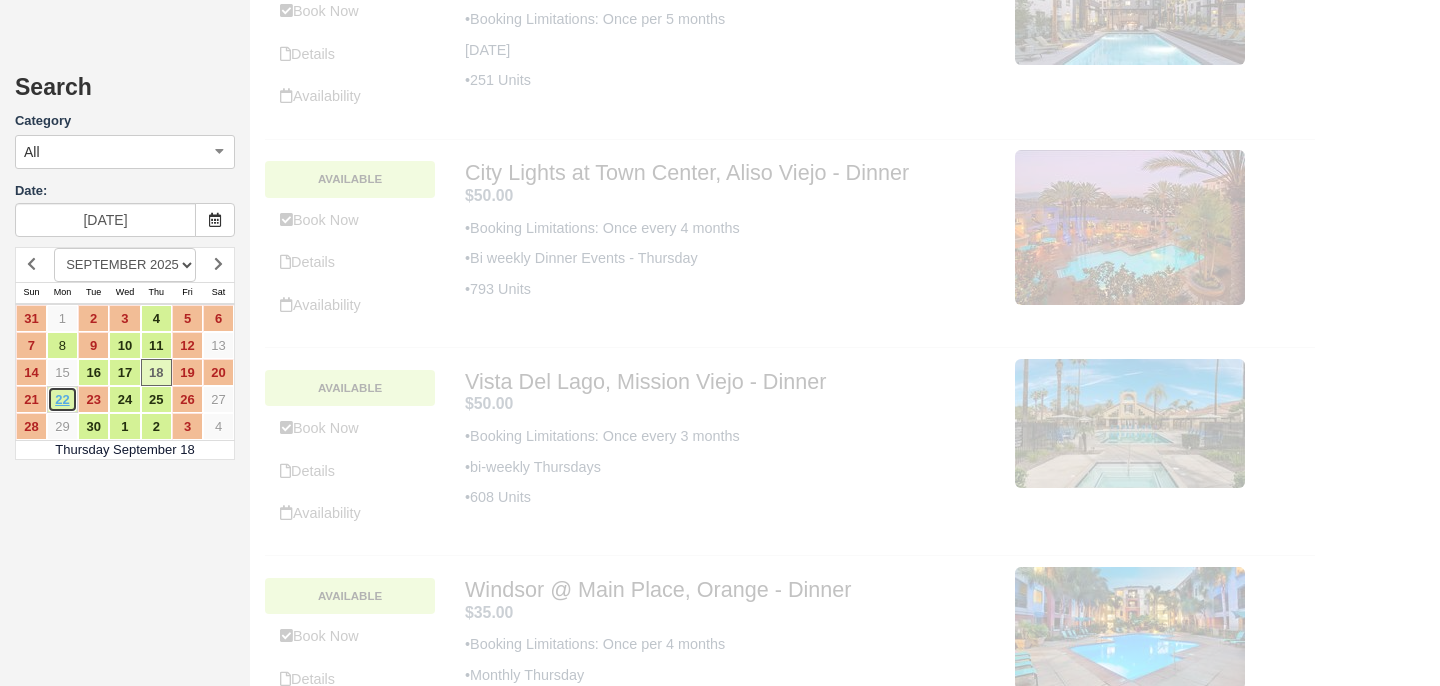 scroll, scrollTop: 0, scrollLeft: 0, axis: both 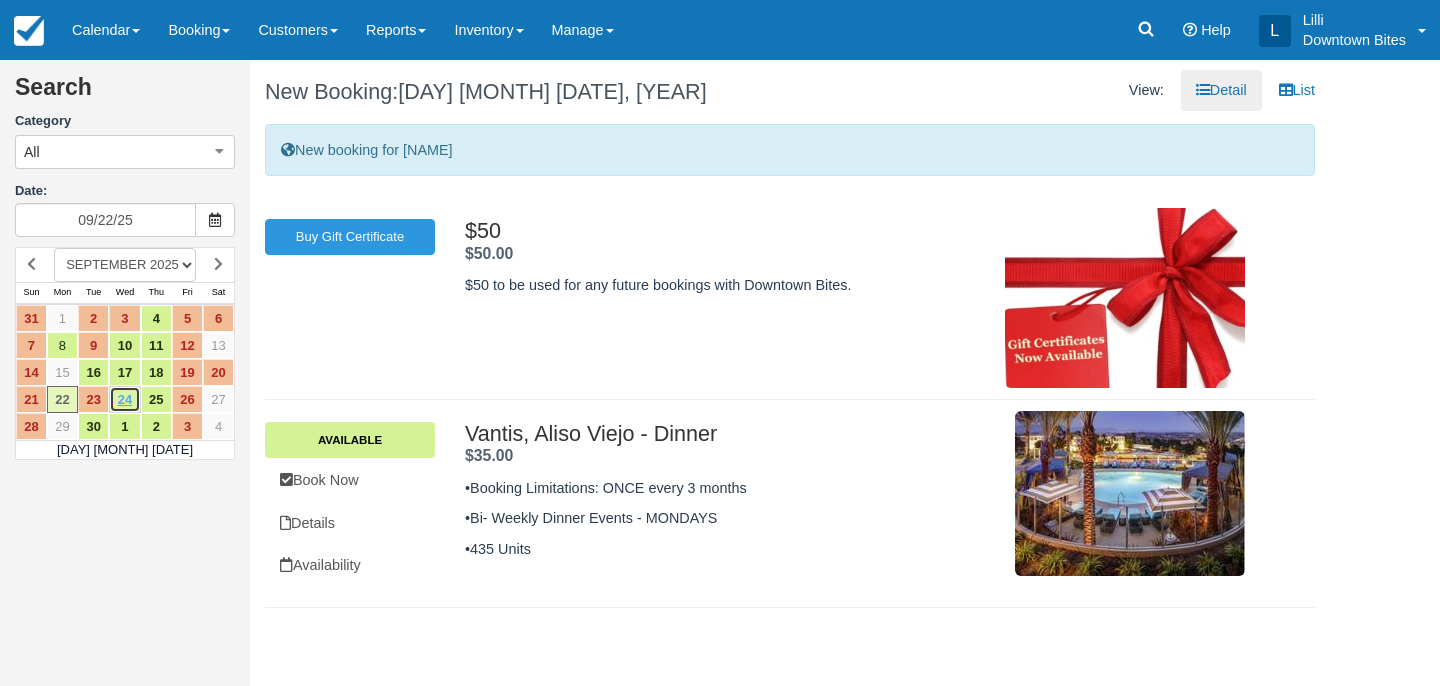 click on "24" at bounding box center [124, 399] 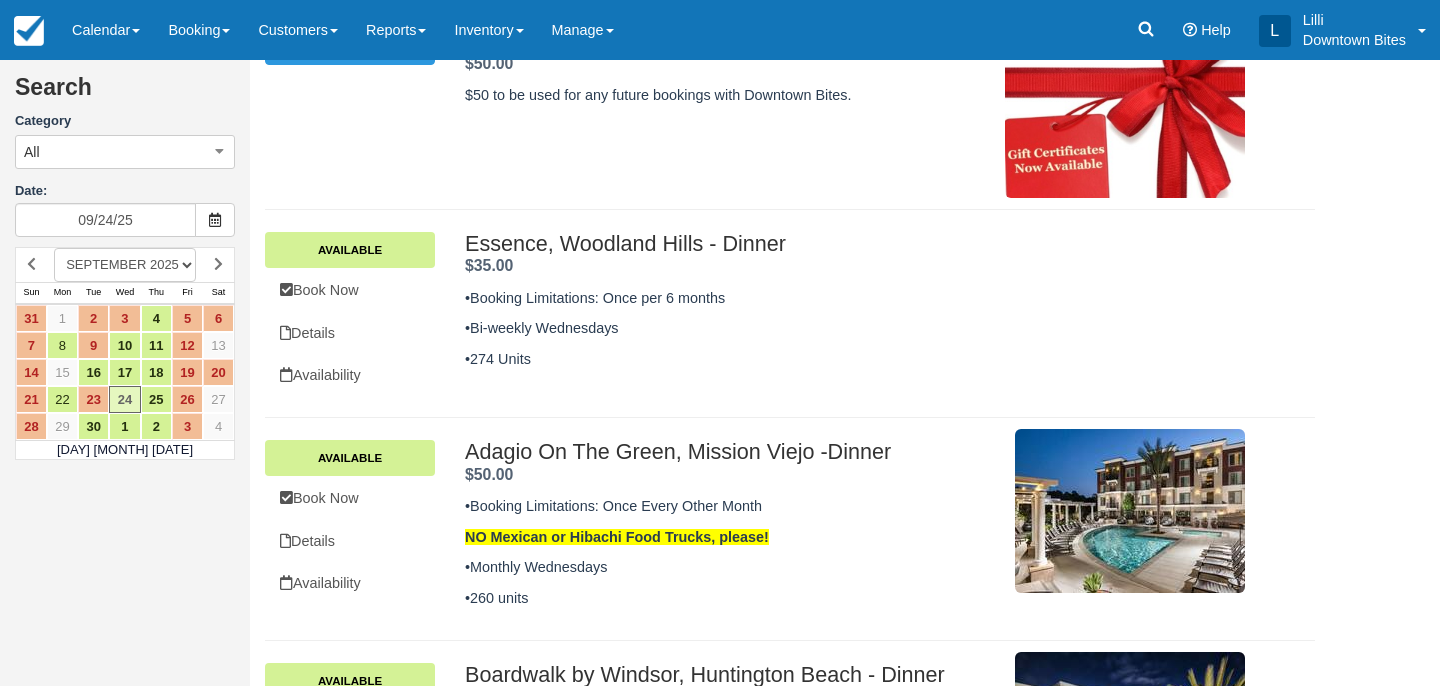 scroll, scrollTop: 269, scrollLeft: 0, axis: vertical 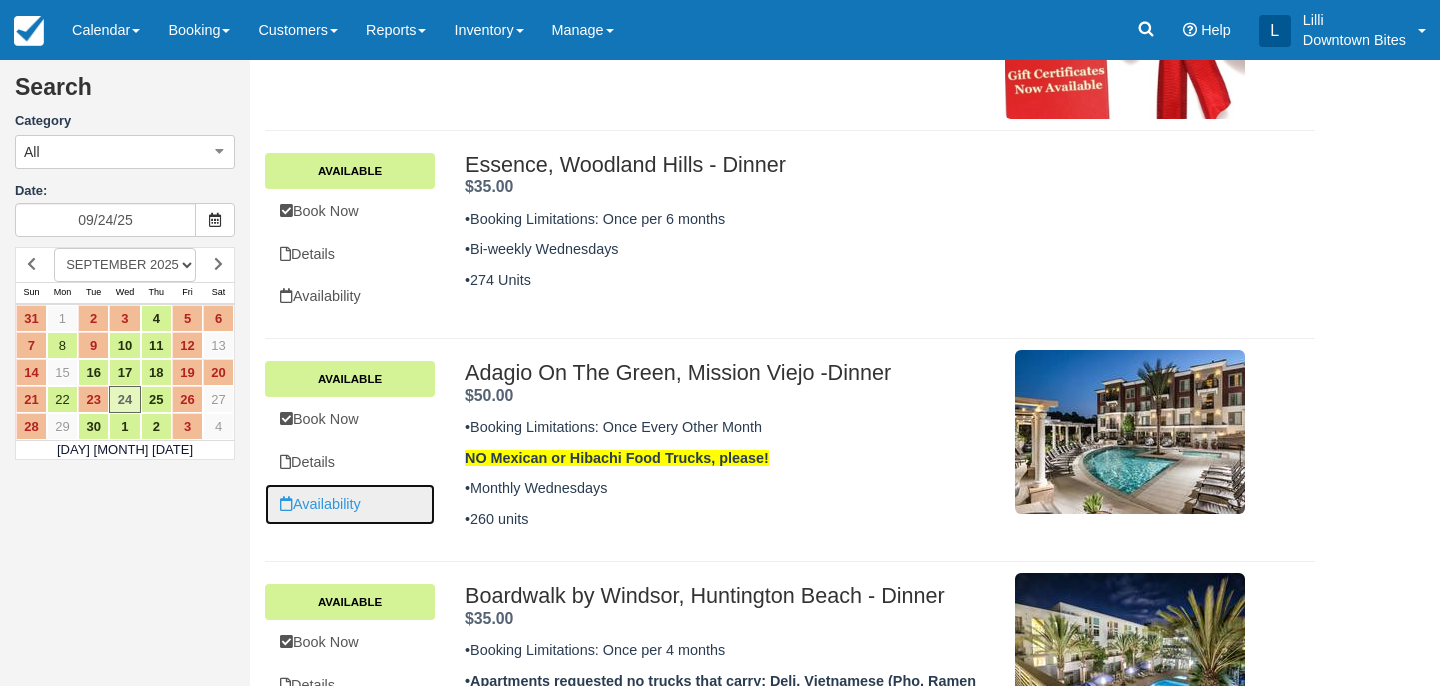 click on "Availability" at bounding box center [350, 504] 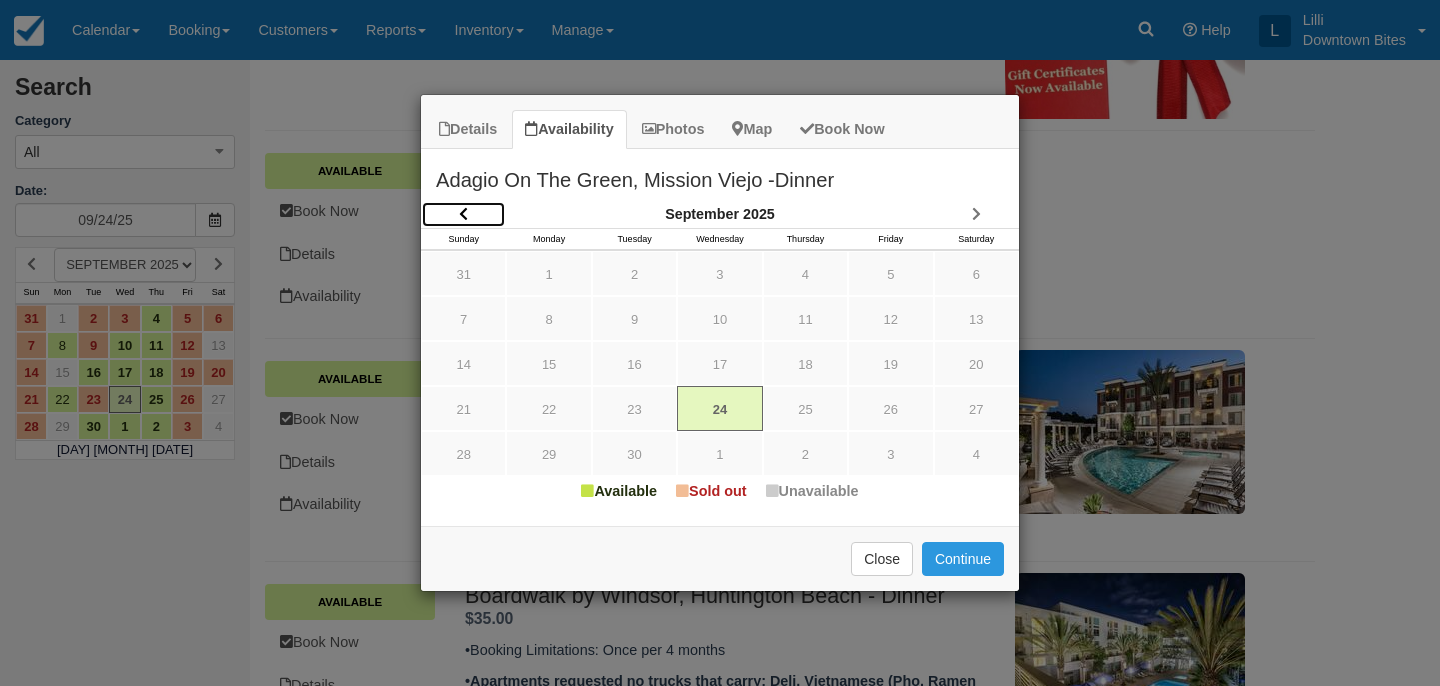 click at bounding box center [463, 214] 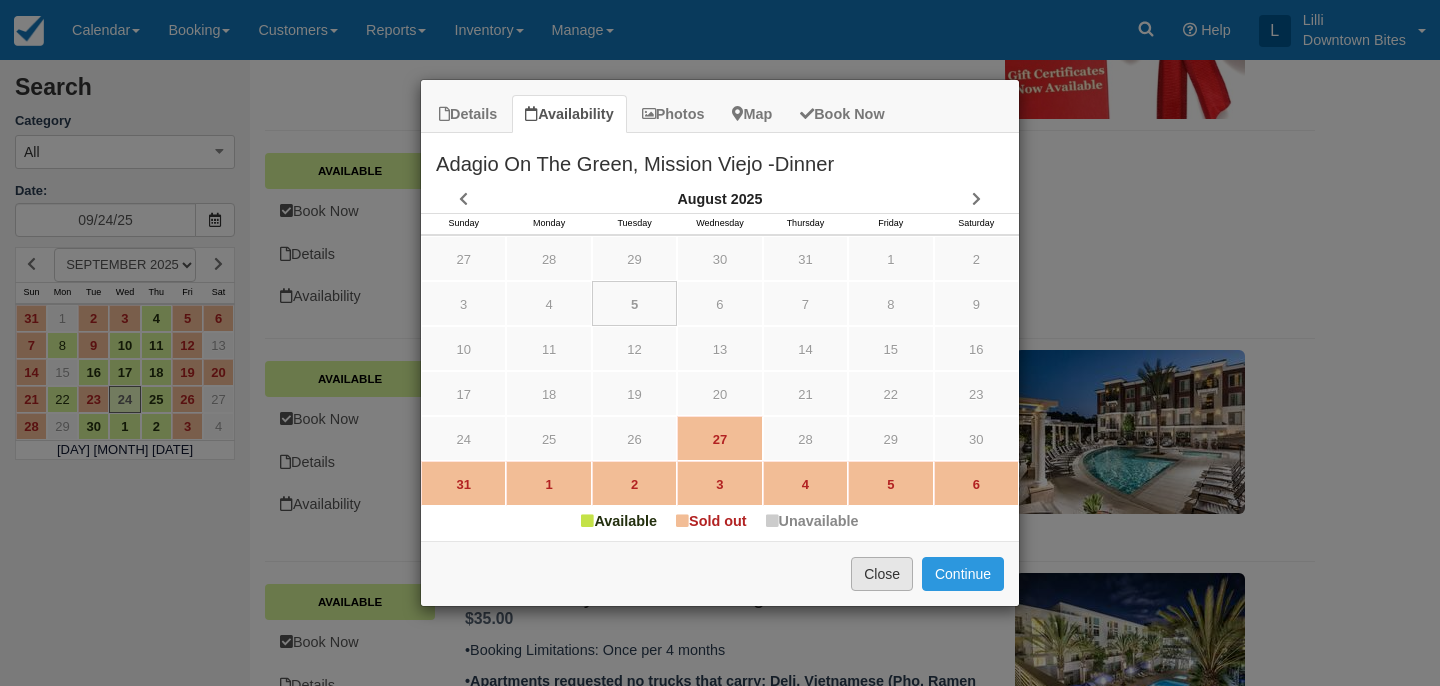 click on "Close" at bounding box center (882, 574) 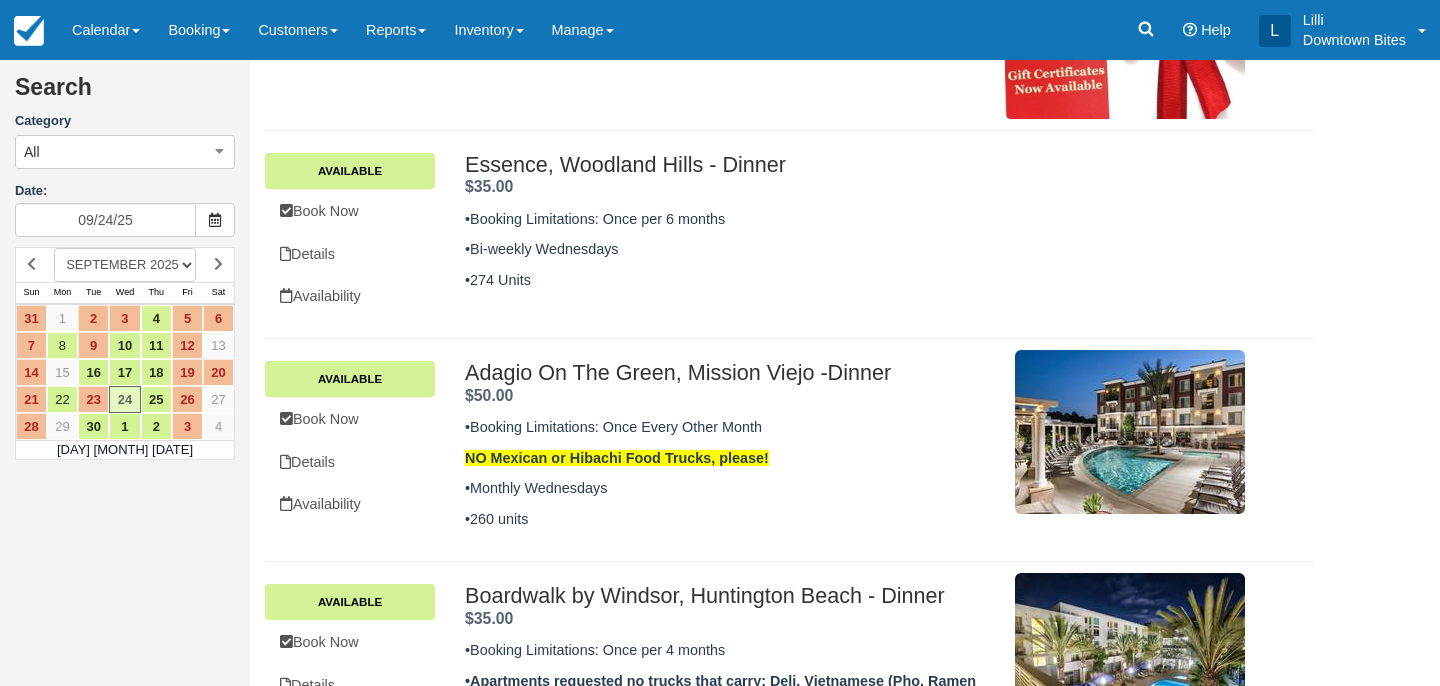 scroll, scrollTop: 628, scrollLeft: 0, axis: vertical 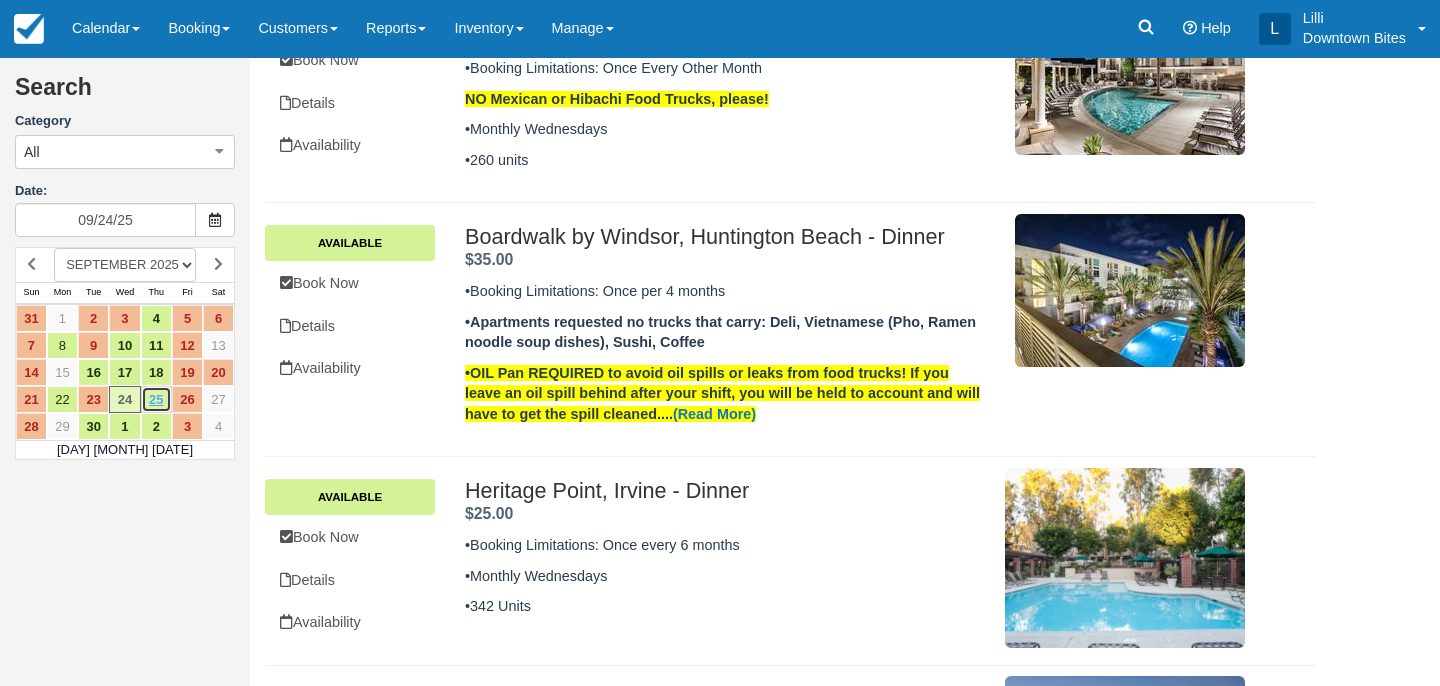 click on "25" at bounding box center (156, 399) 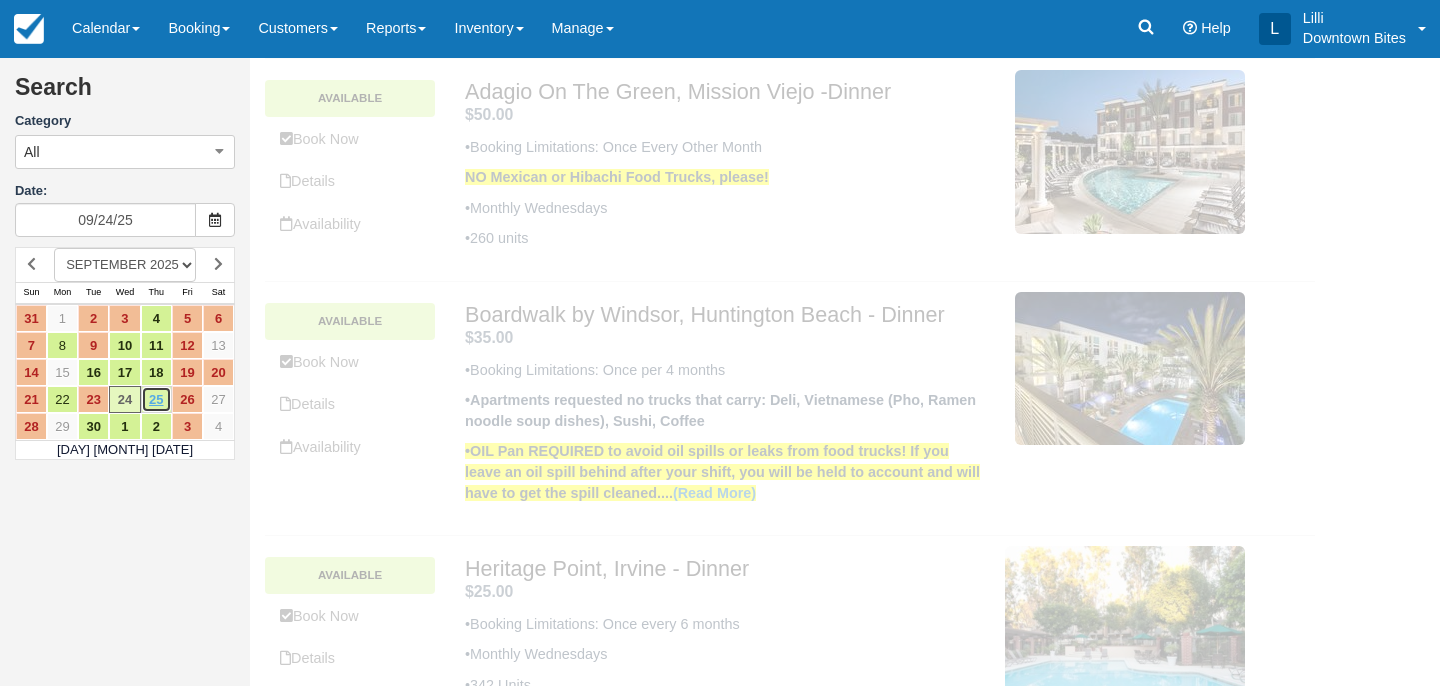 scroll, scrollTop: 0, scrollLeft: 0, axis: both 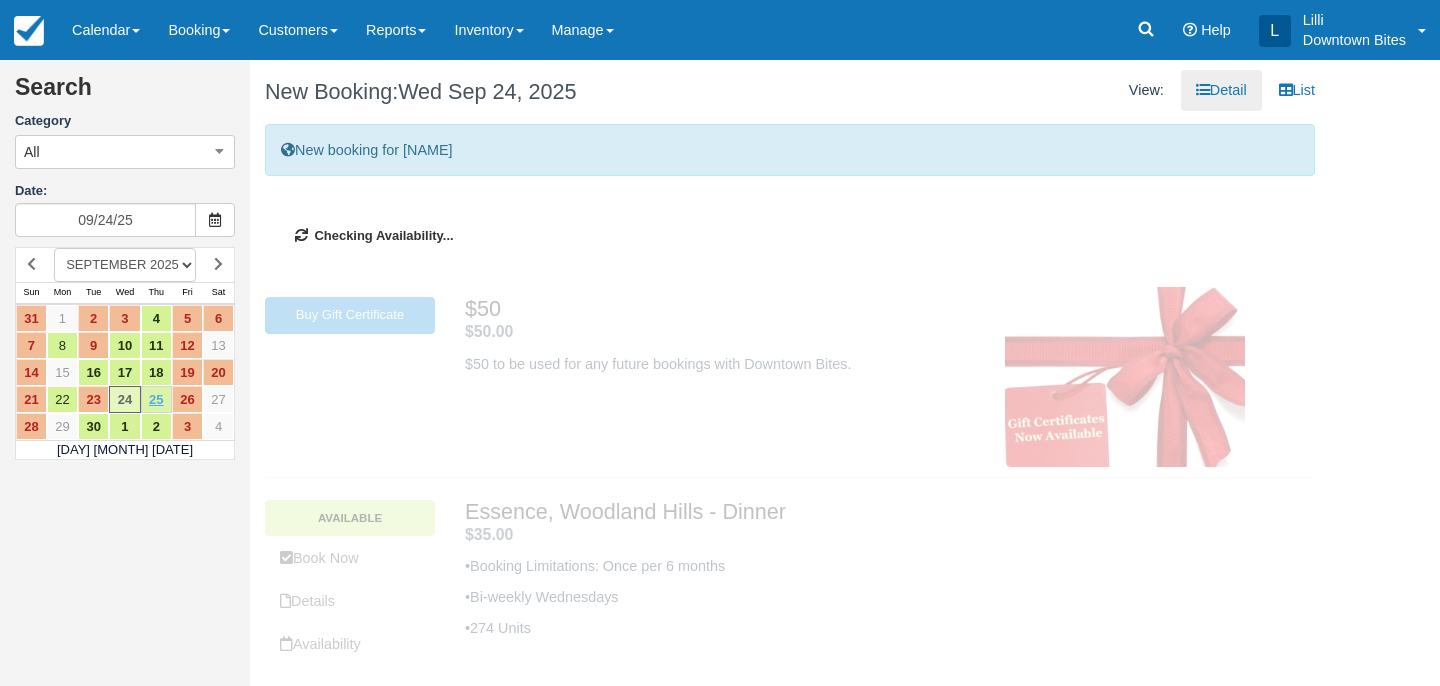 type on "09/25/25" 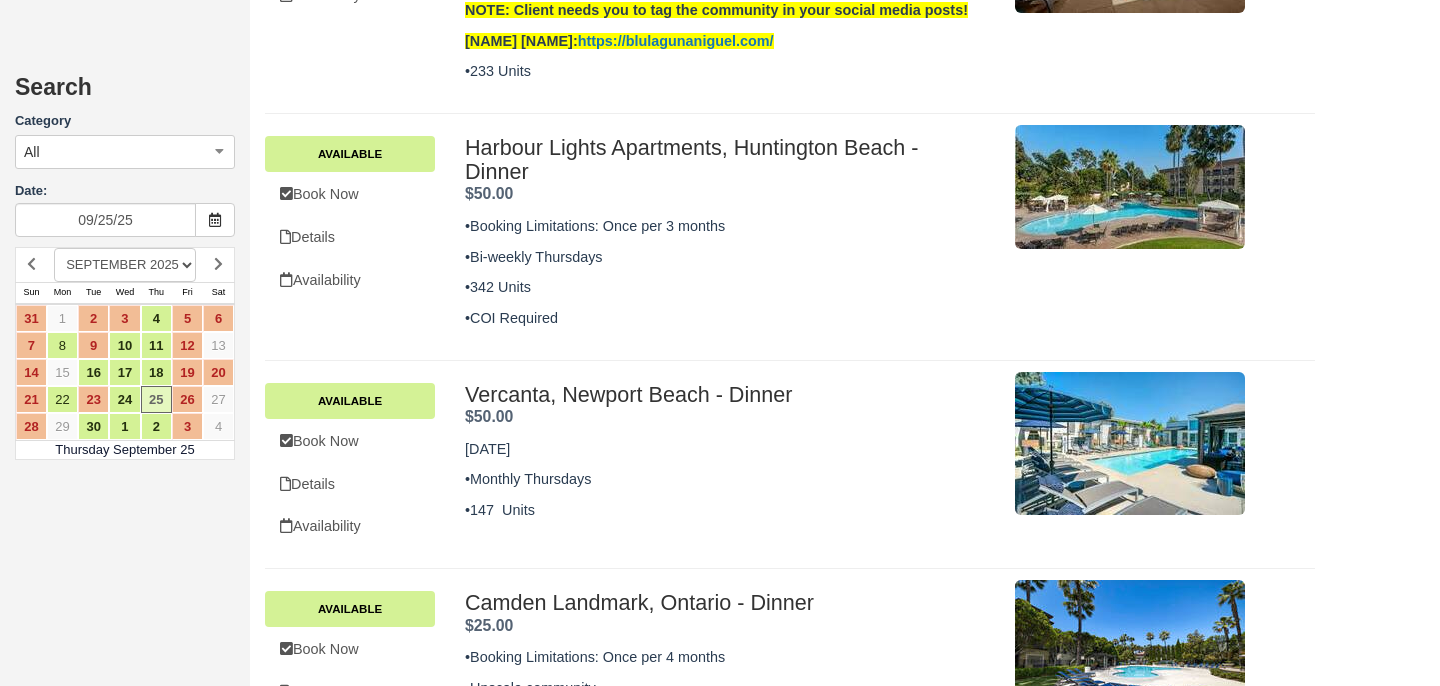 scroll, scrollTop: 838, scrollLeft: 0, axis: vertical 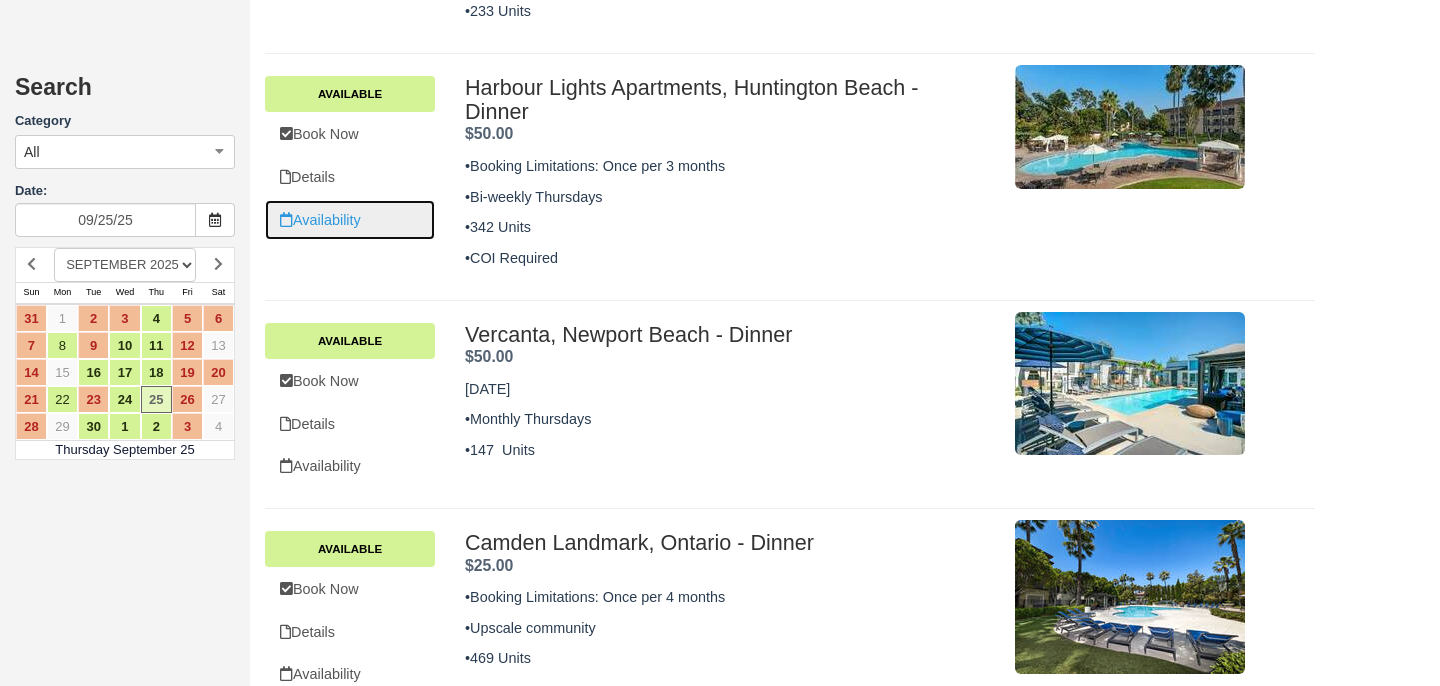 click on "Availability" at bounding box center (350, 220) 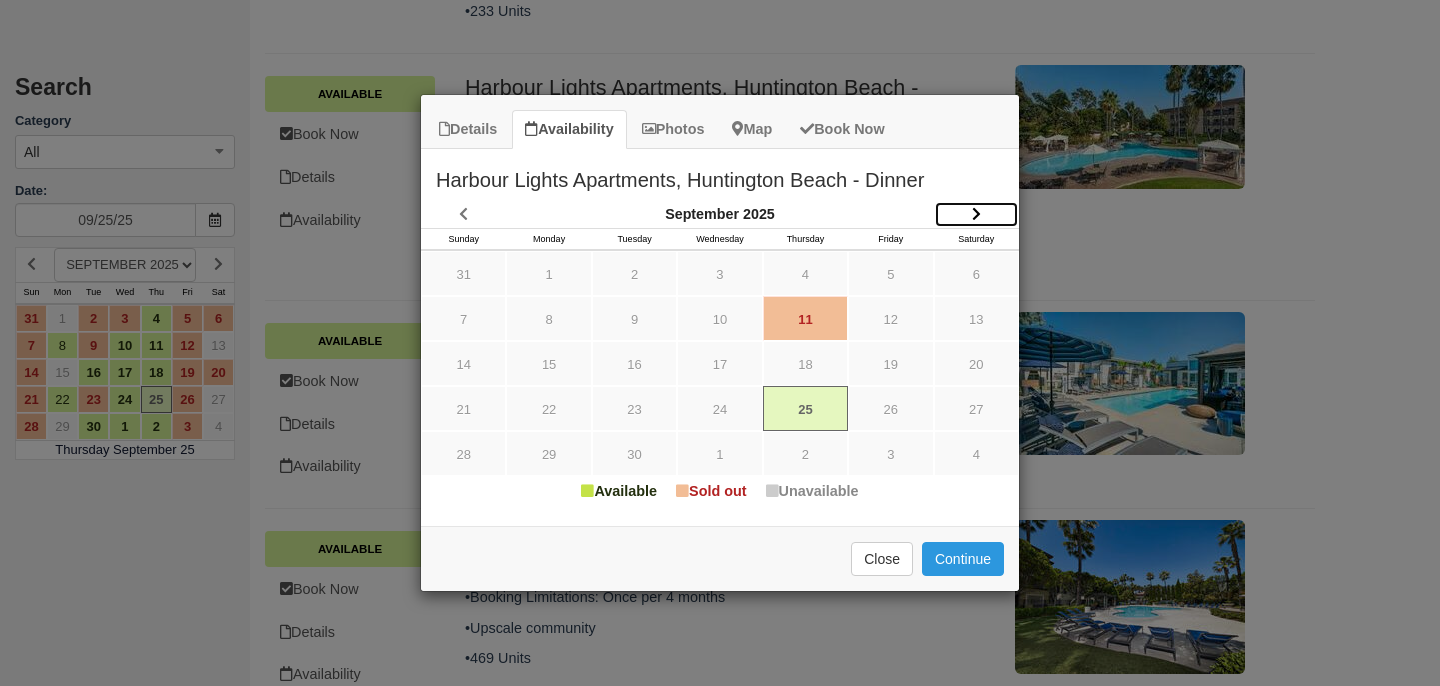 click at bounding box center (976, 214) 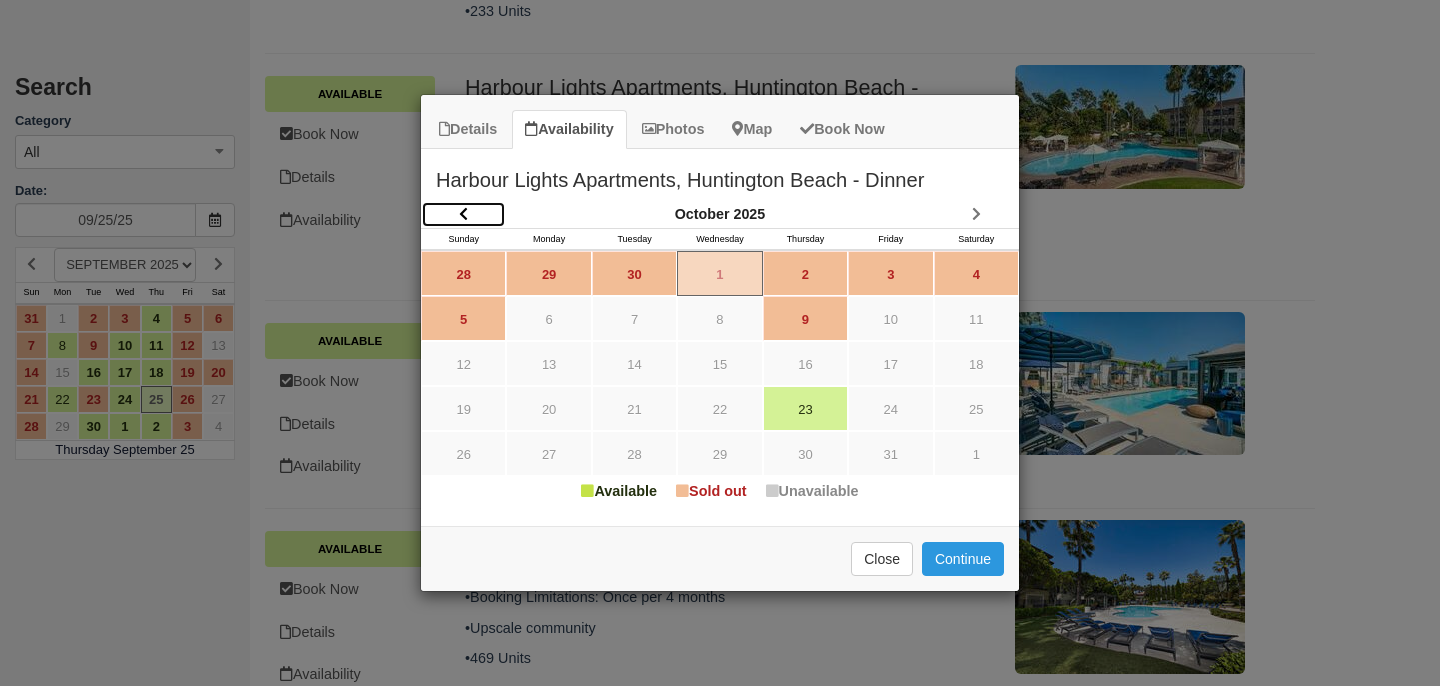 click at bounding box center (463, 214) 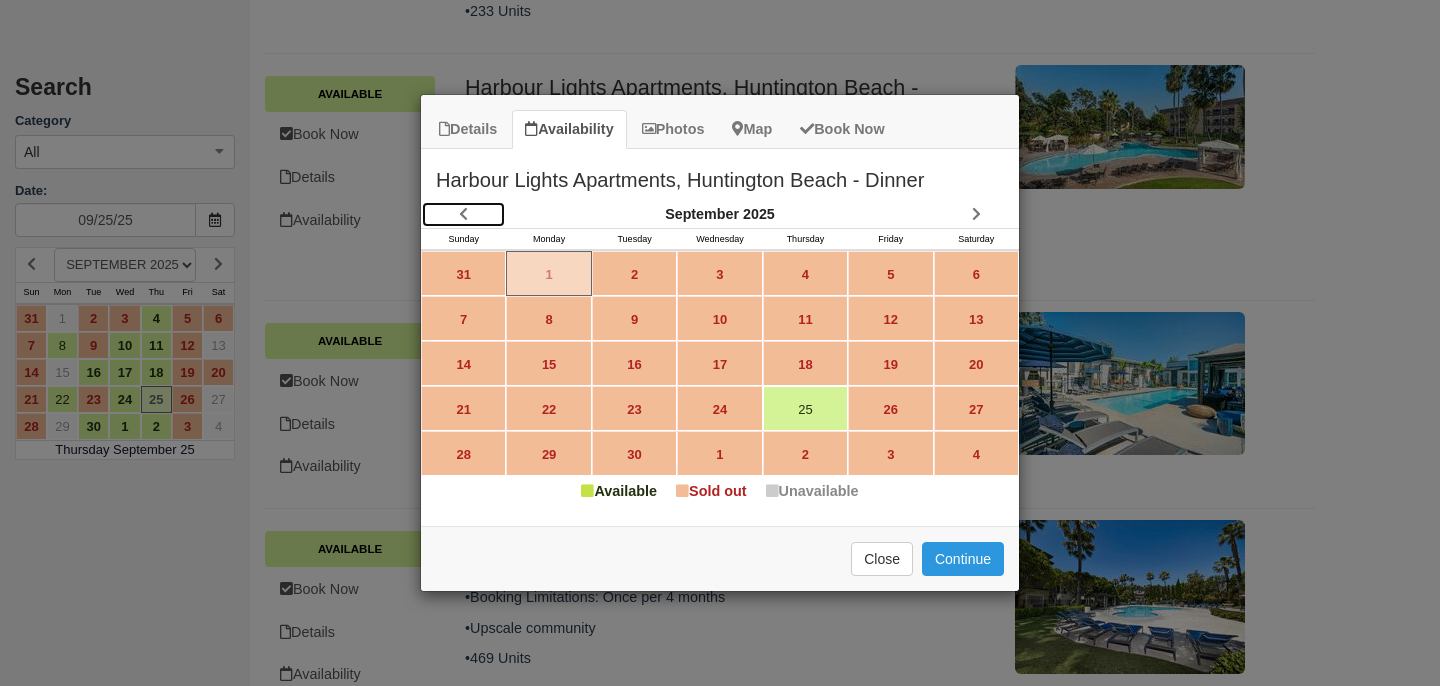click at bounding box center [463, 214] 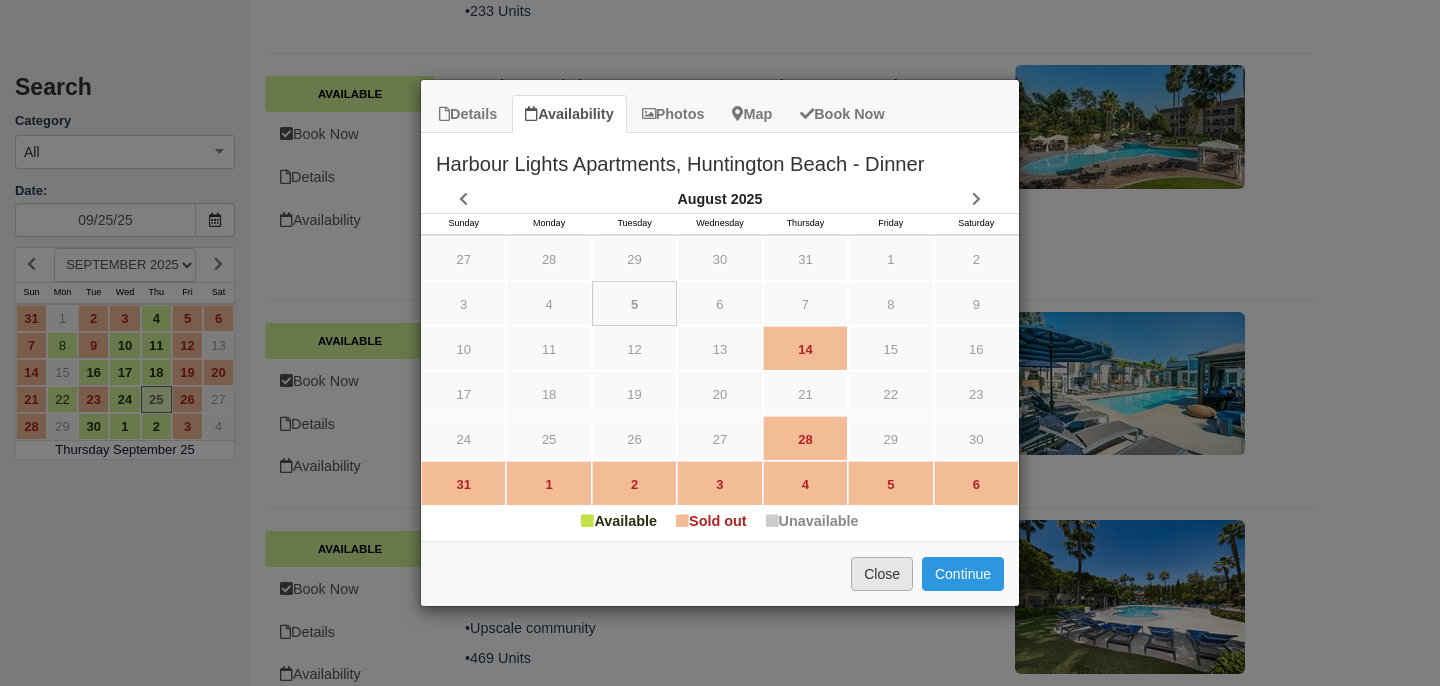 click on "Close" at bounding box center (882, 574) 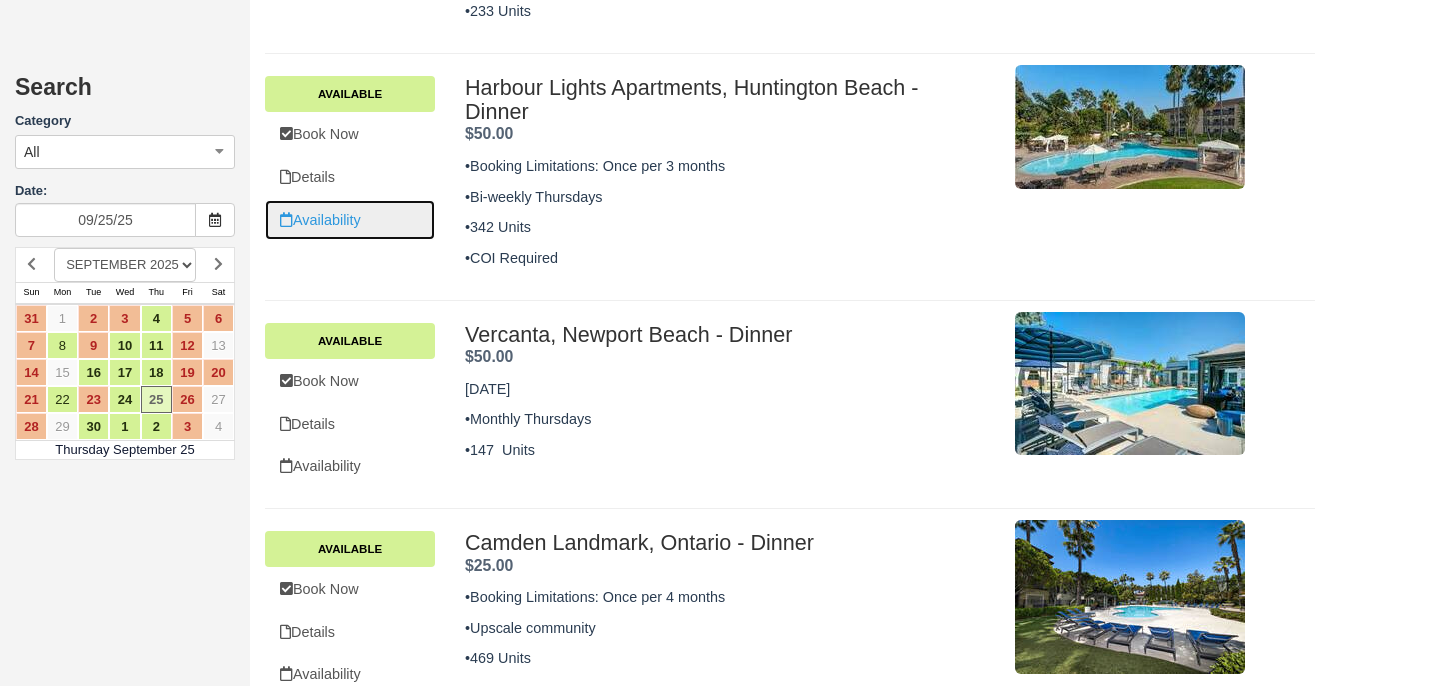 click on "Availability" at bounding box center [350, 220] 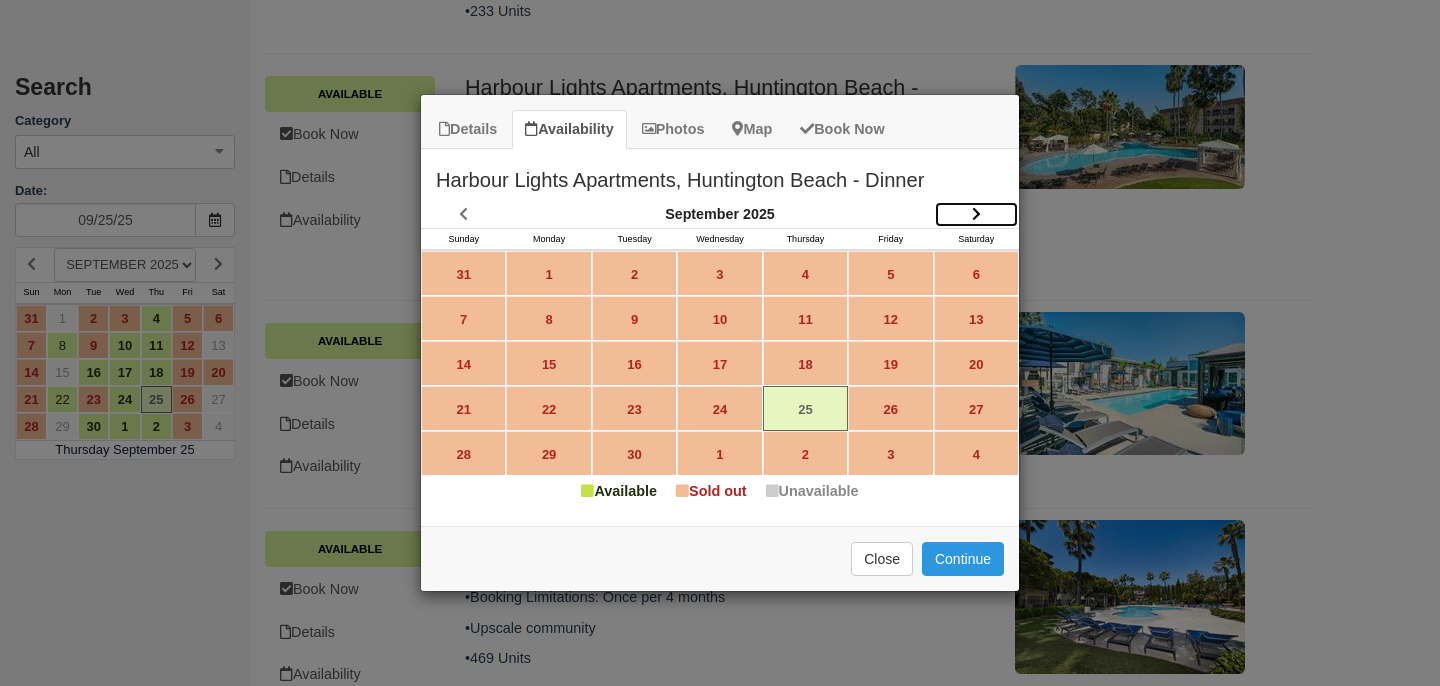 click at bounding box center (976, 214) 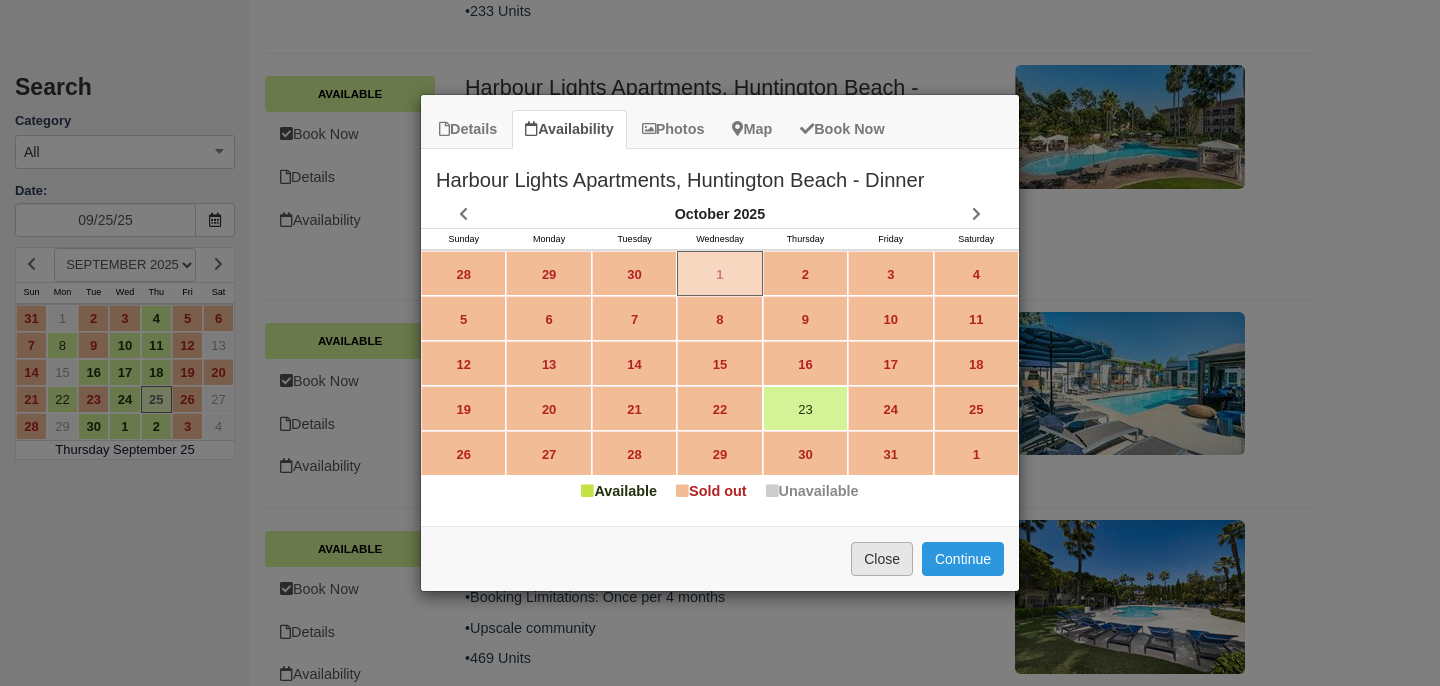 click on "Close" at bounding box center (882, 559) 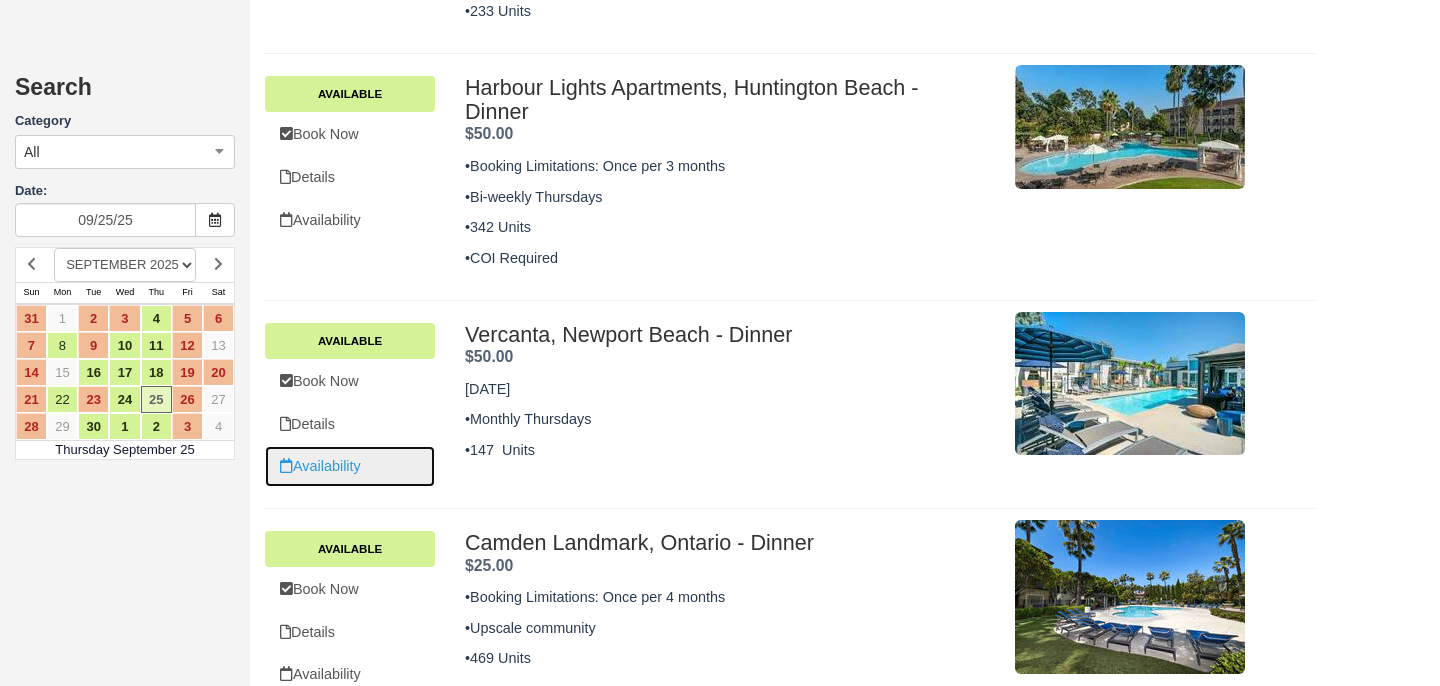 click on "Availability" at bounding box center [350, 466] 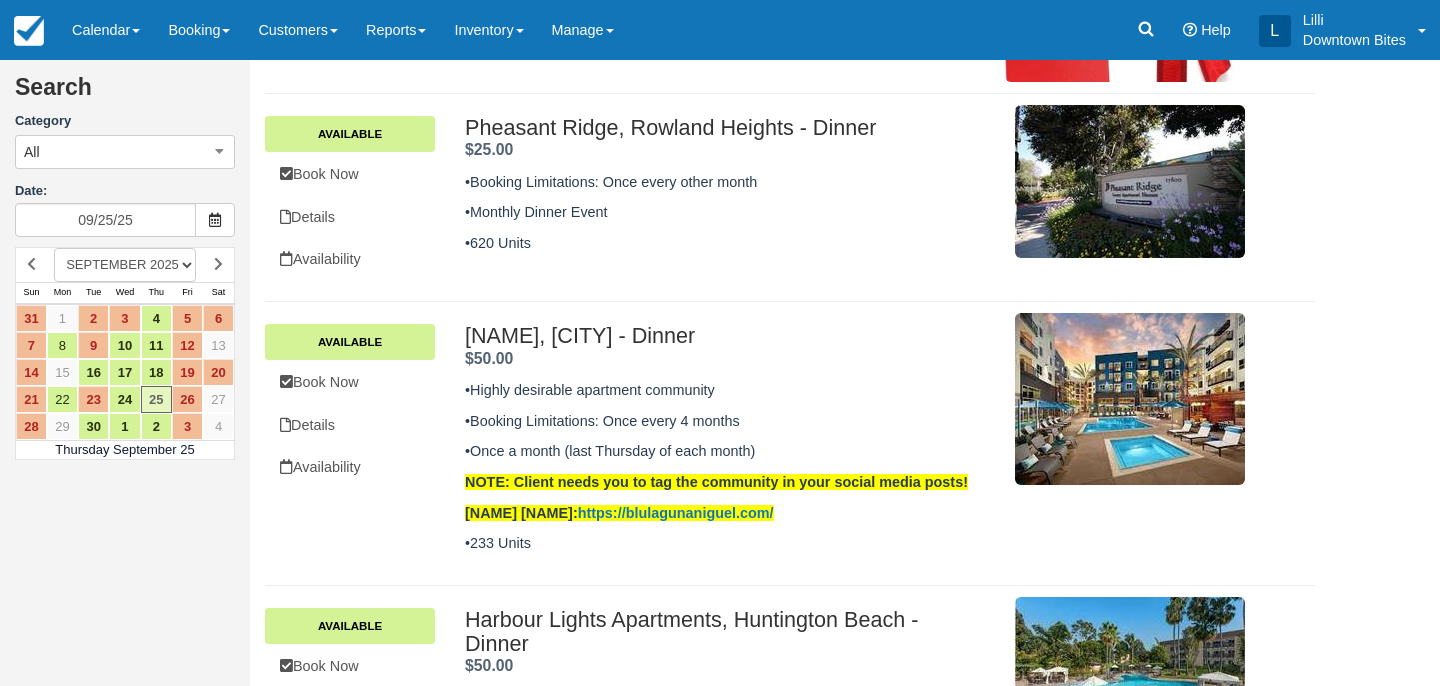 scroll, scrollTop: 869, scrollLeft: 0, axis: vertical 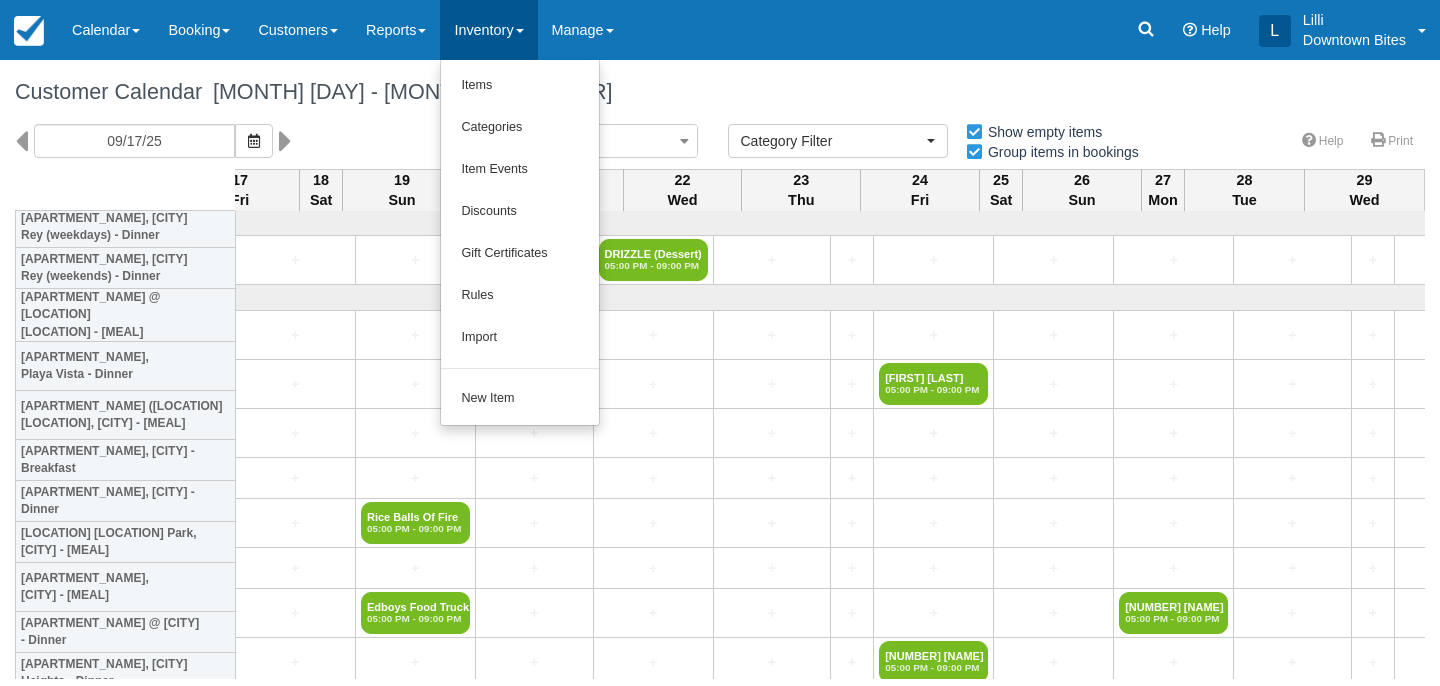 select 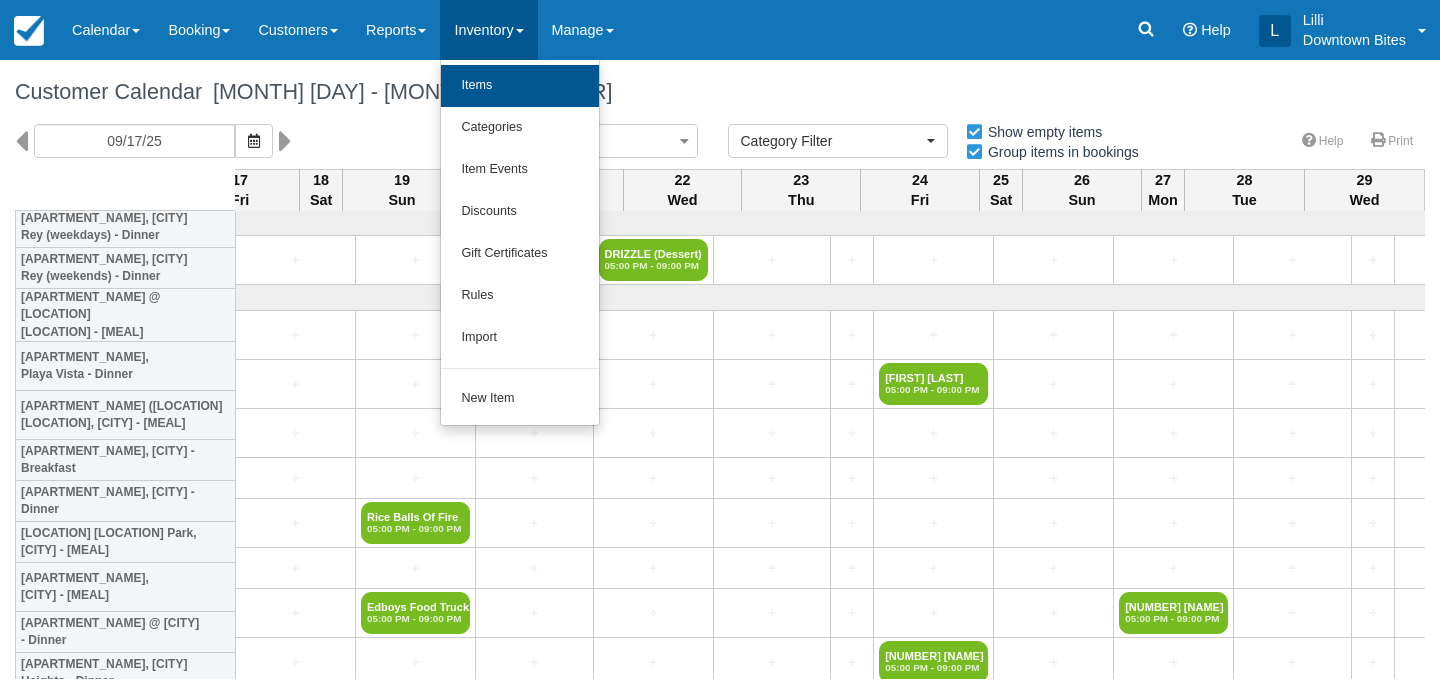 scroll, scrollTop: 0, scrollLeft: 0, axis: both 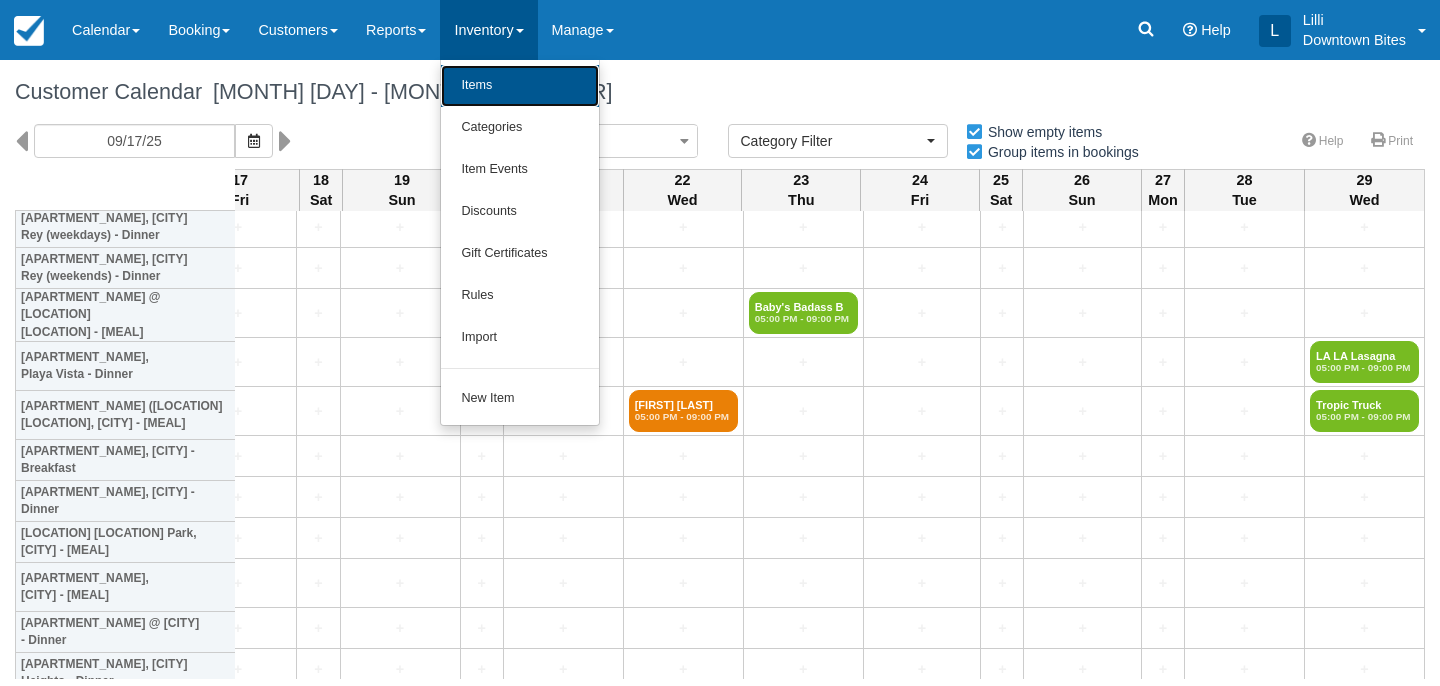 click on "Items" at bounding box center [520, 86] 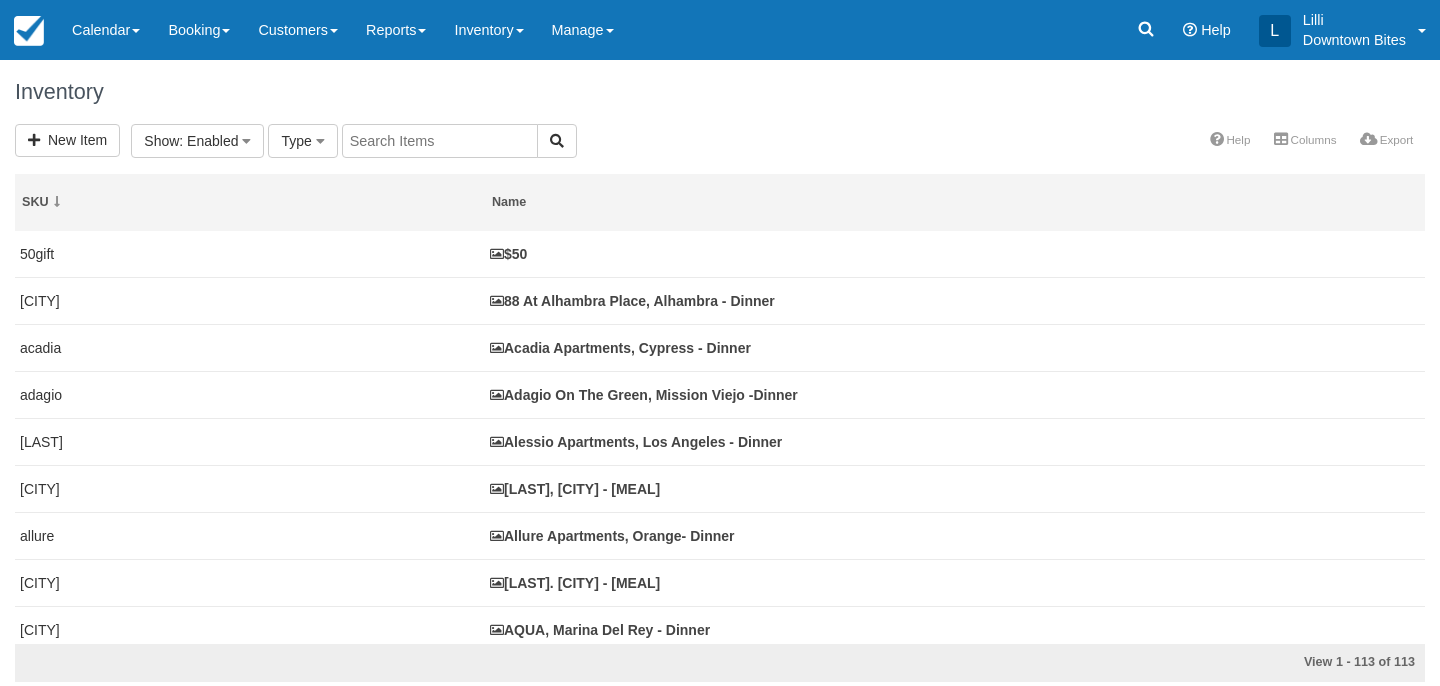select 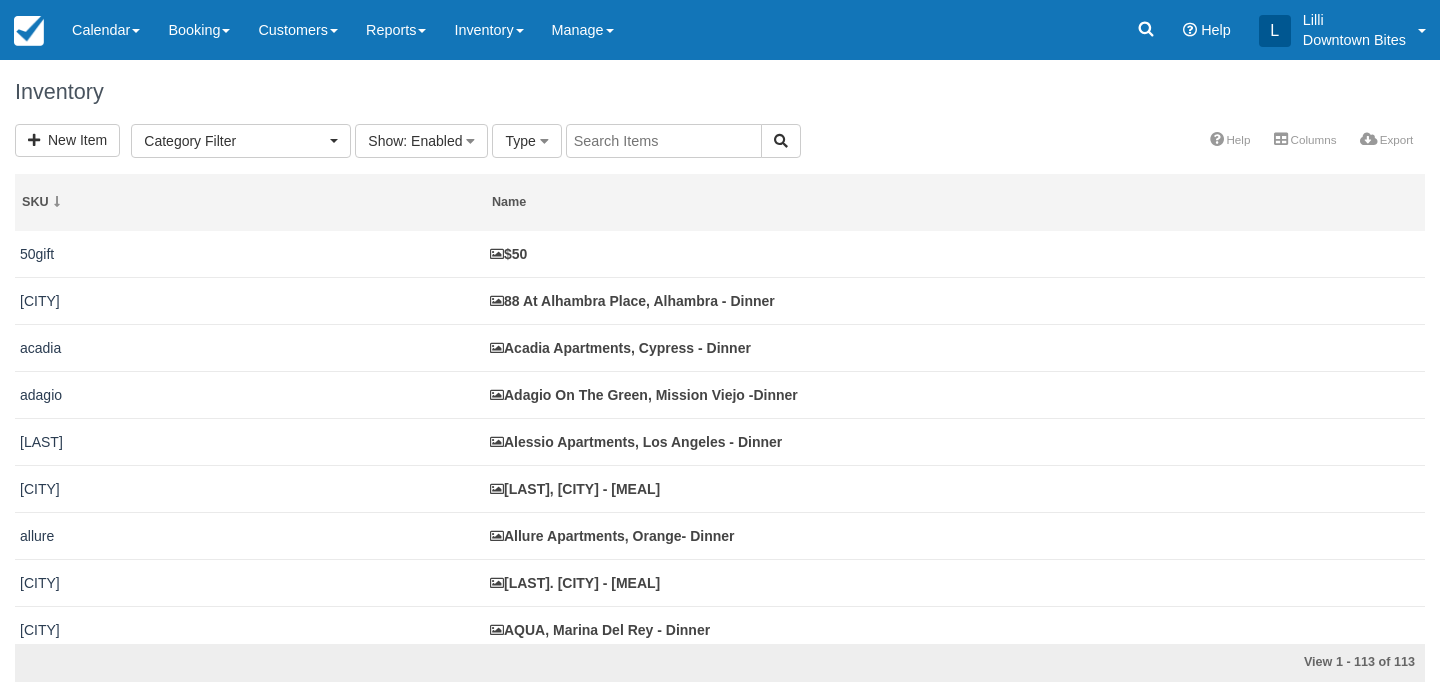 click at bounding box center [664, 141] 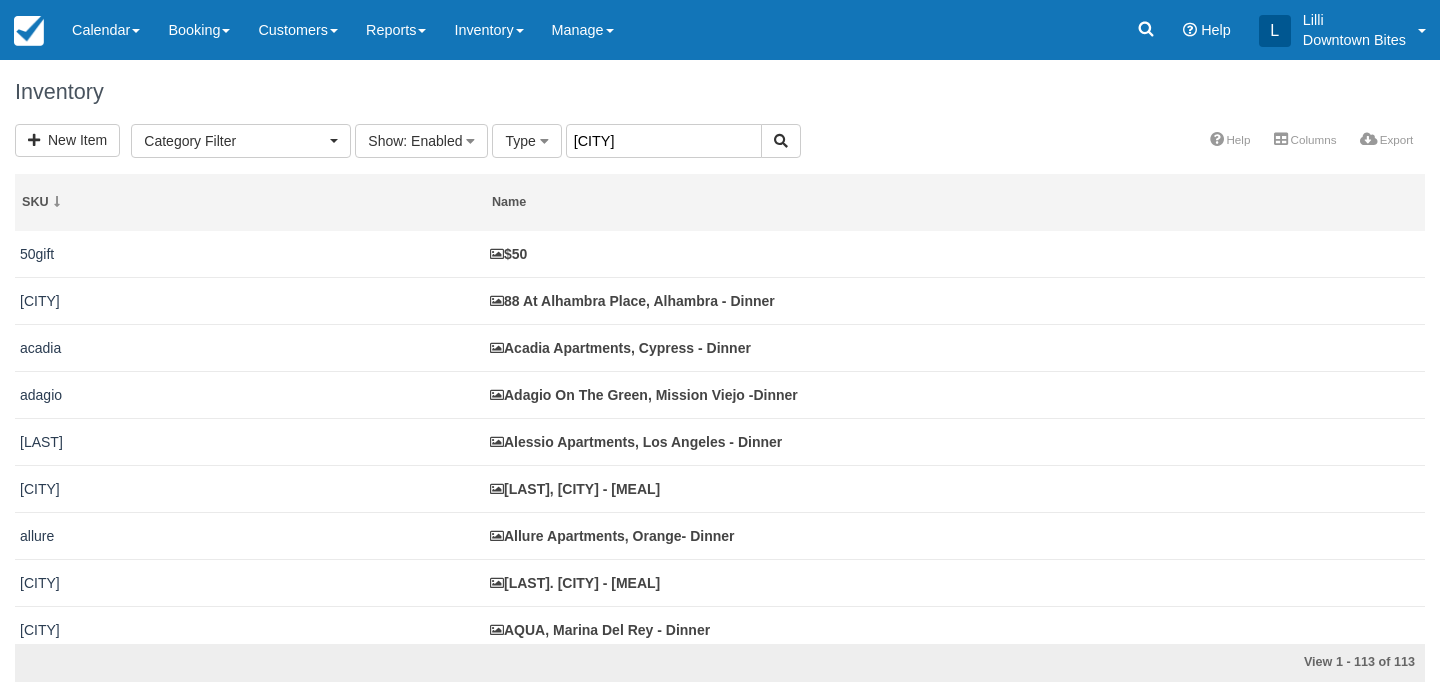 type on "[CITY]" 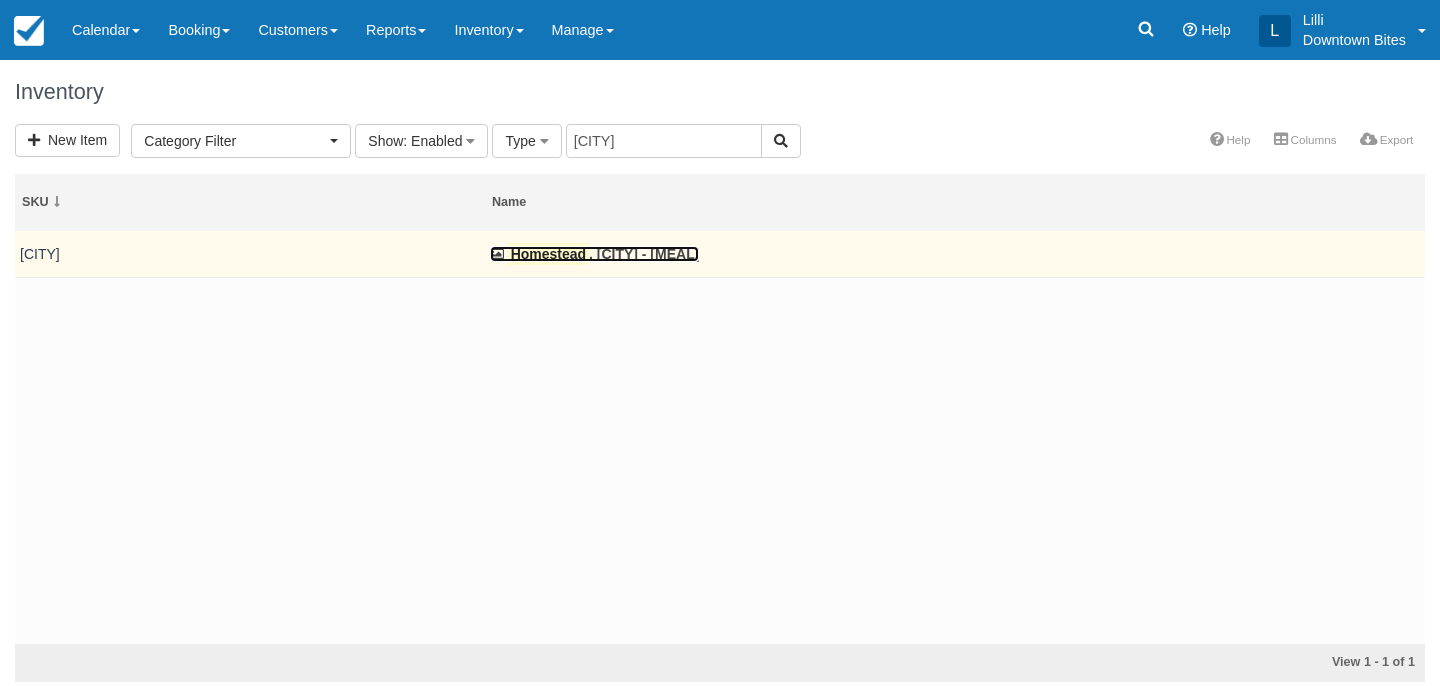 click on "Homestead" at bounding box center (548, 254) 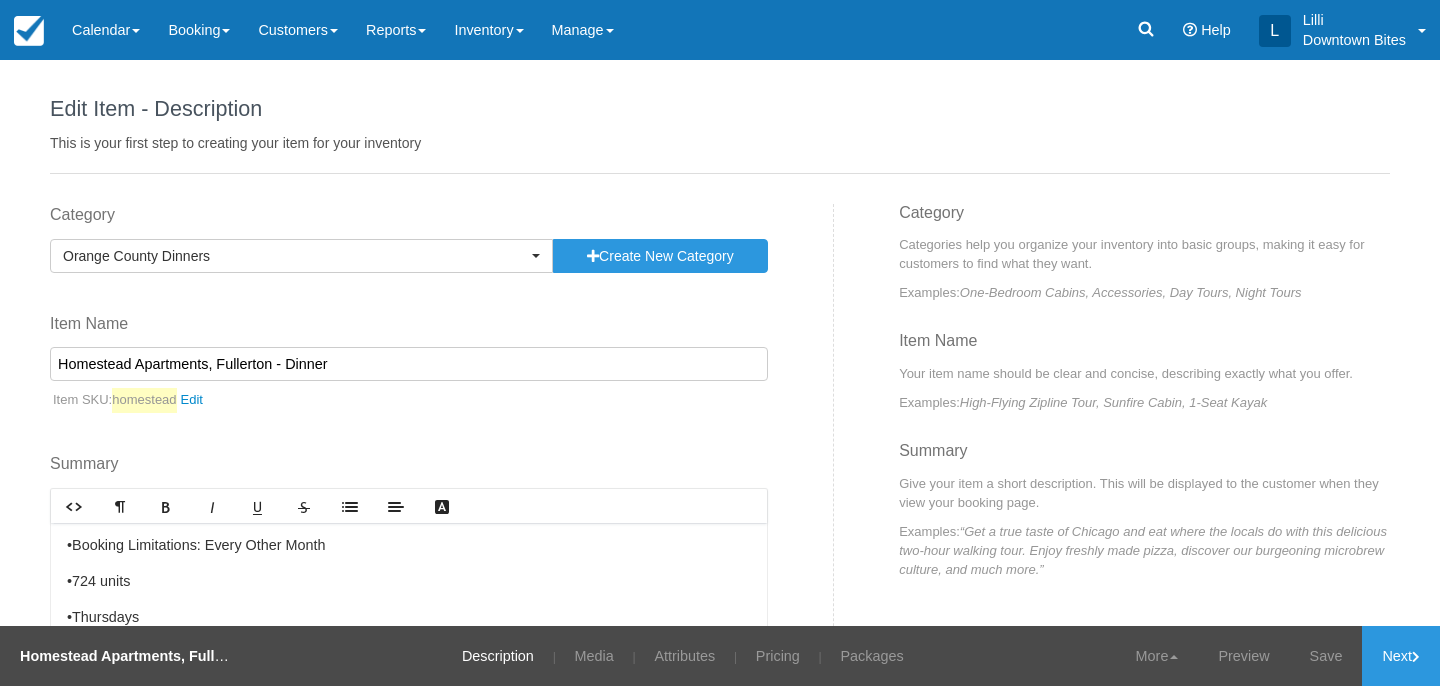 scroll, scrollTop: 0, scrollLeft: 0, axis: both 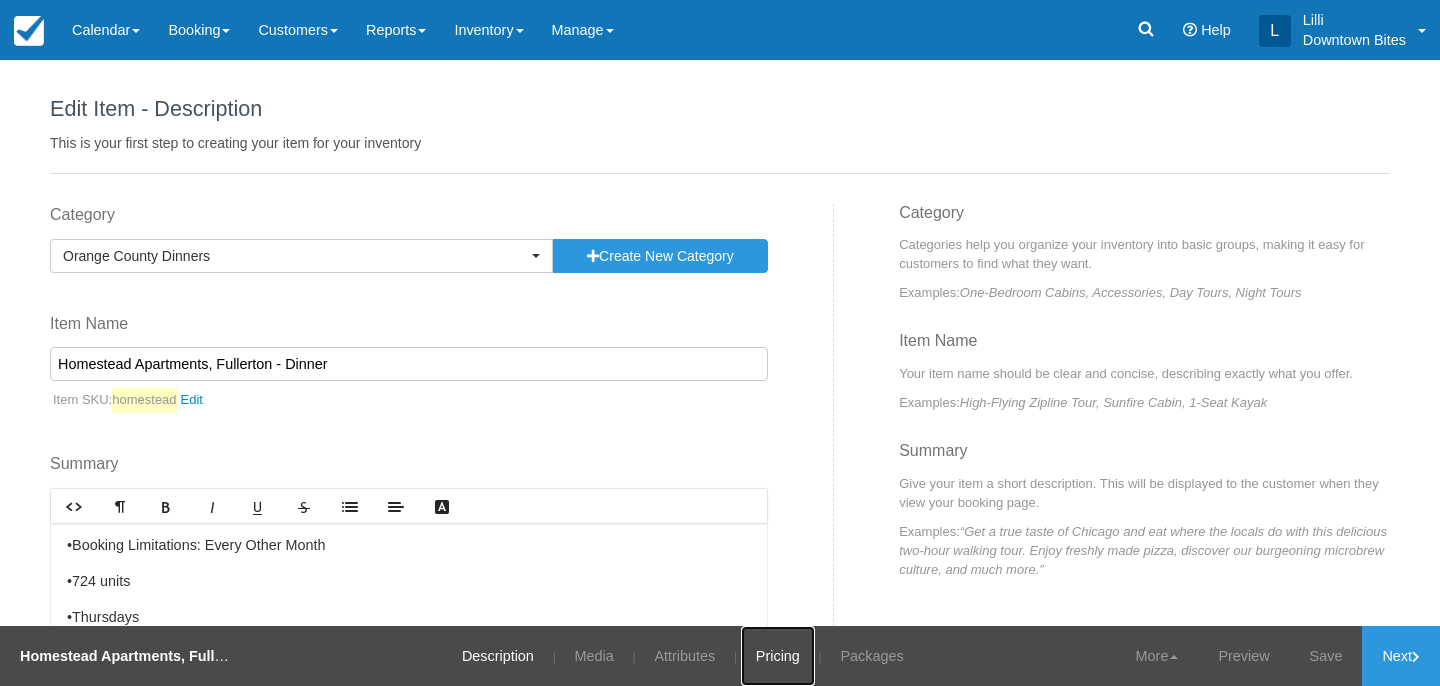 click on "Pricing" at bounding box center [778, 656] 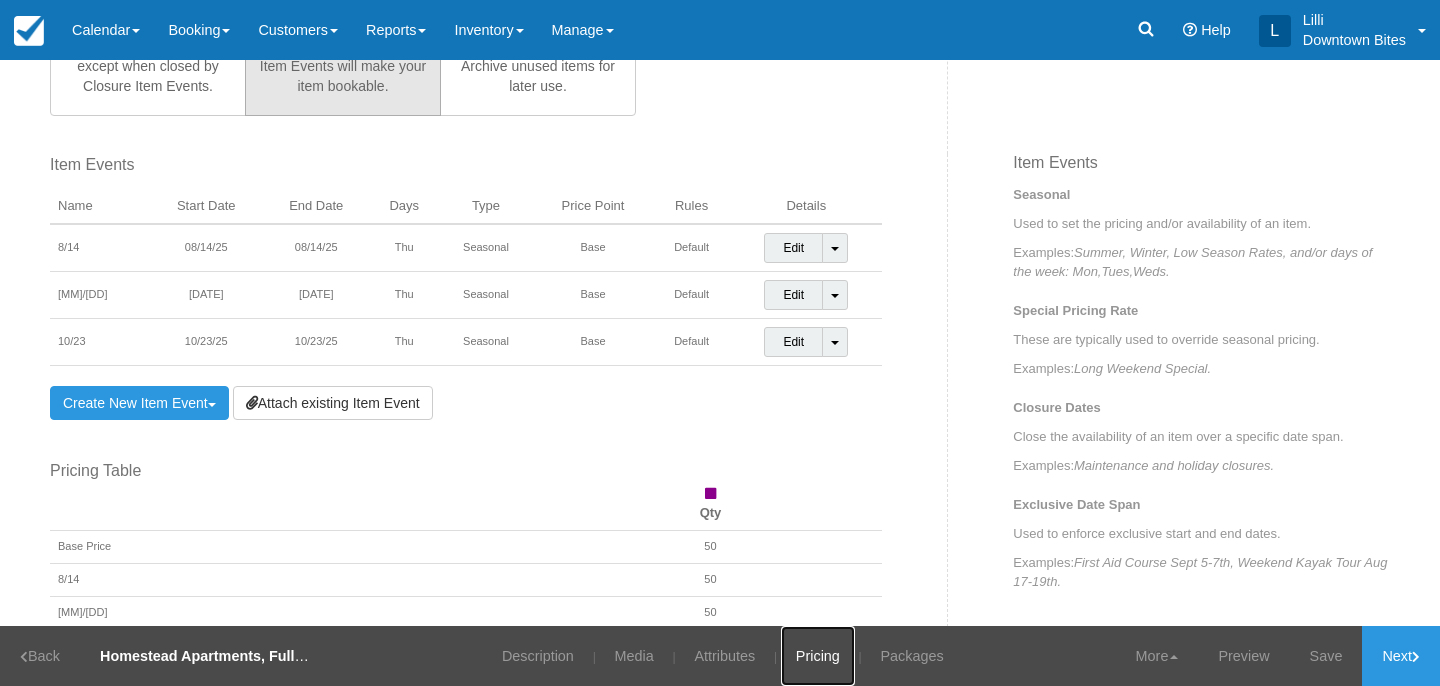 scroll, scrollTop: 659, scrollLeft: 0, axis: vertical 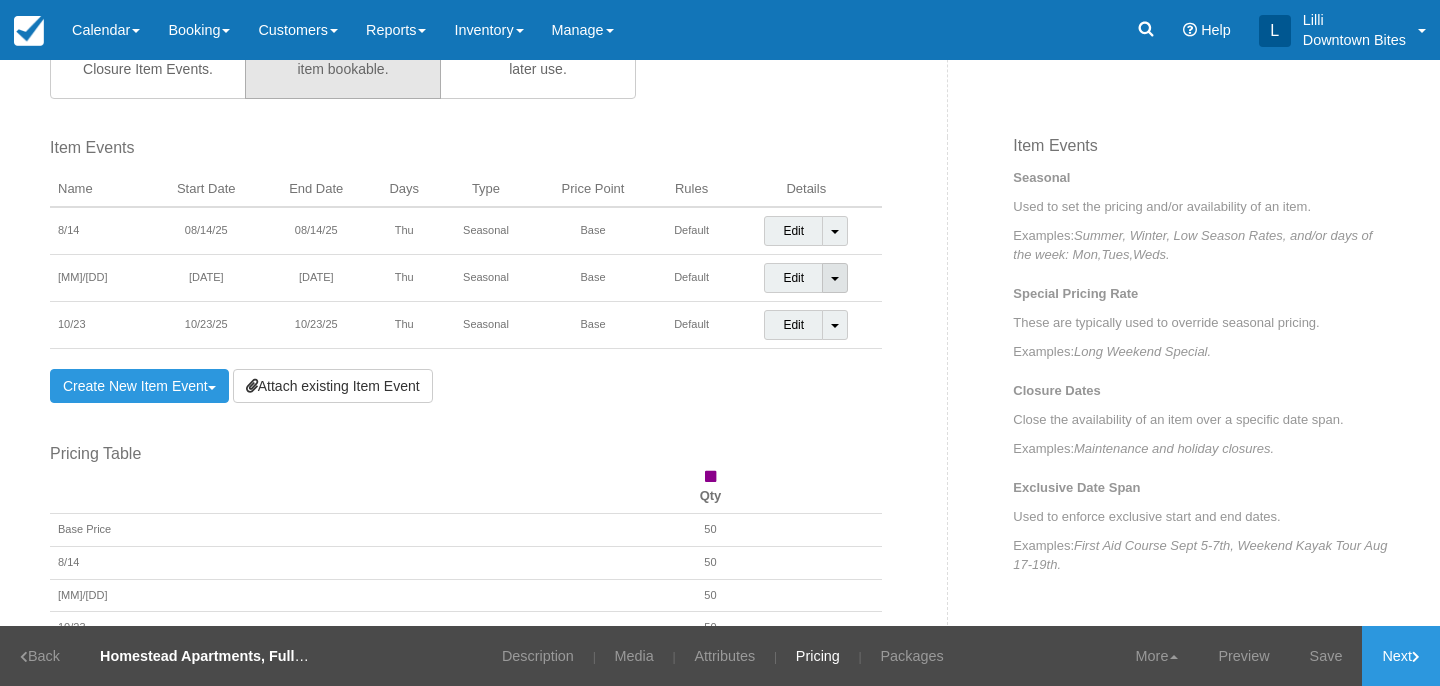 click at bounding box center [835, 279] 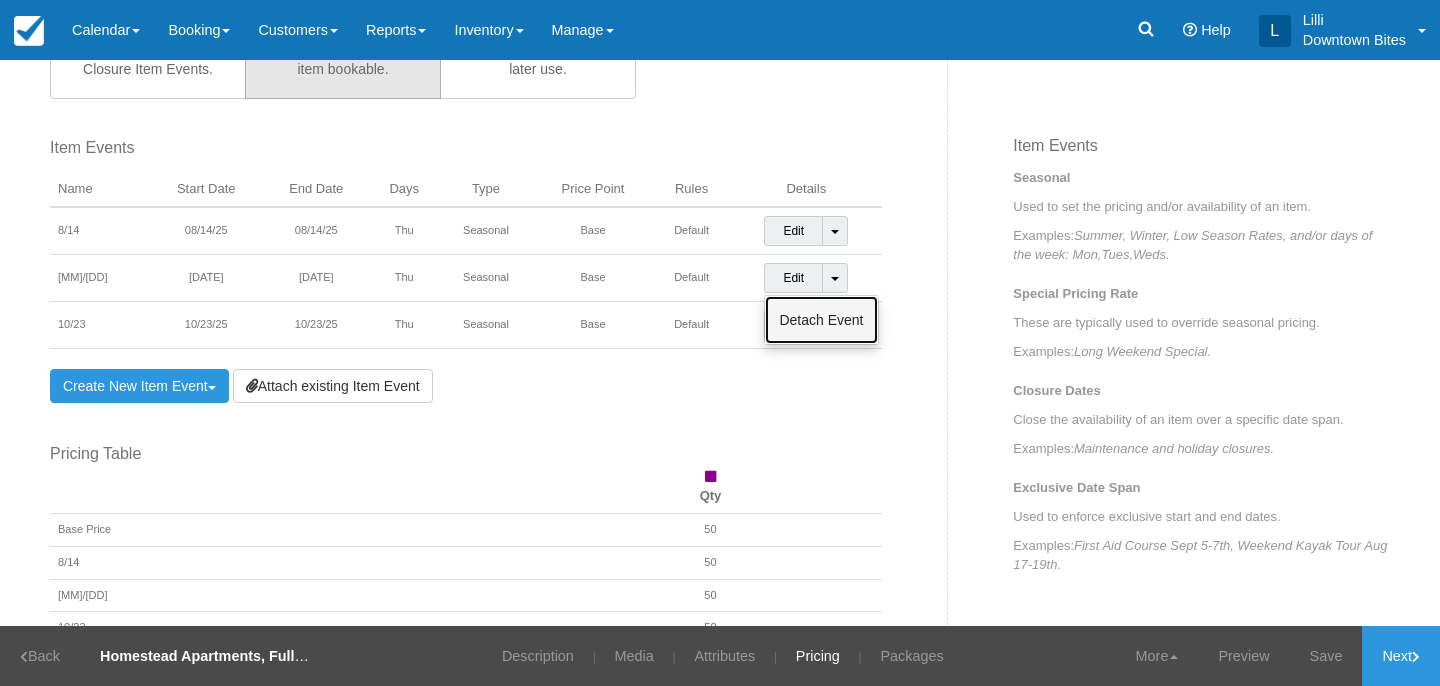 click on "Detach Event" at bounding box center [821, 320] 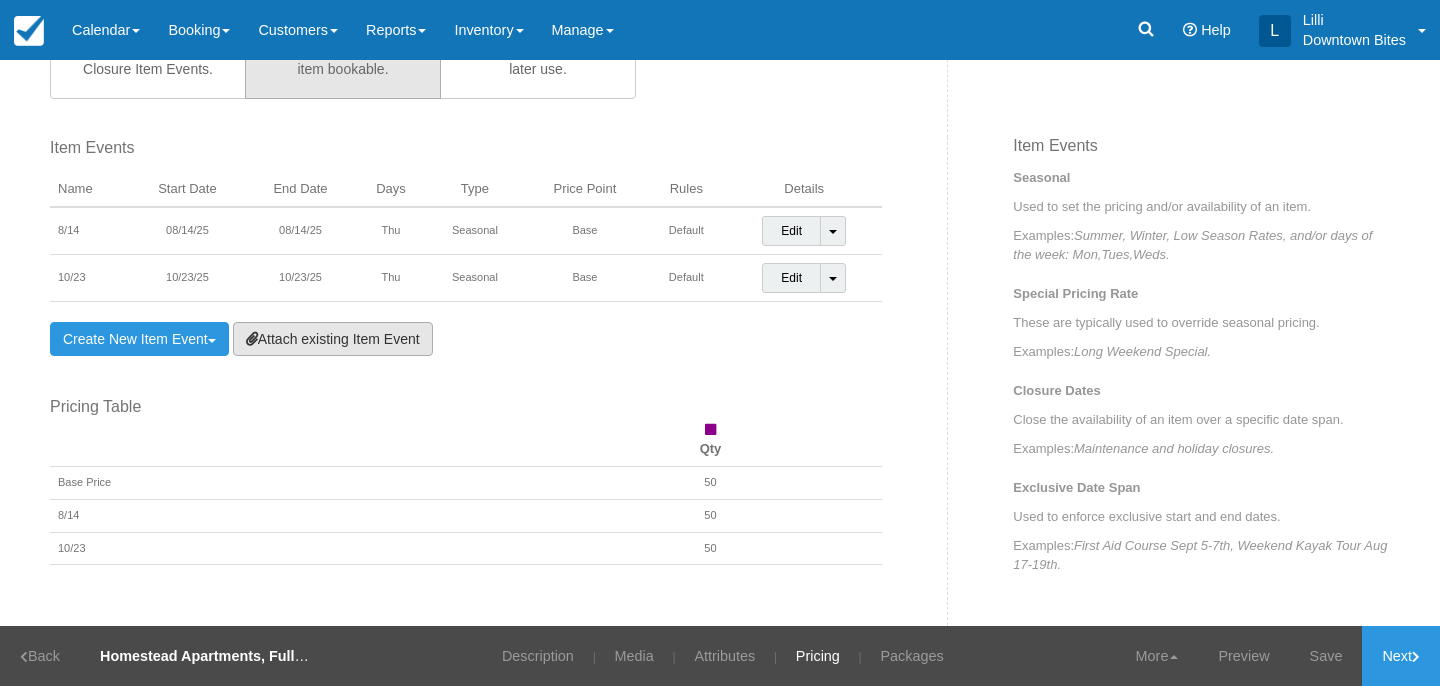 click on "Attach existing Item Event" at bounding box center (333, 339) 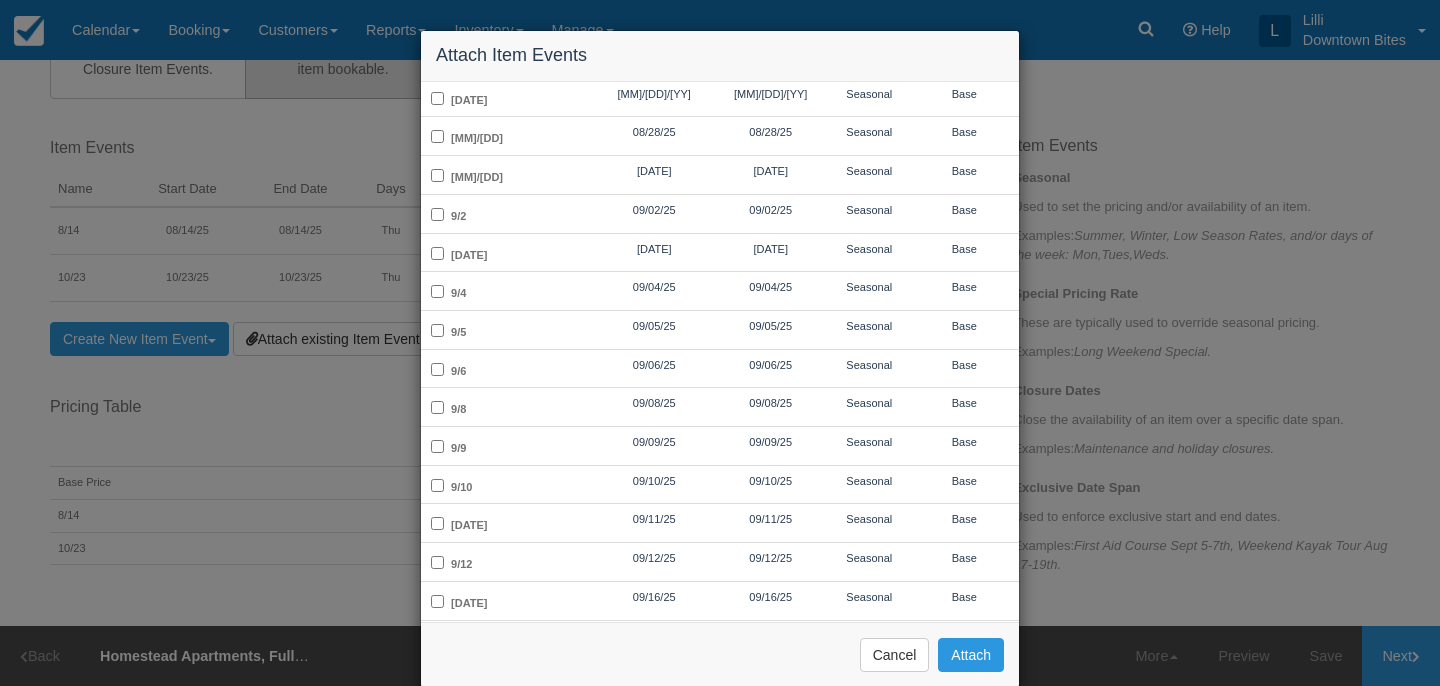 scroll, scrollTop: 779, scrollLeft: 0, axis: vertical 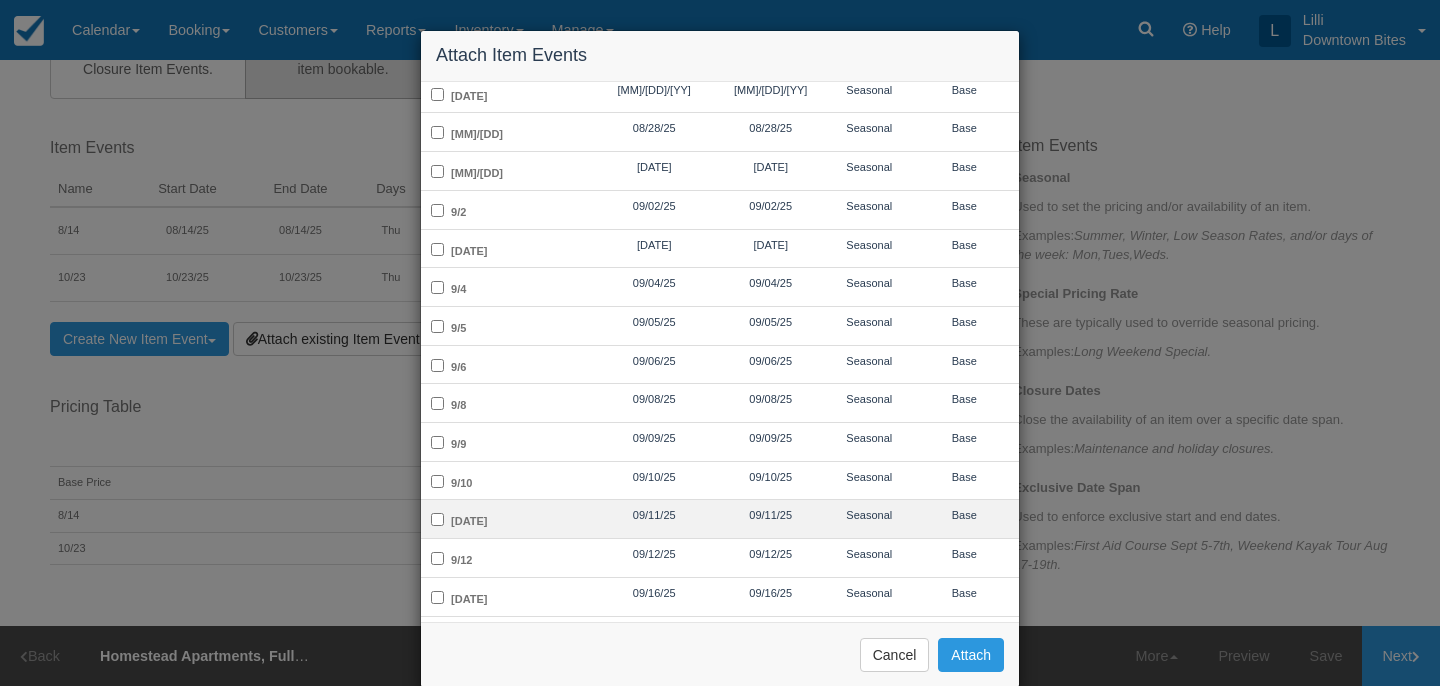 click on "[MONTH]/[DAY]" at bounding box center [508, 519] 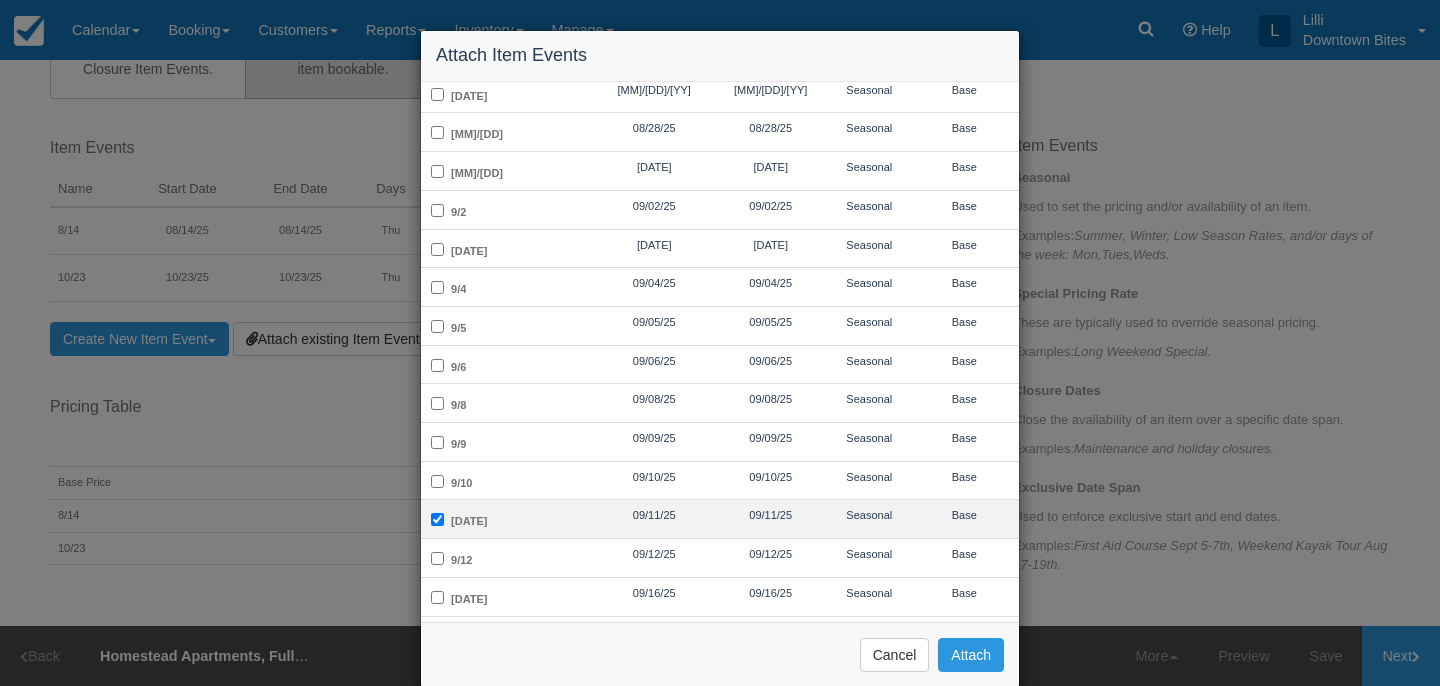 checkbox on "true" 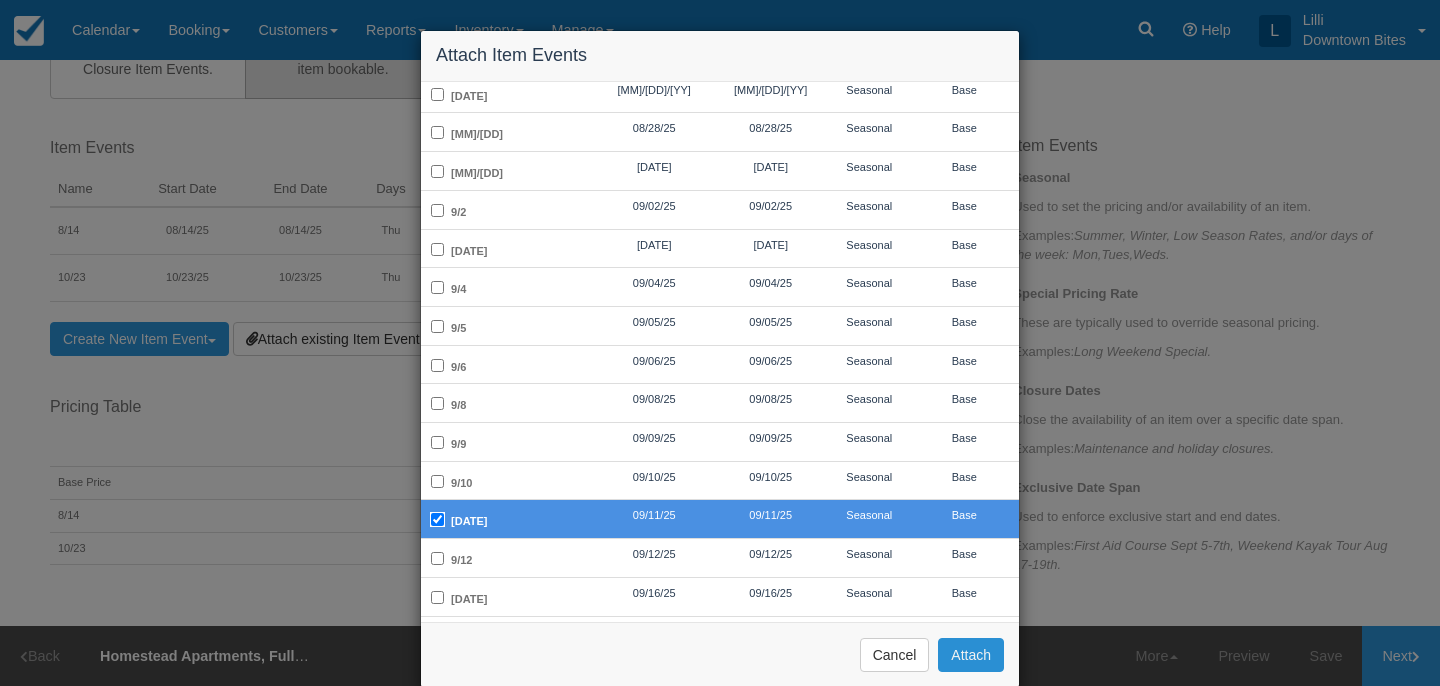 click on "Attach" at bounding box center [971, 655] 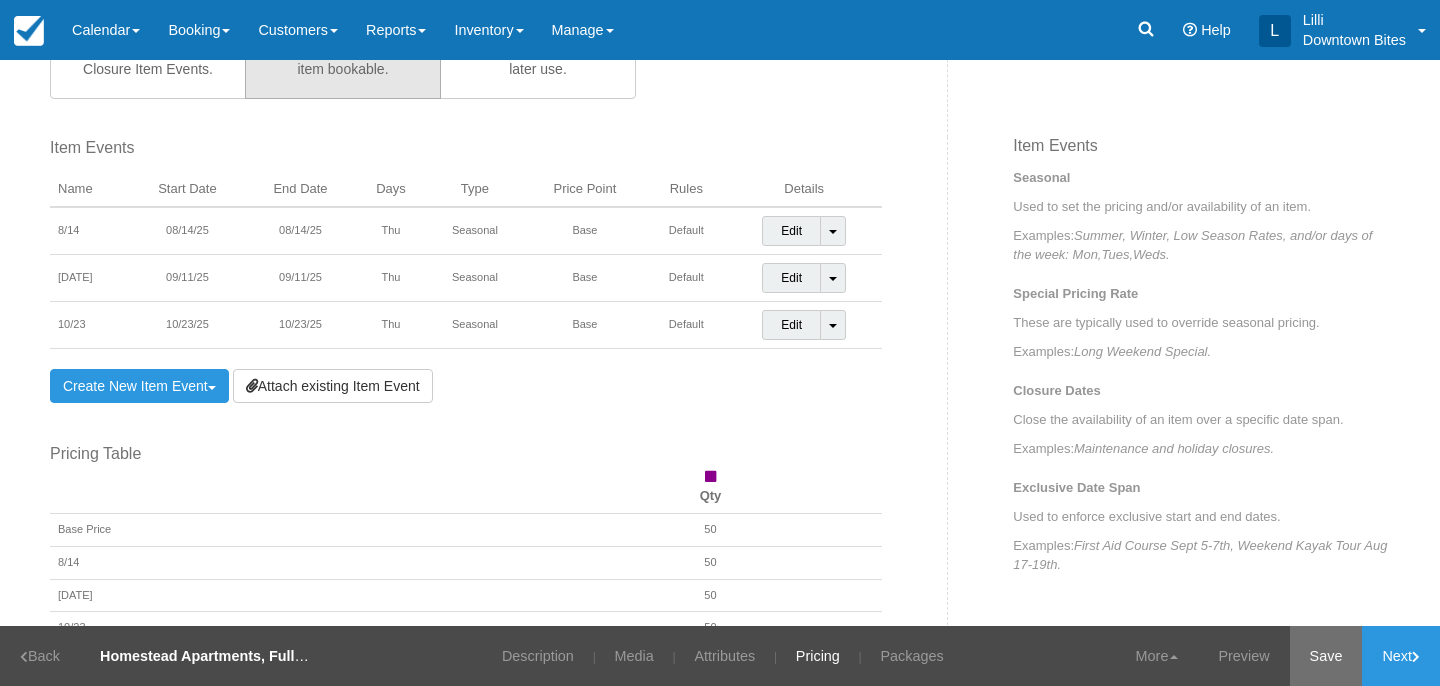 click on "Save" at bounding box center [1326, 656] 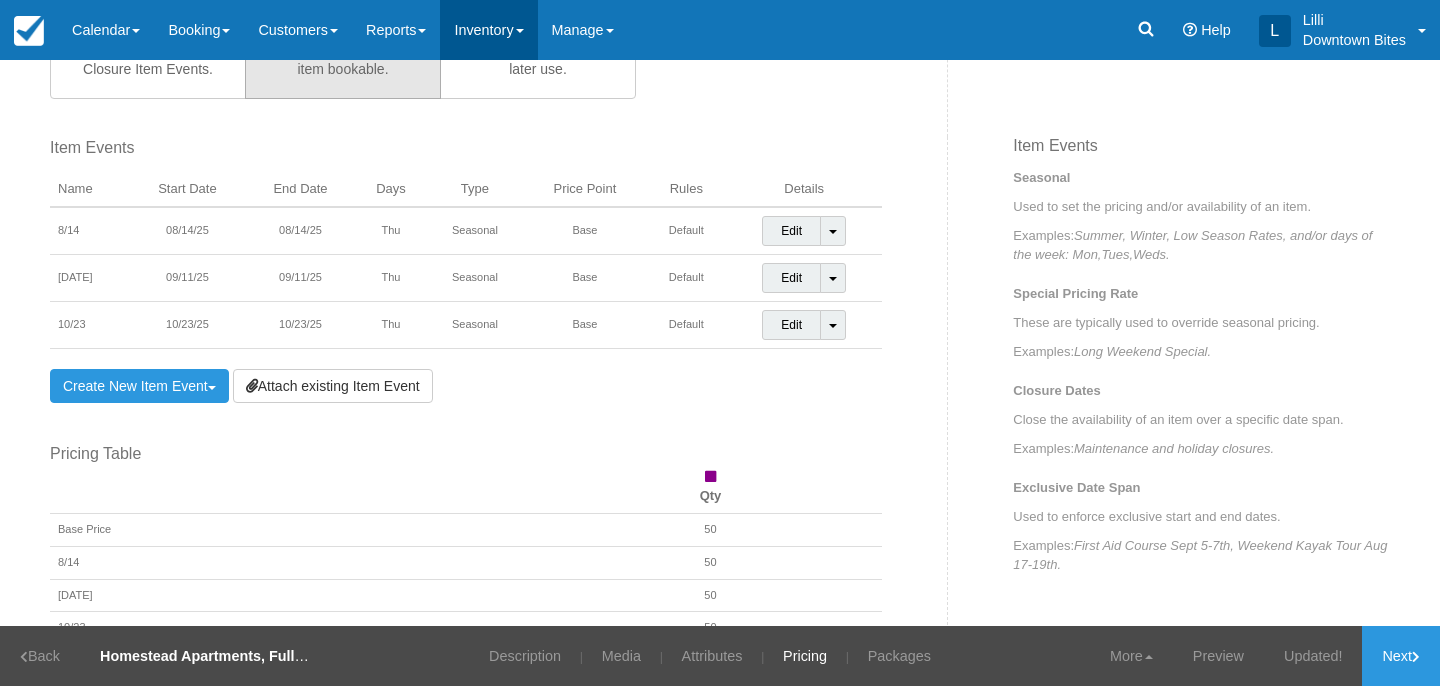 click on "Inventory" at bounding box center (488, 30) 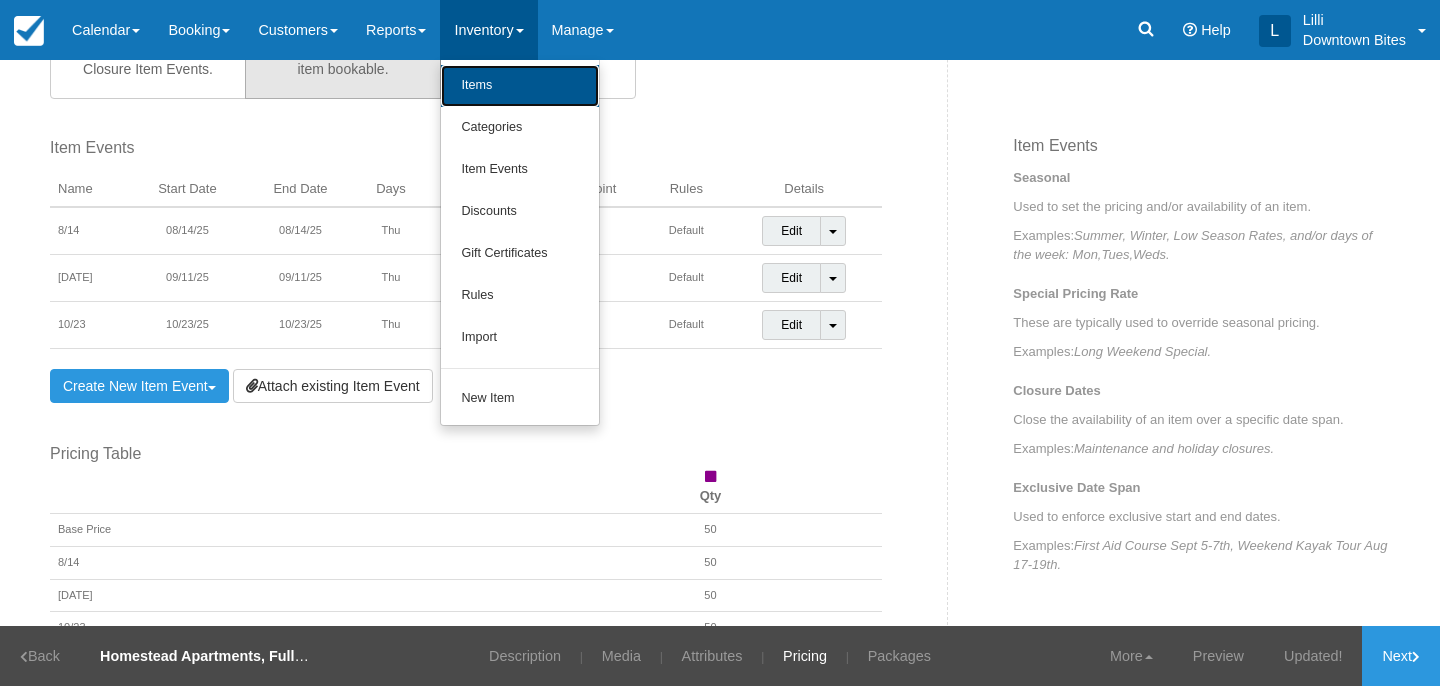 click on "Items" at bounding box center [520, 86] 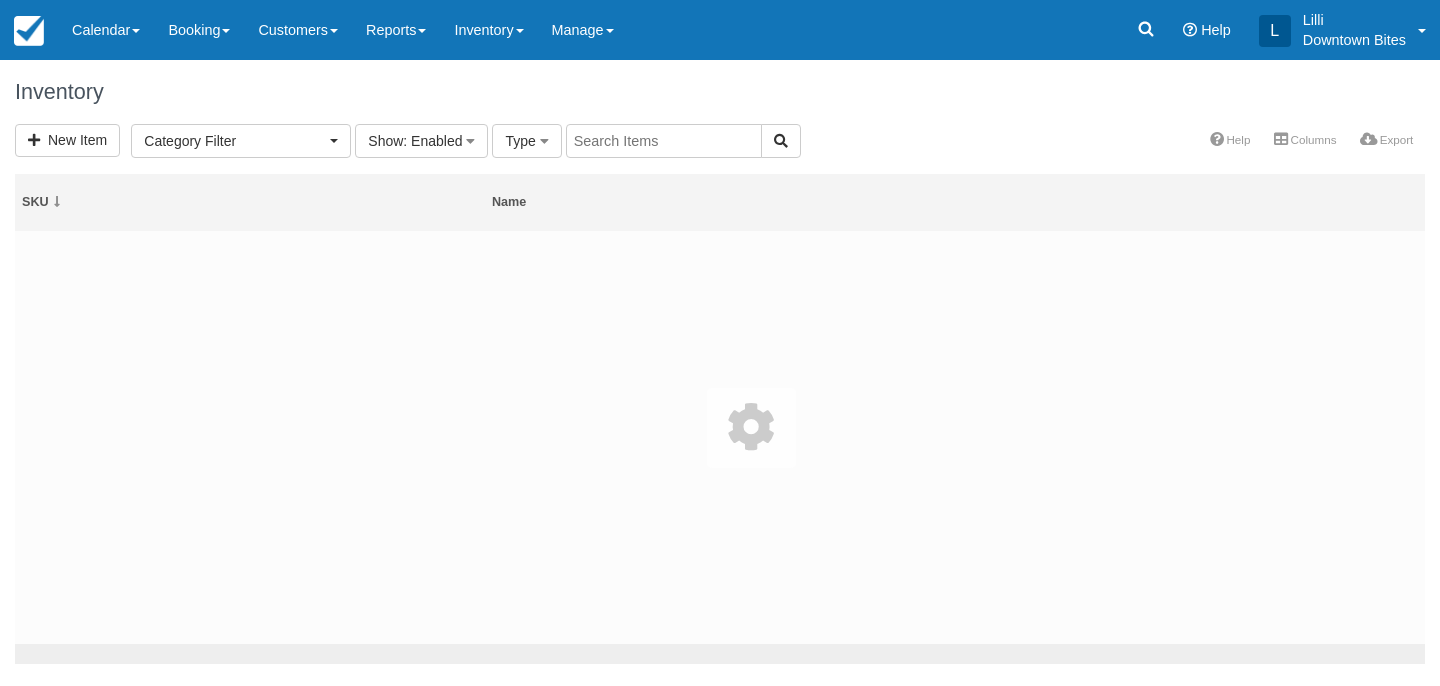 select 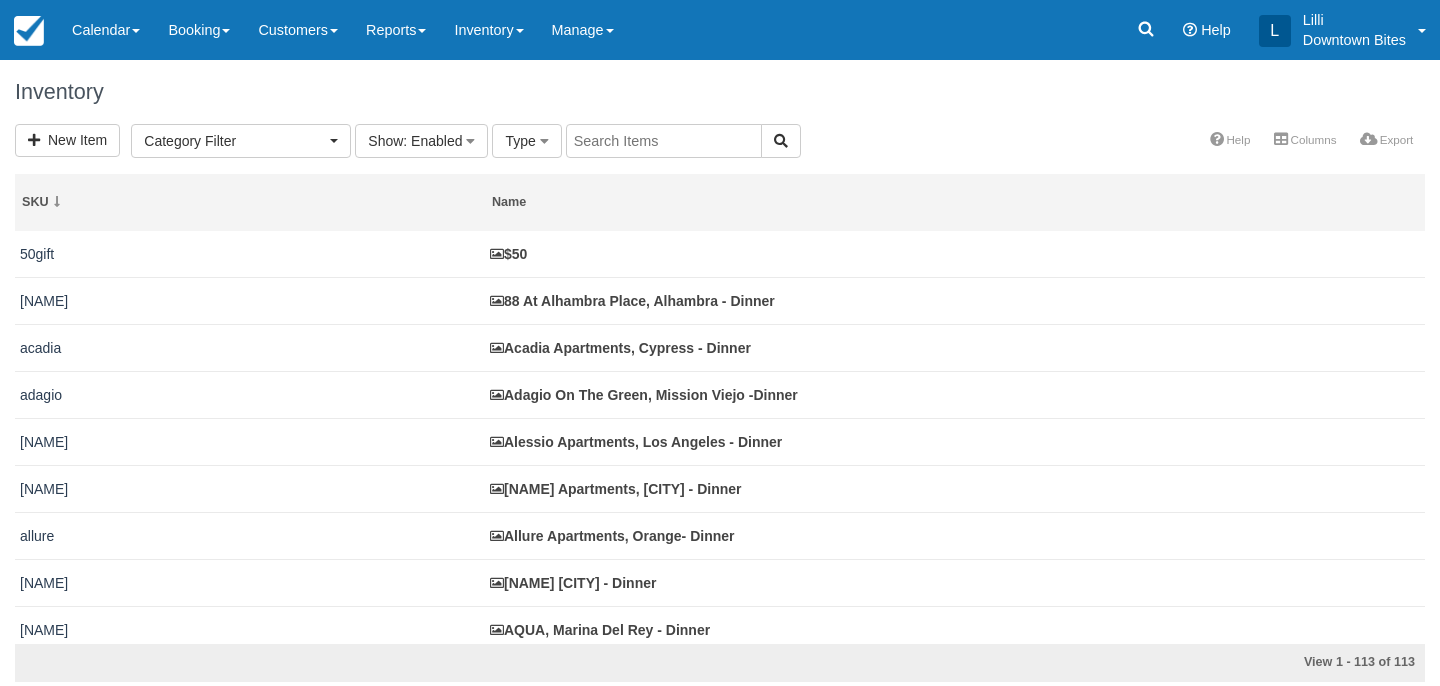 click at bounding box center (664, 141) 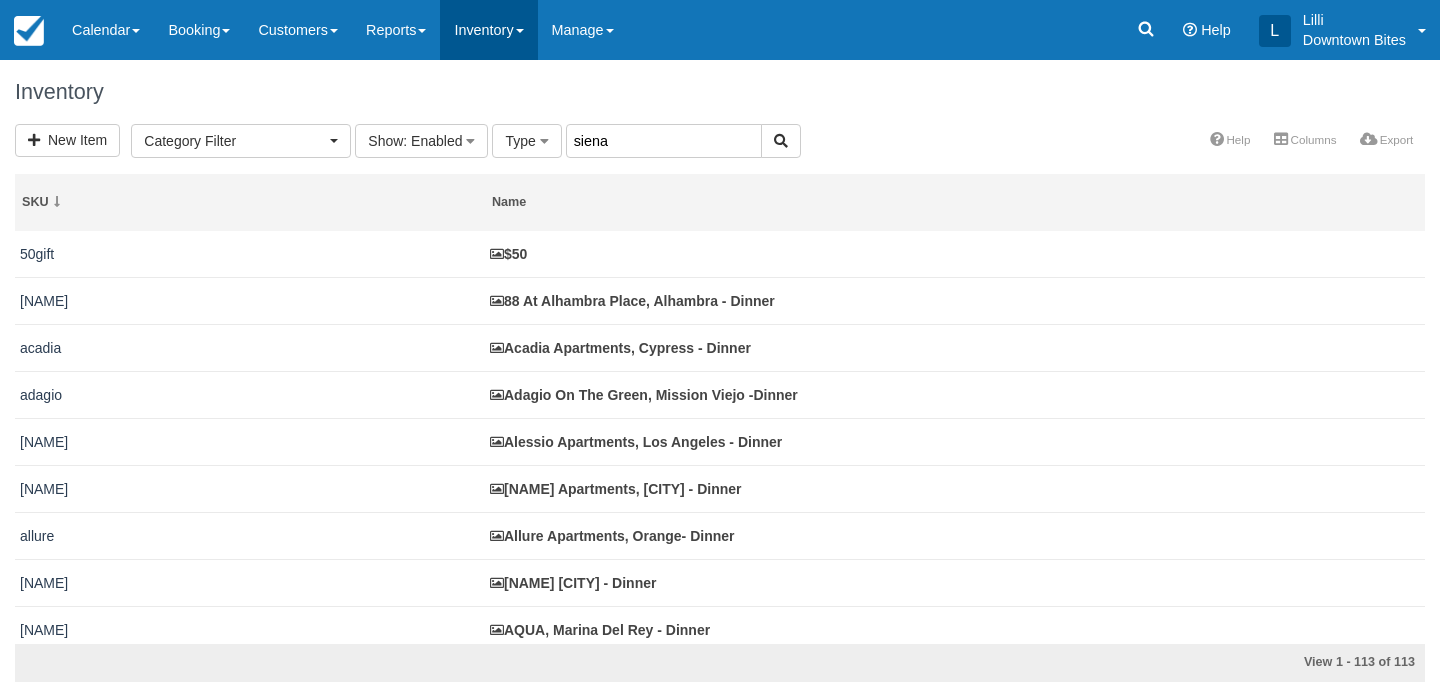 type on "siena" 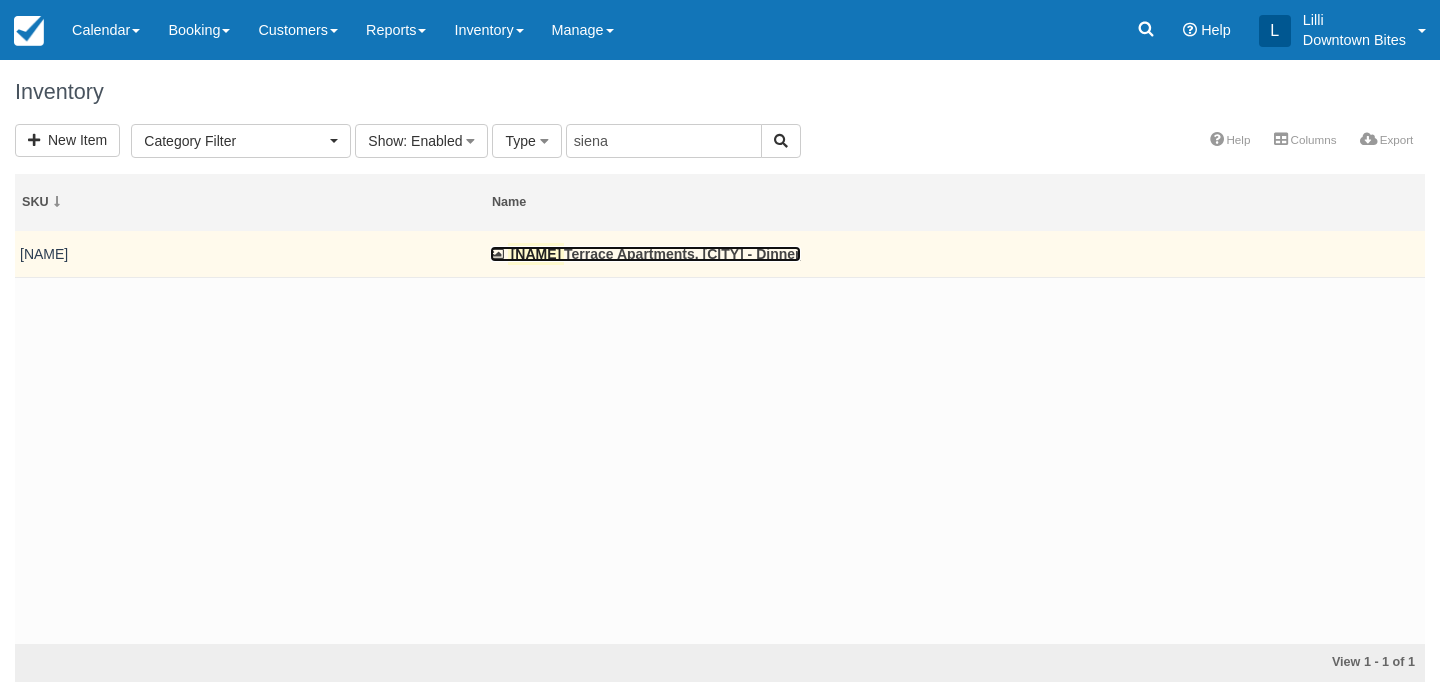 click on "[NAME]" at bounding box center (536, 254) 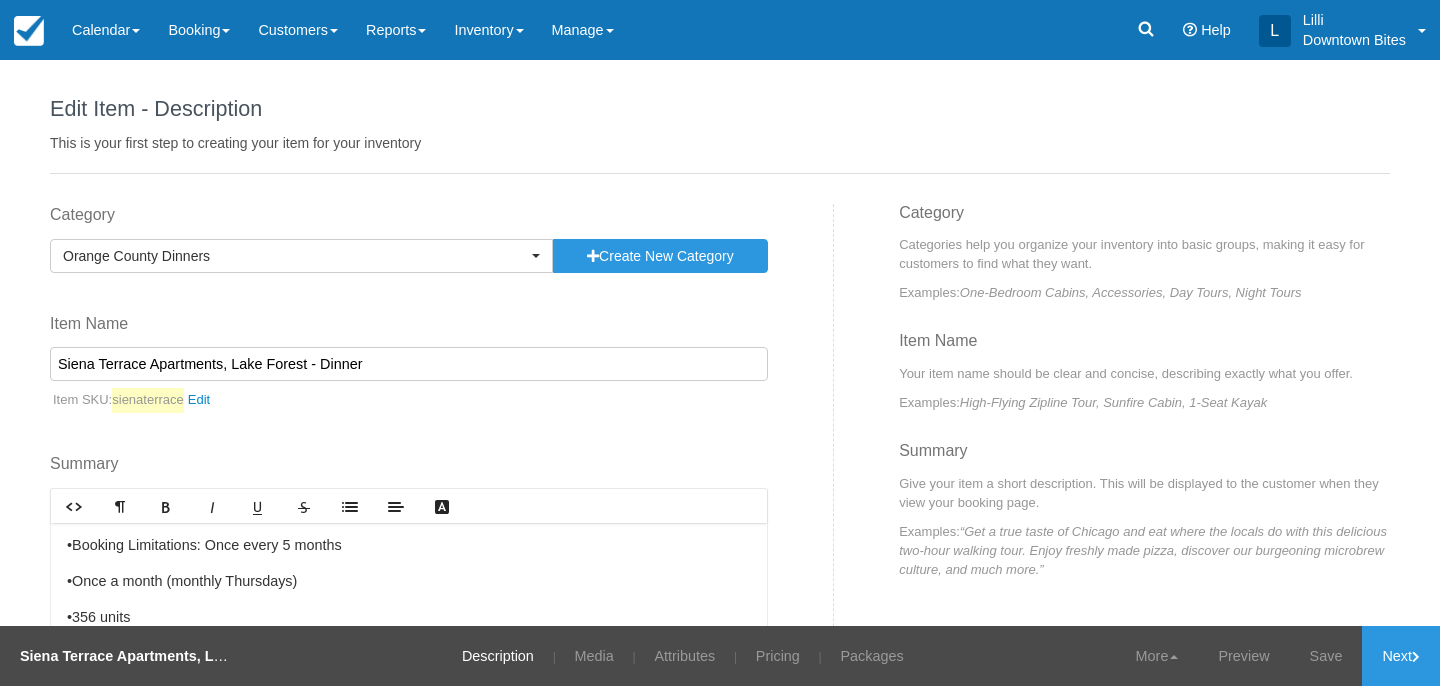 scroll, scrollTop: 0, scrollLeft: 0, axis: both 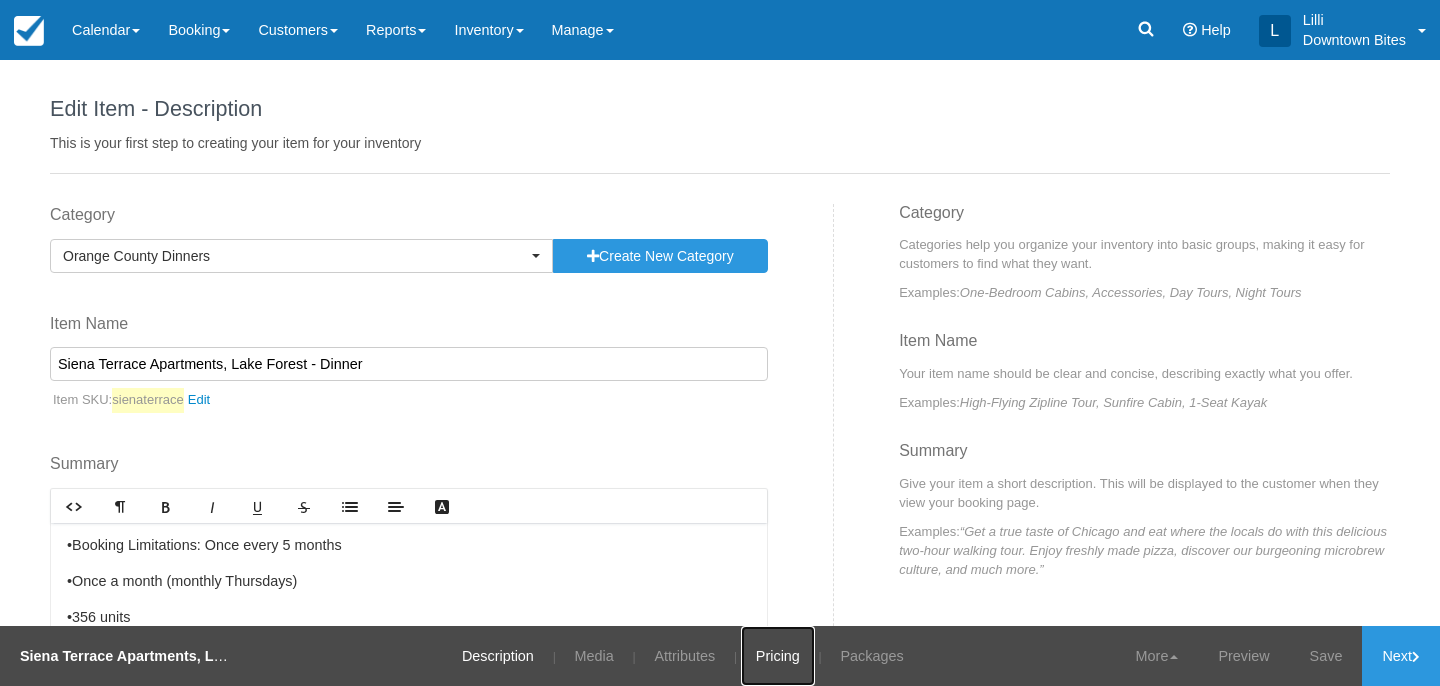 click on "Pricing" at bounding box center (778, 656) 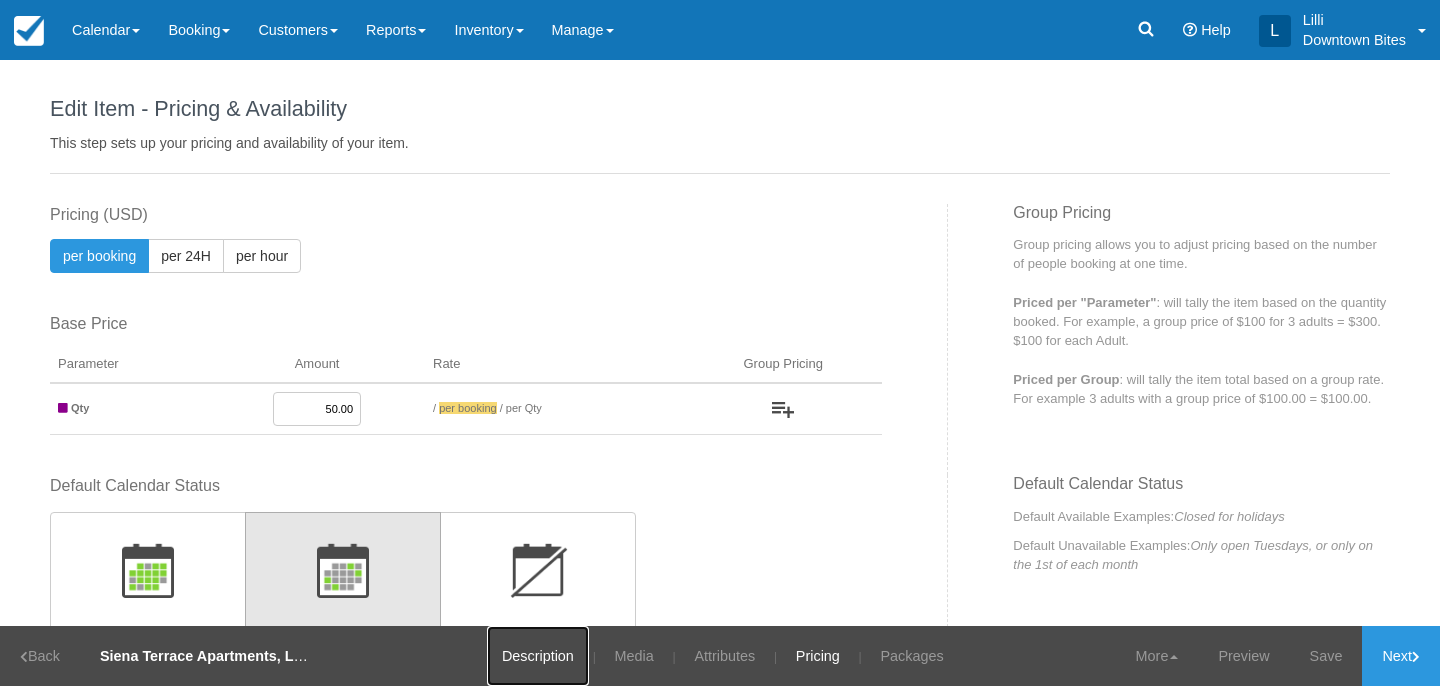 click on "Description" at bounding box center [538, 656] 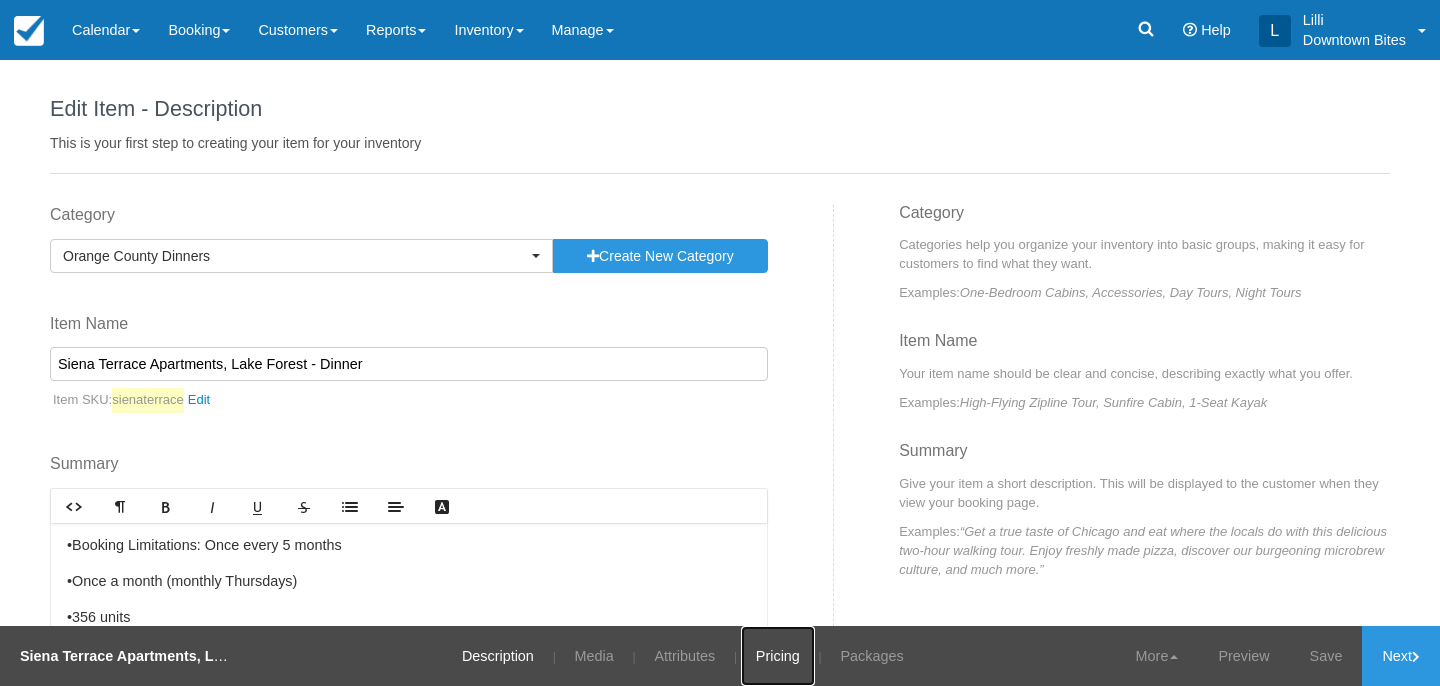 click on "Pricing" at bounding box center [778, 656] 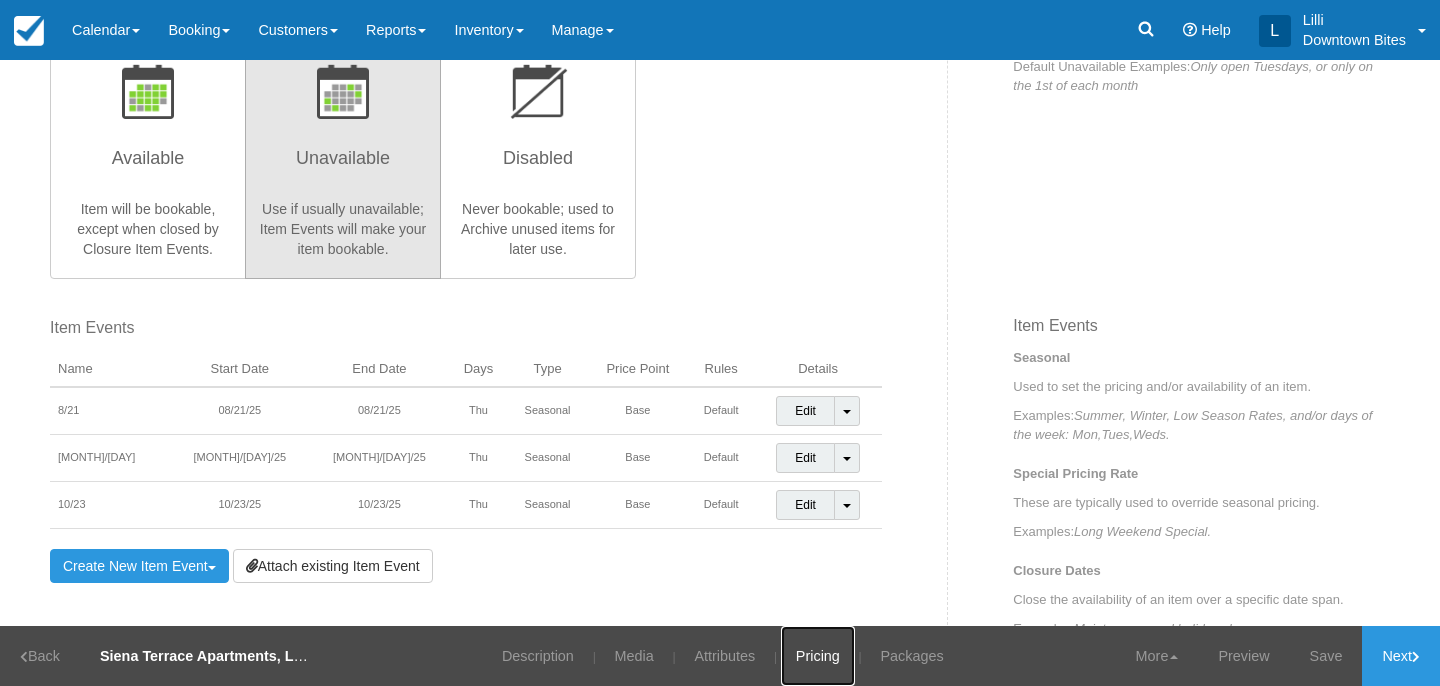 scroll, scrollTop: 480, scrollLeft: 0, axis: vertical 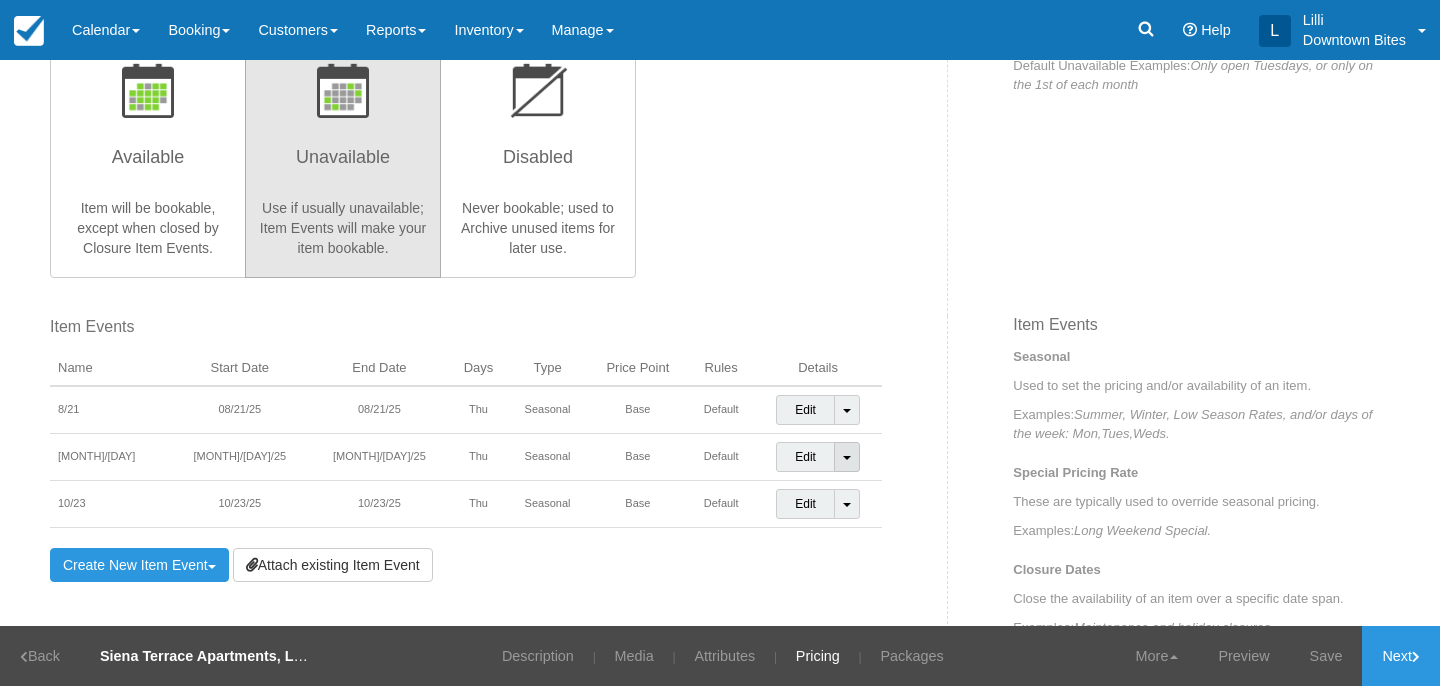 click on "Toggle Dropdown" at bounding box center [847, 457] 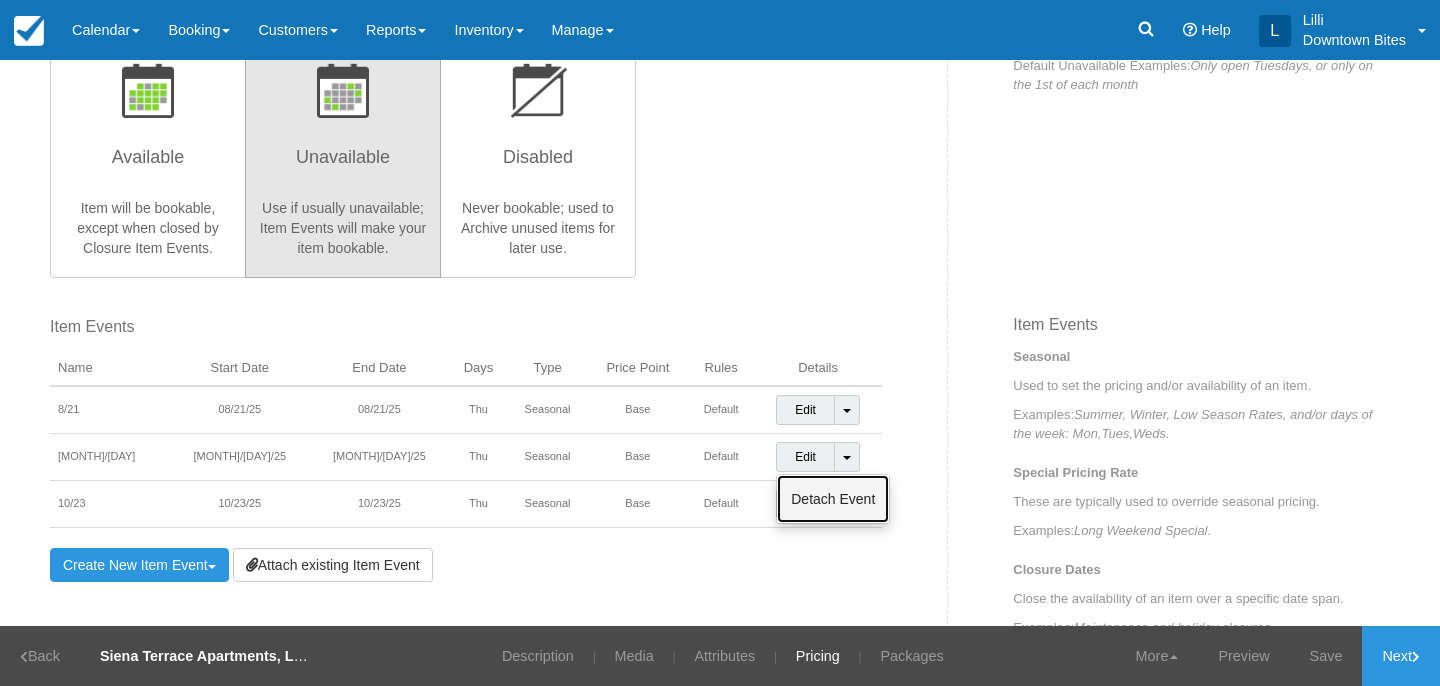 click on "Detach Event" at bounding box center (833, 499) 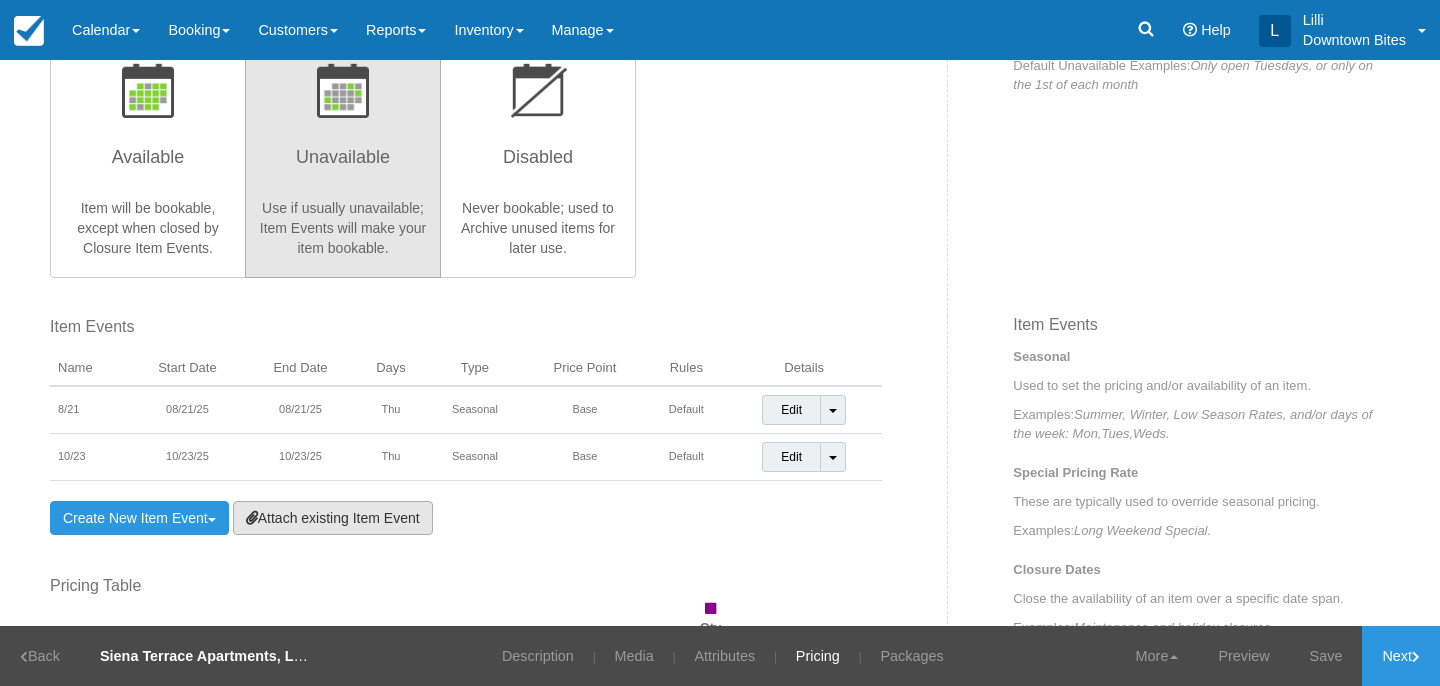 click on "Attach existing Item Event" at bounding box center [333, 518] 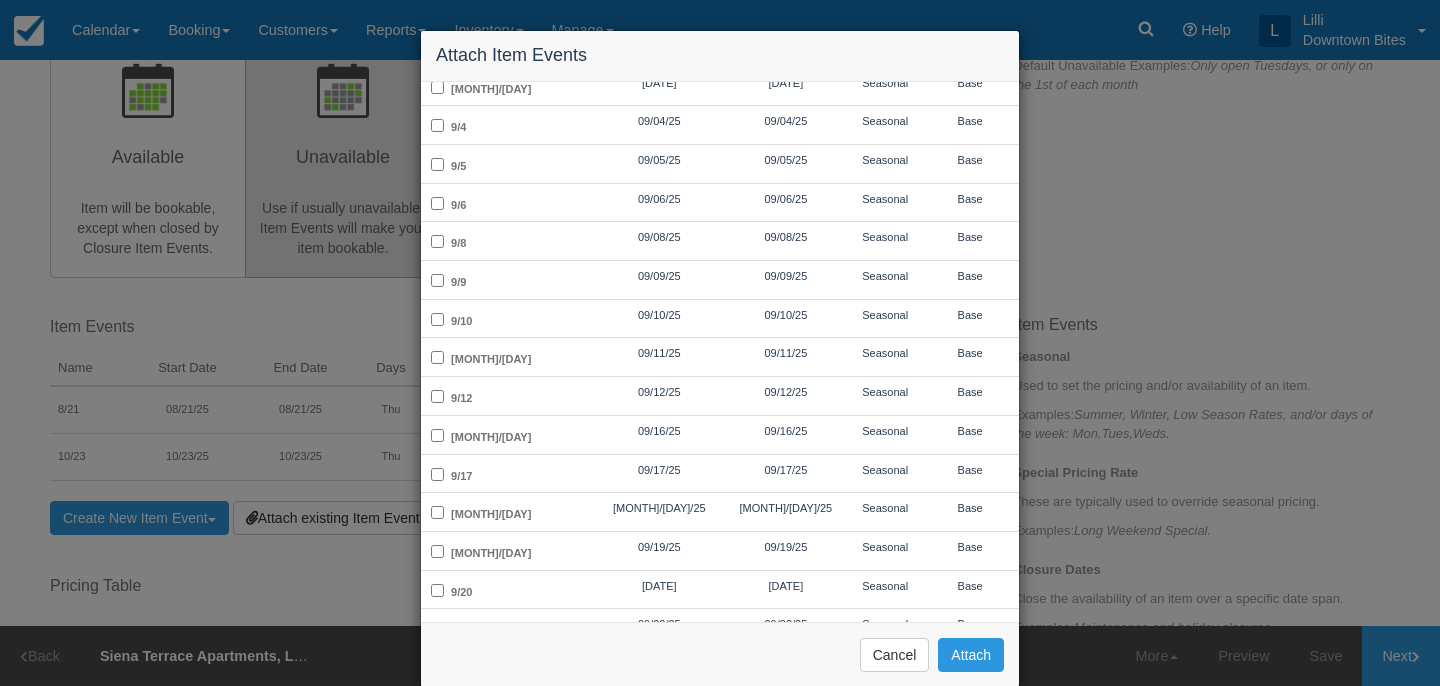 scroll, scrollTop: 948, scrollLeft: 0, axis: vertical 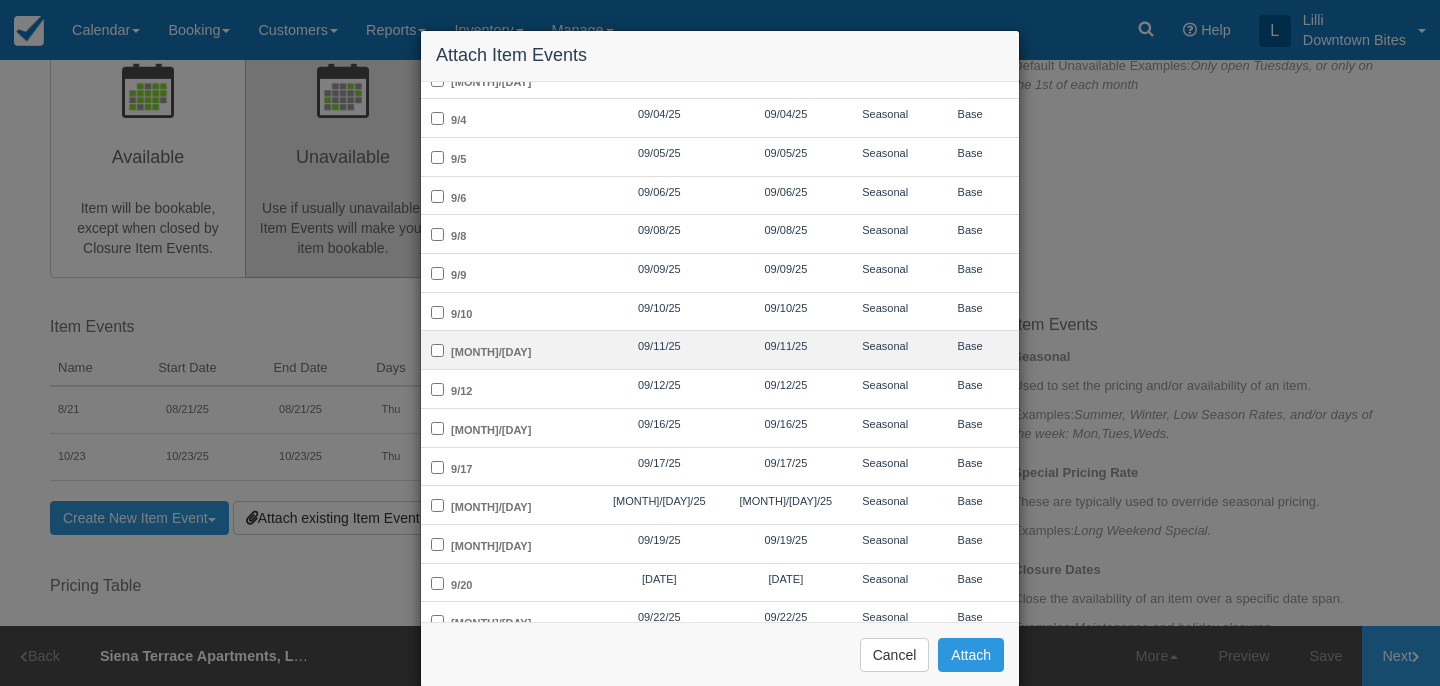 click on "9/11" at bounding box center (508, 350) 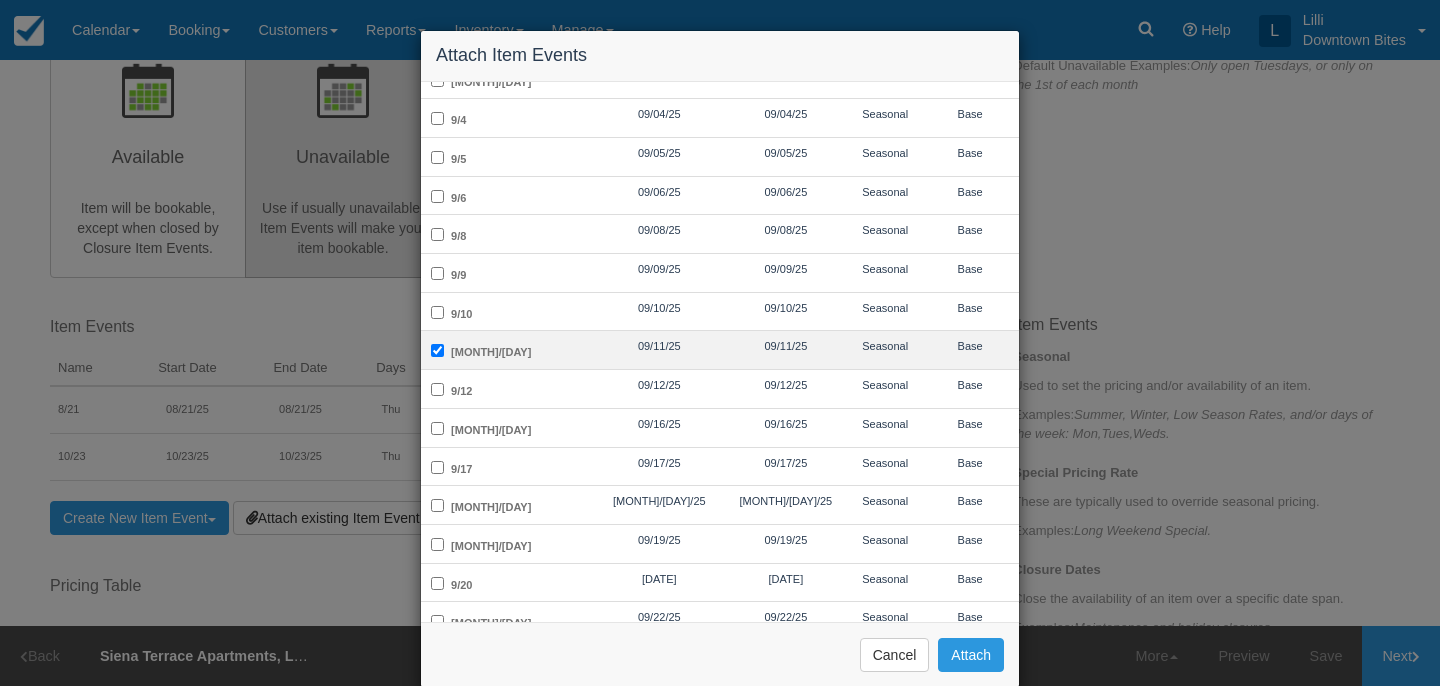checkbox on "true" 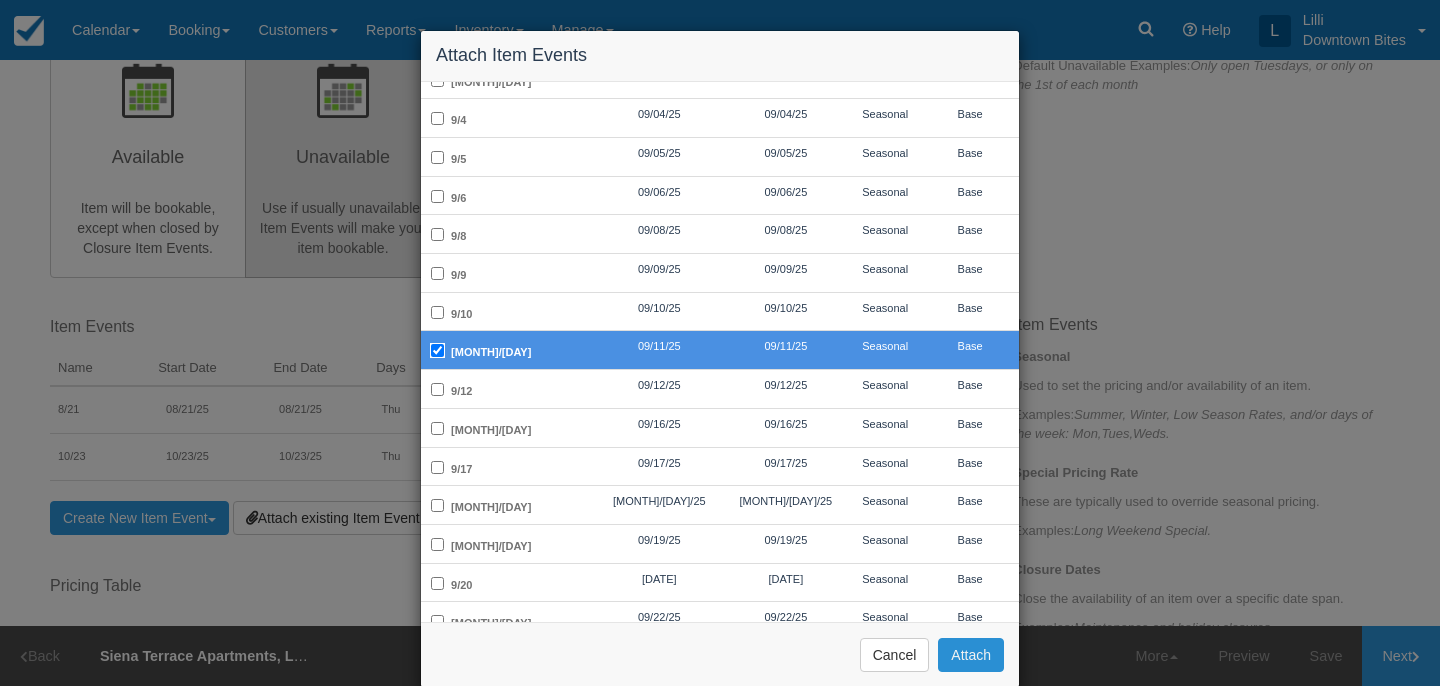 click on "Attach" at bounding box center [971, 655] 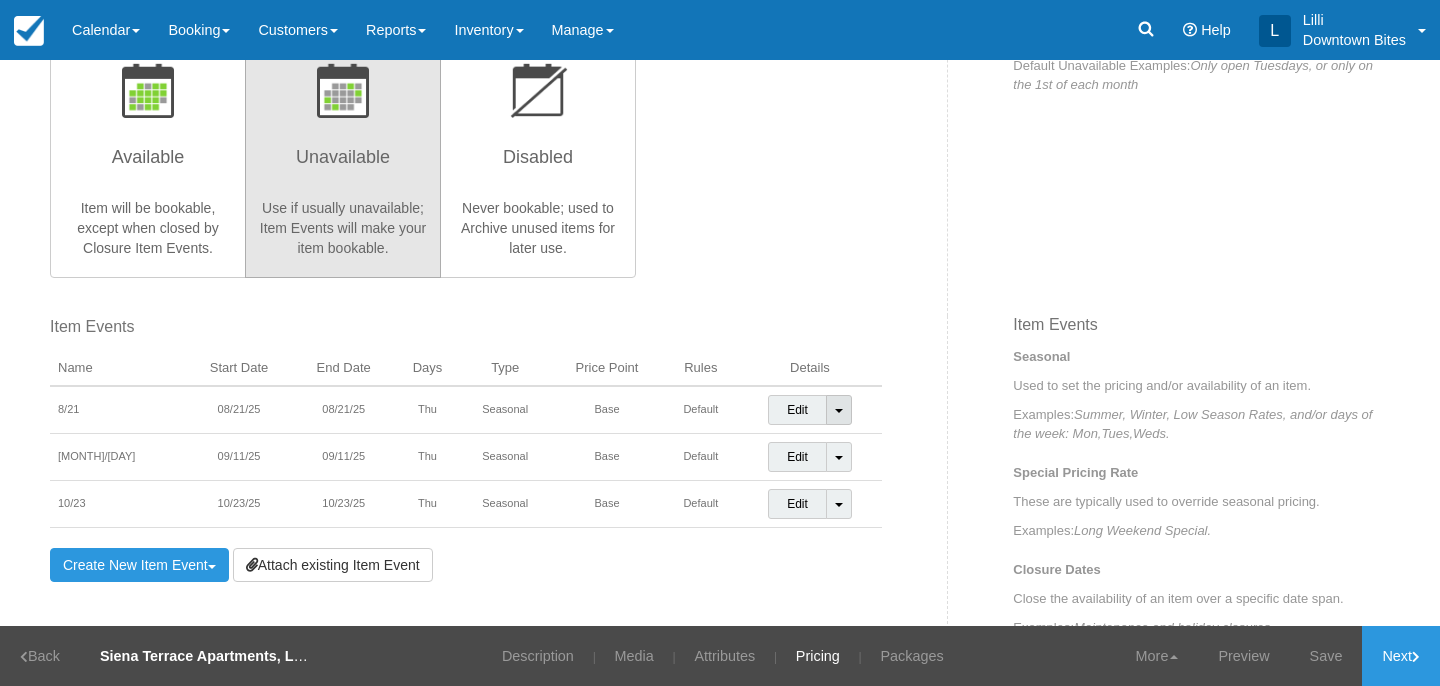 click at bounding box center (839, 411) 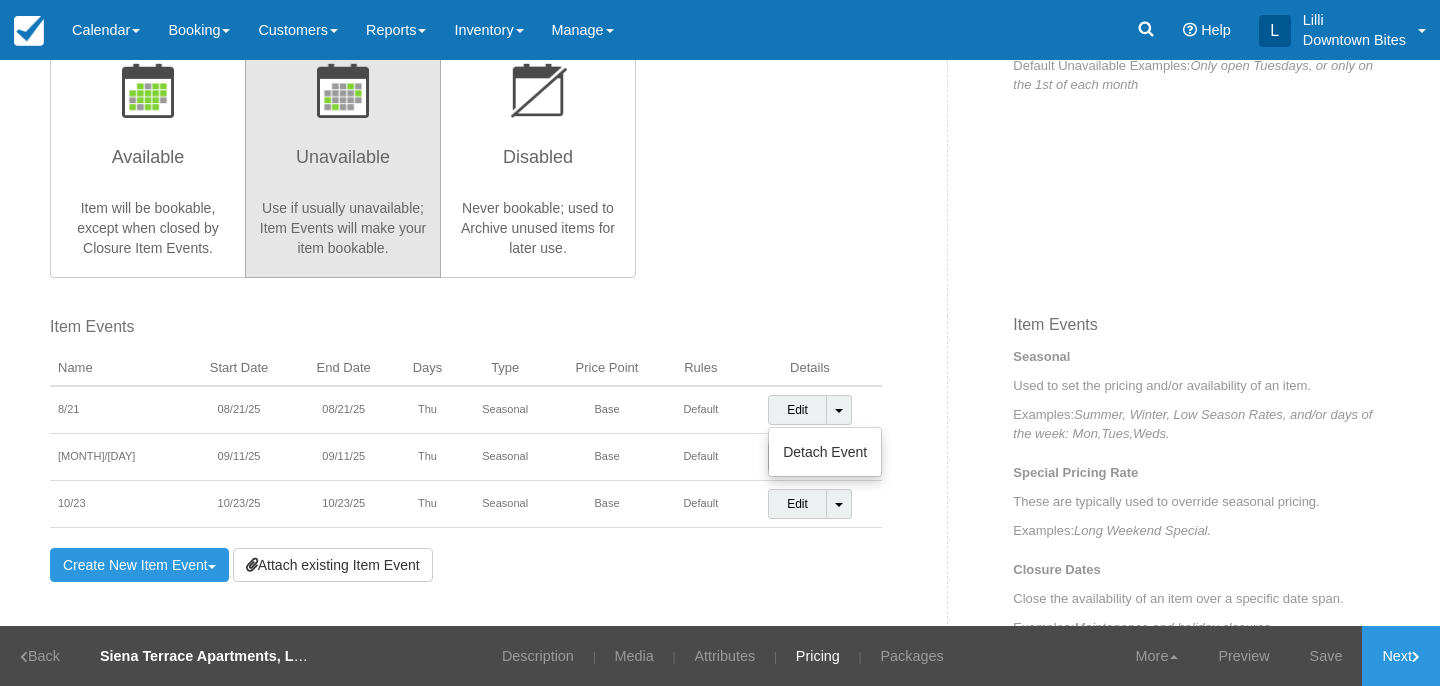 click on "Default Calendar Status
Default Available Examples:  Closed for holidays
Default Unavailable Examples:  Only open Tuesdays, or only on the 1st of each month" at bounding box center [1176, 59] 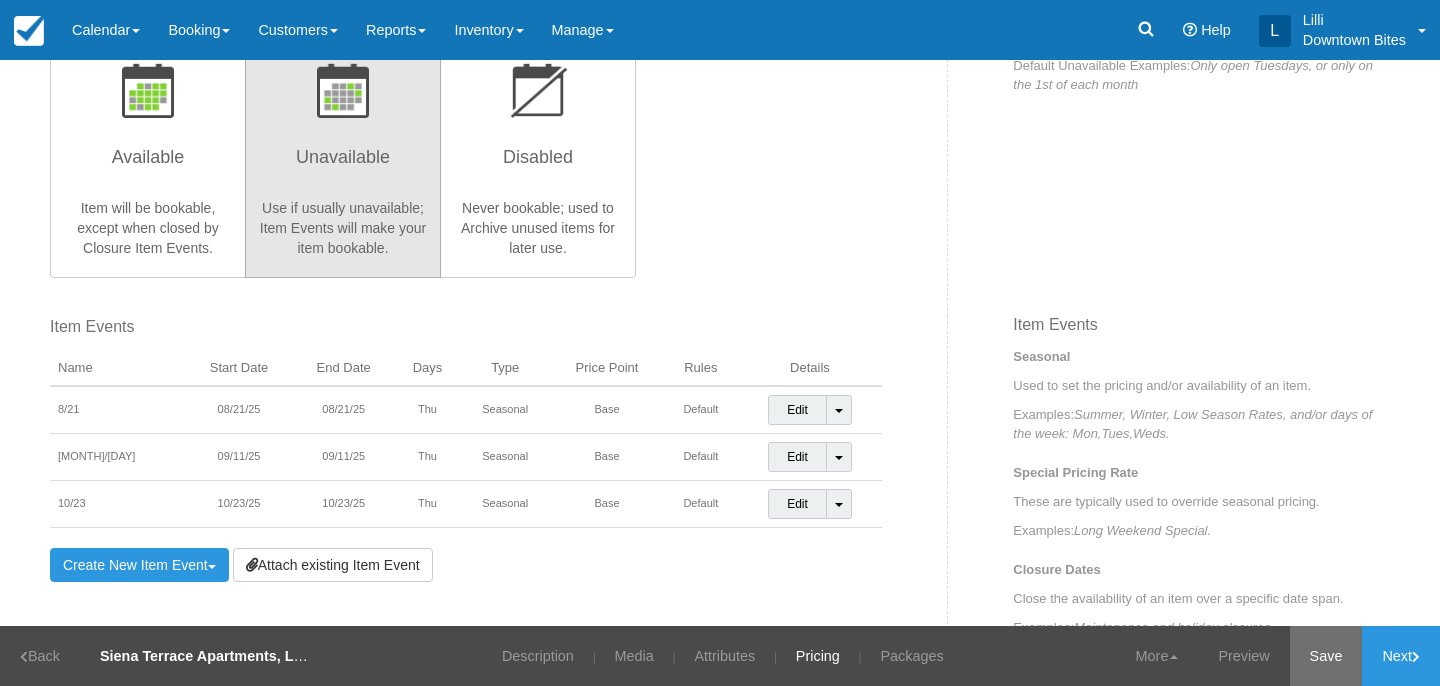 click on "Save" at bounding box center (1326, 656) 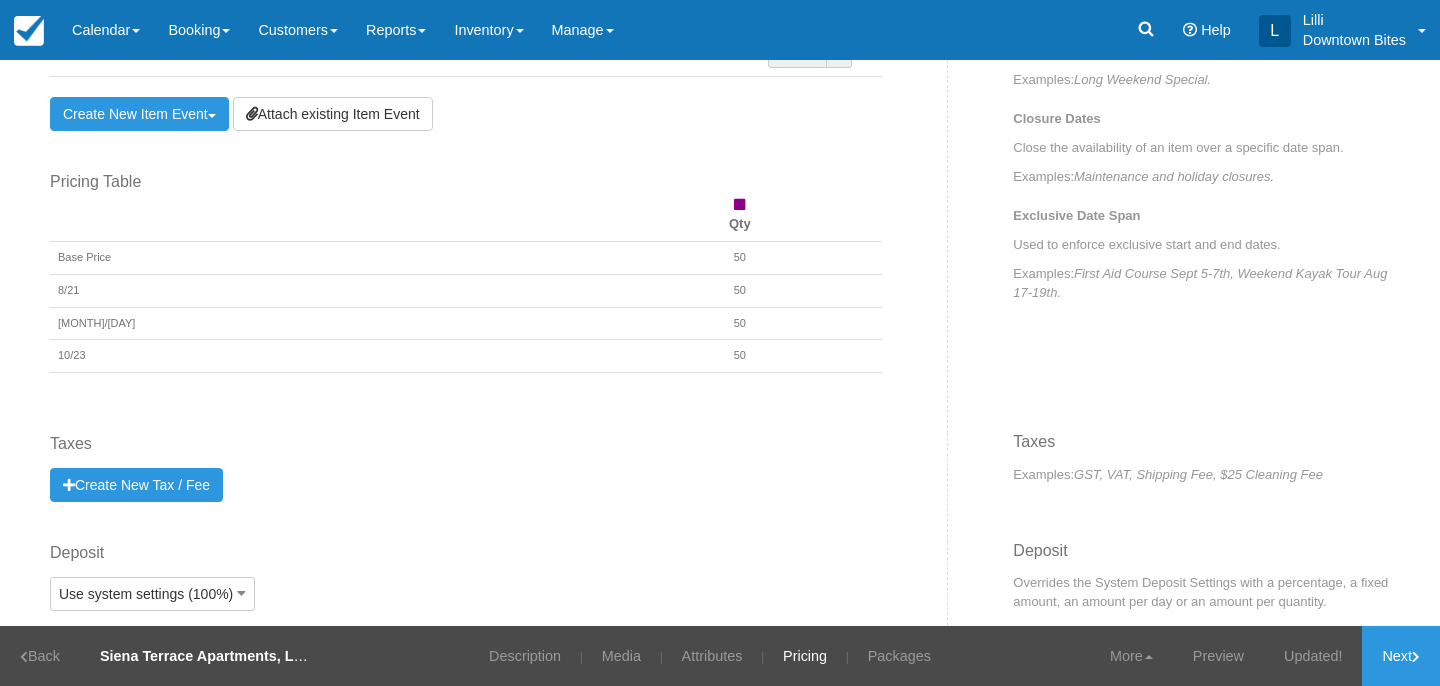 scroll, scrollTop: 1006, scrollLeft: 0, axis: vertical 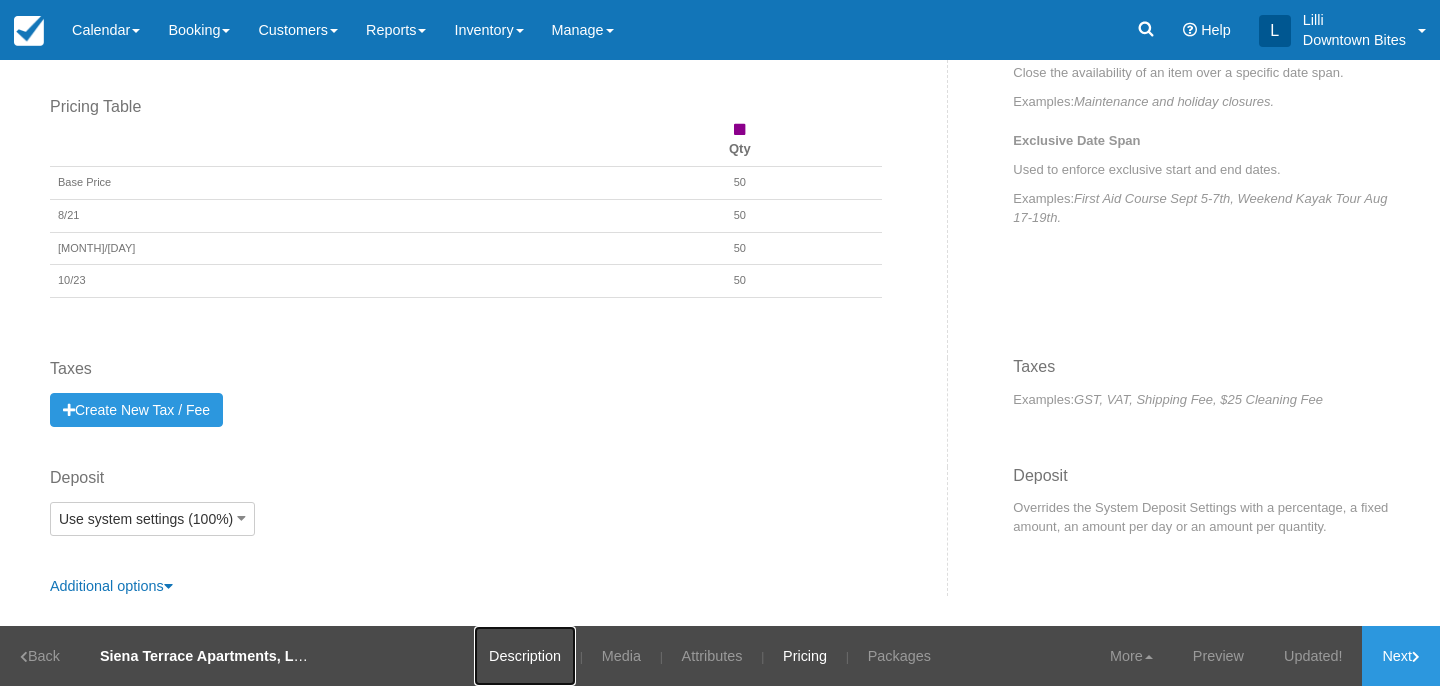 click on "Description" at bounding box center (525, 656) 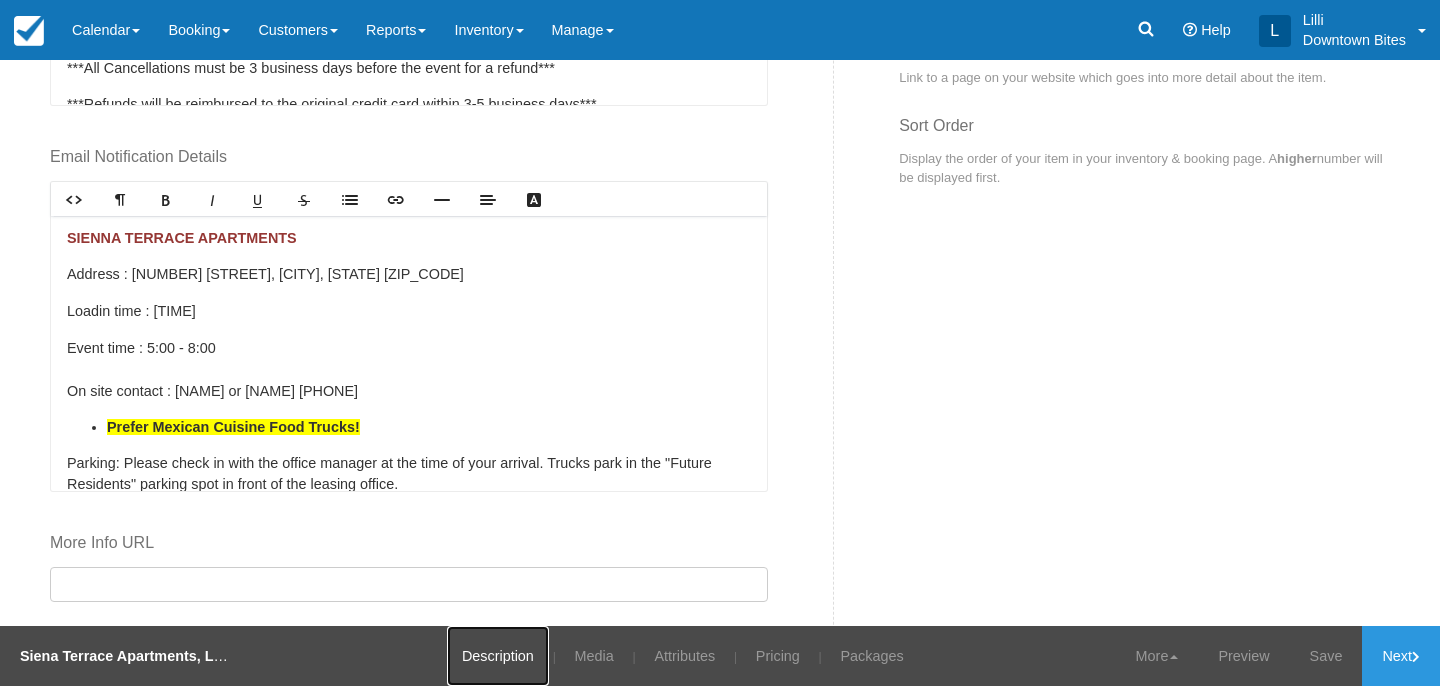 scroll, scrollTop: 0, scrollLeft: 0, axis: both 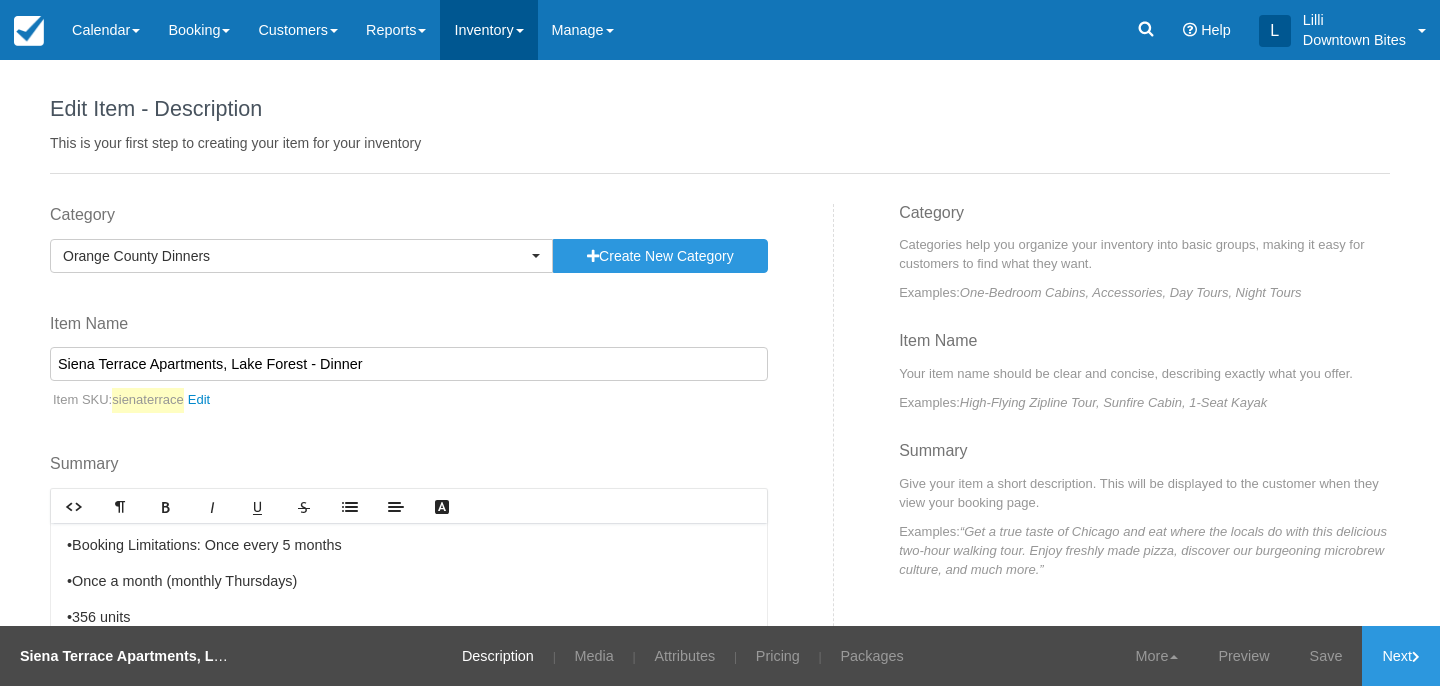 click on "Inventory" at bounding box center [488, 30] 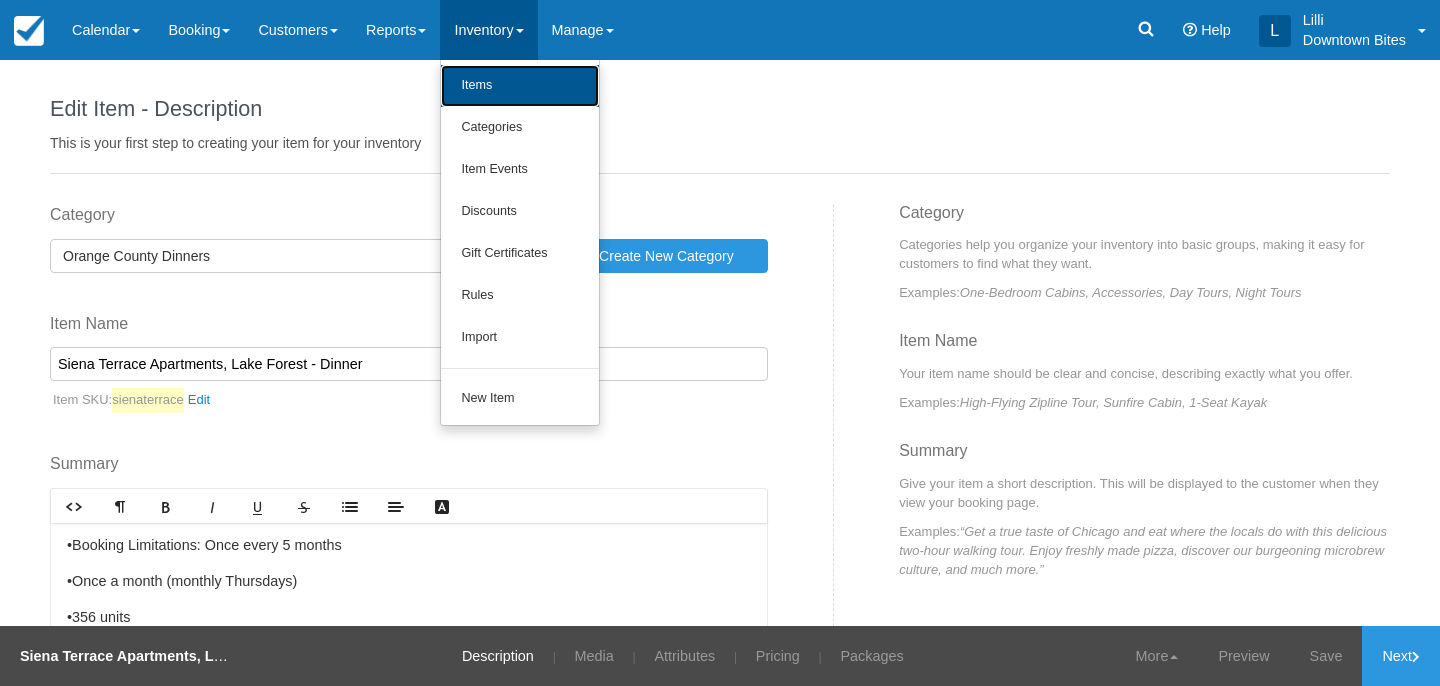 click on "Items" at bounding box center (520, 86) 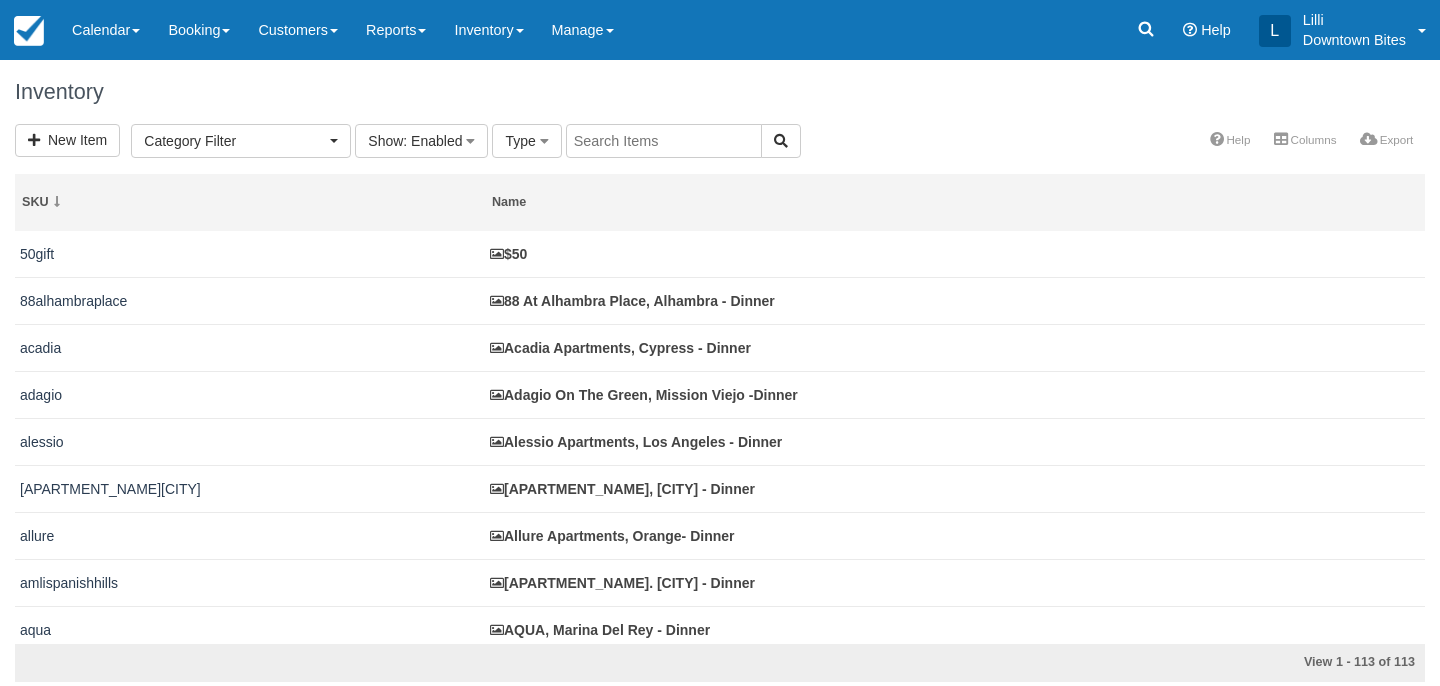 select 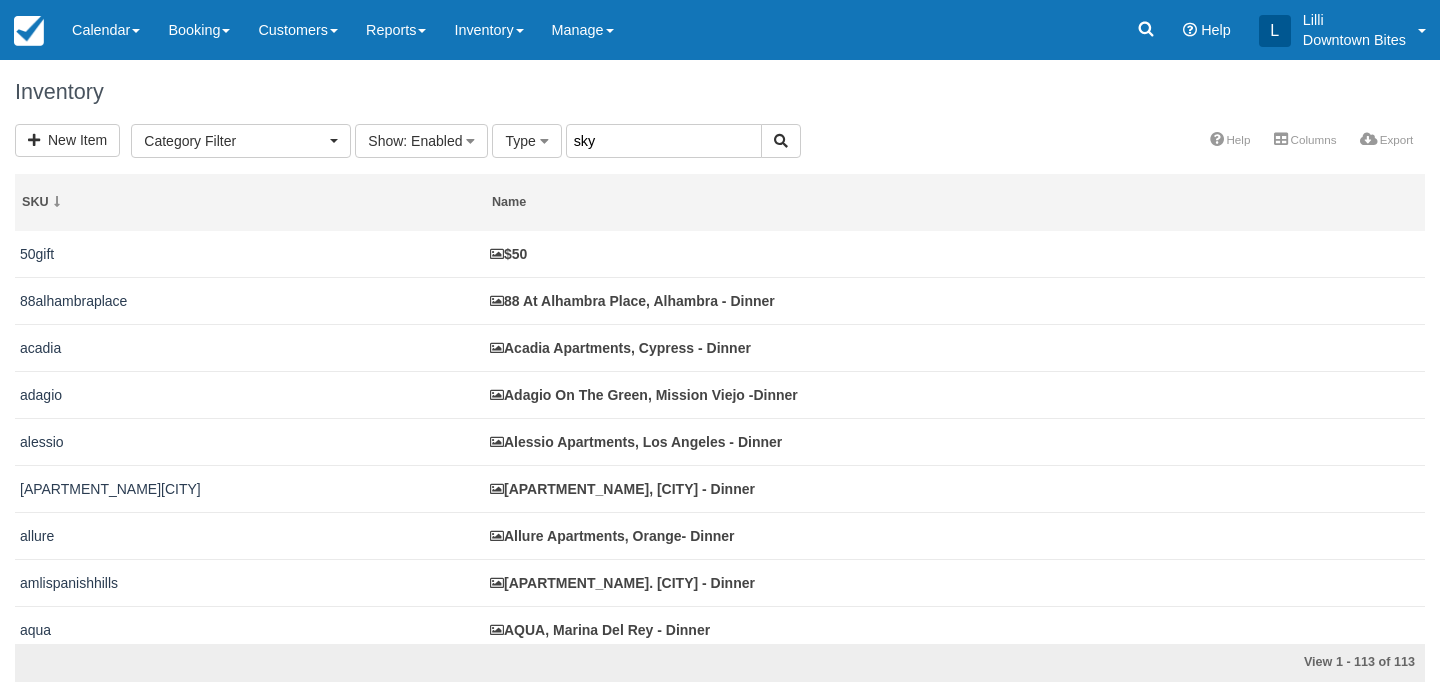 type on "sky" 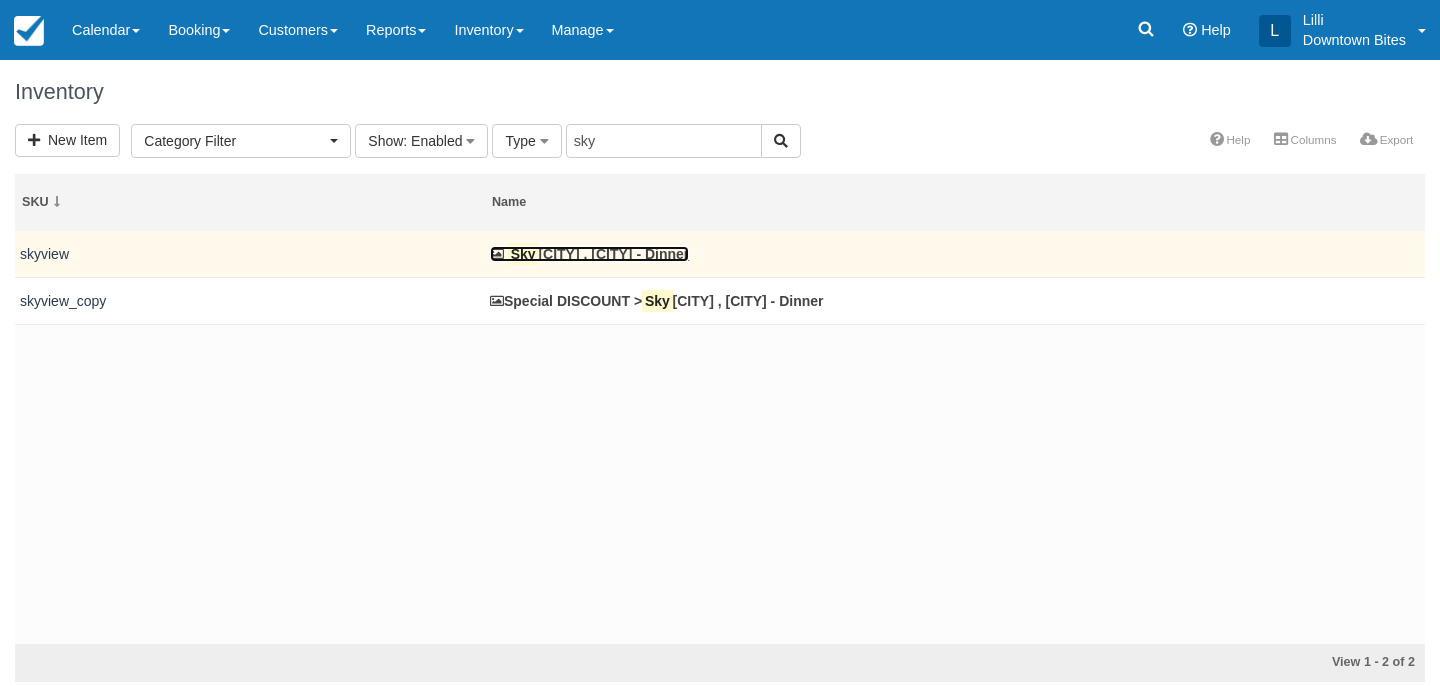 click on "[CITY] , [CITY] - Dinner" at bounding box center [589, 254] 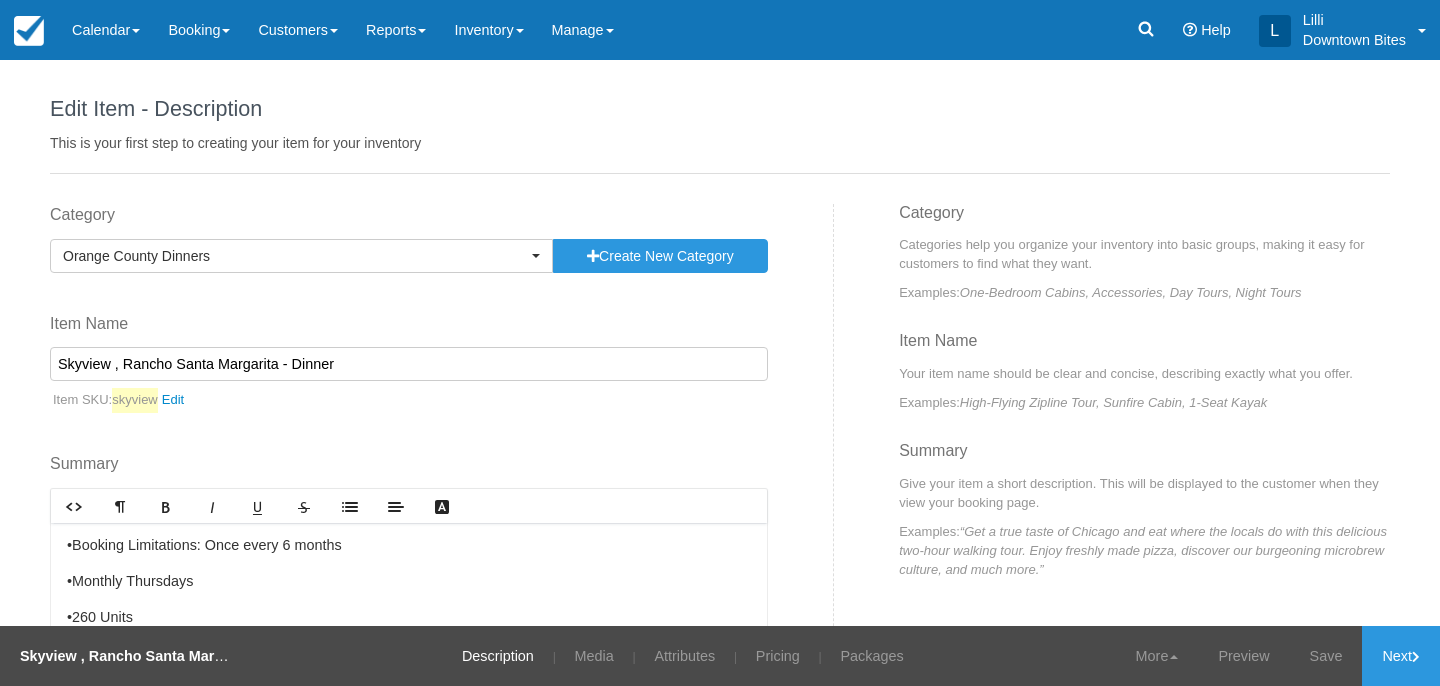 scroll, scrollTop: 0, scrollLeft: 0, axis: both 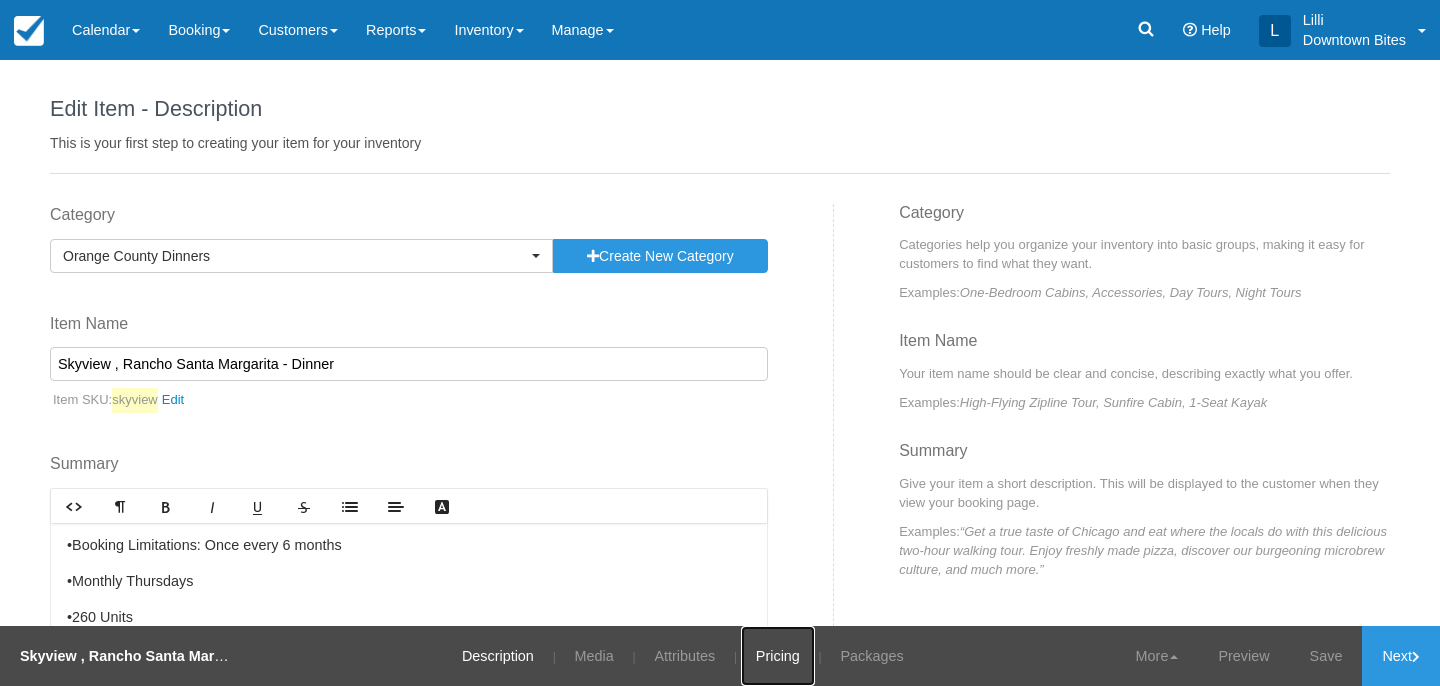 click on "Pricing" at bounding box center (778, 656) 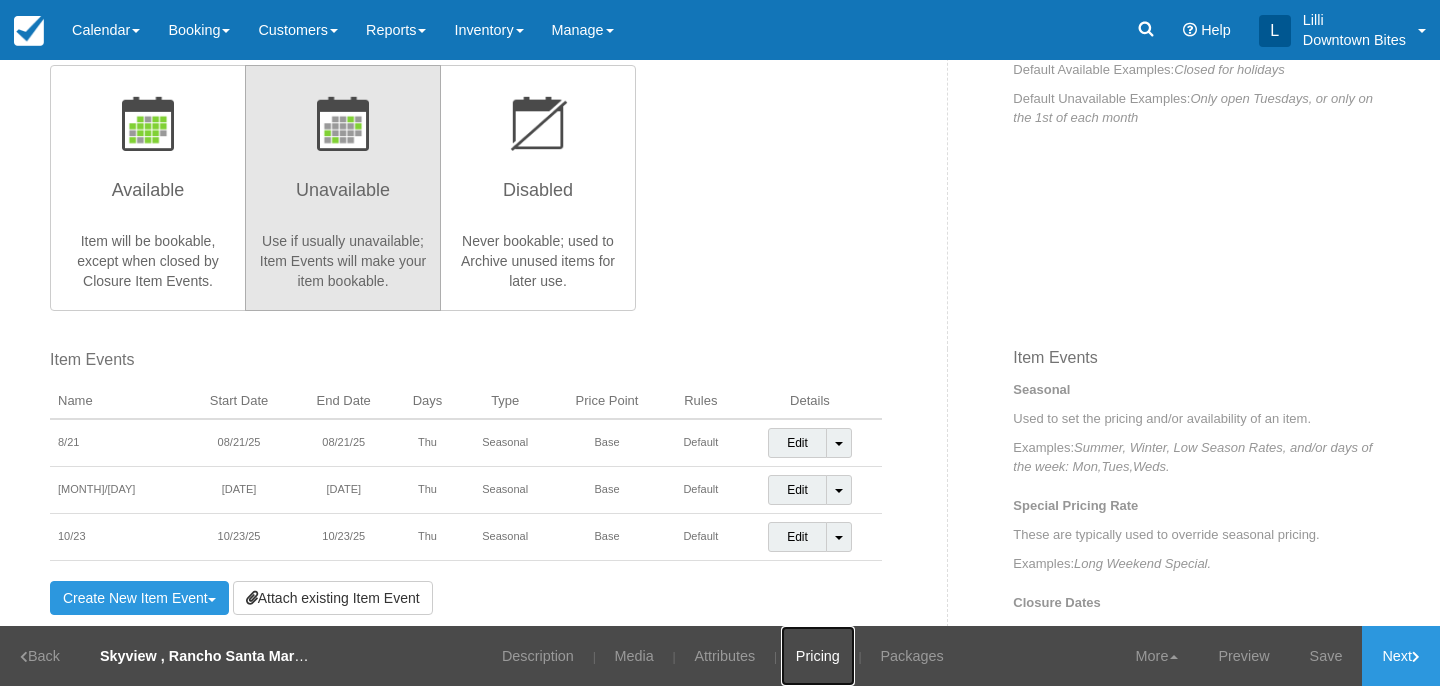 scroll, scrollTop: 517, scrollLeft: 0, axis: vertical 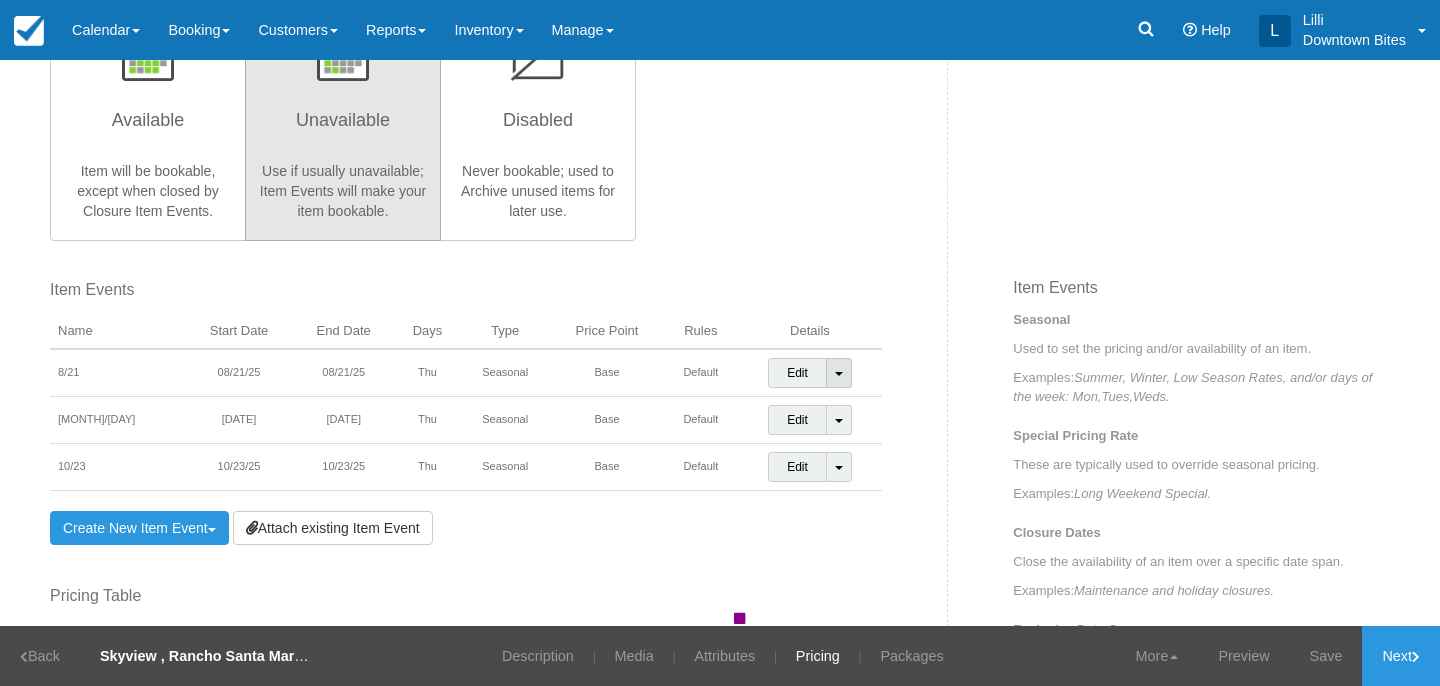 click on "Toggle Dropdown" at bounding box center (839, 373) 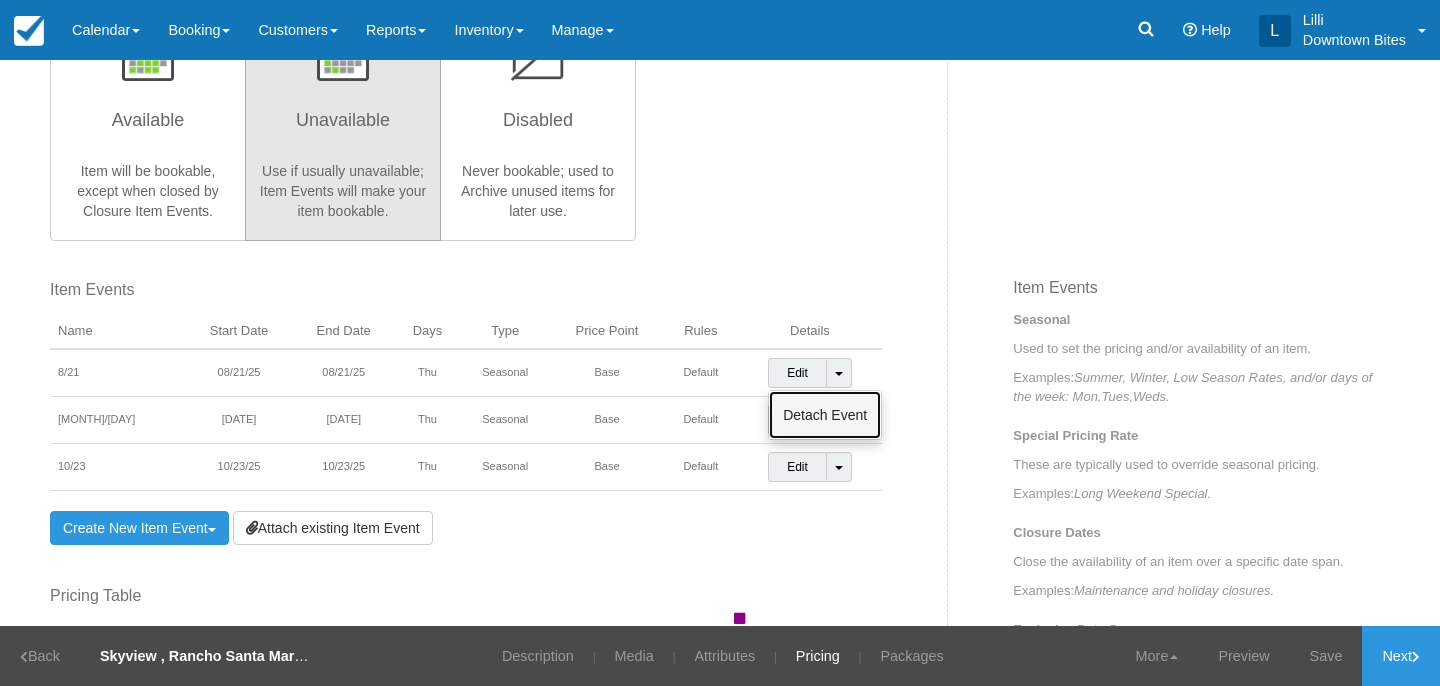 click on "Detach Event" at bounding box center (825, 415) 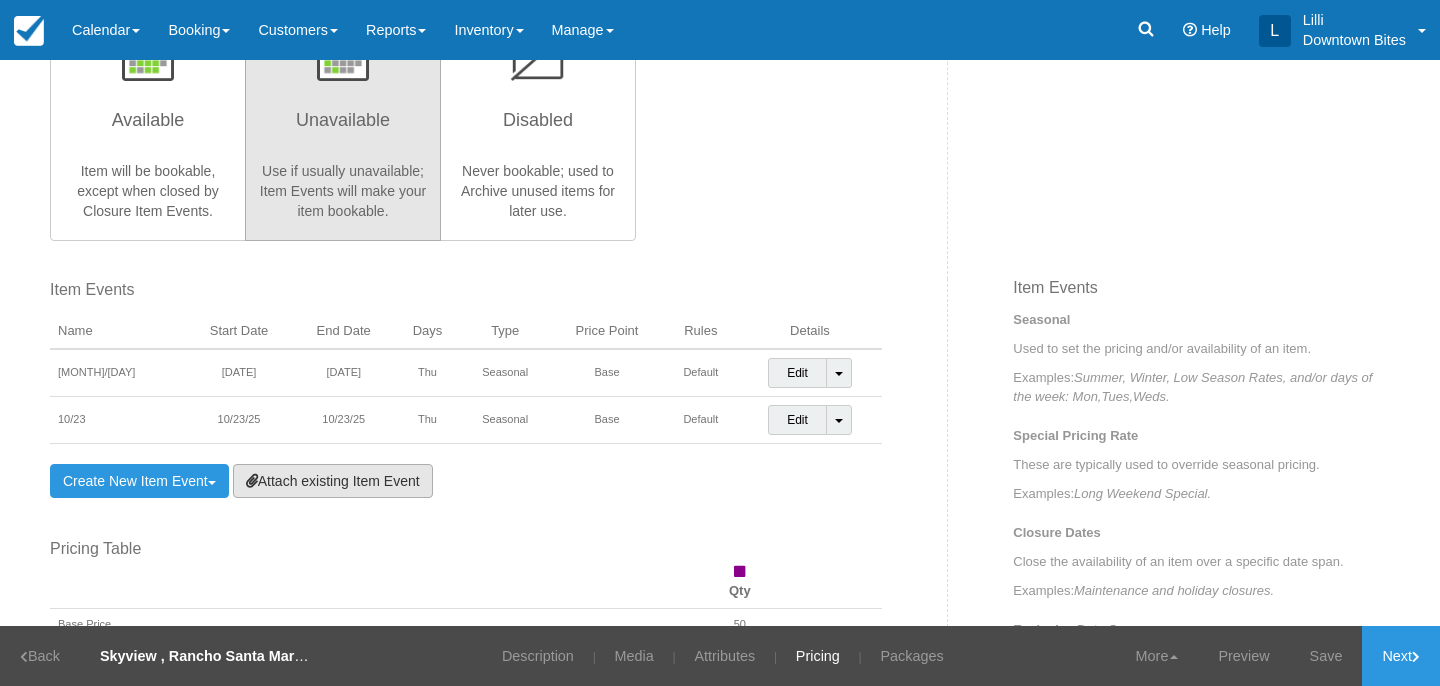 click on "Attach existing Item Event" at bounding box center (333, 481) 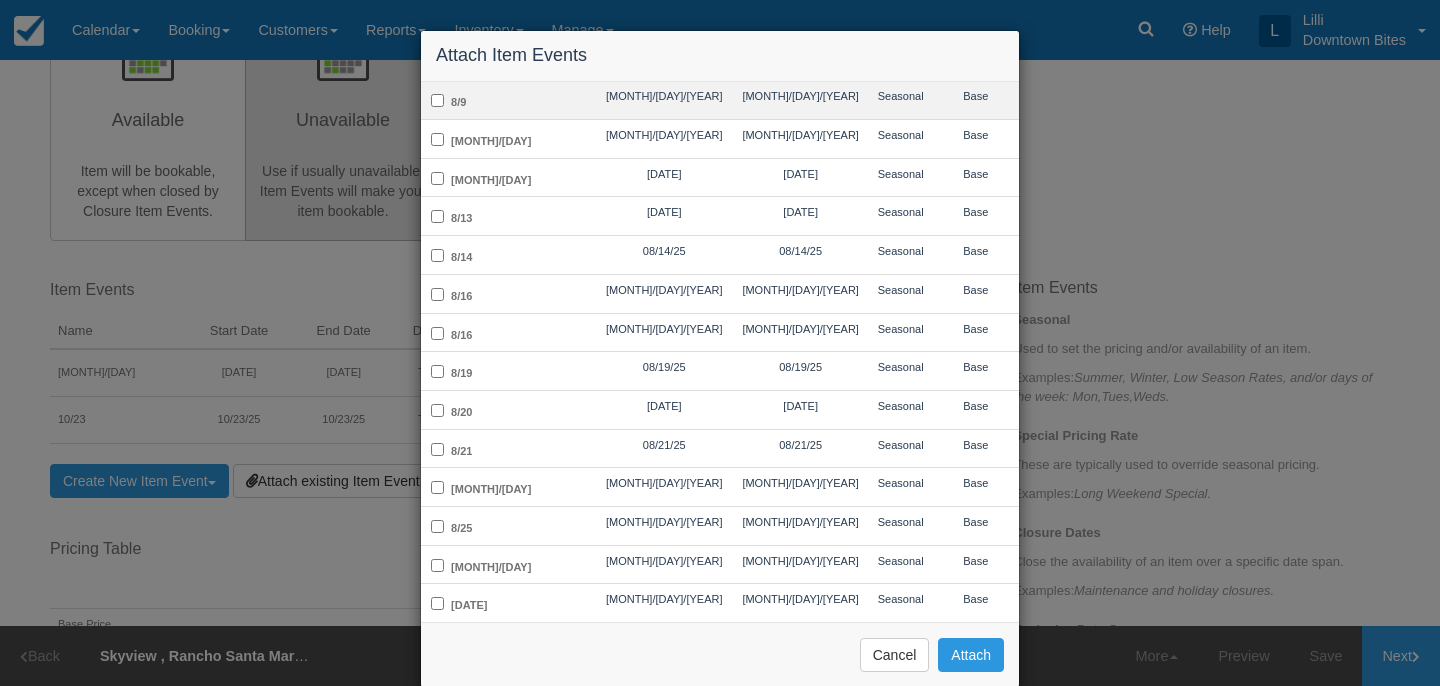 scroll, scrollTop: 330, scrollLeft: 0, axis: vertical 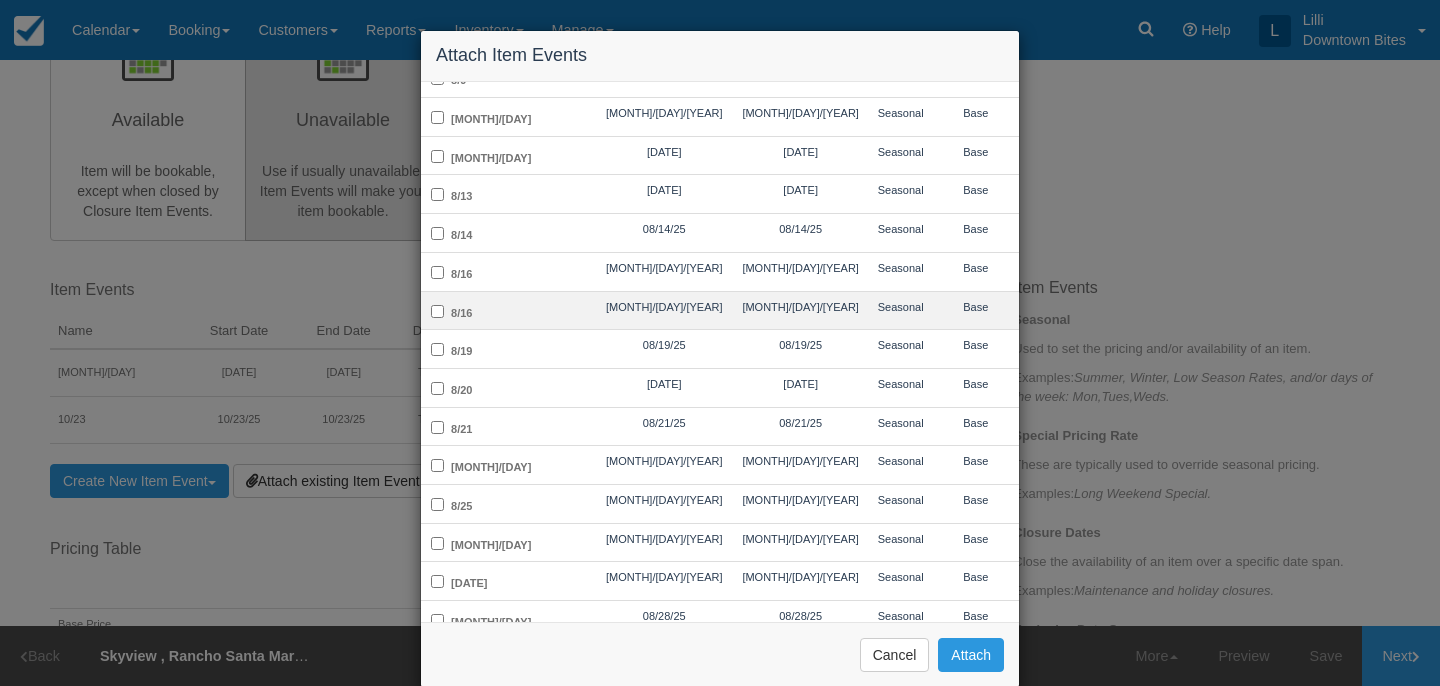 click on "8/16" at bounding box center [508, 310] 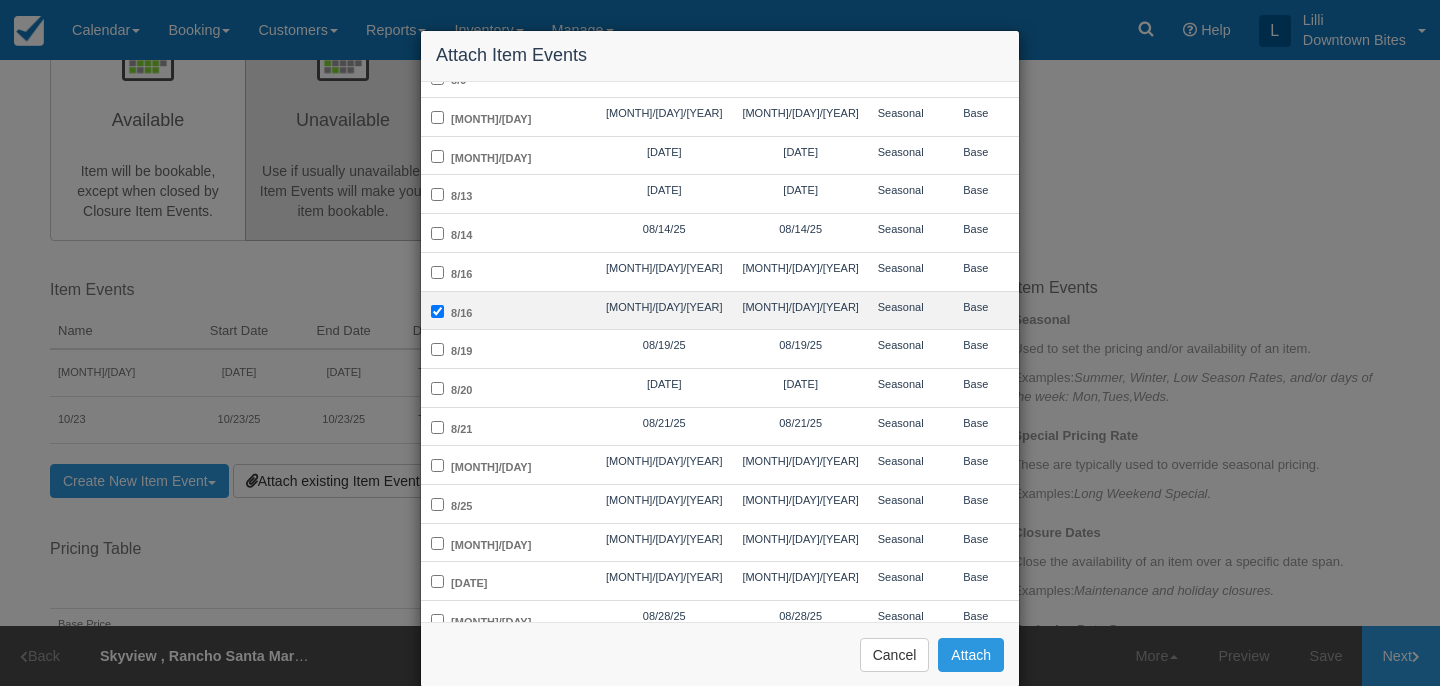 checkbox on "true" 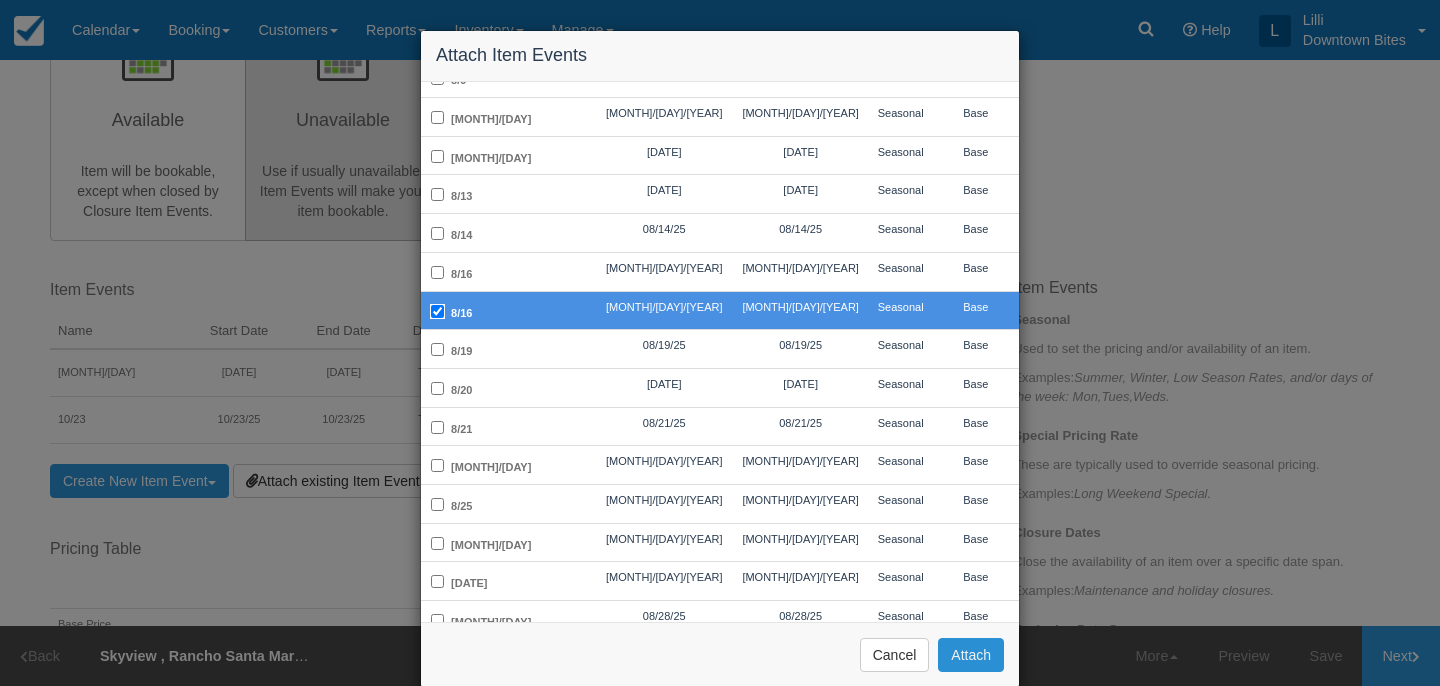 click on "Attach" at bounding box center (971, 655) 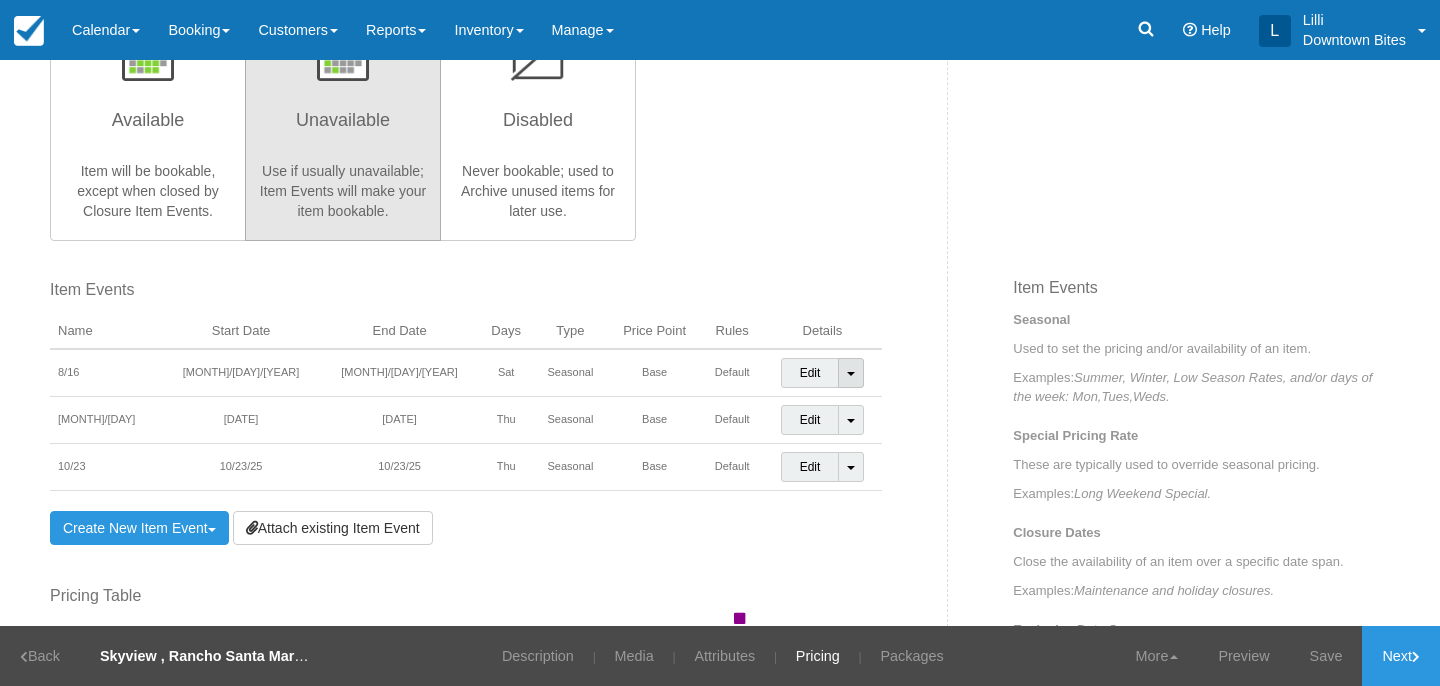 click on "Toggle Dropdown" at bounding box center (851, 373) 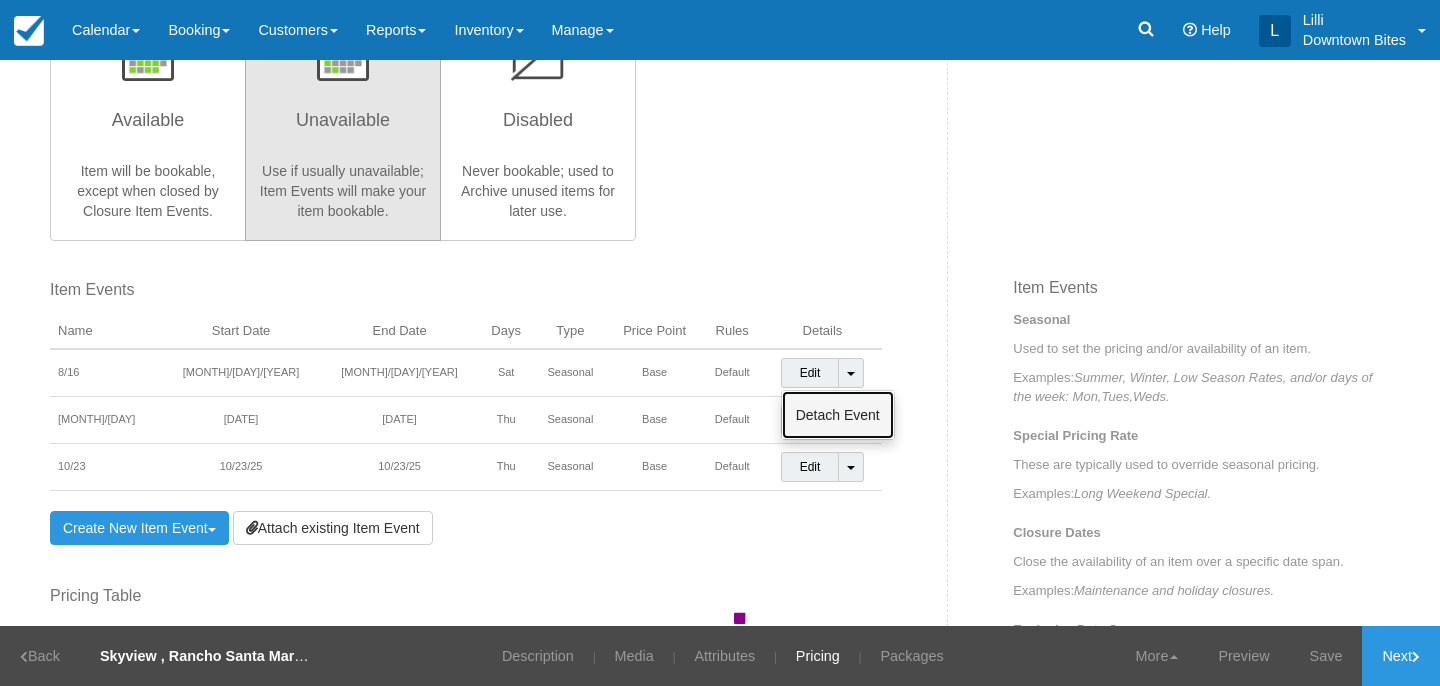 click on "Detach Event" at bounding box center (838, 415) 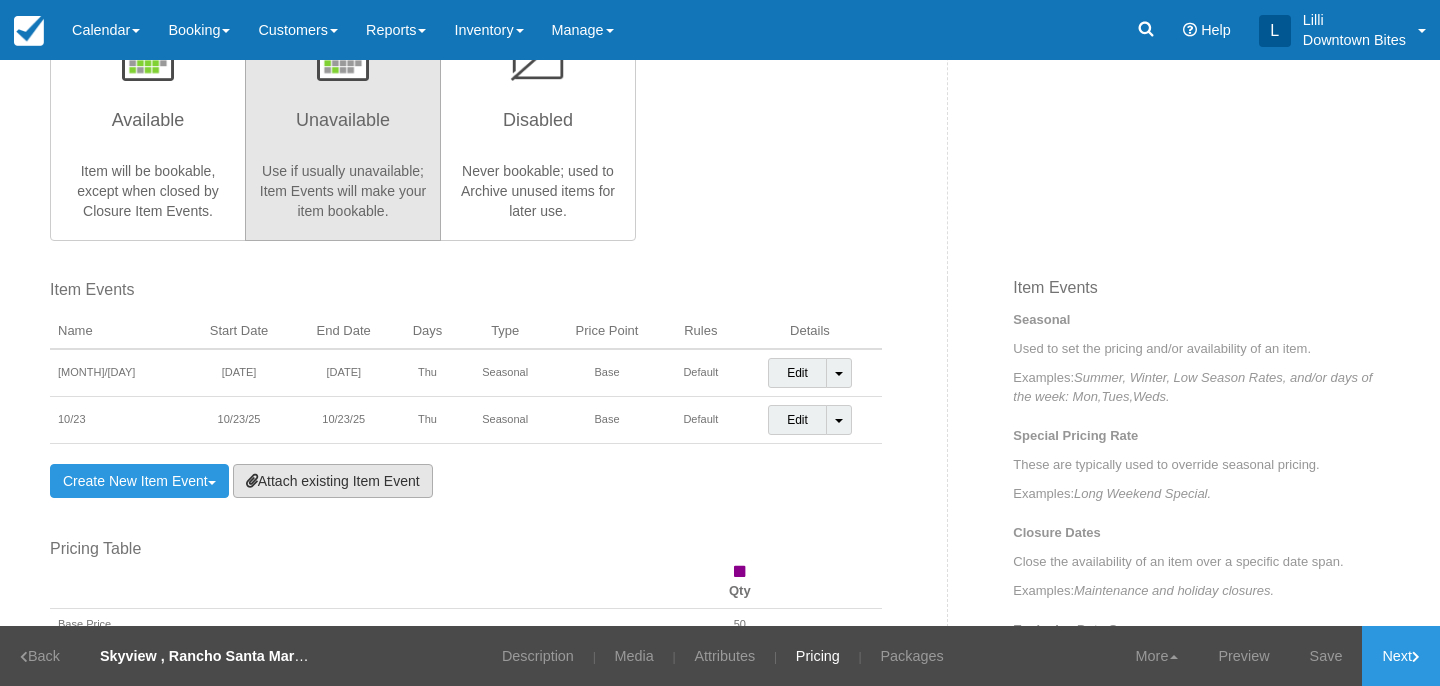 click on "Attach existing Item Event" at bounding box center [333, 481] 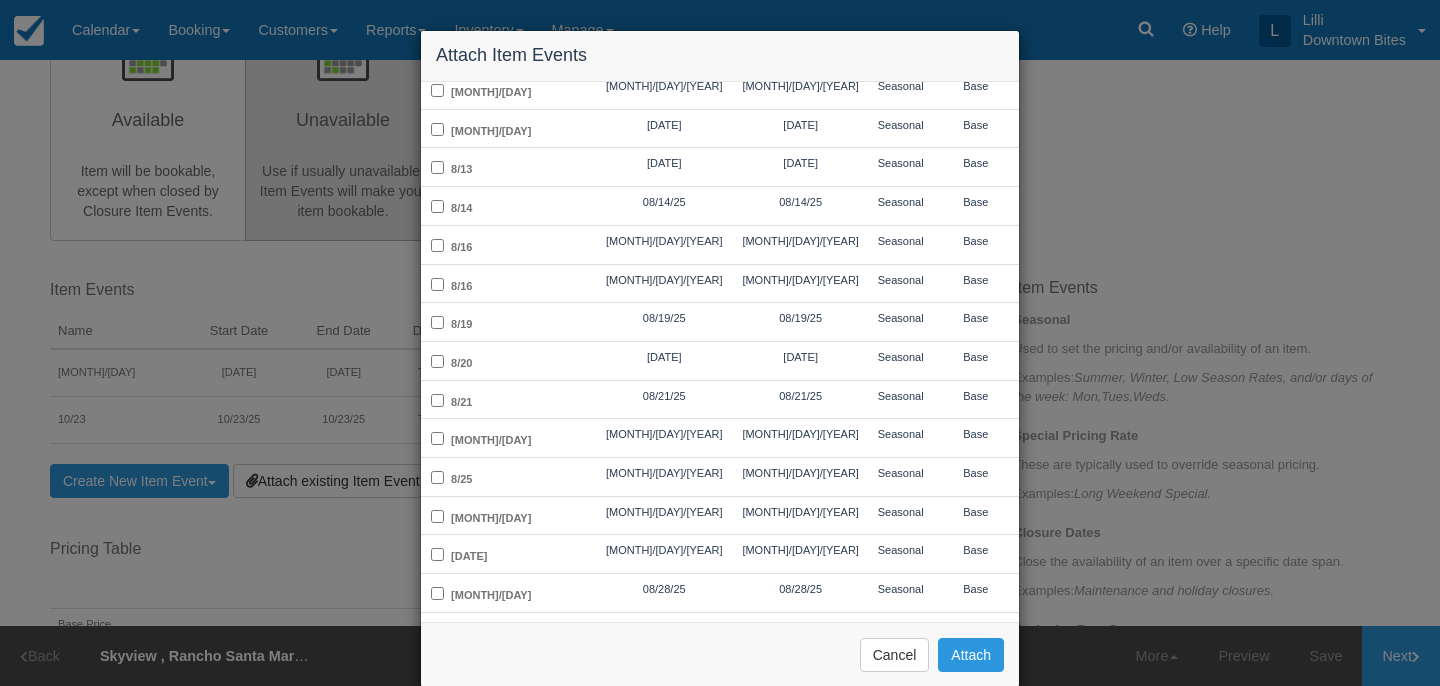 scroll, scrollTop: 361, scrollLeft: 0, axis: vertical 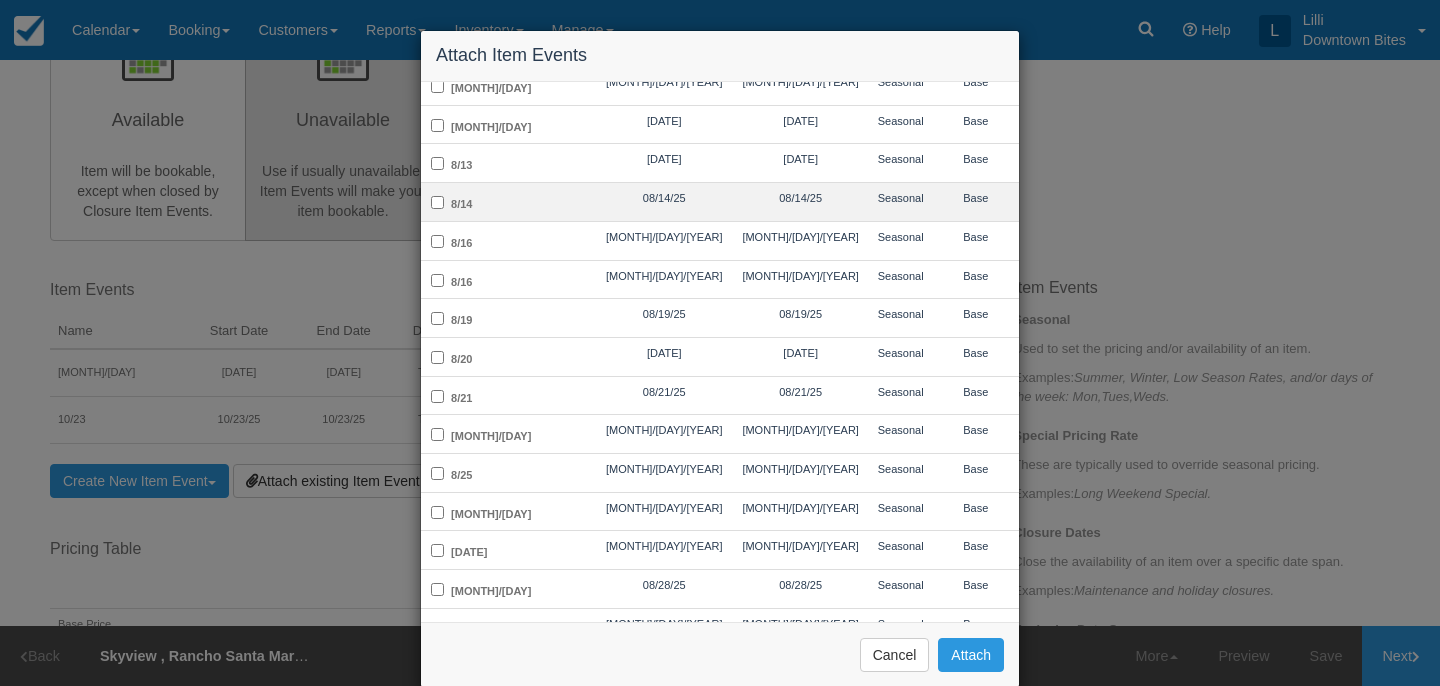 click on "8/14" at bounding box center [508, 202] 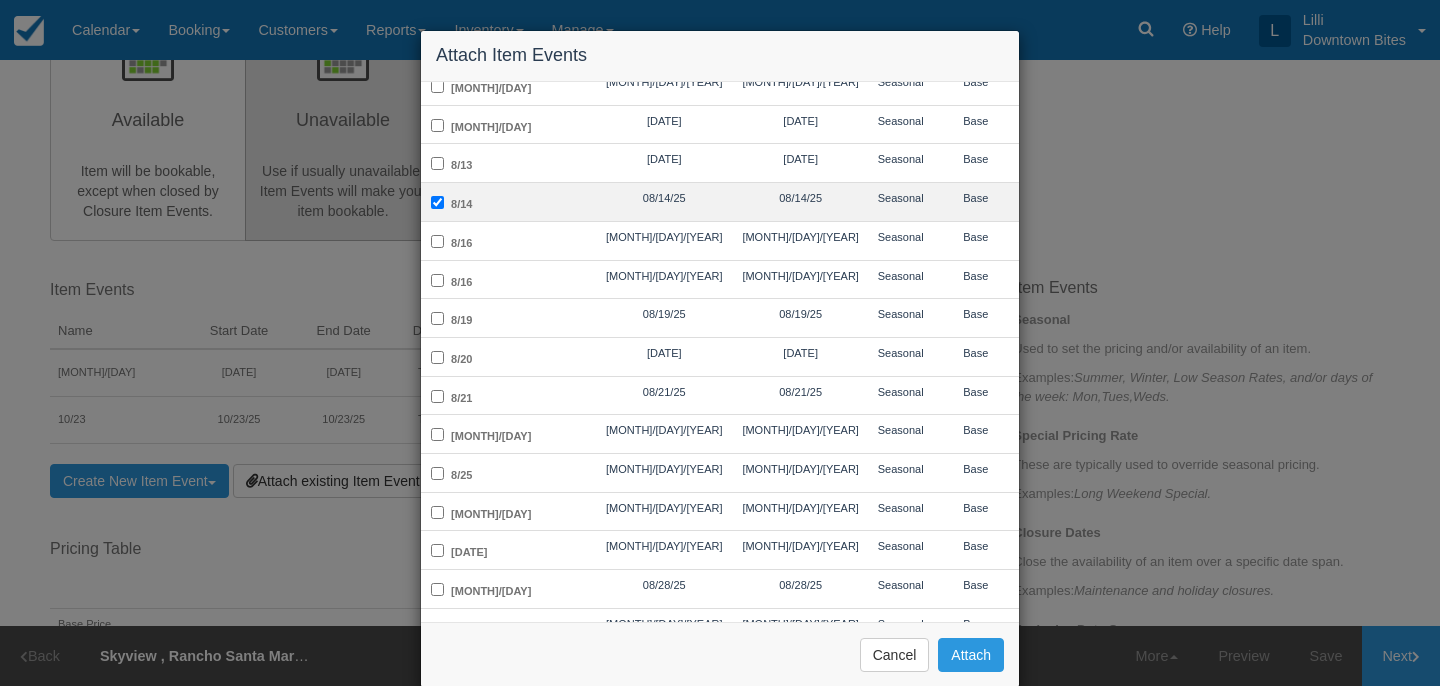 checkbox on "true" 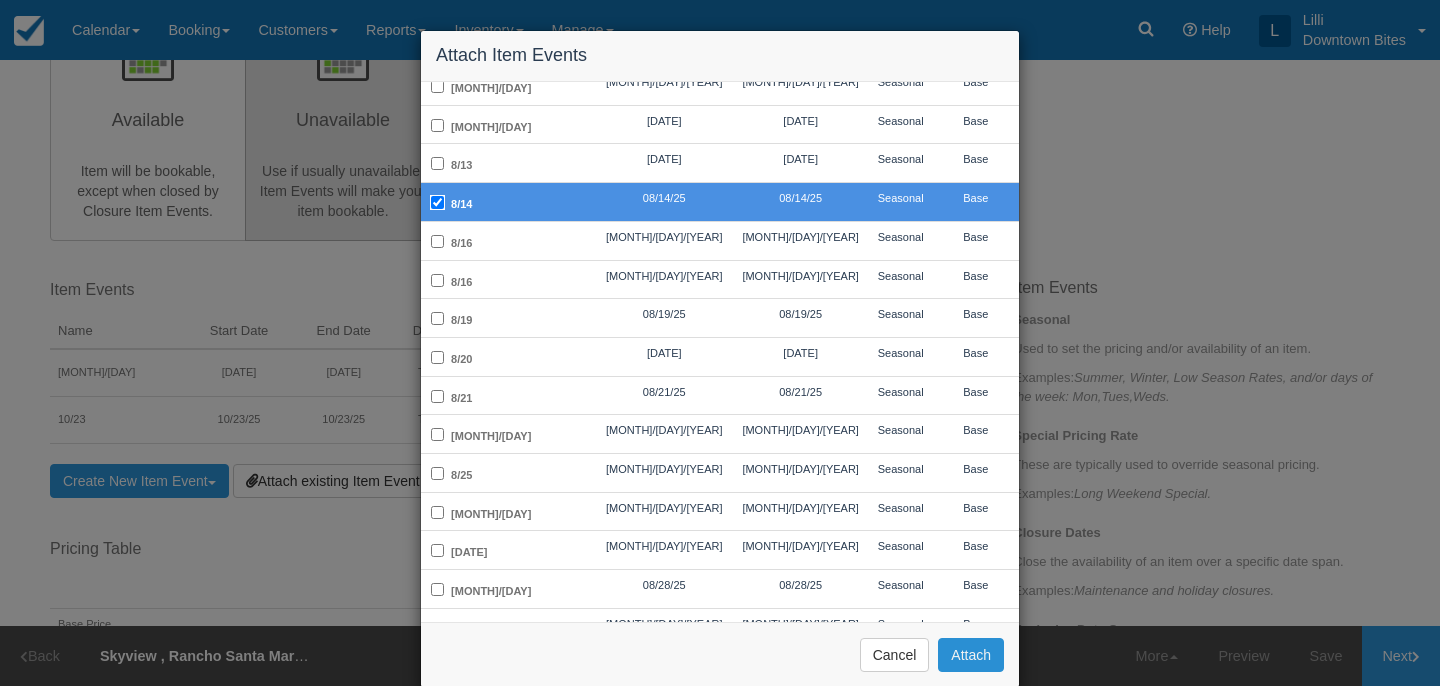 click on "Attach" at bounding box center (971, 655) 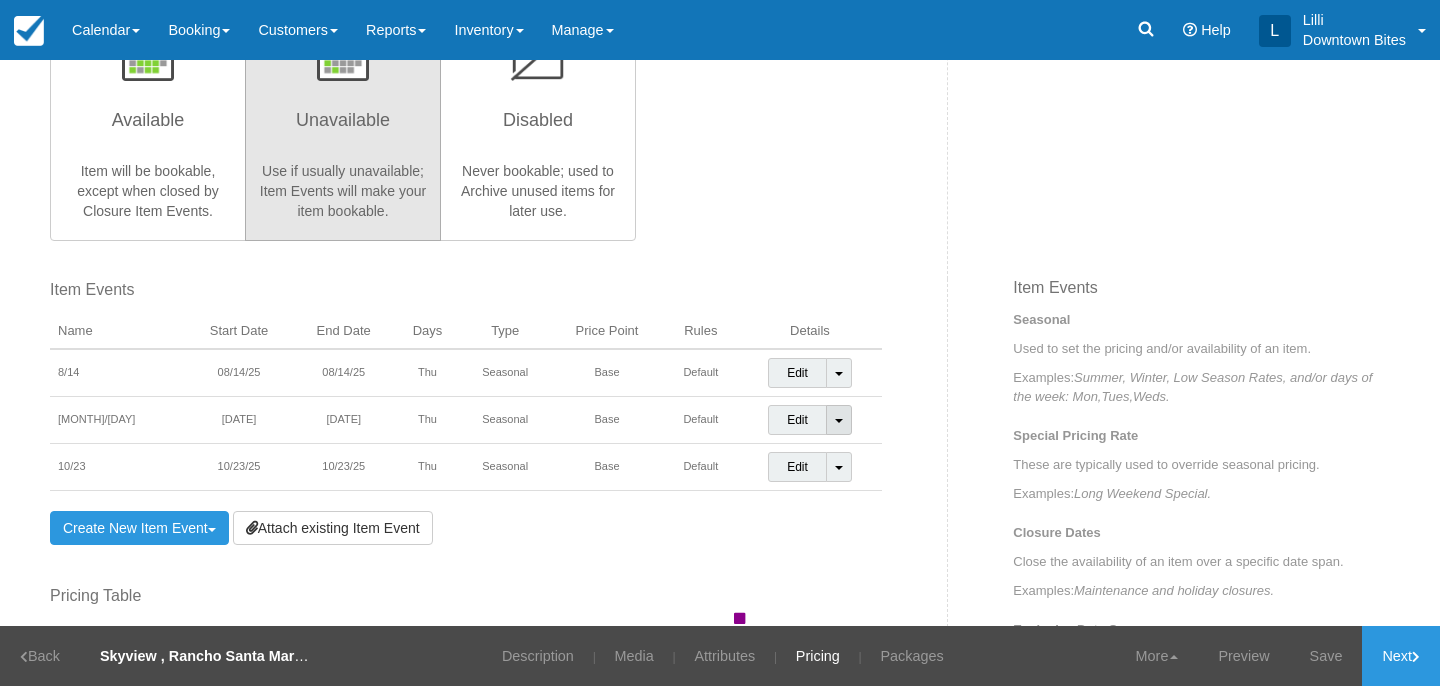click on "Toggle Dropdown" at bounding box center [839, 420] 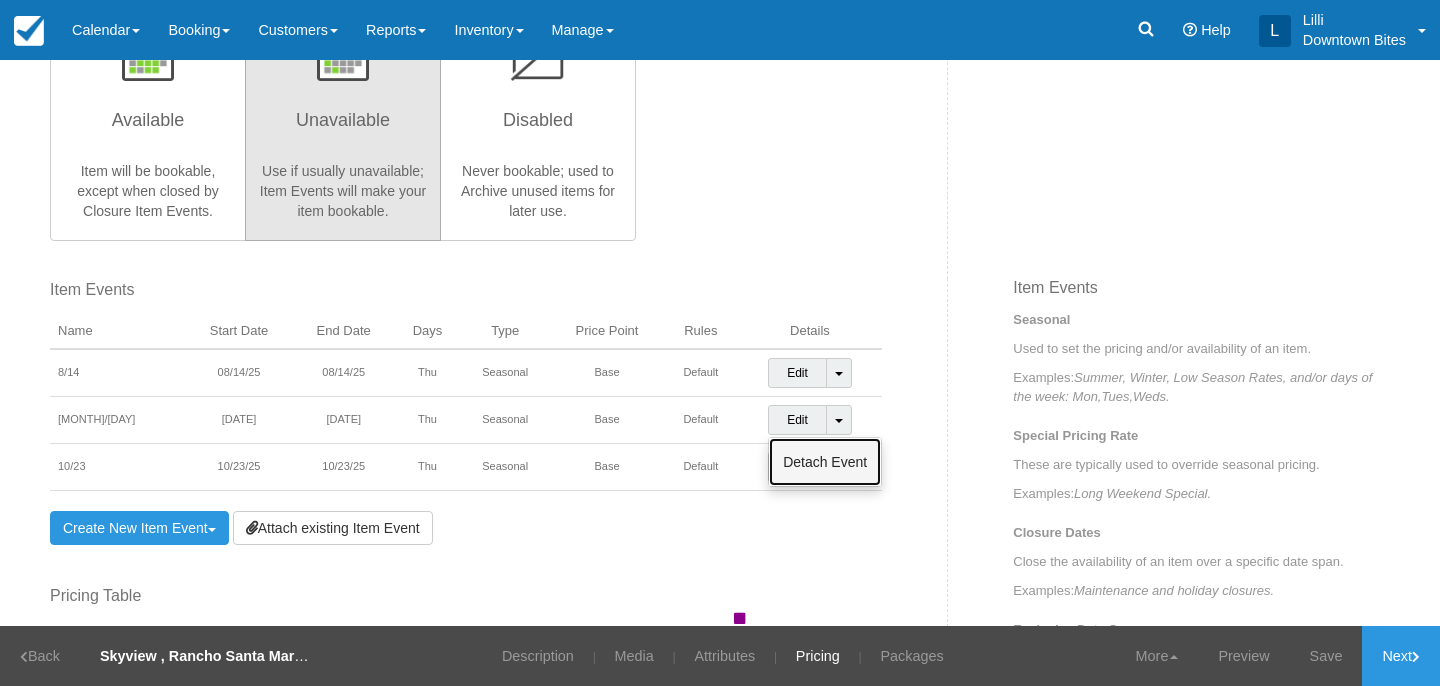 click on "Detach Event" at bounding box center (825, 462) 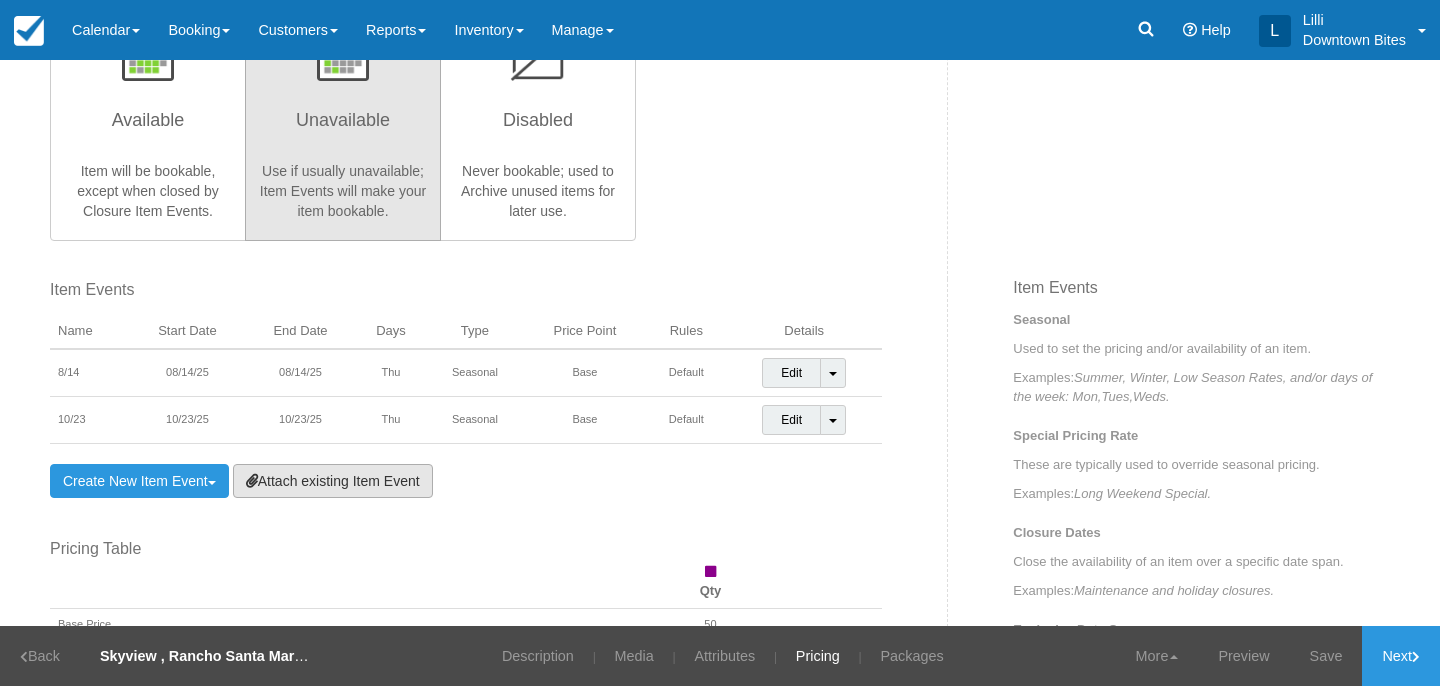 click on "Attach existing Item Event" at bounding box center [333, 481] 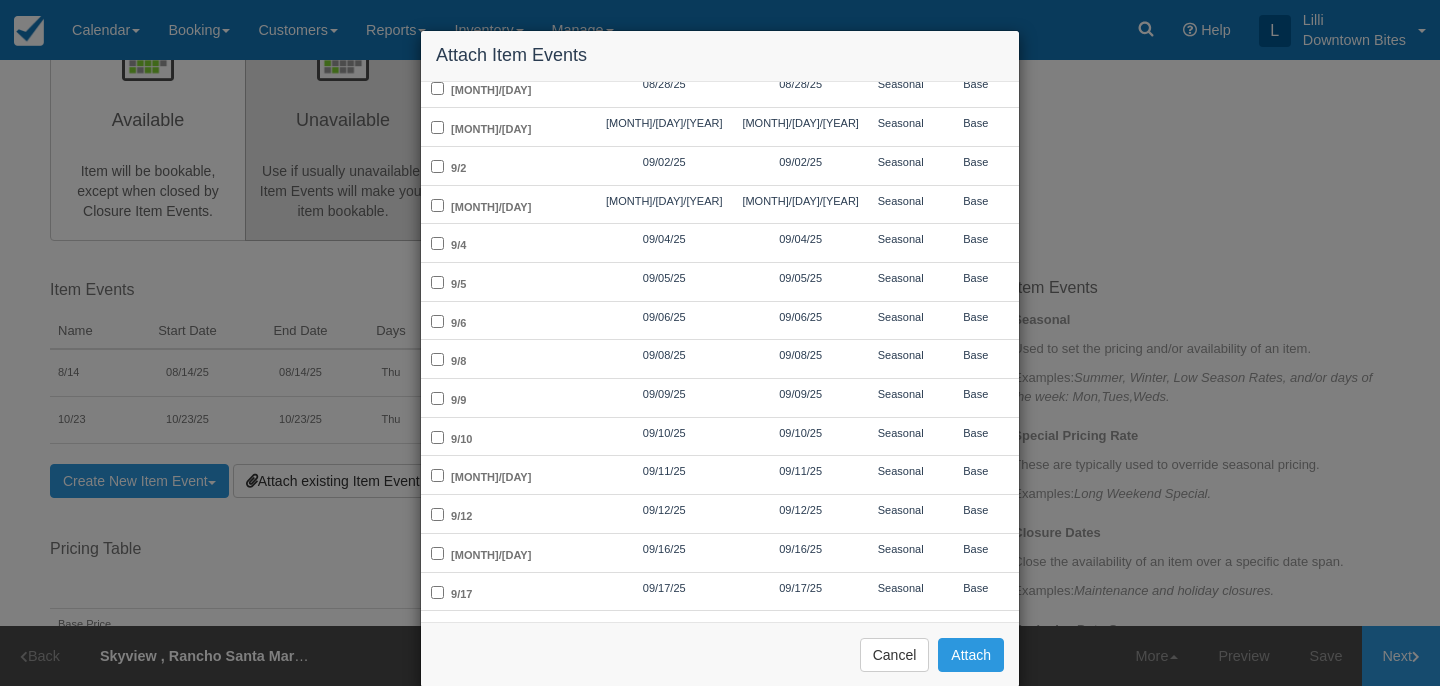 scroll, scrollTop: 824, scrollLeft: 0, axis: vertical 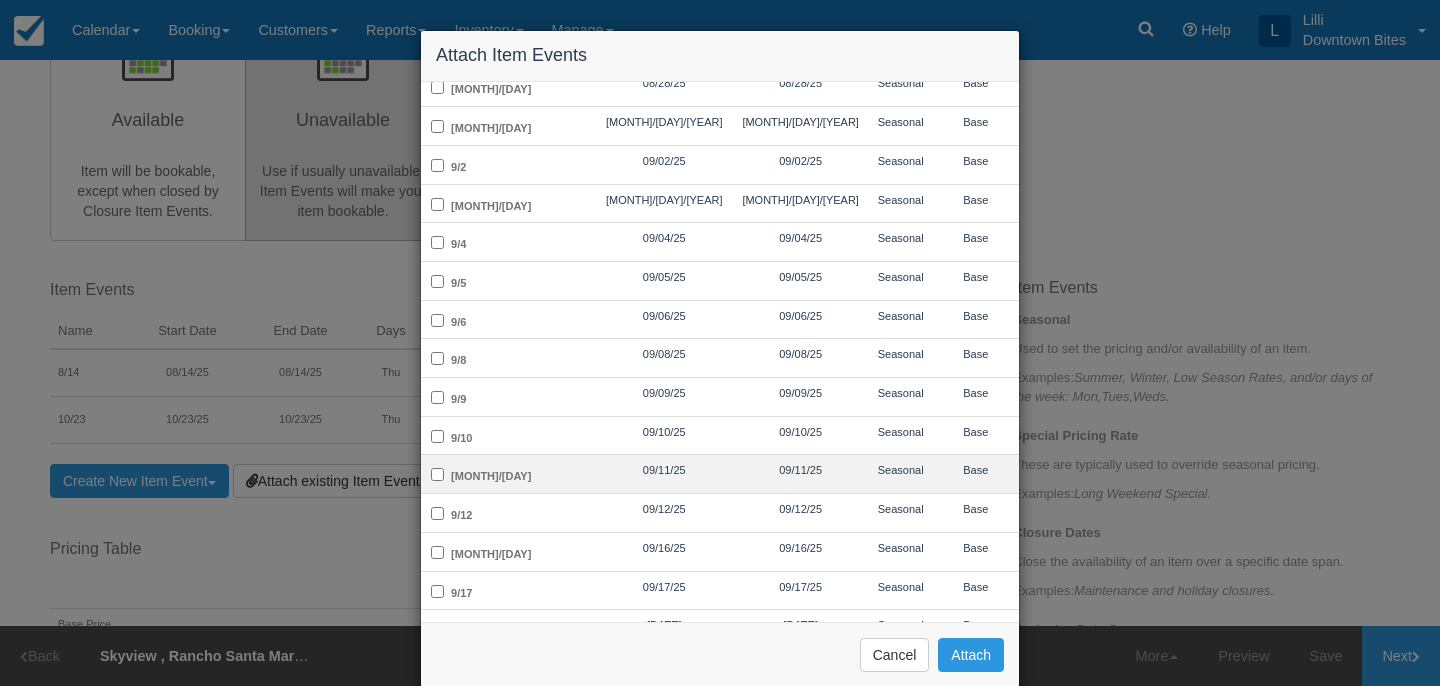 click on "9/11" at bounding box center (508, 474) 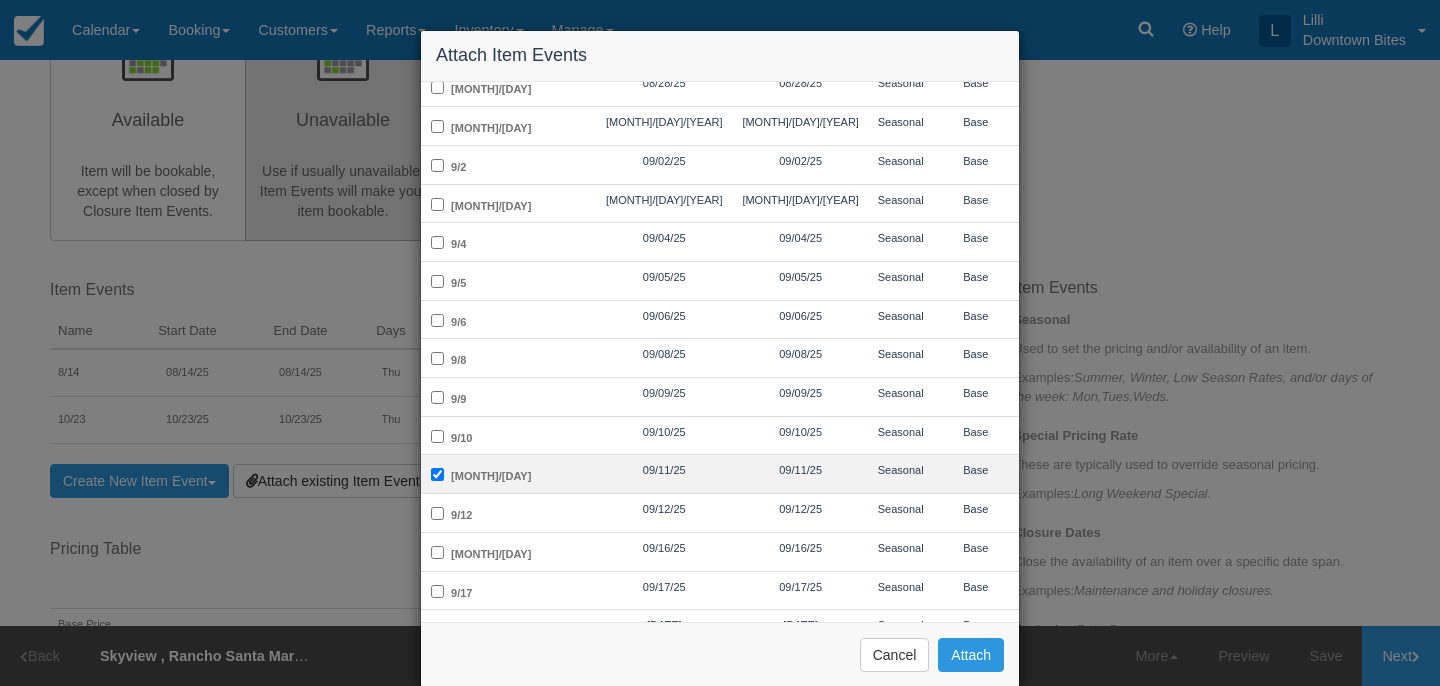 checkbox on "true" 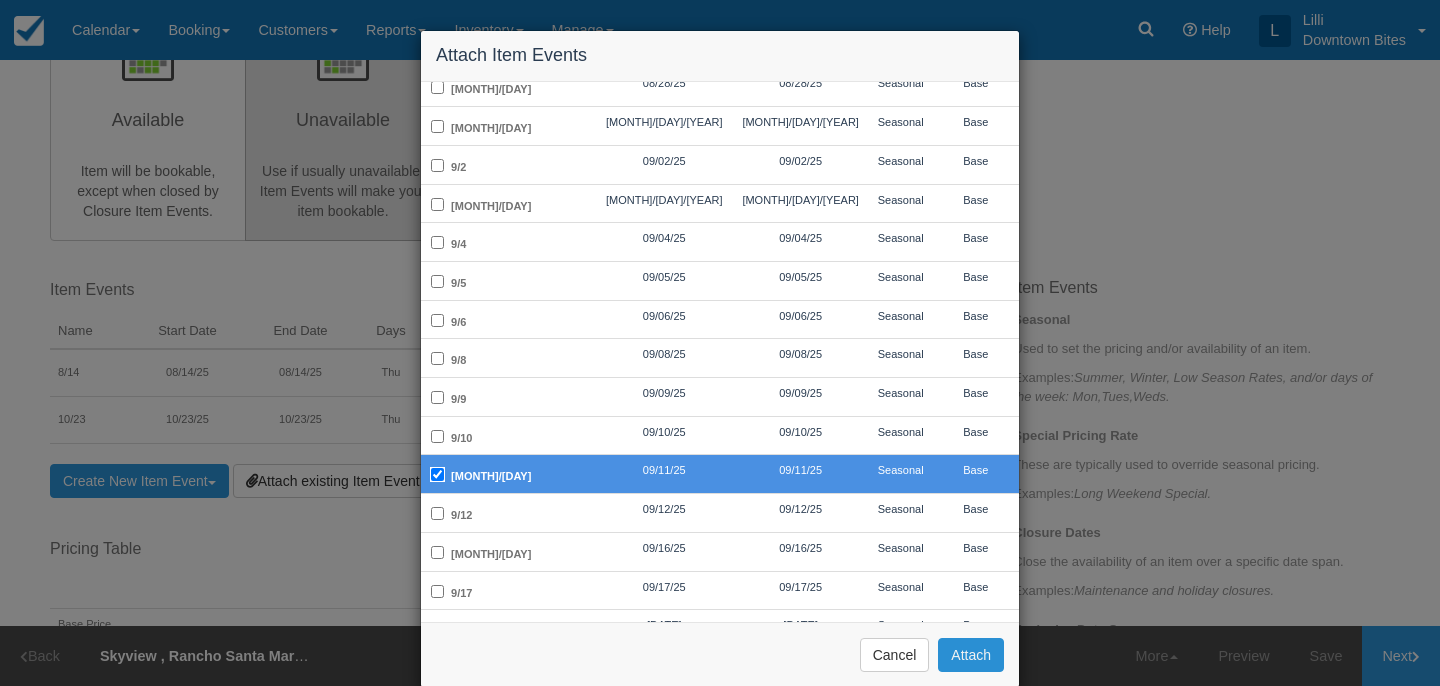 click on "Attach" at bounding box center [971, 655] 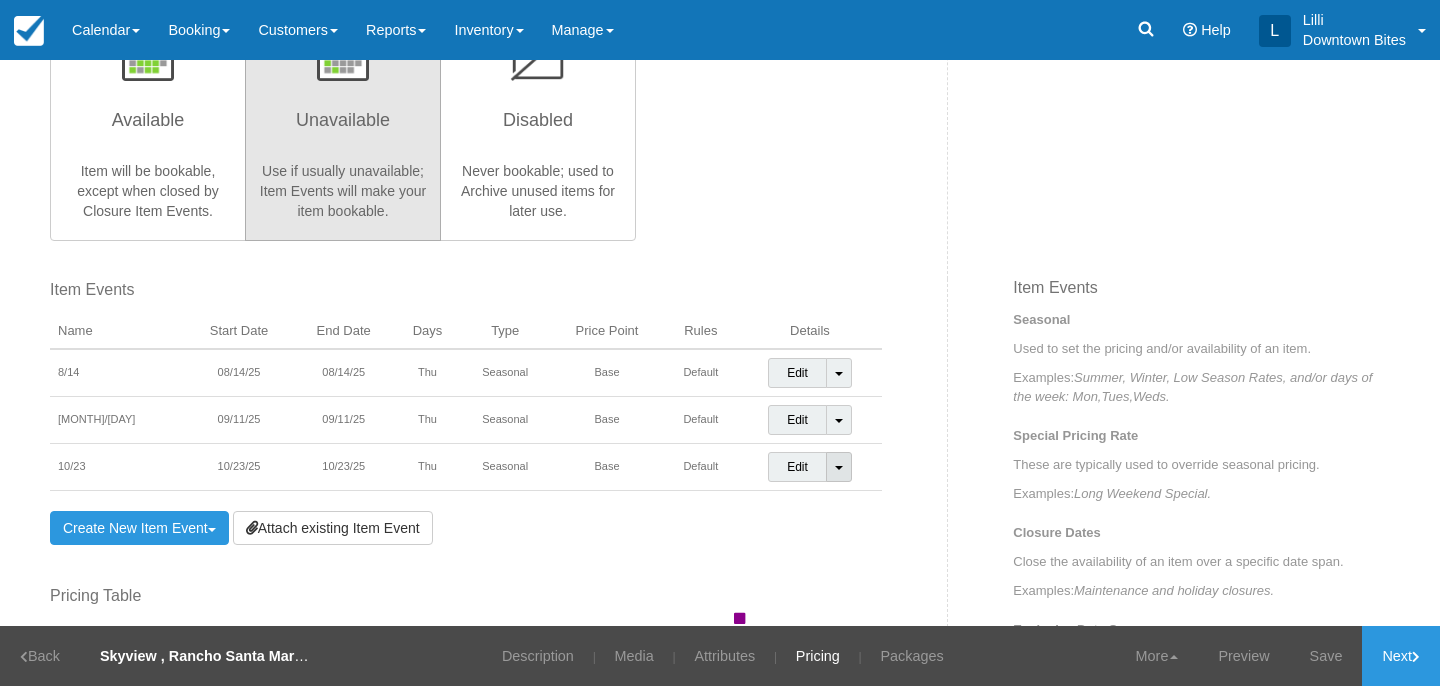 click on "Toggle Dropdown" at bounding box center (839, 467) 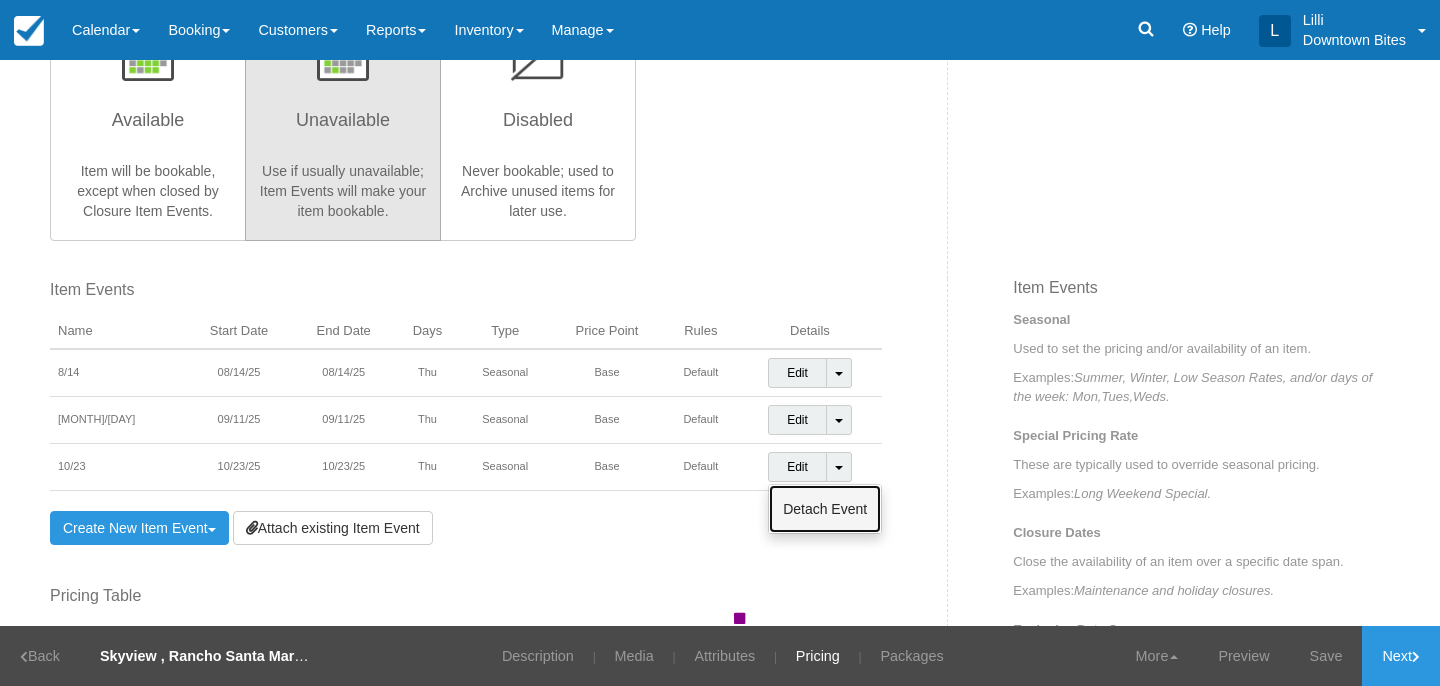 click on "Detach Event" at bounding box center [825, 509] 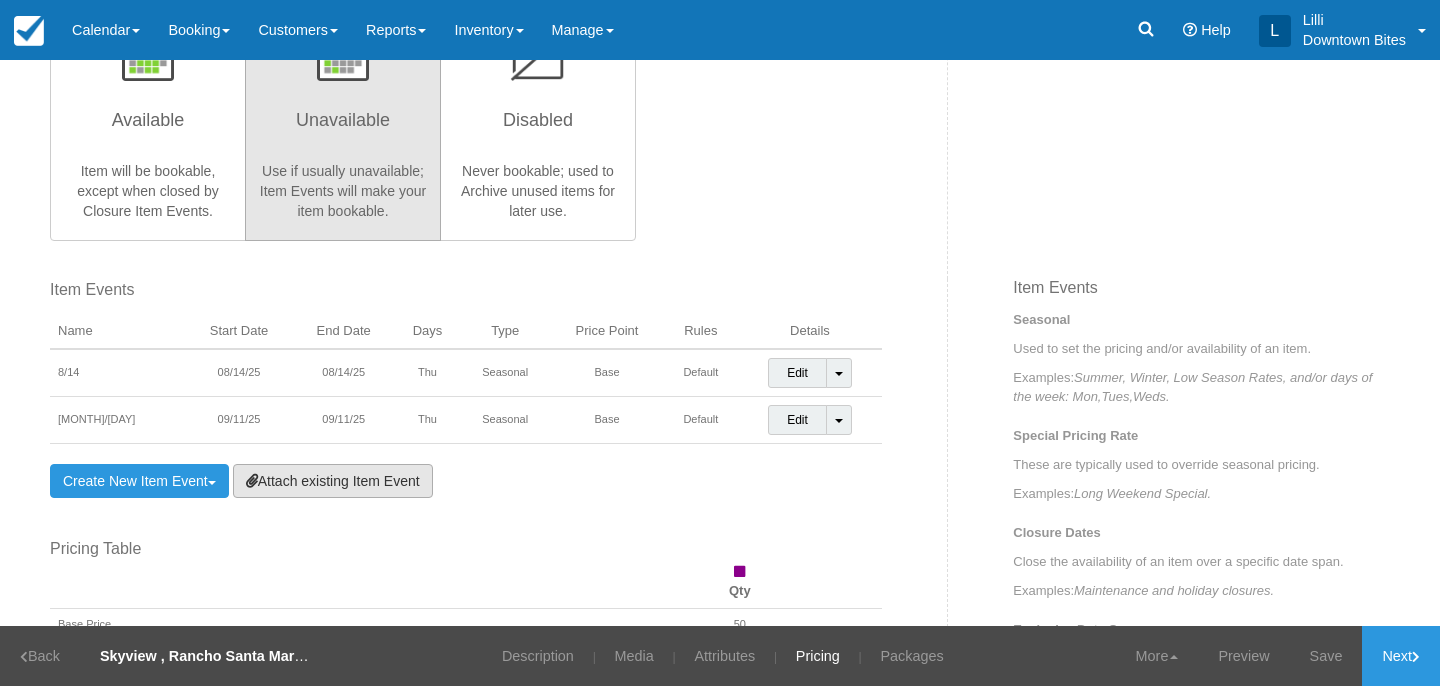 click on "Attach existing Item Event" at bounding box center [333, 481] 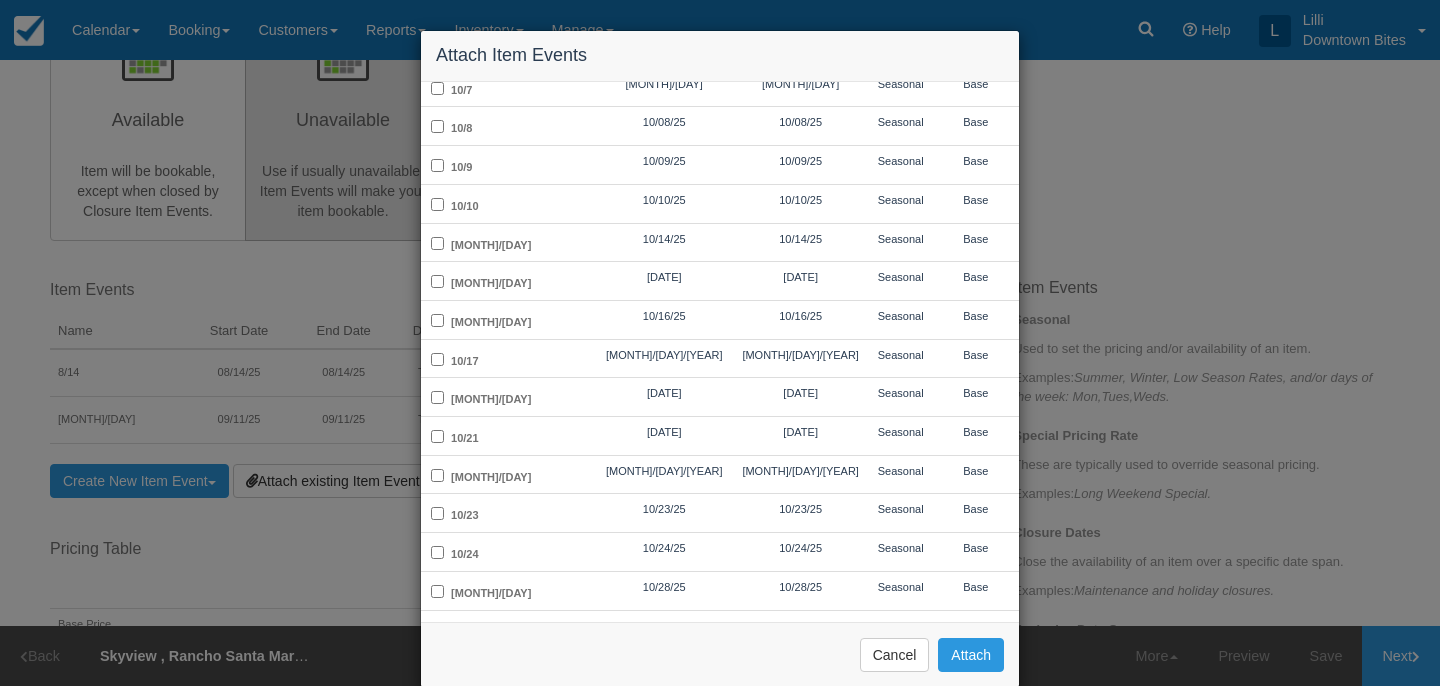 scroll, scrollTop: 1880, scrollLeft: 0, axis: vertical 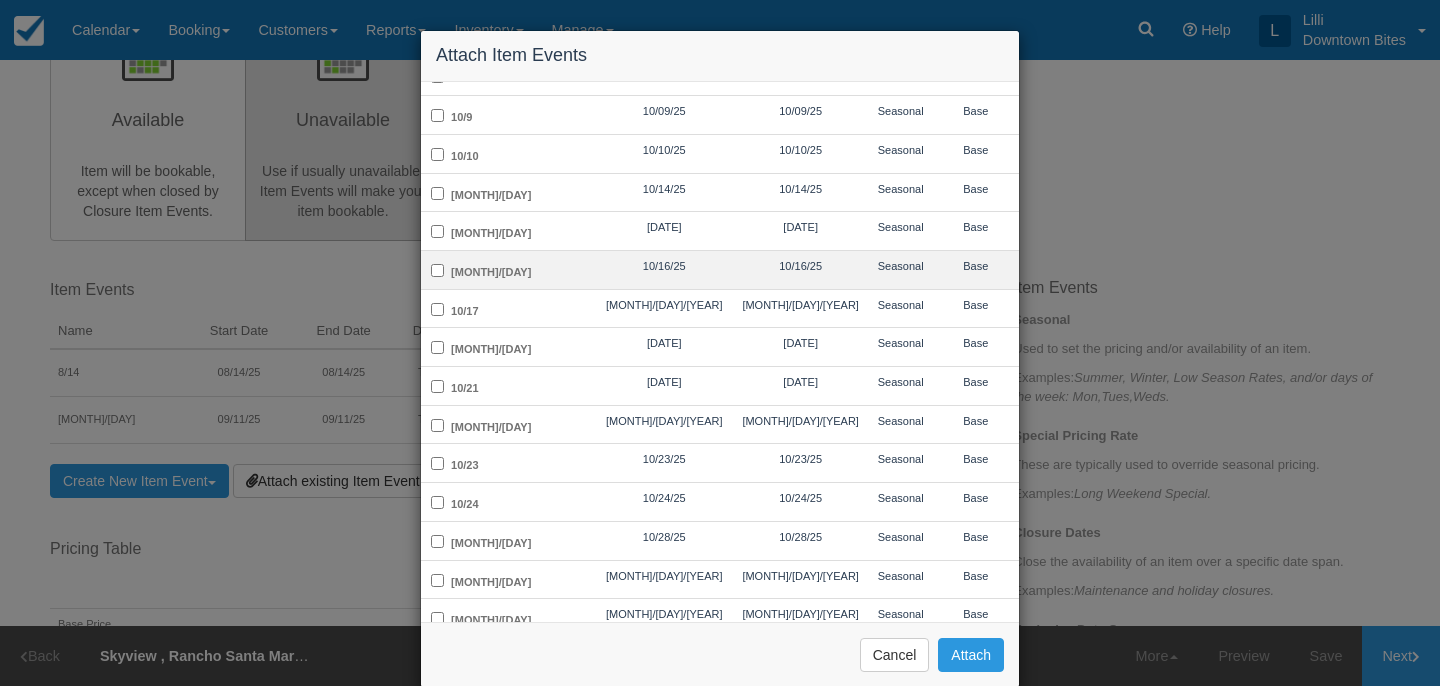 click on "10/16/25" at bounding box center [664, 269] 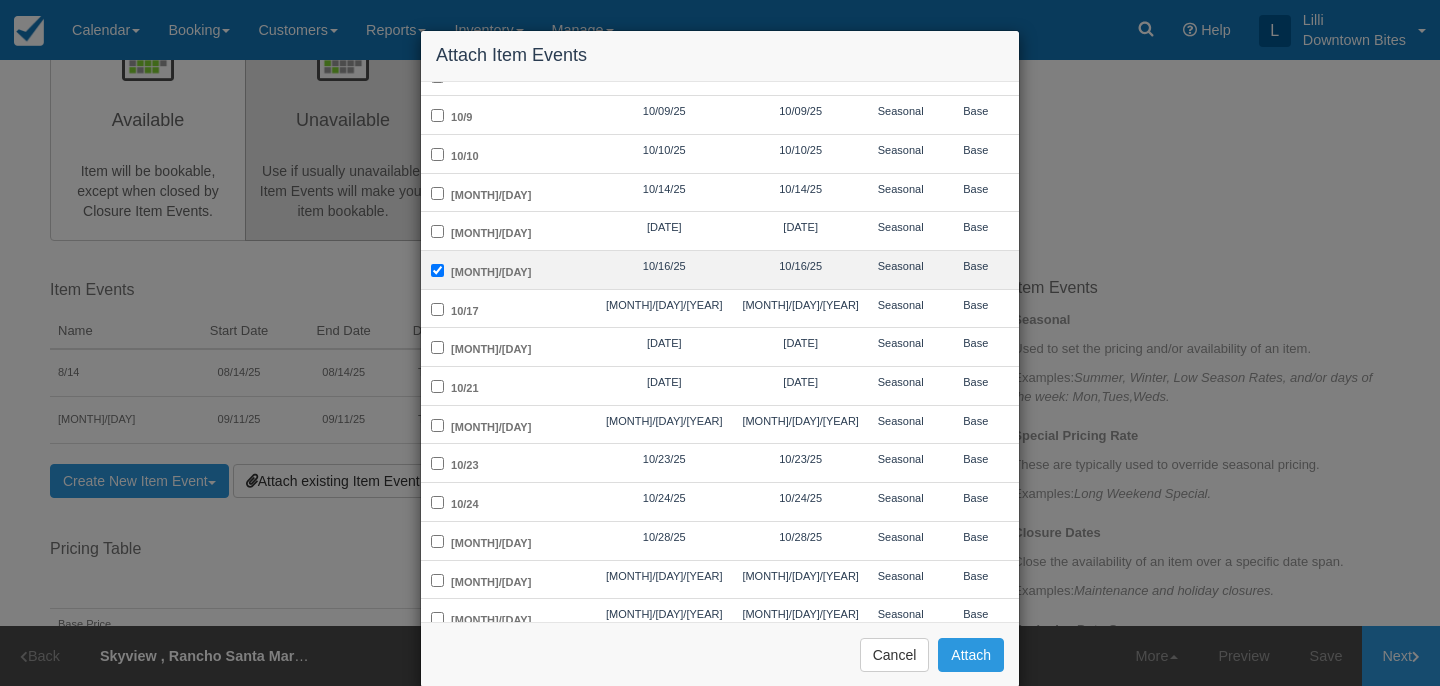 checkbox on "true" 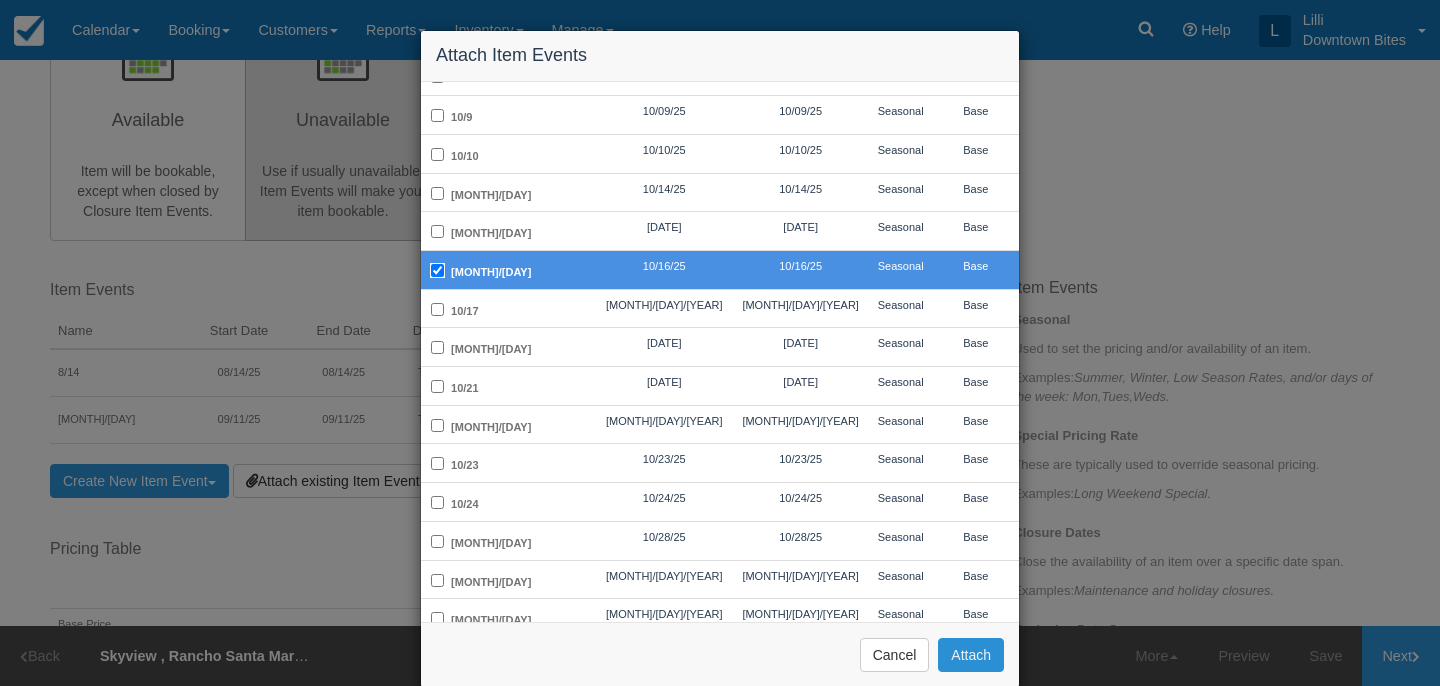 click on "Attach" at bounding box center [971, 655] 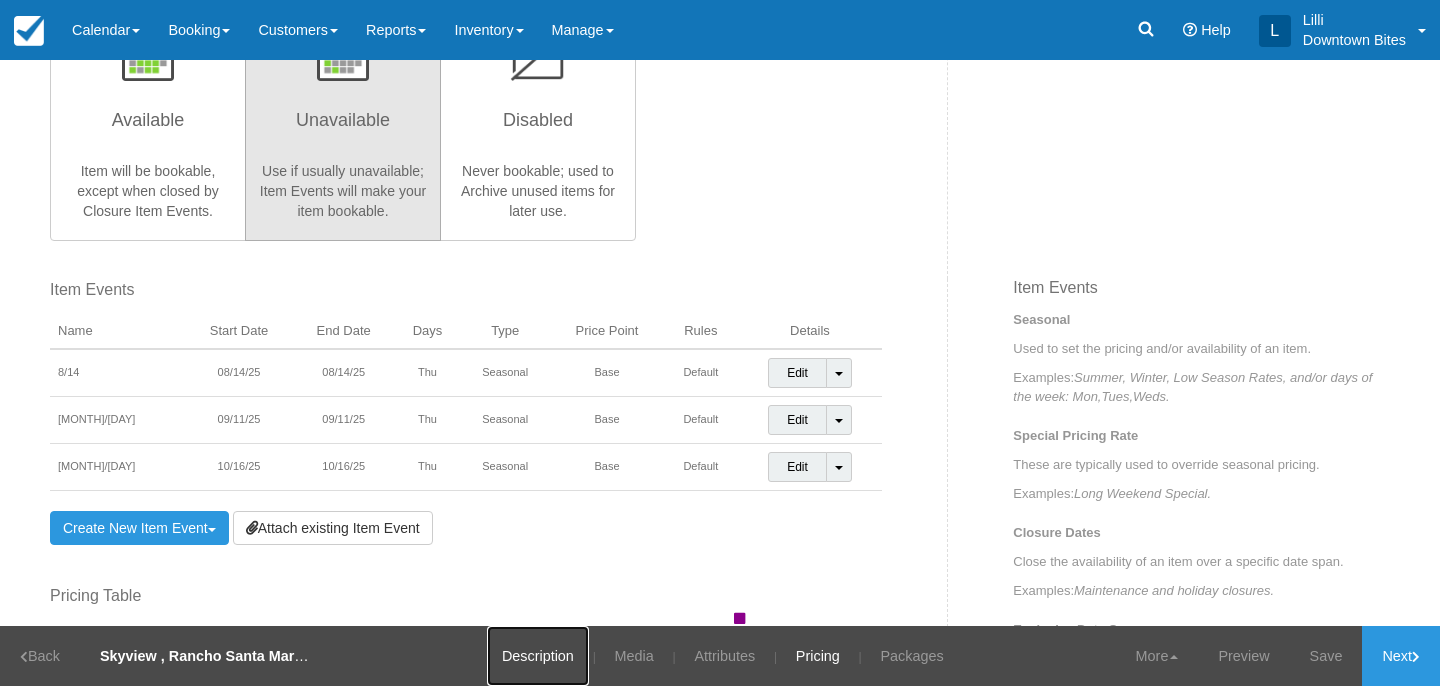 click on "Description" at bounding box center [538, 656] 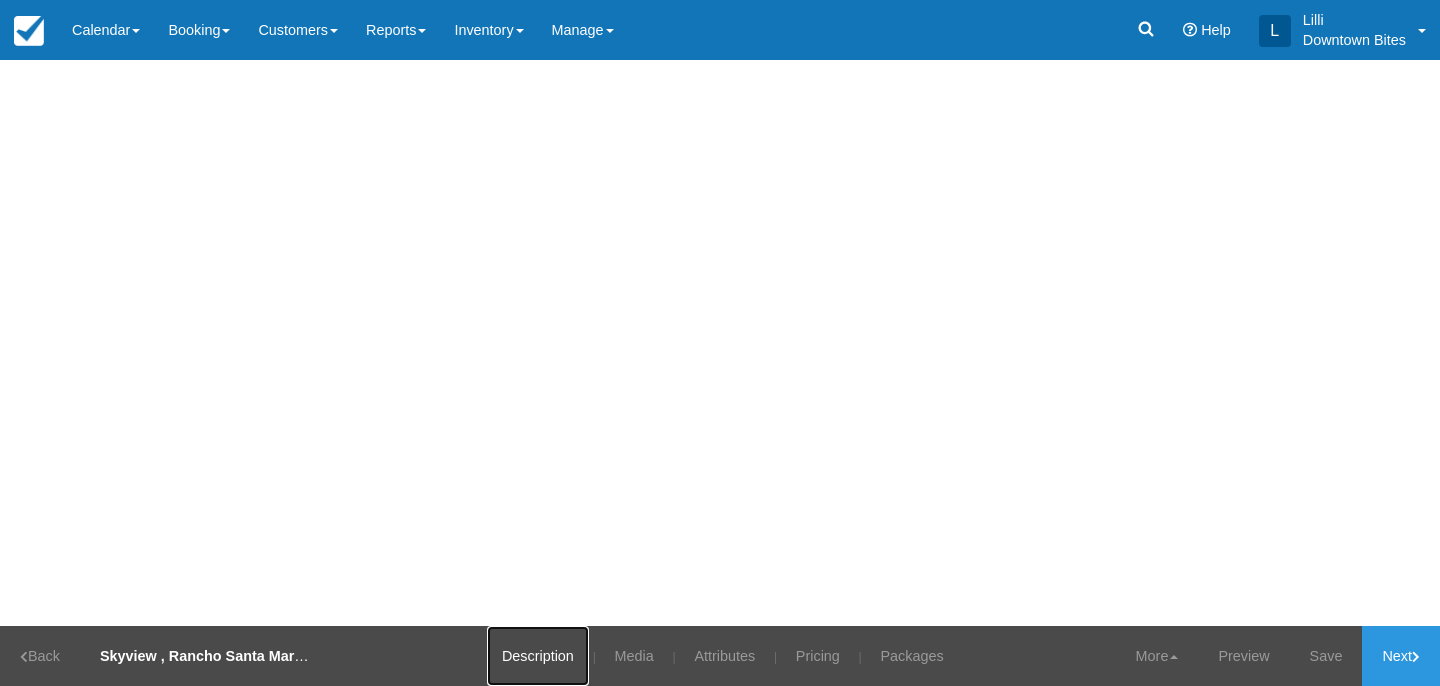 scroll, scrollTop: 0, scrollLeft: 0, axis: both 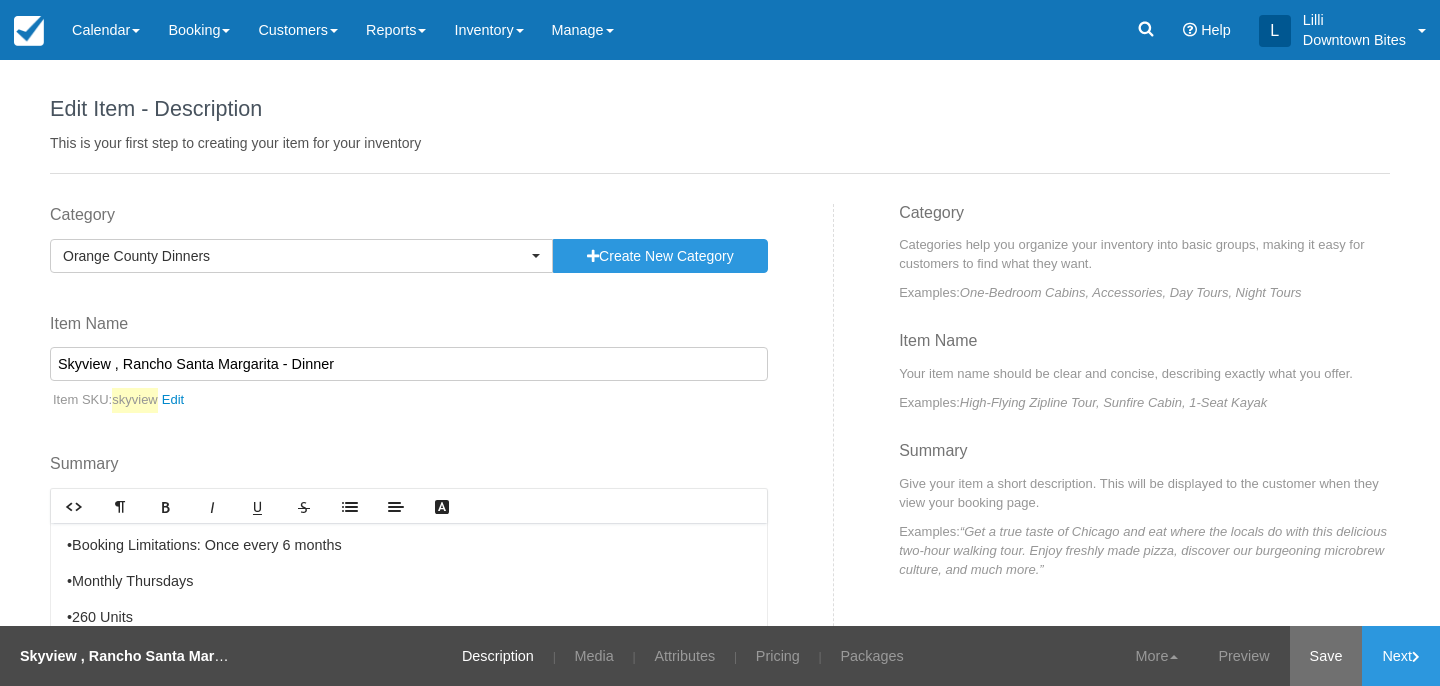 click on "Save" at bounding box center [1326, 656] 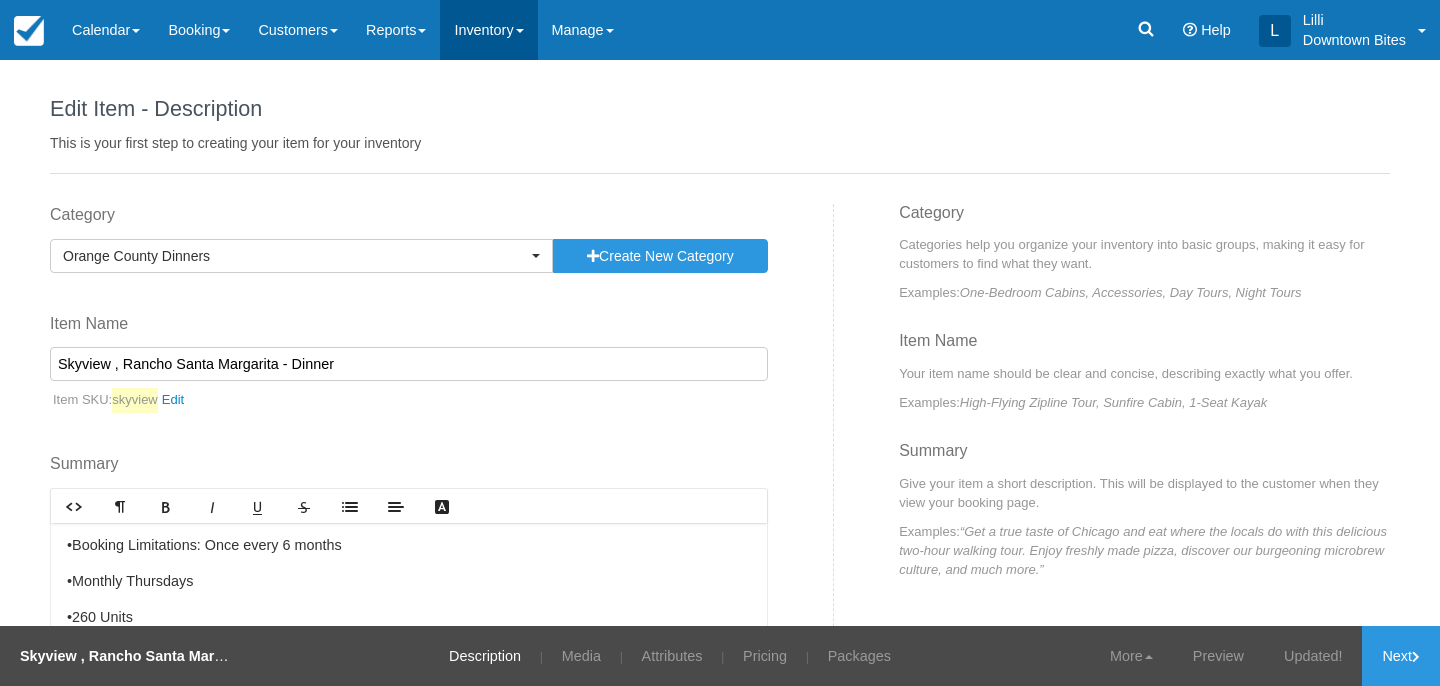 click on "Inventory" at bounding box center (488, 30) 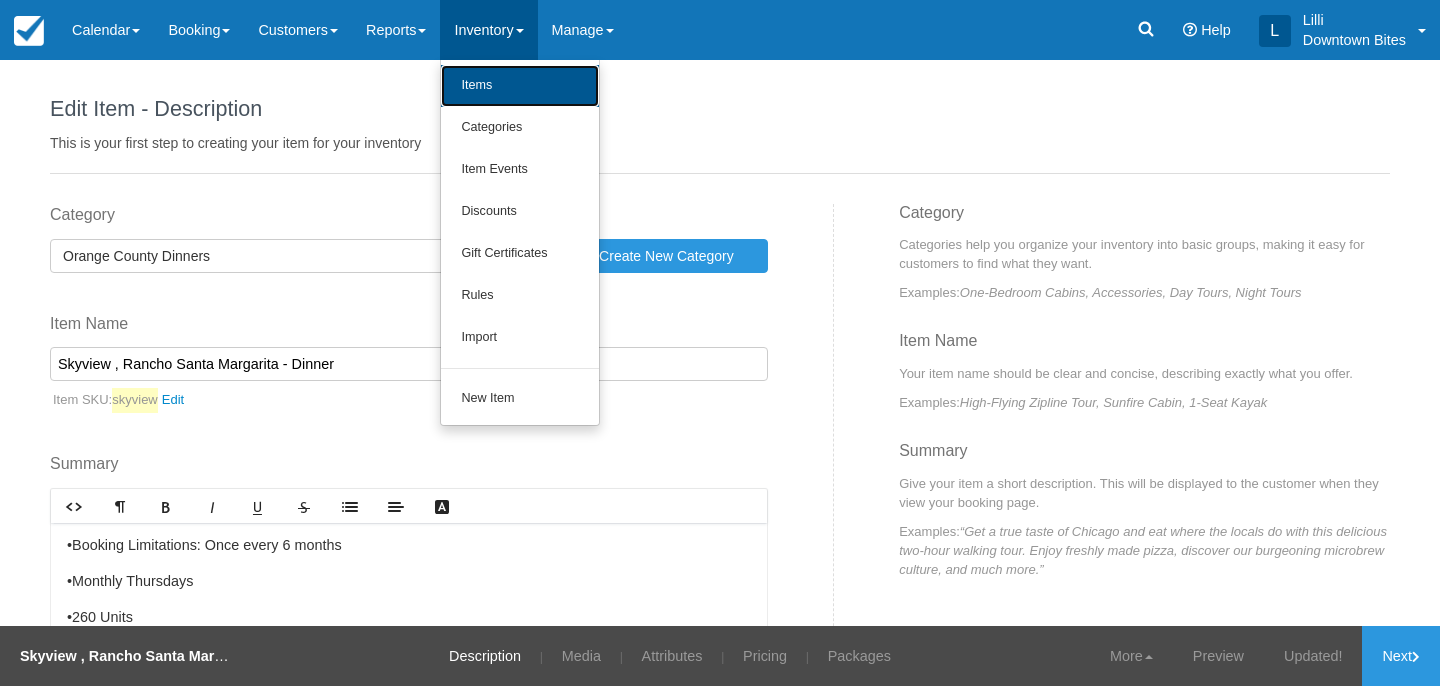 click on "Items" at bounding box center [520, 86] 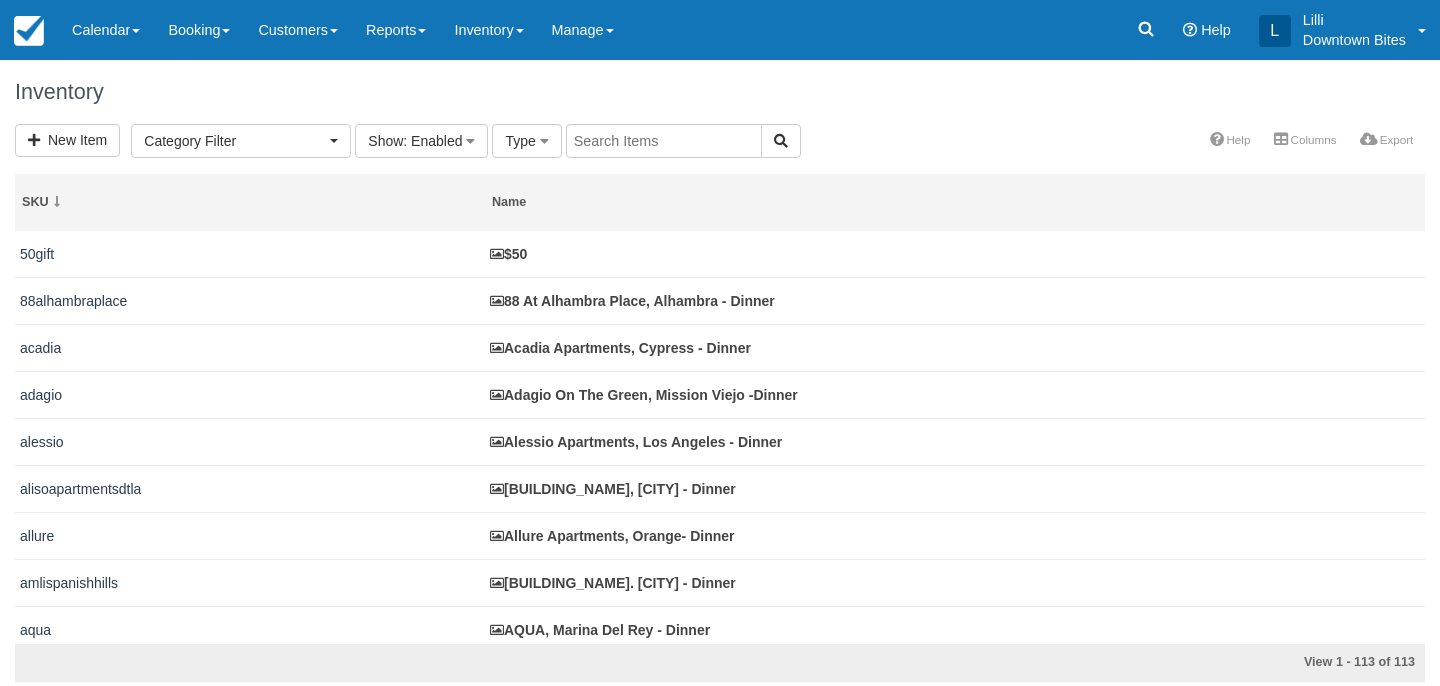 select 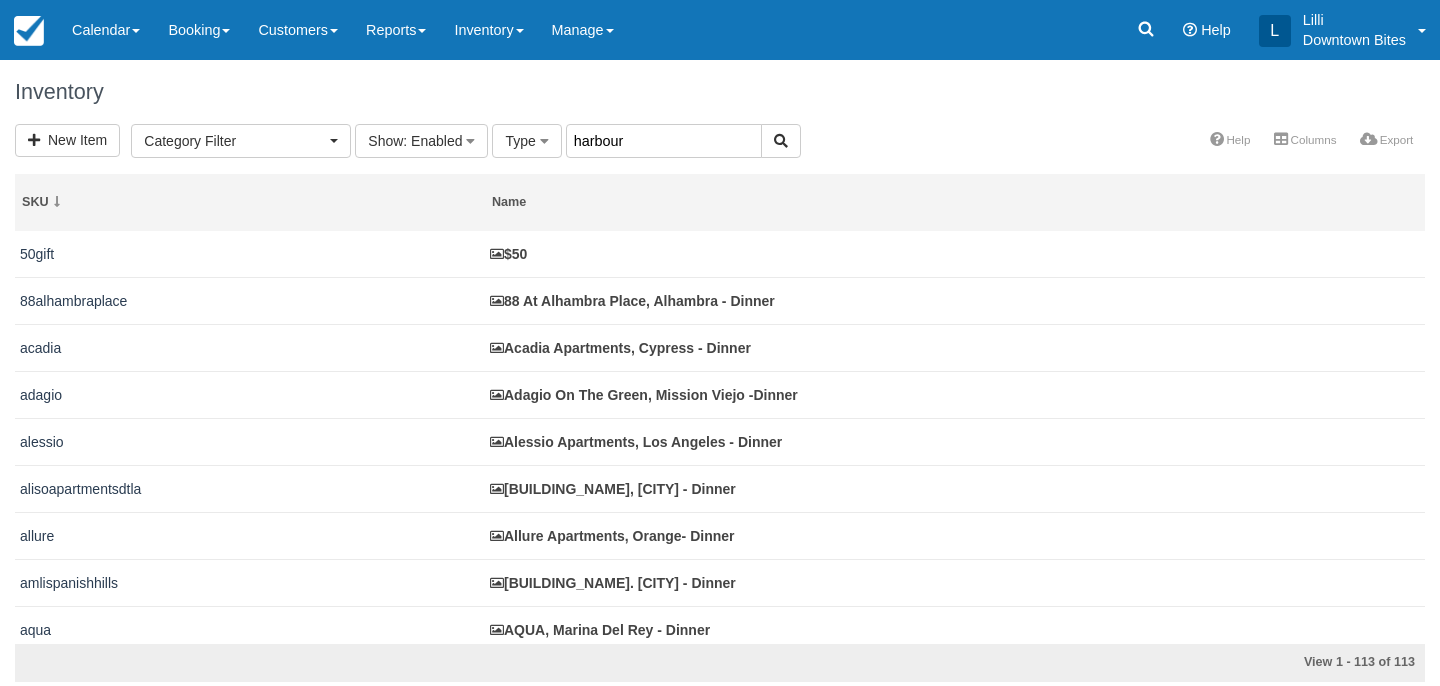 type on "harbour" 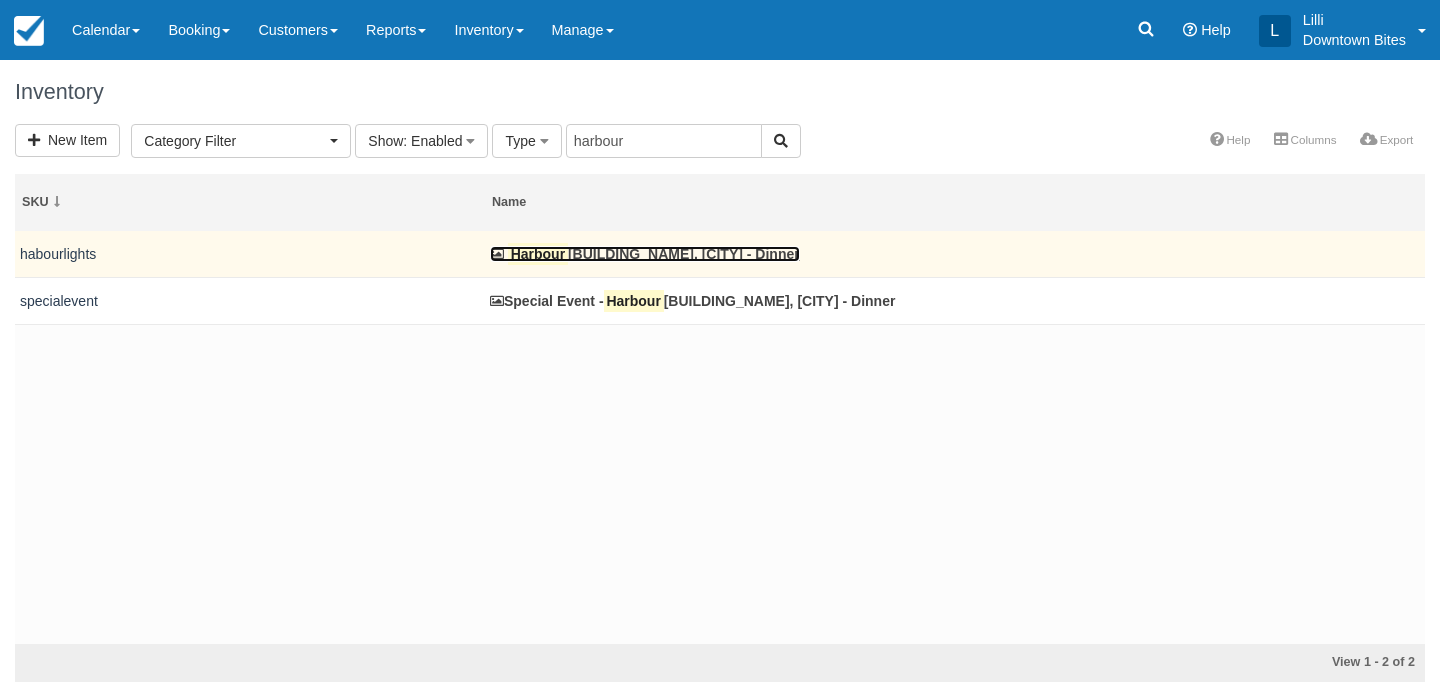 click on "[BUILDING_NAME], [CITY] - Dinner" at bounding box center (645, 254) 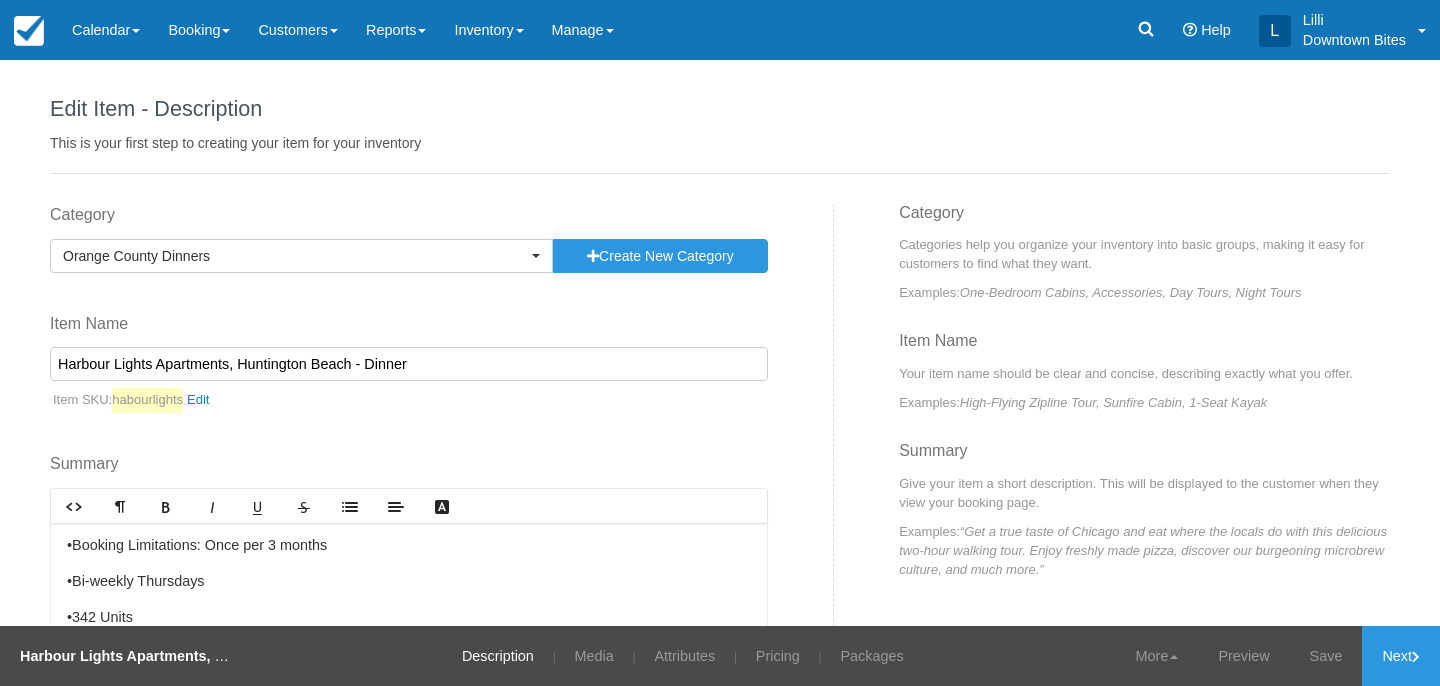 scroll, scrollTop: 0, scrollLeft: 0, axis: both 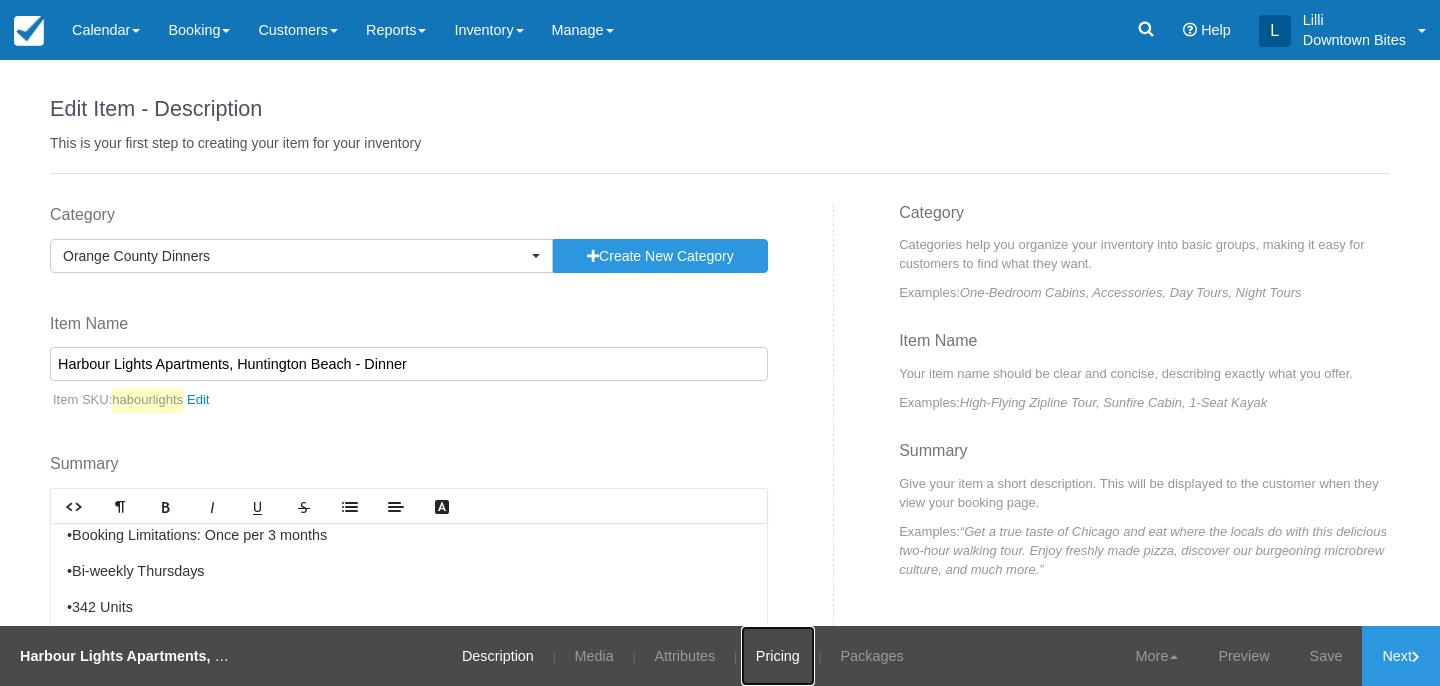 click on "Pricing" at bounding box center (778, 656) 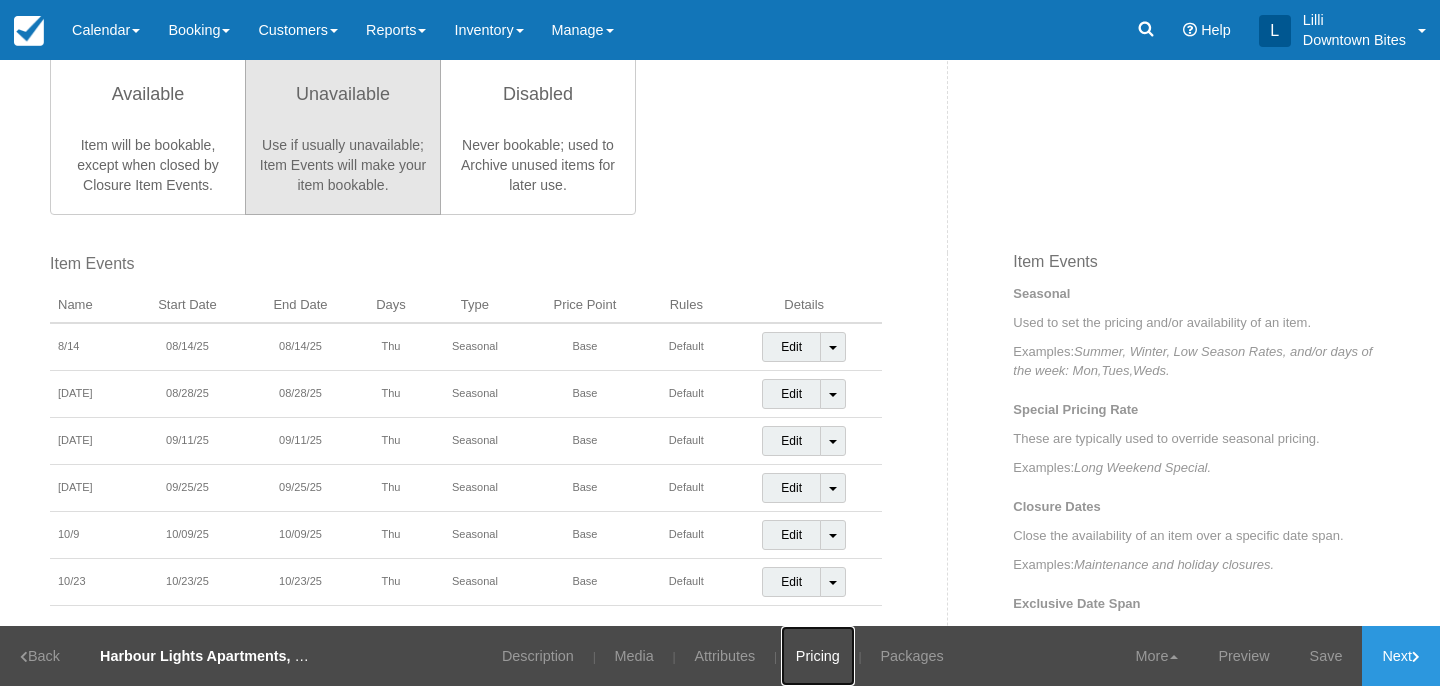 scroll, scrollTop: 545, scrollLeft: 0, axis: vertical 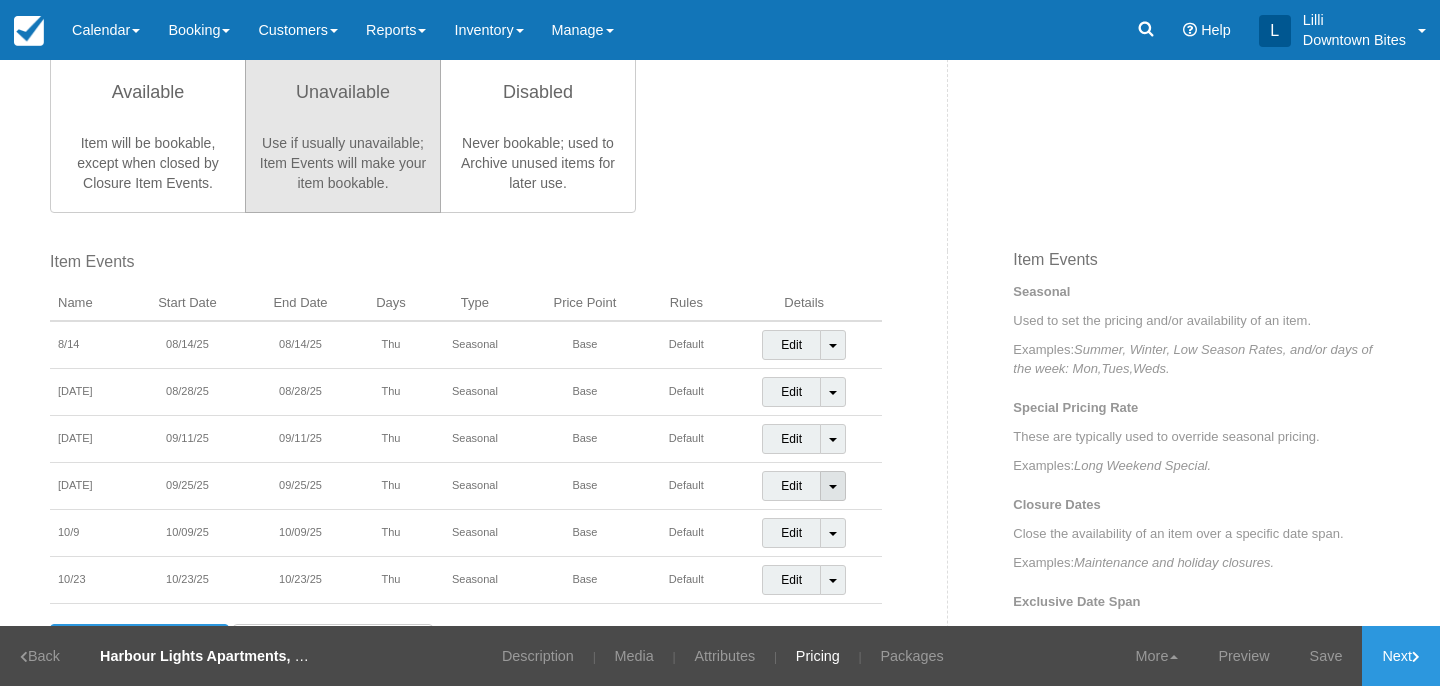 click on "Toggle Dropdown" at bounding box center (833, 486) 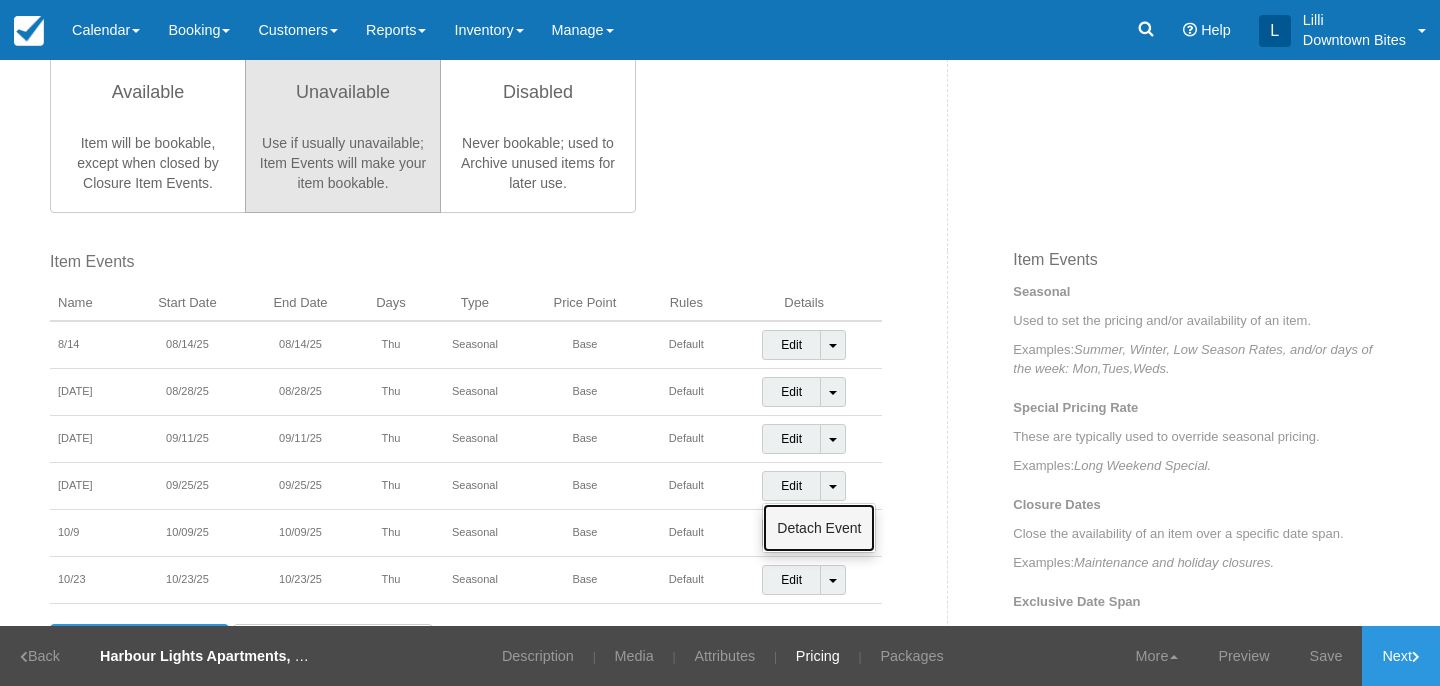 click on "Detach Event" at bounding box center [819, 528] 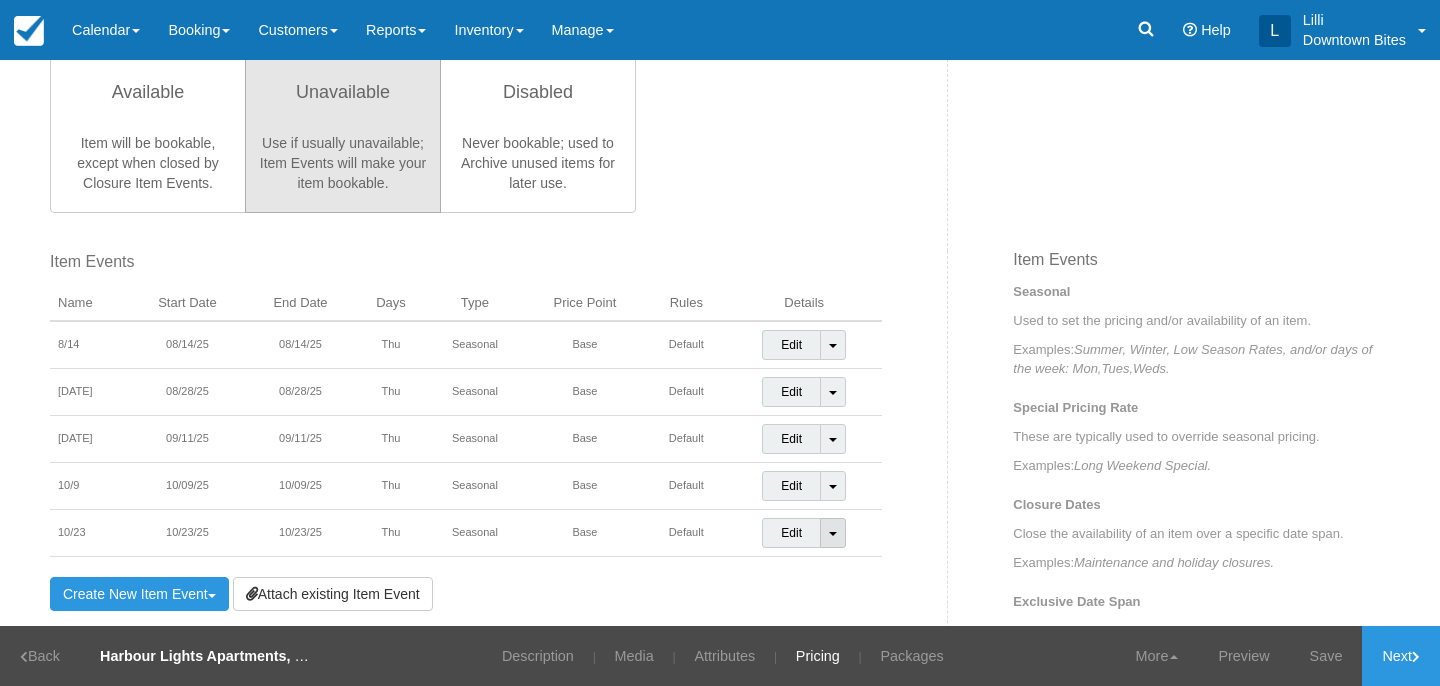 click on "Toggle Dropdown" at bounding box center [833, 533] 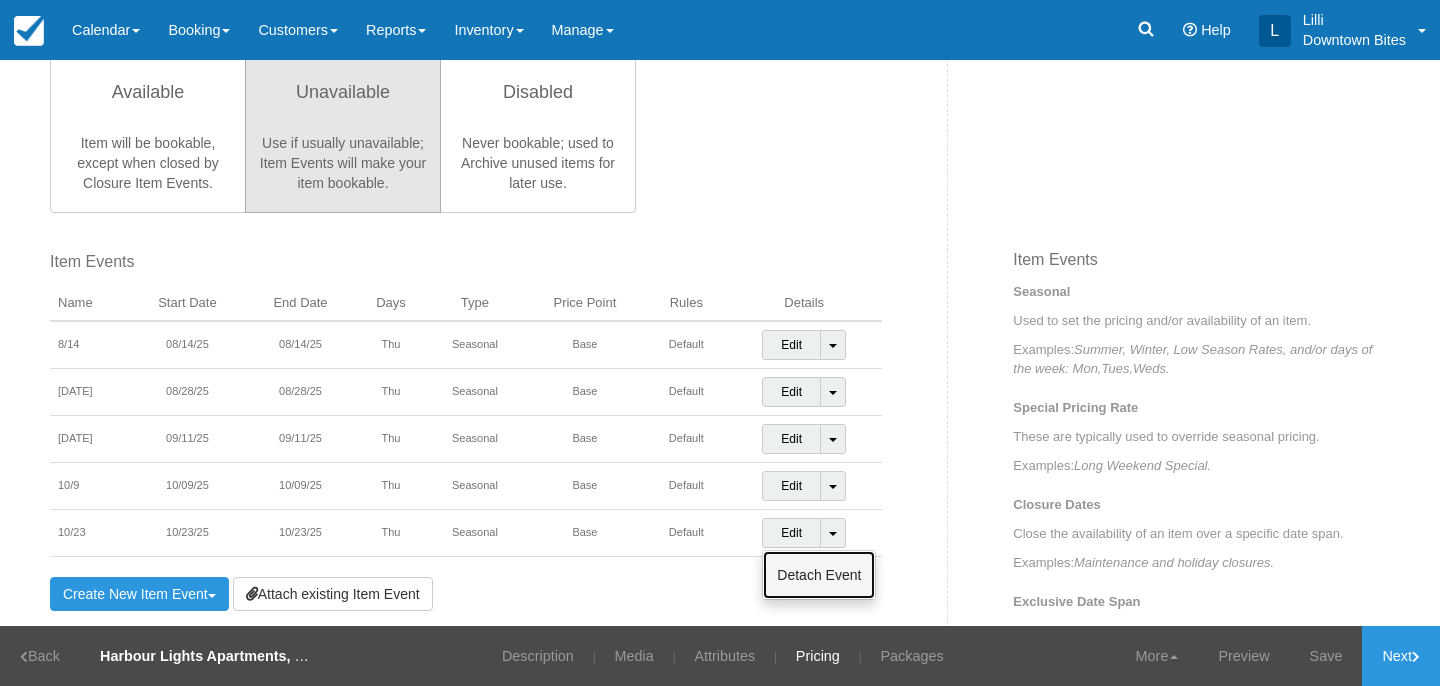 click on "Detach Event" at bounding box center (819, 575) 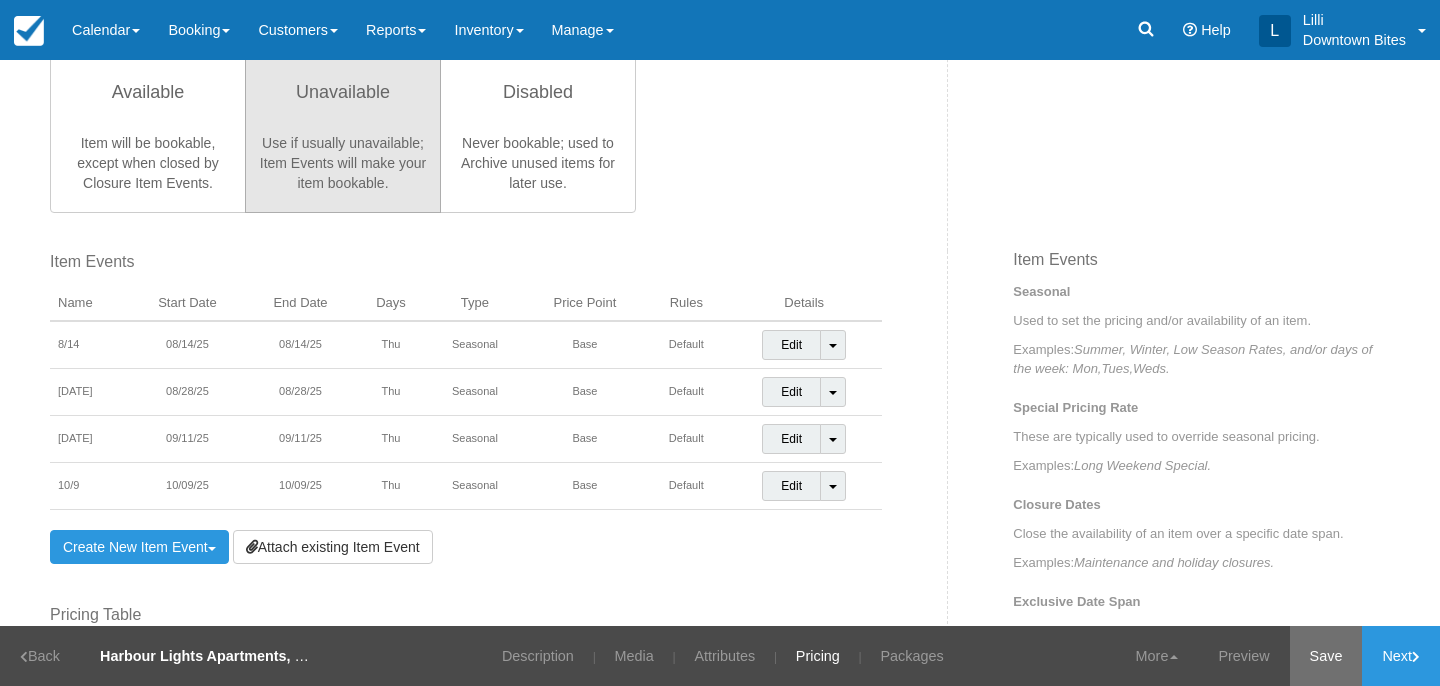 click on "Save" at bounding box center [1326, 656] 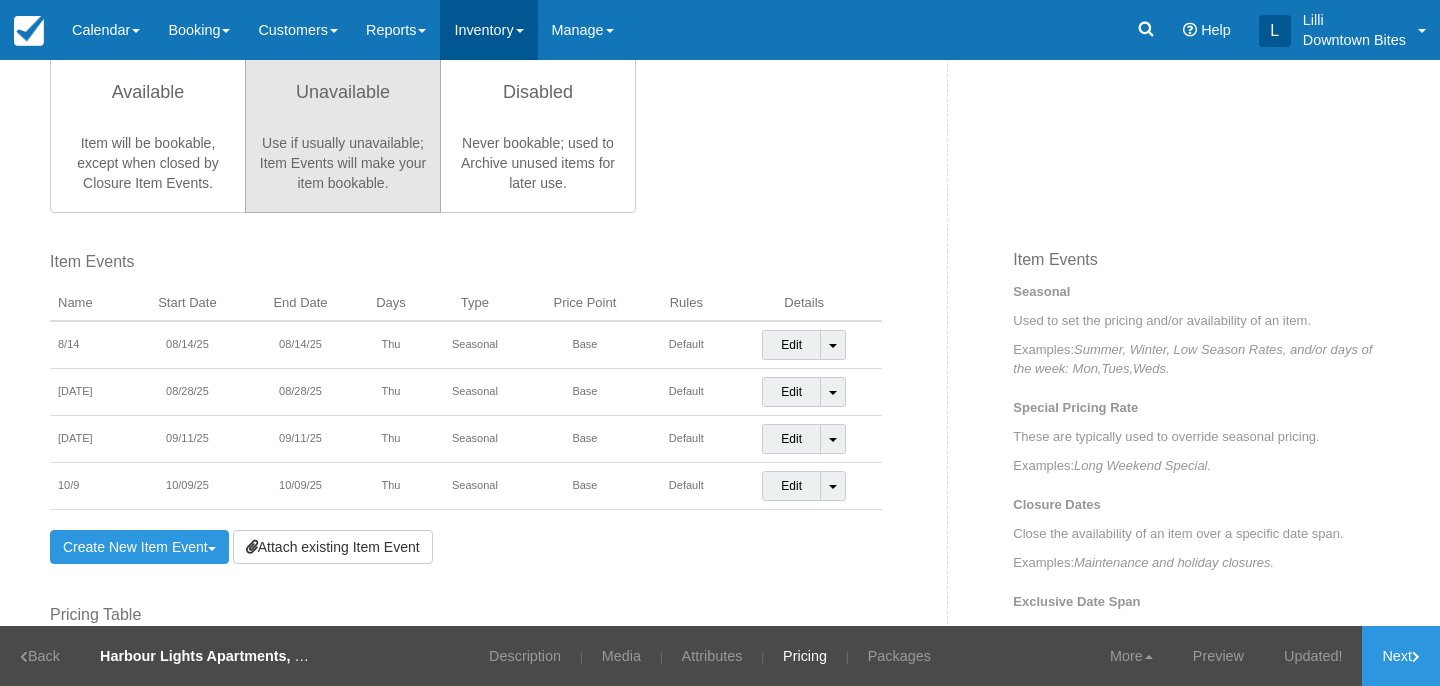 click on "Inventory" at bounding box center (488, 30) 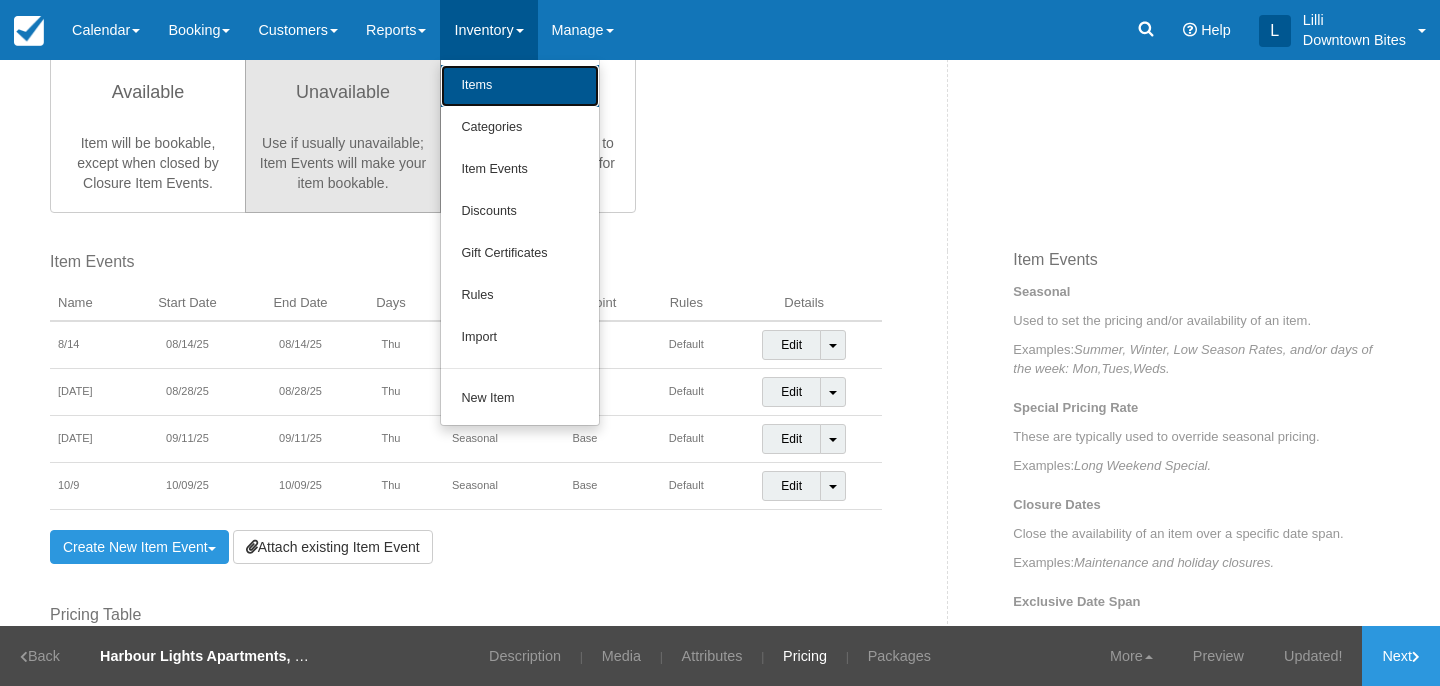 click on "Items" at bounding box center (520, 86) 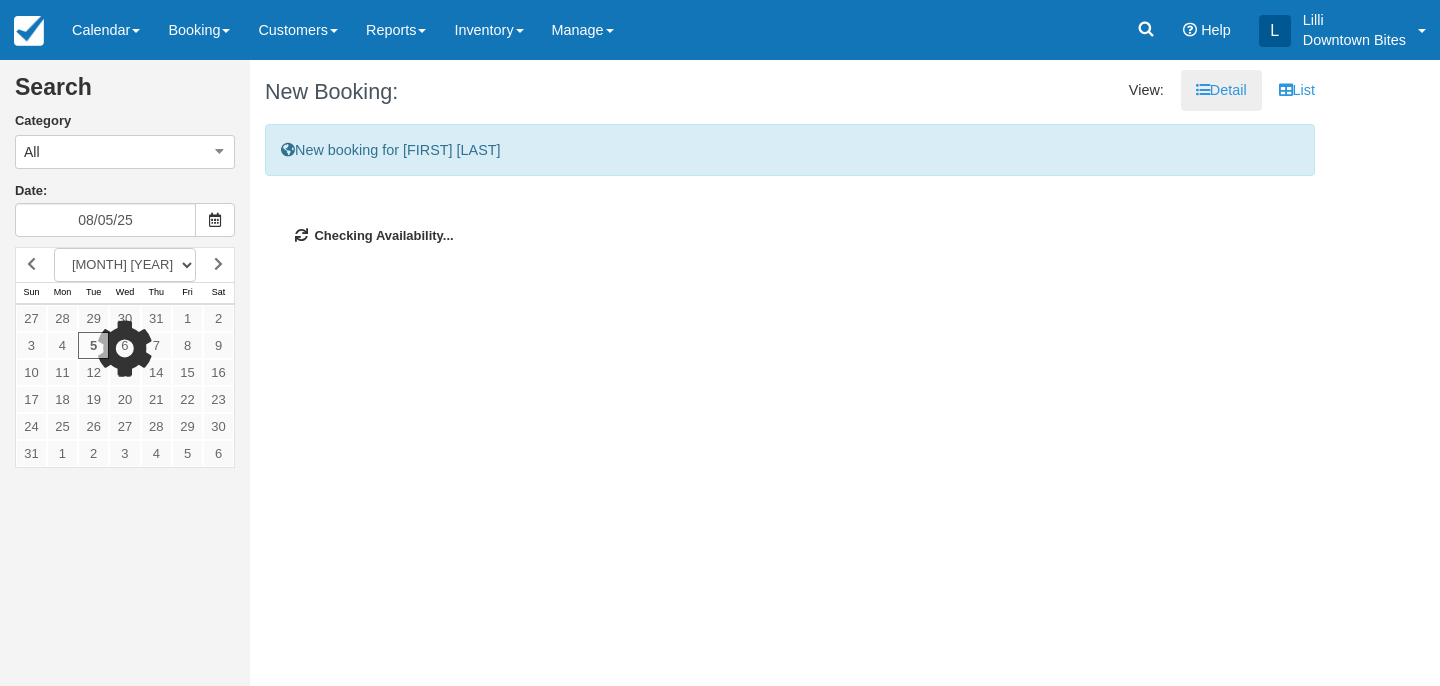 scroll, scrollTop: 0, scrollLeft: 0, axis: both 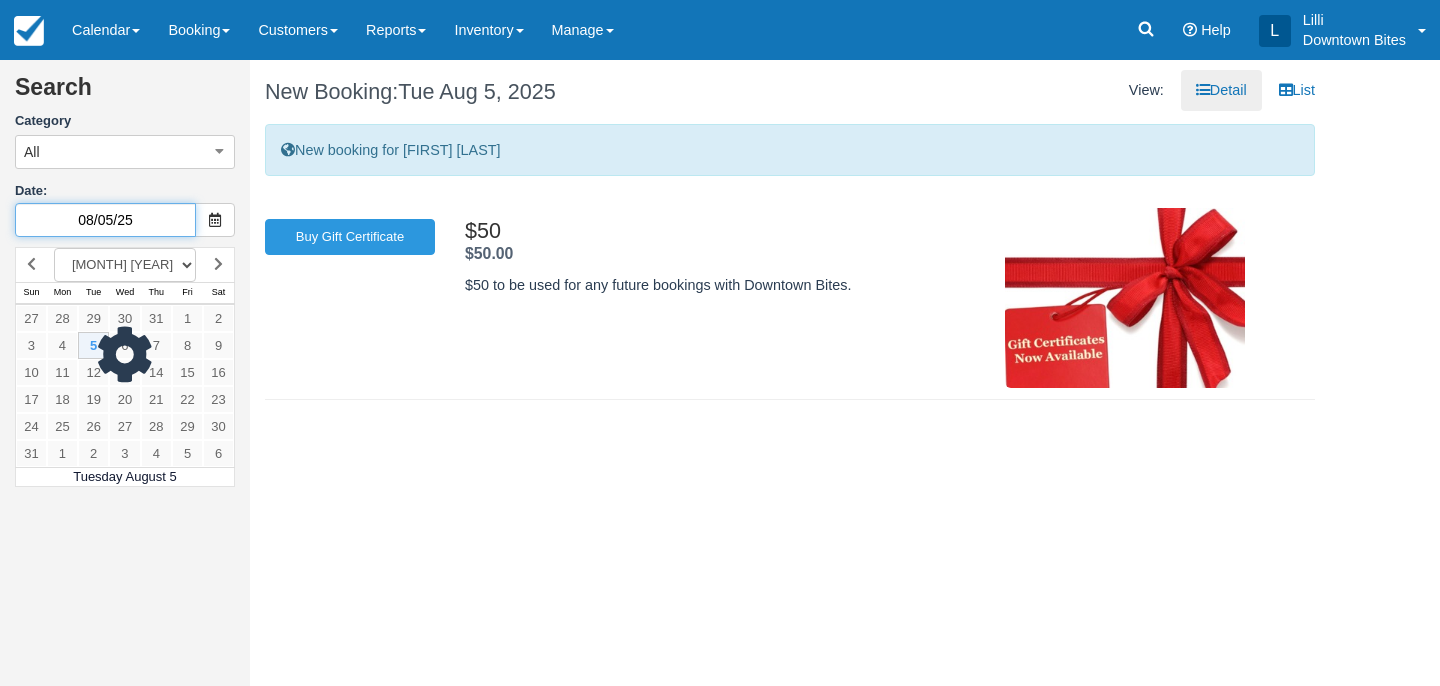 click on "08/05/25" at bounding box center (105, 220) 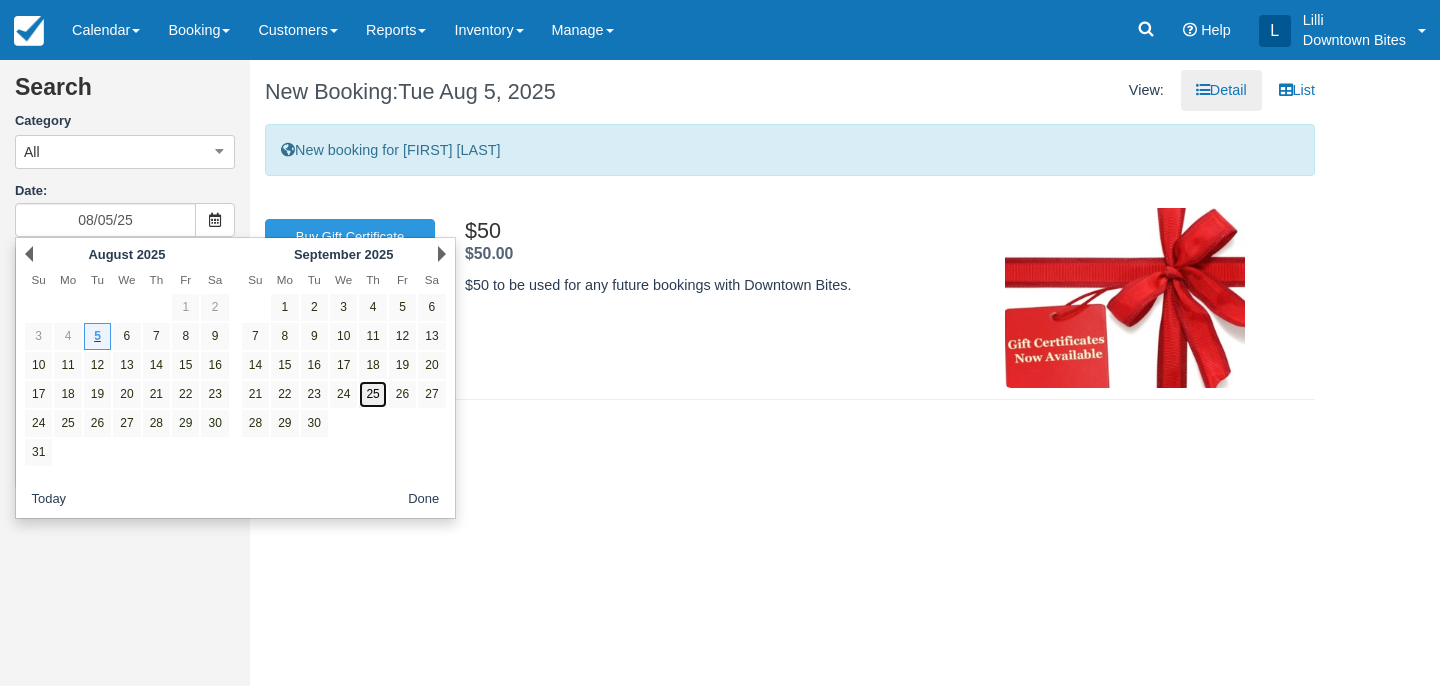 click on "25" at bounding box center (372, 394) 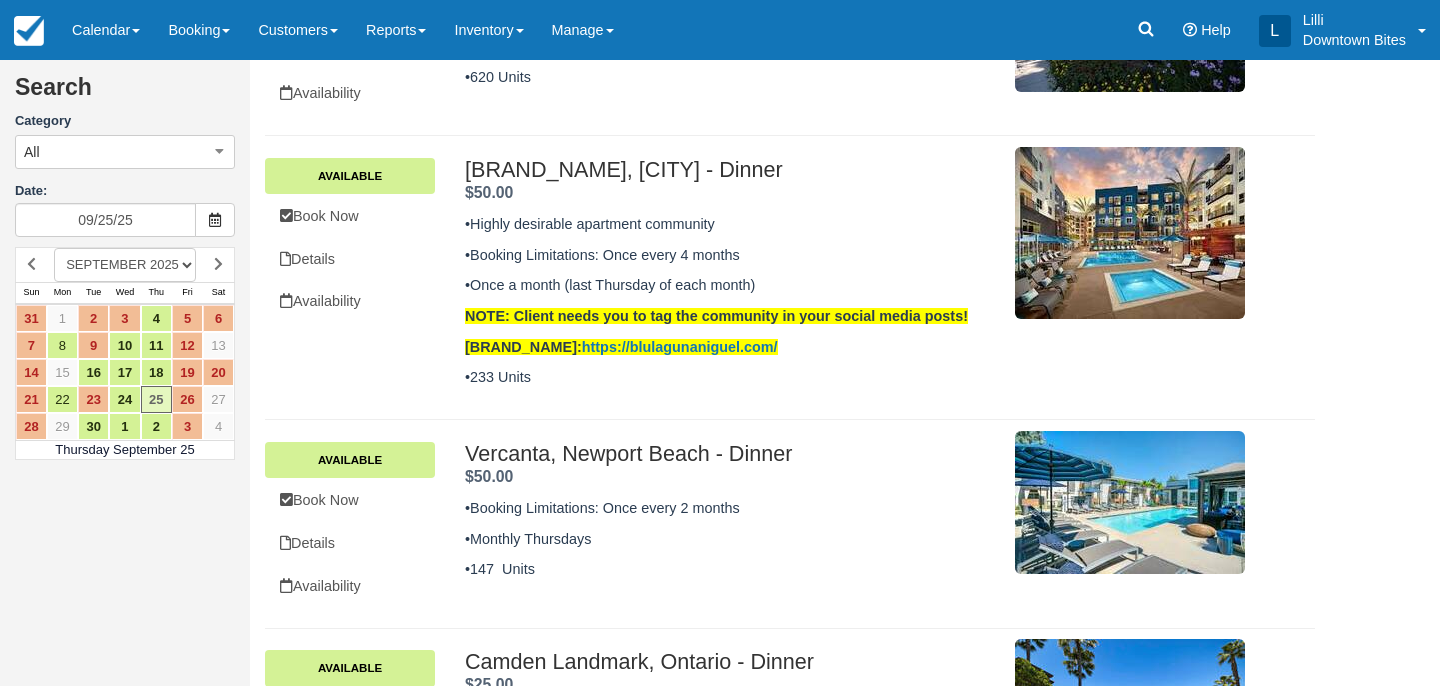 scroll, scrollTop: 623, scrollLeft: 0, axis: vertical 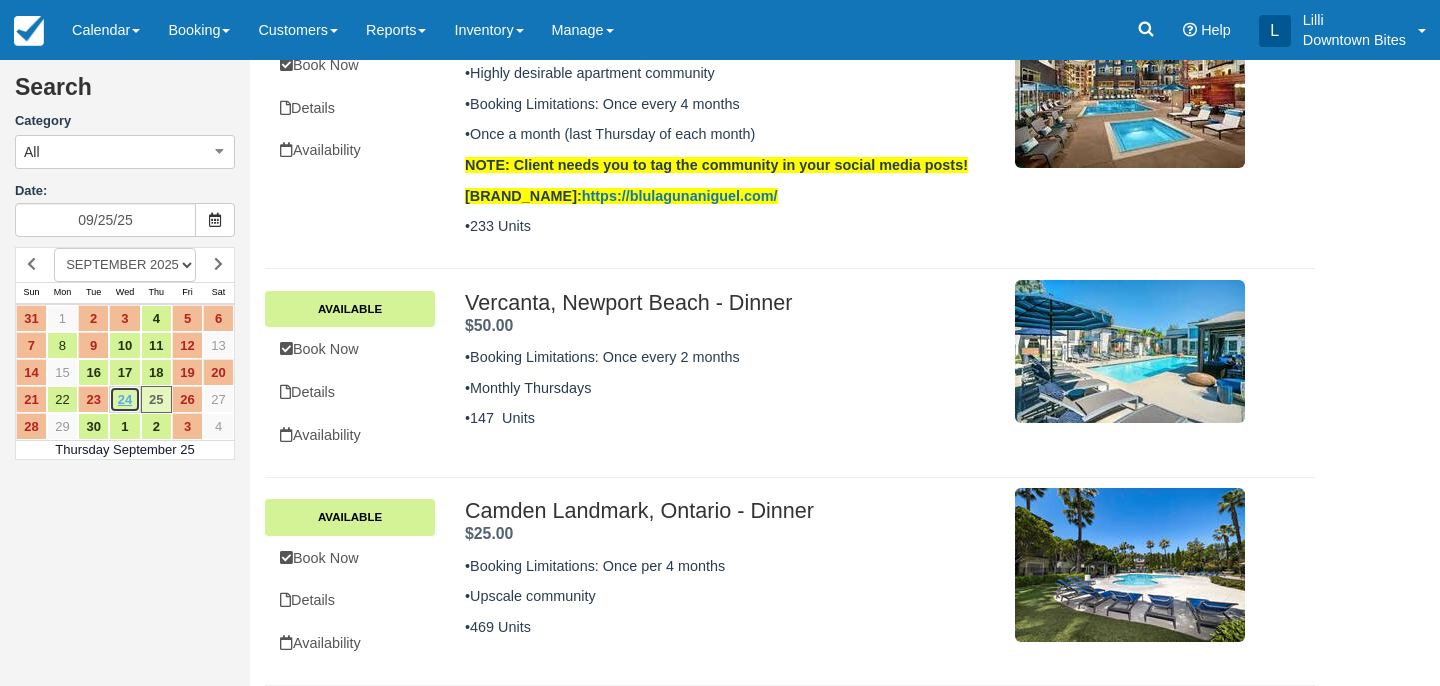 click on "24" at bounding box center (124, 399) 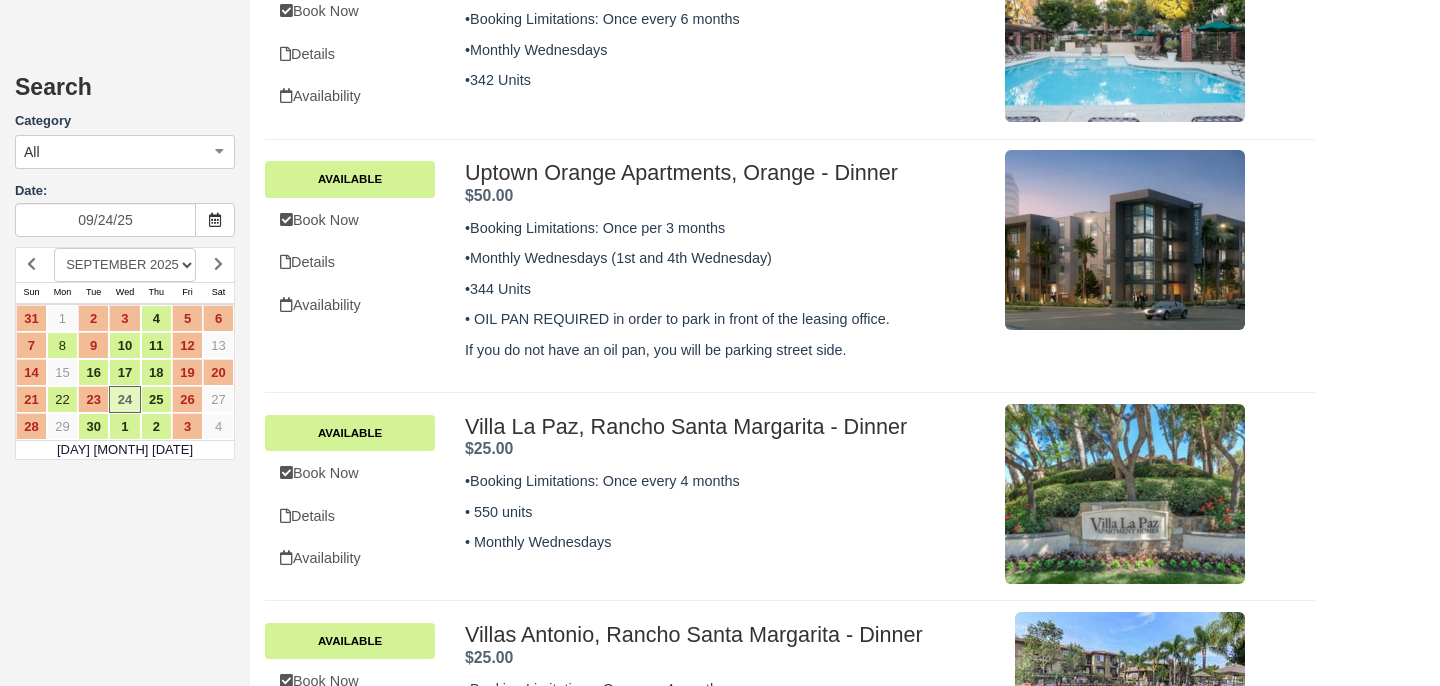 scroll, scrollTop: 1275, scrollLeft: 0, axis: vertical 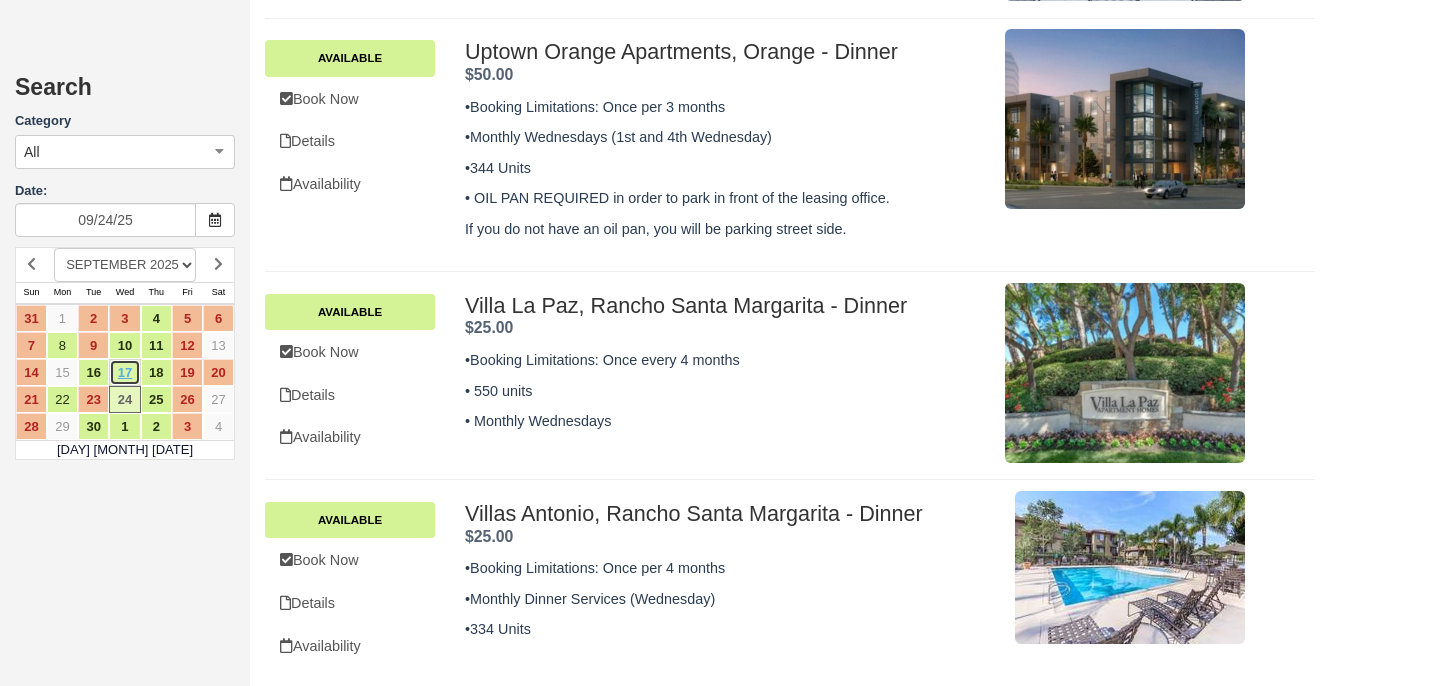 click on "17" at bounding box center (124, 372) 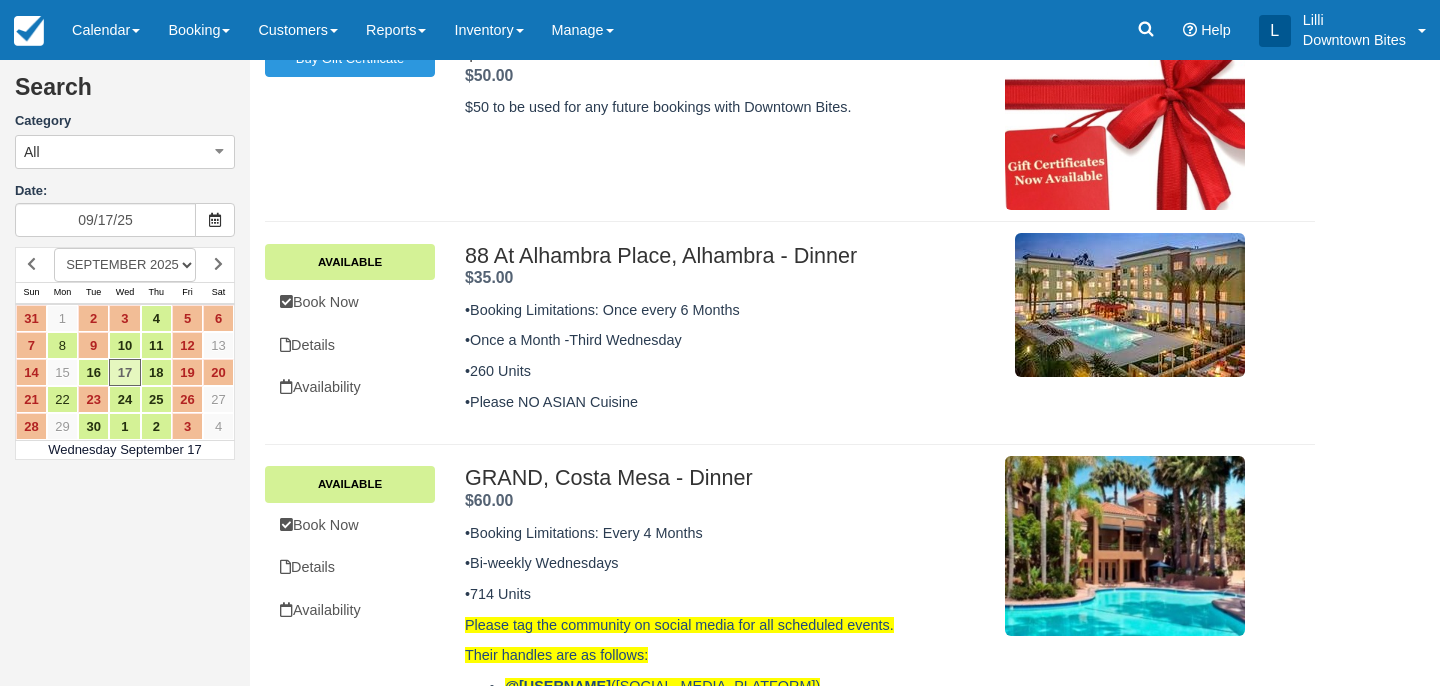 scroll, scrollTop: 455, scrollLeft: 0, axis: vertical 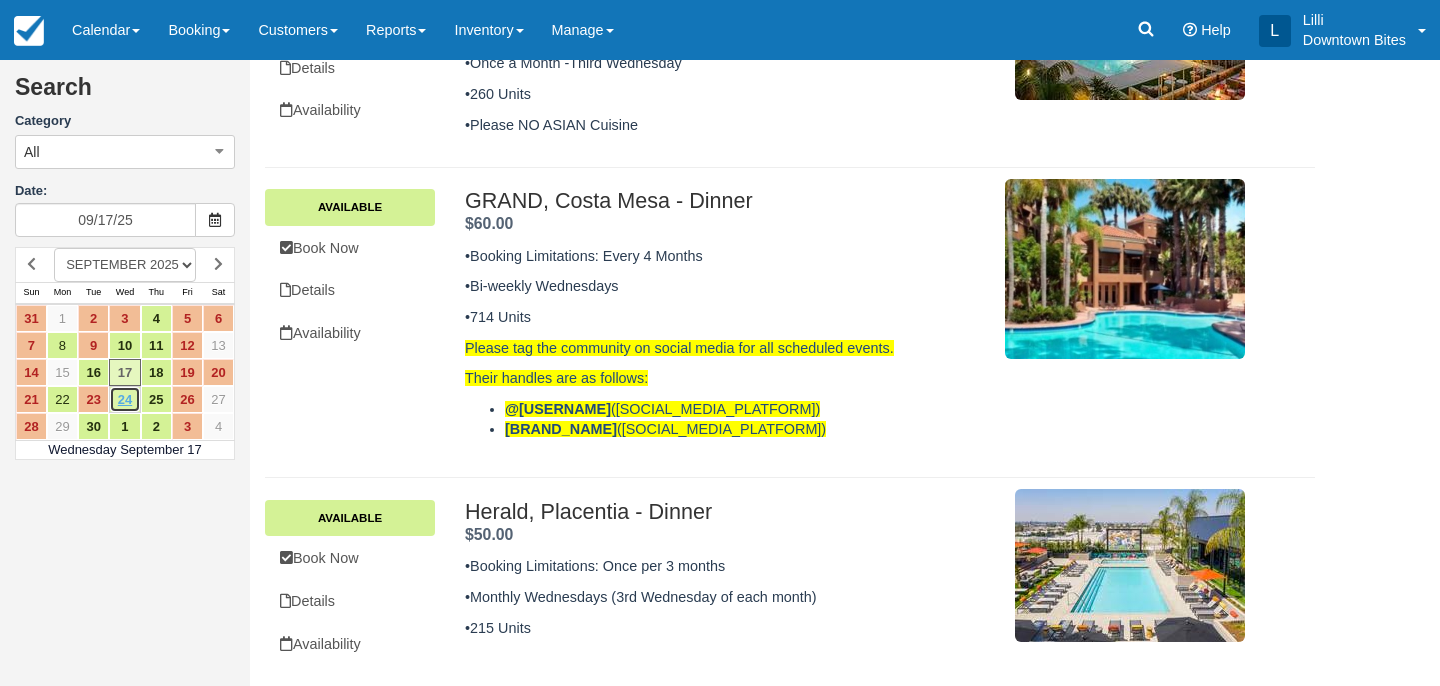 click on "24" at bounding box center (124, 399) 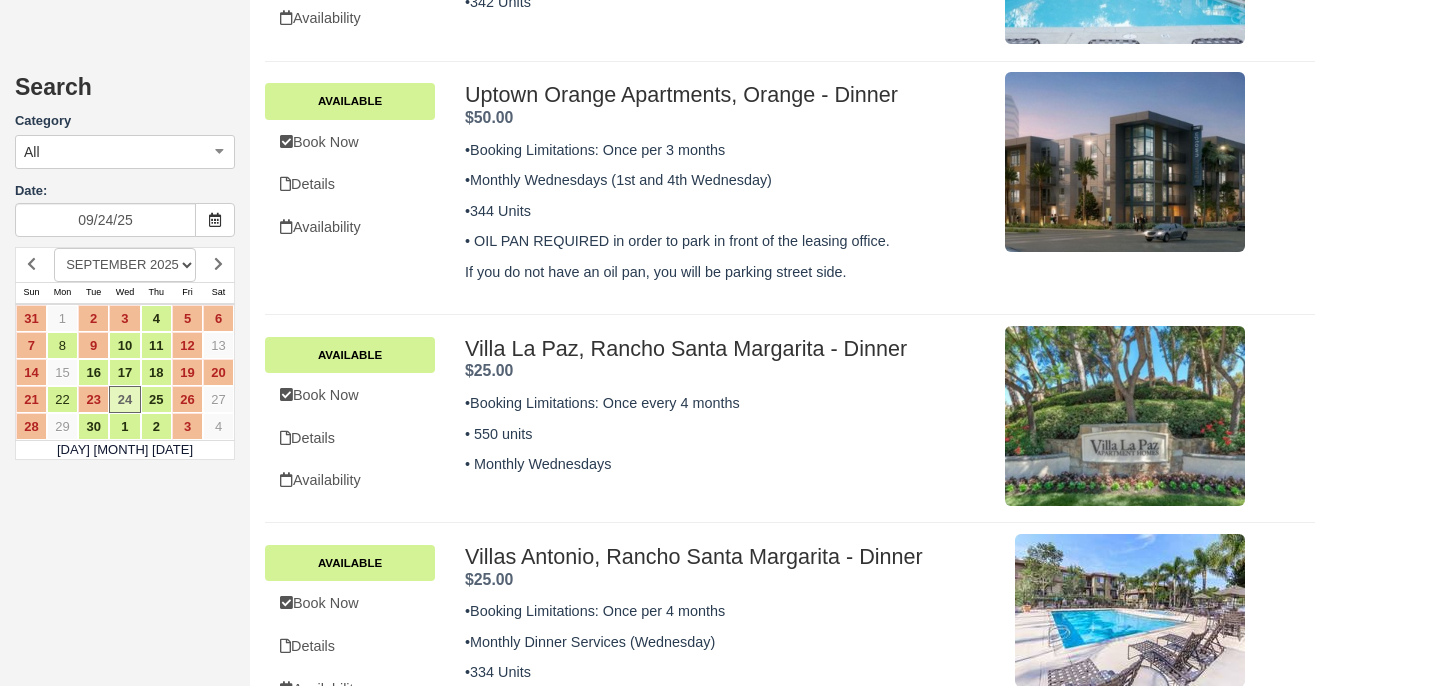 scroll, scrollTop: 1277, scrollLeft: 0, axis: vertical 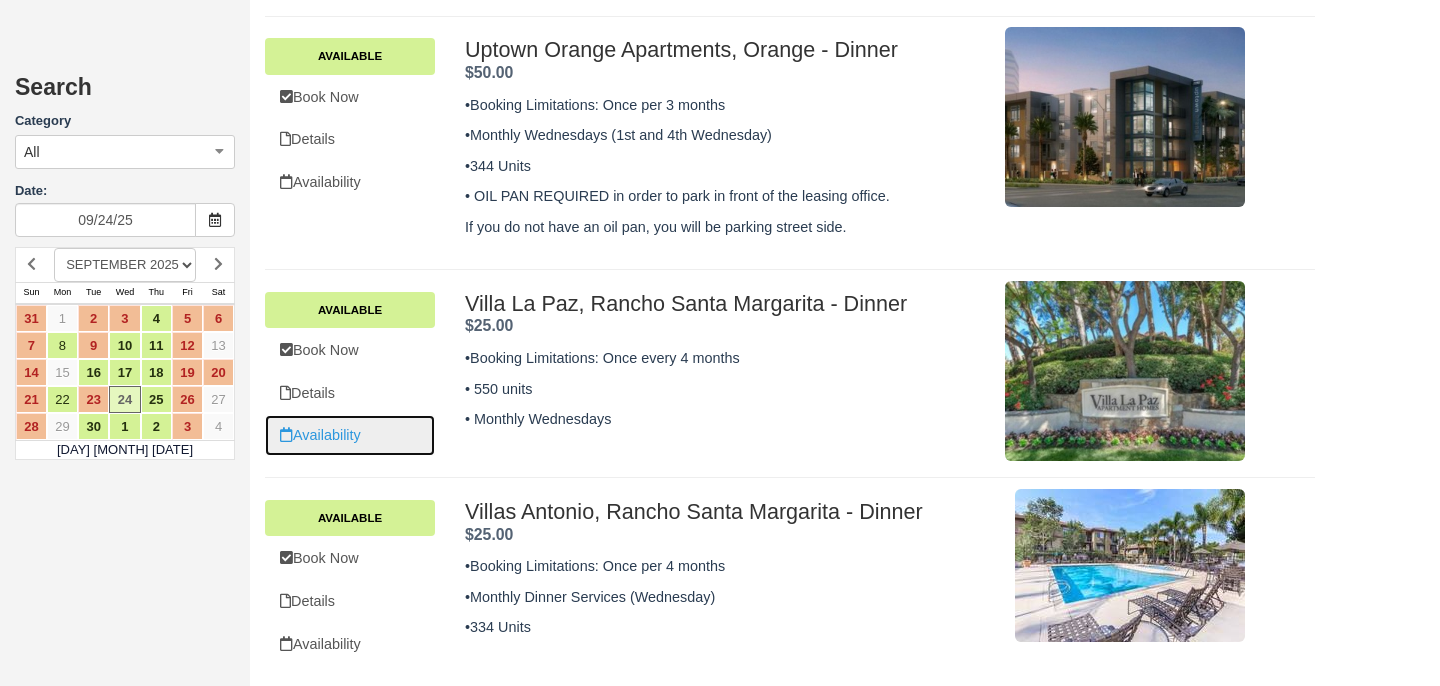 click on "Availability" at bounding box center [350, 435] 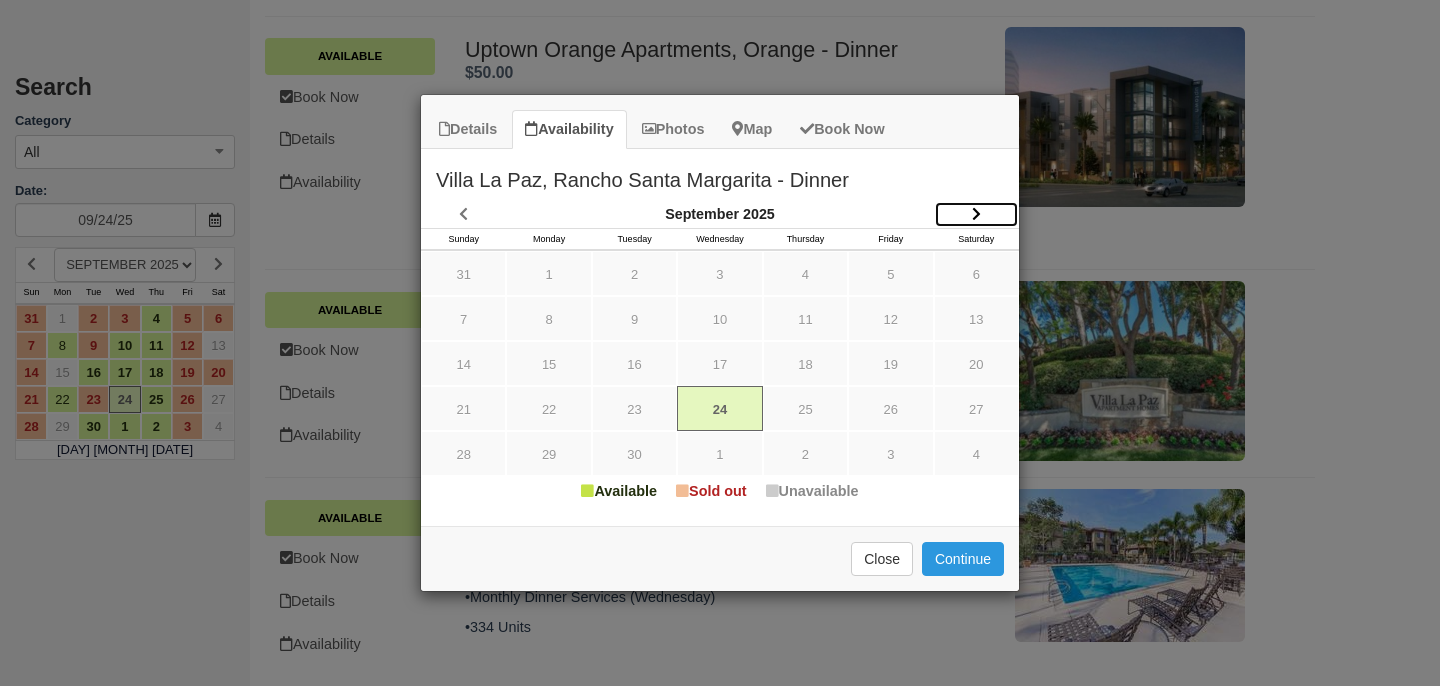 click at bounding box center [976, 214] 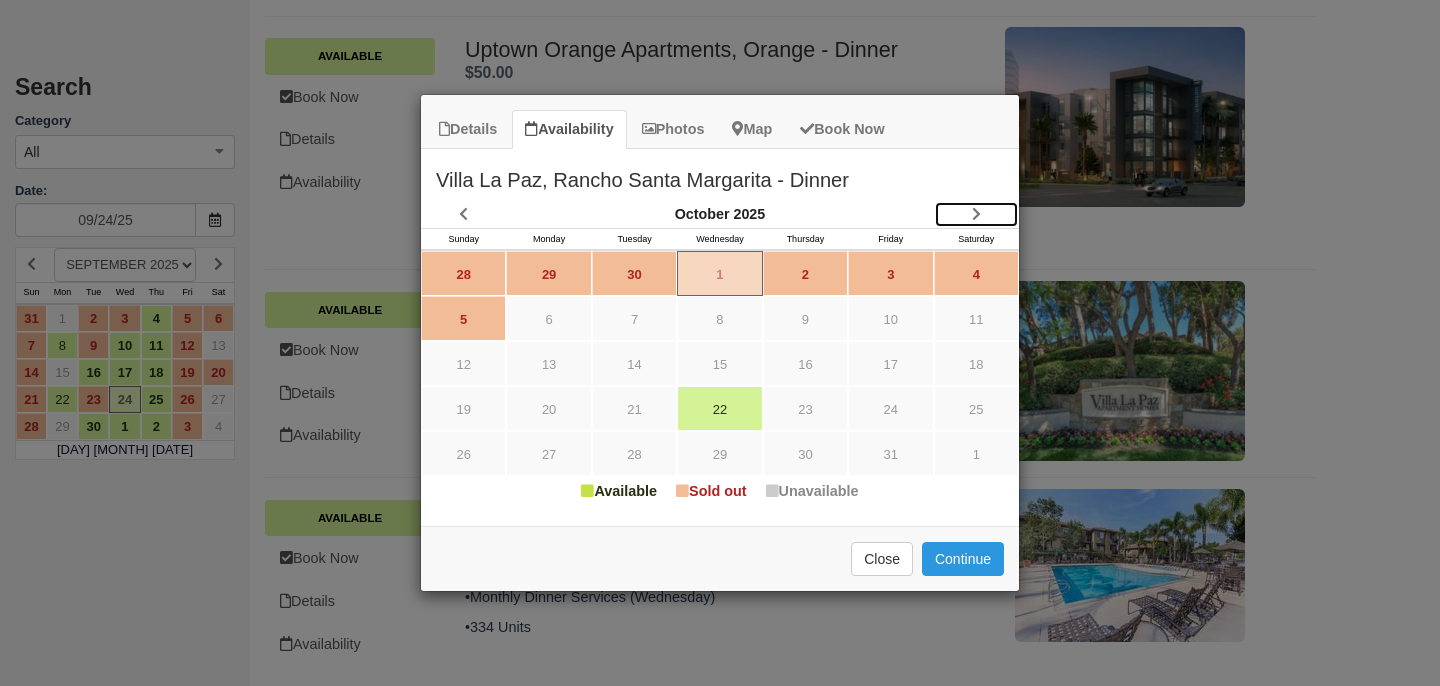 click at bounding box center [976, 214] 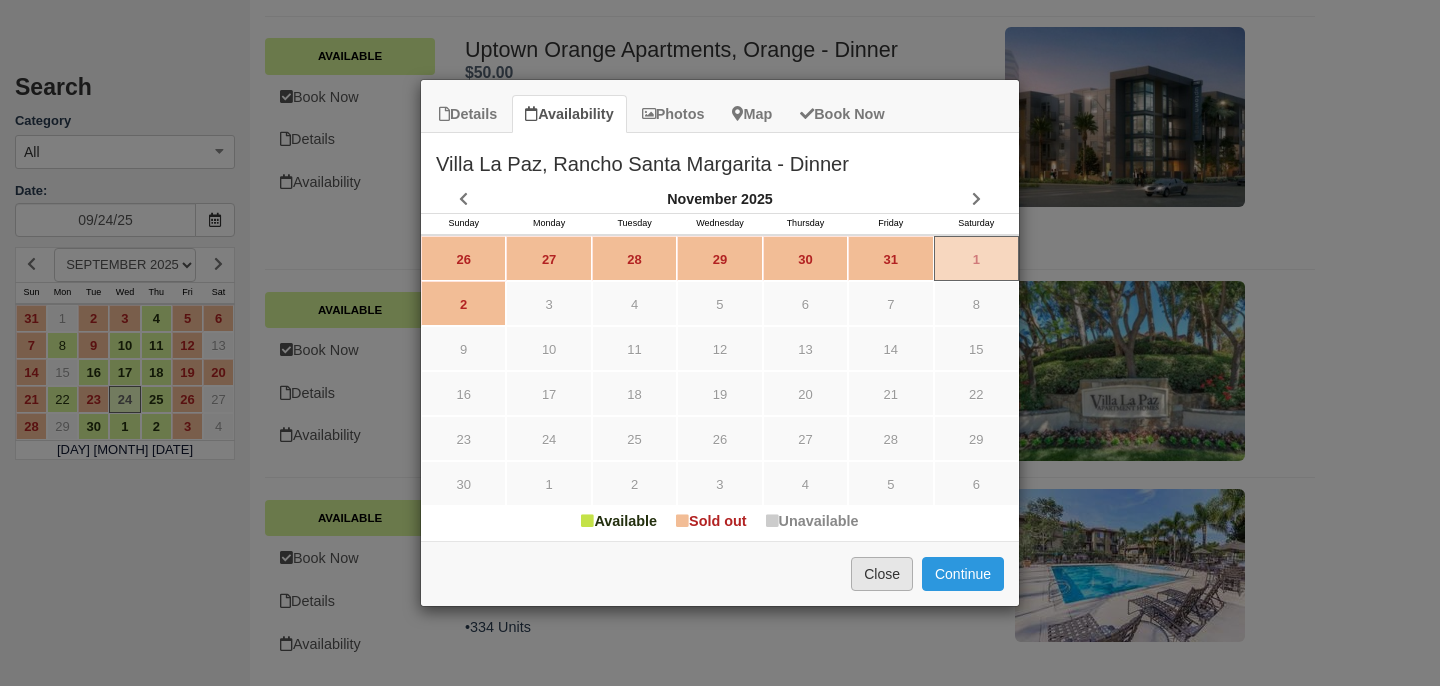 click on "Close" at bounding box center (882, 574) 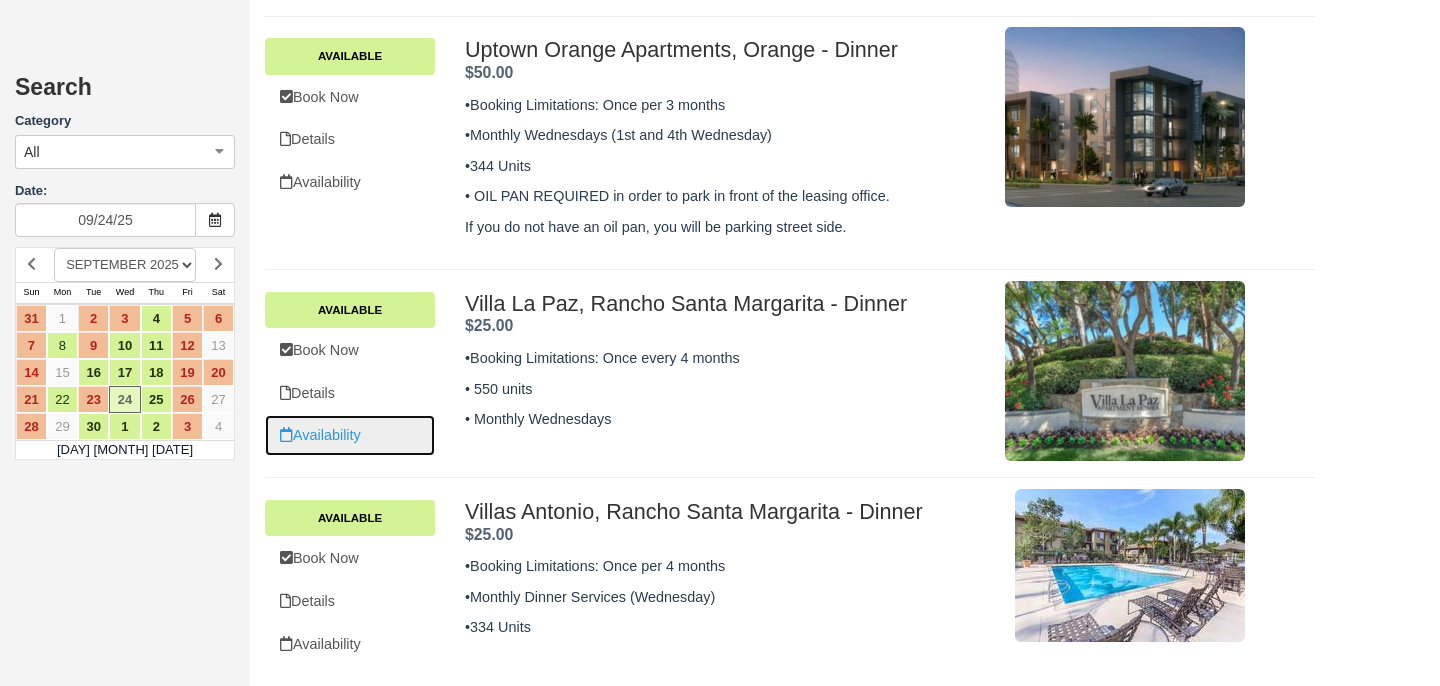 click on "Availability" at bounding box center (350, 435) 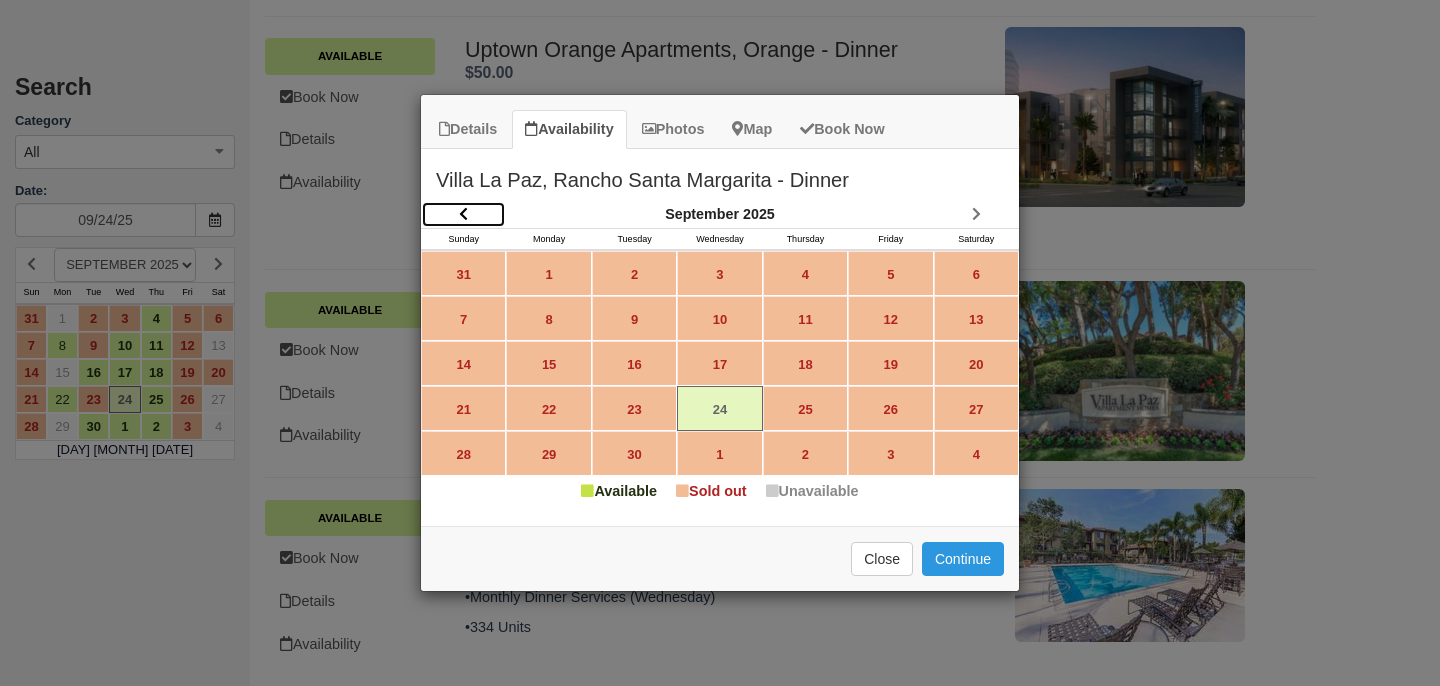click at bounding box center [463, 214] 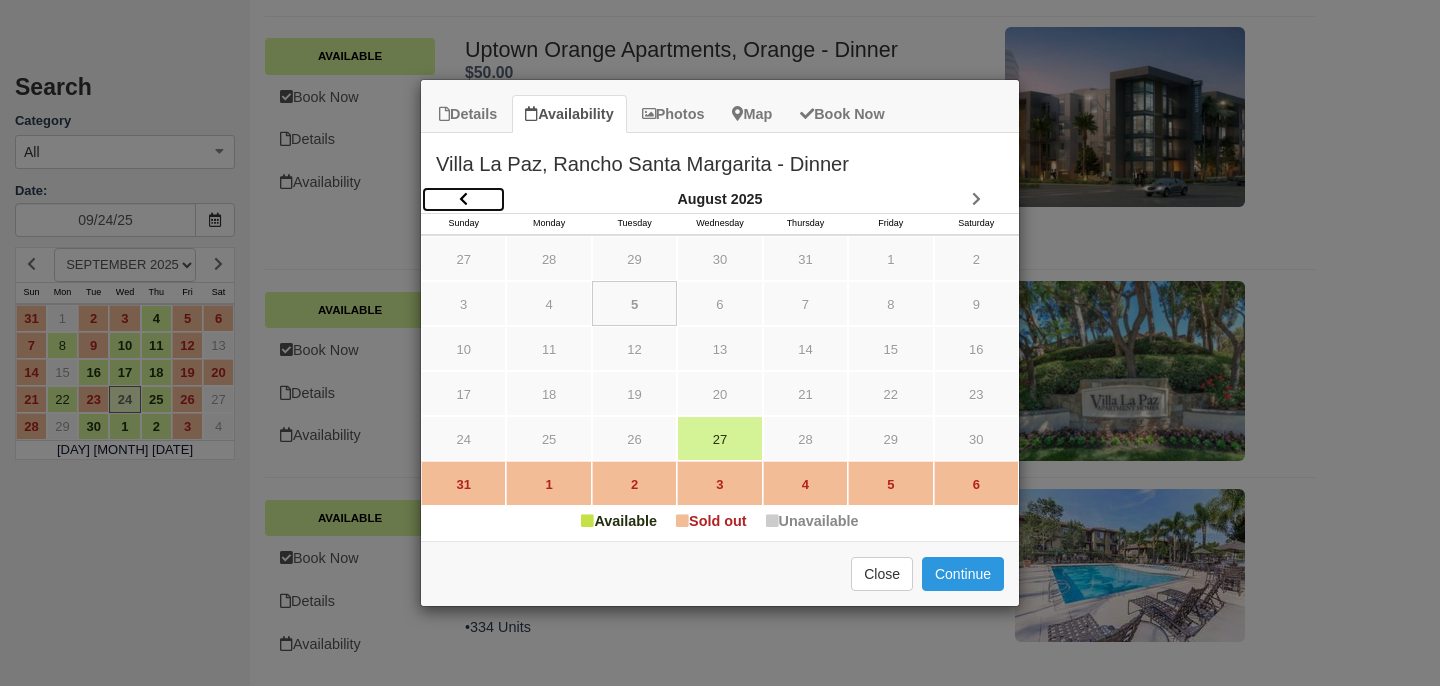 click at bounding box center [463, 199] 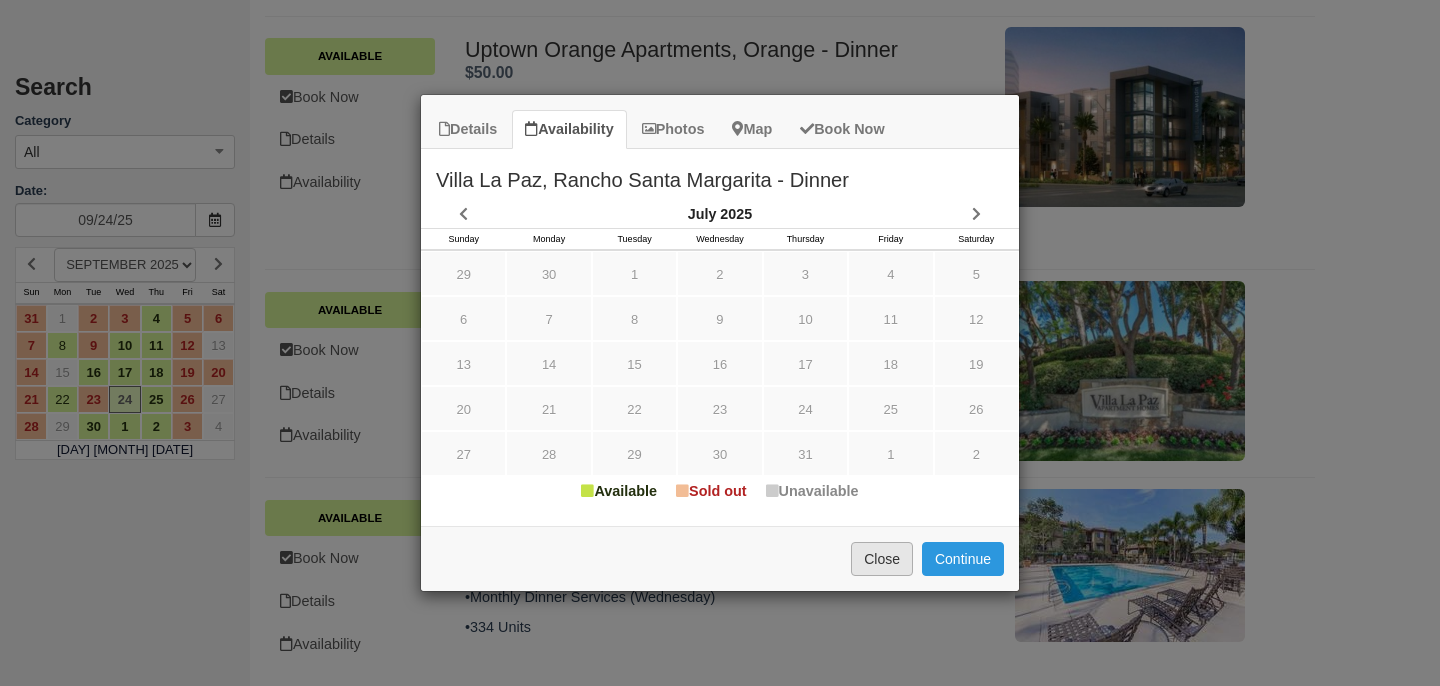 click on "Close" at bounding box center (882, 559) 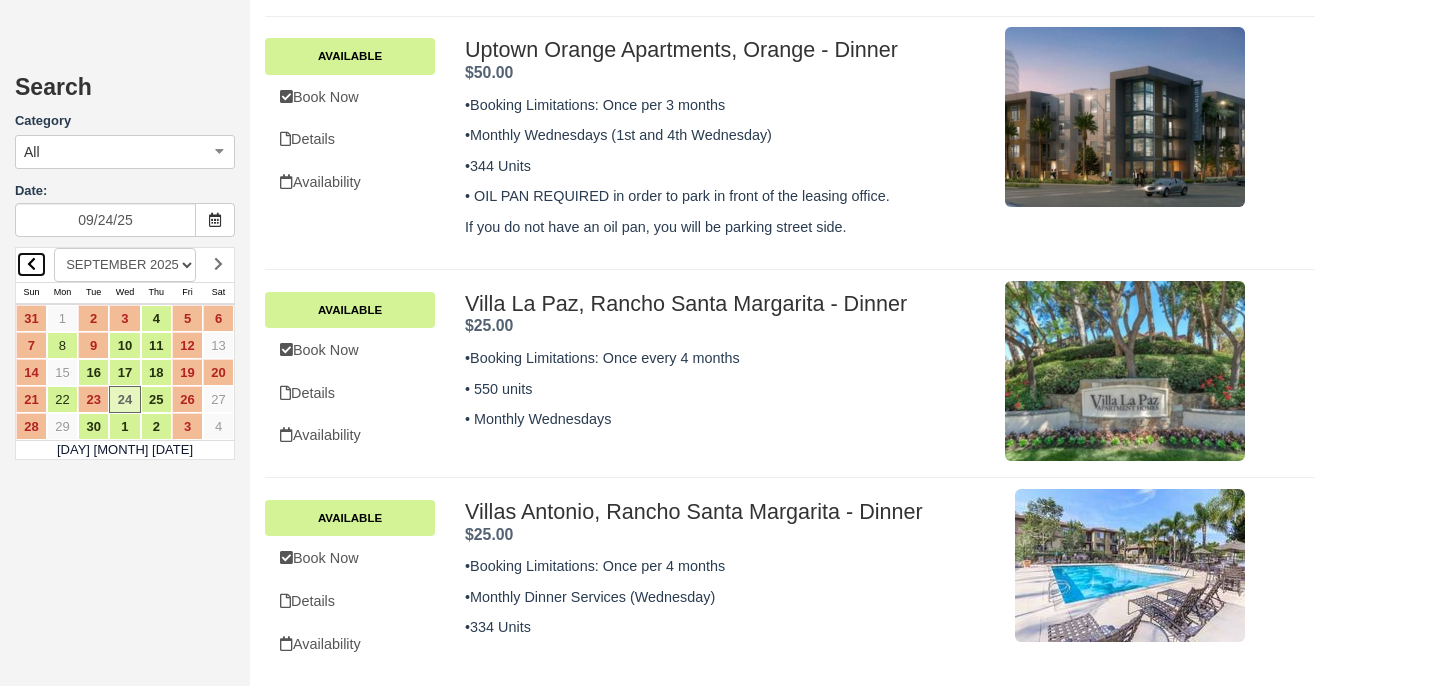 click at bounding box center (31, 264) 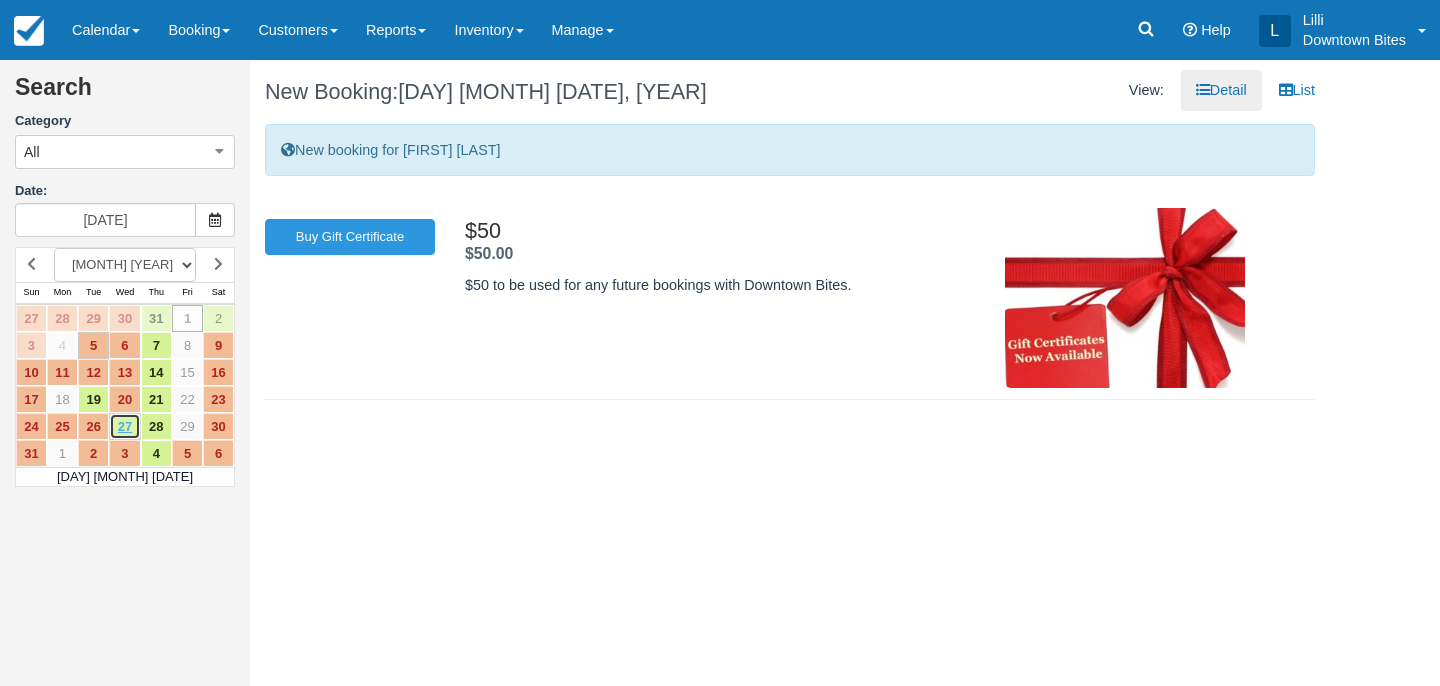 click on "27" at bounding box center (124, 426) 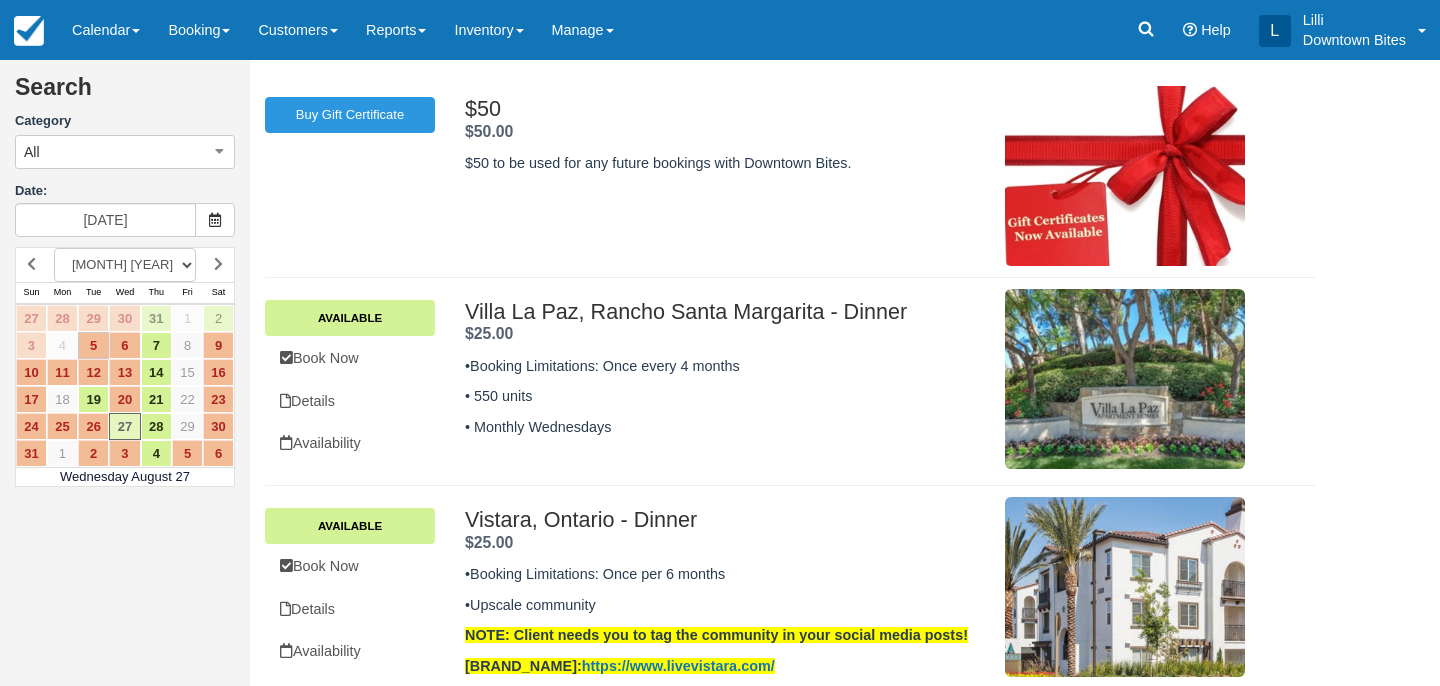 scroll, scrollTop: 0, scrollLeft: 0, axis: both 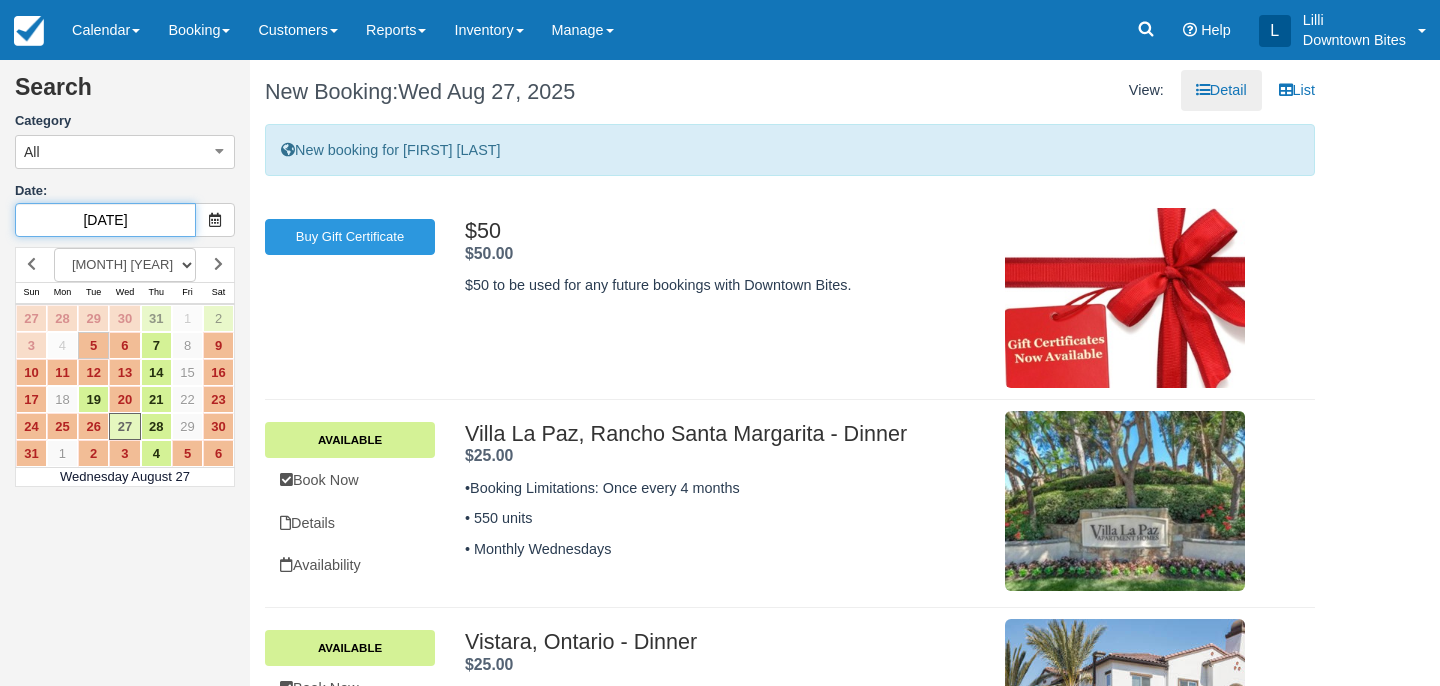 click on "08/27/25" at bounding box center (105, 220) 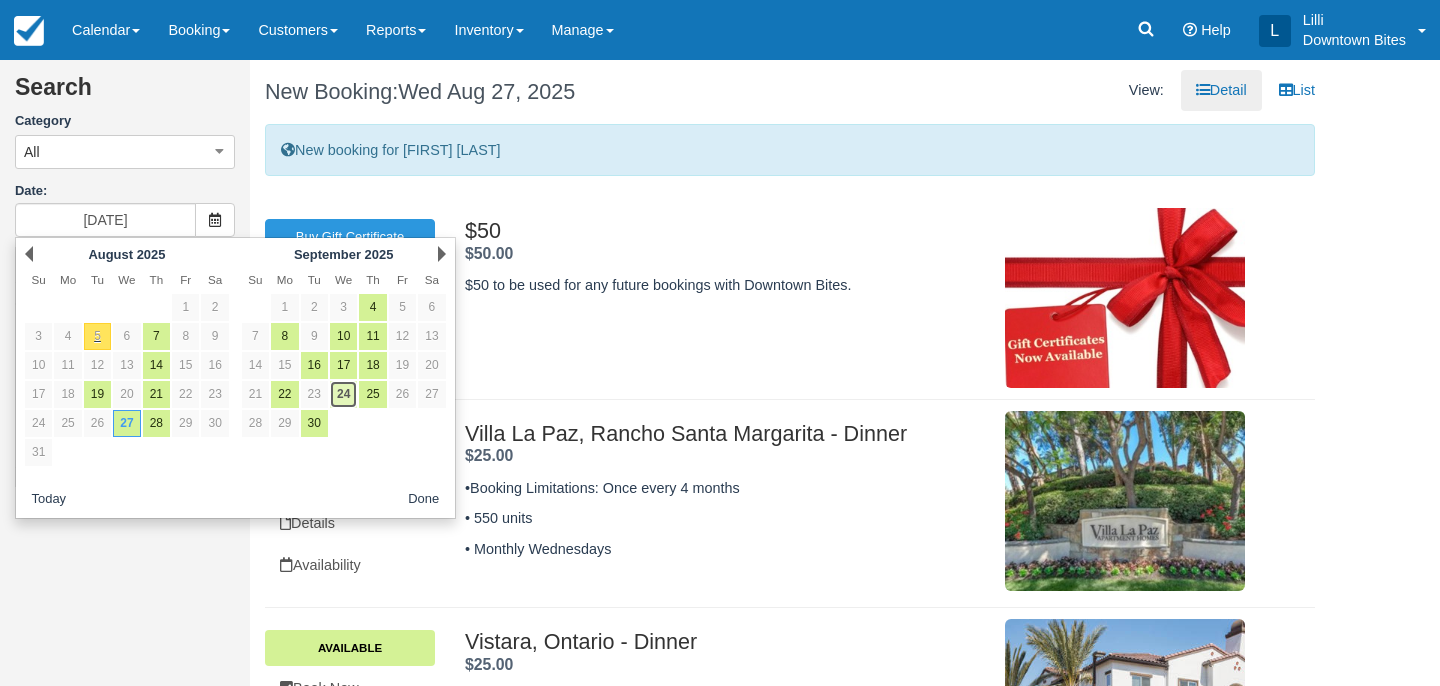 click on "24" at bounding box center [343, 394] 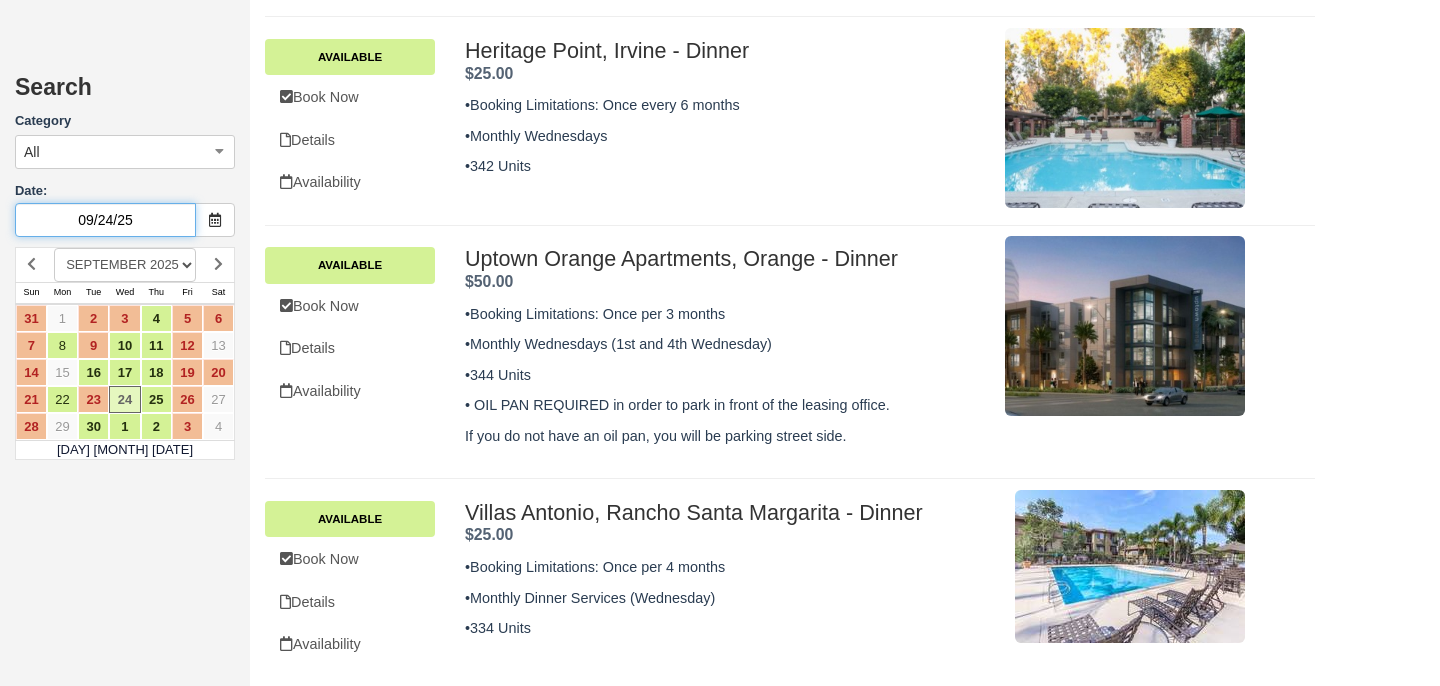scroll, scrollTop: 1069, scrollLeft: 0, axis: vertical 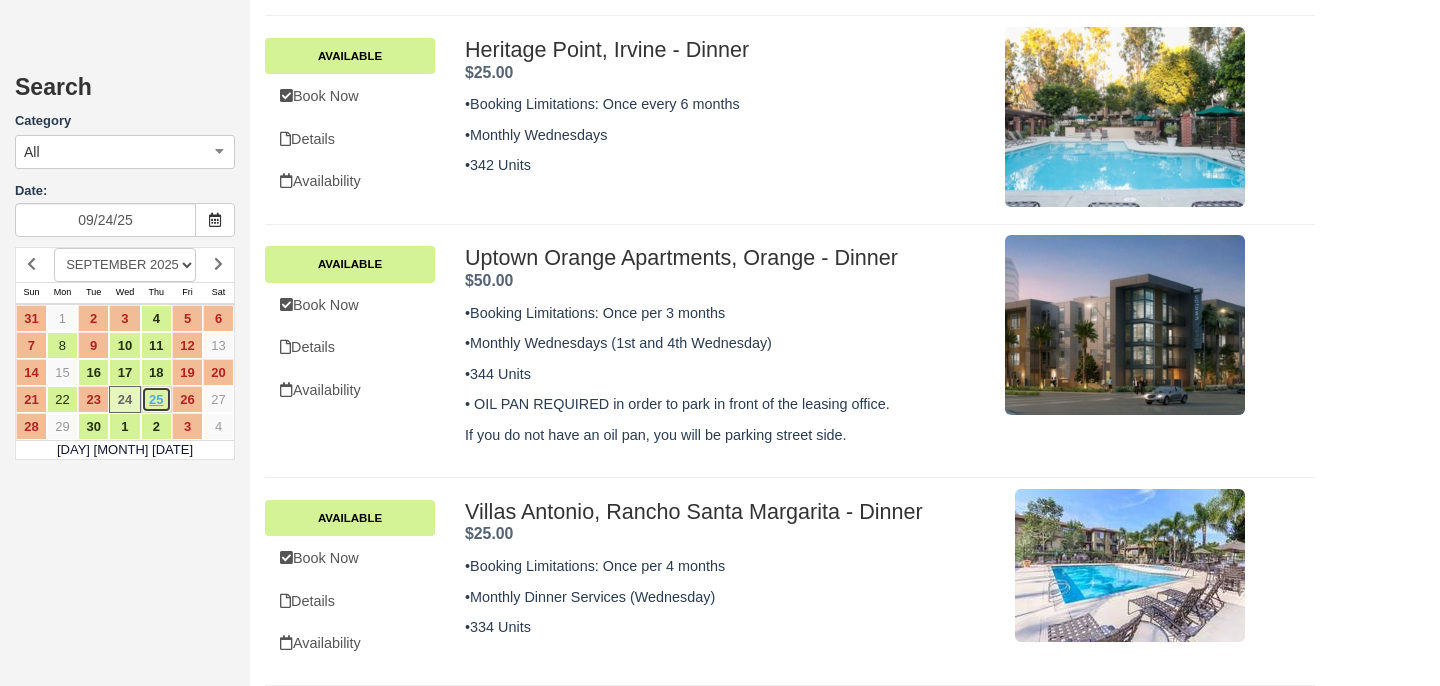 click on "25" at bounding box center (156, 399) 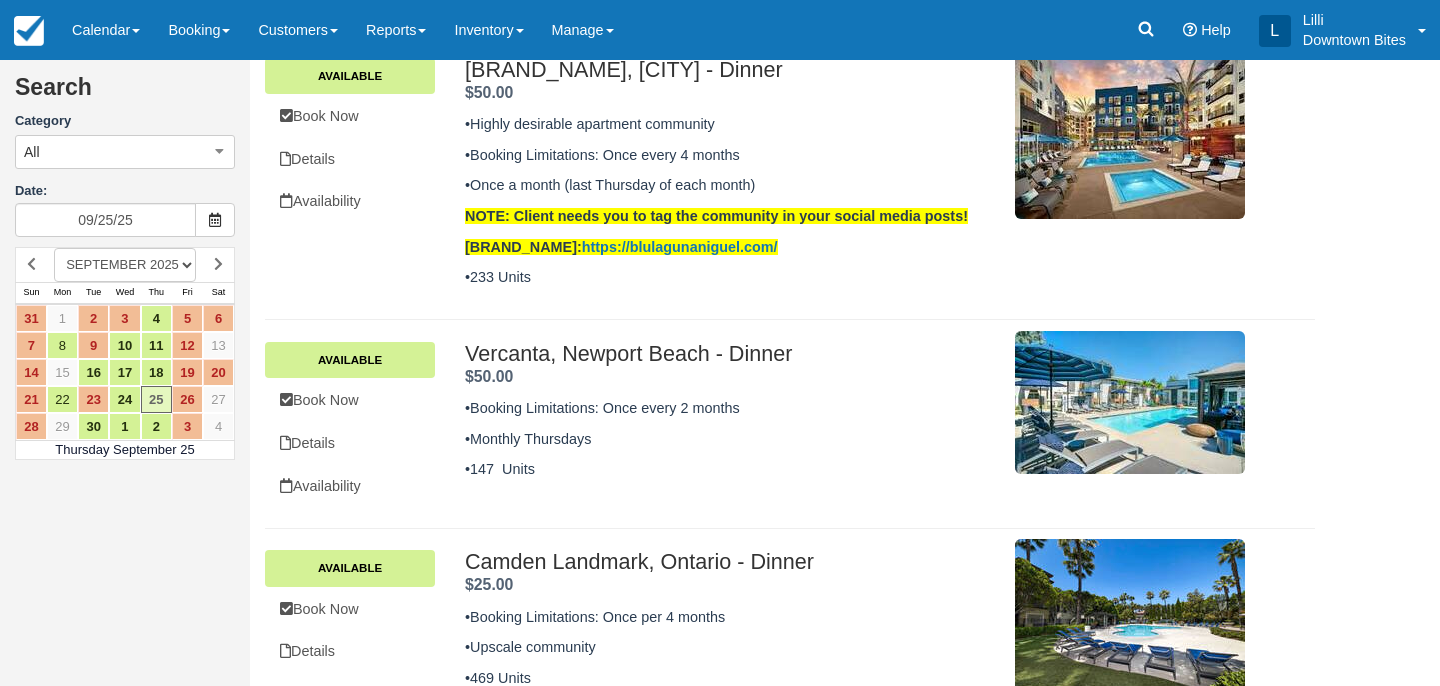 scroll, scrollTop: 623, scrollLeft: 0, axis: vertical 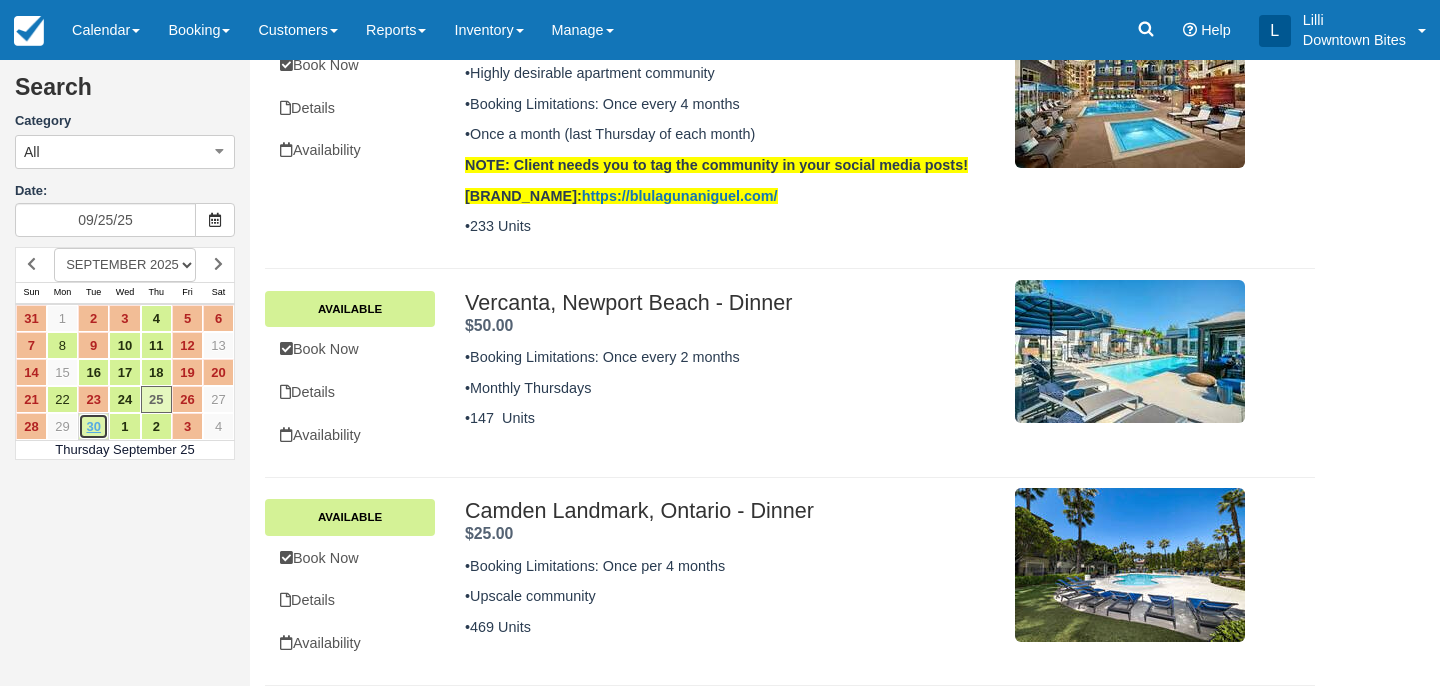 click on "30" at bounding box center (93, 426) 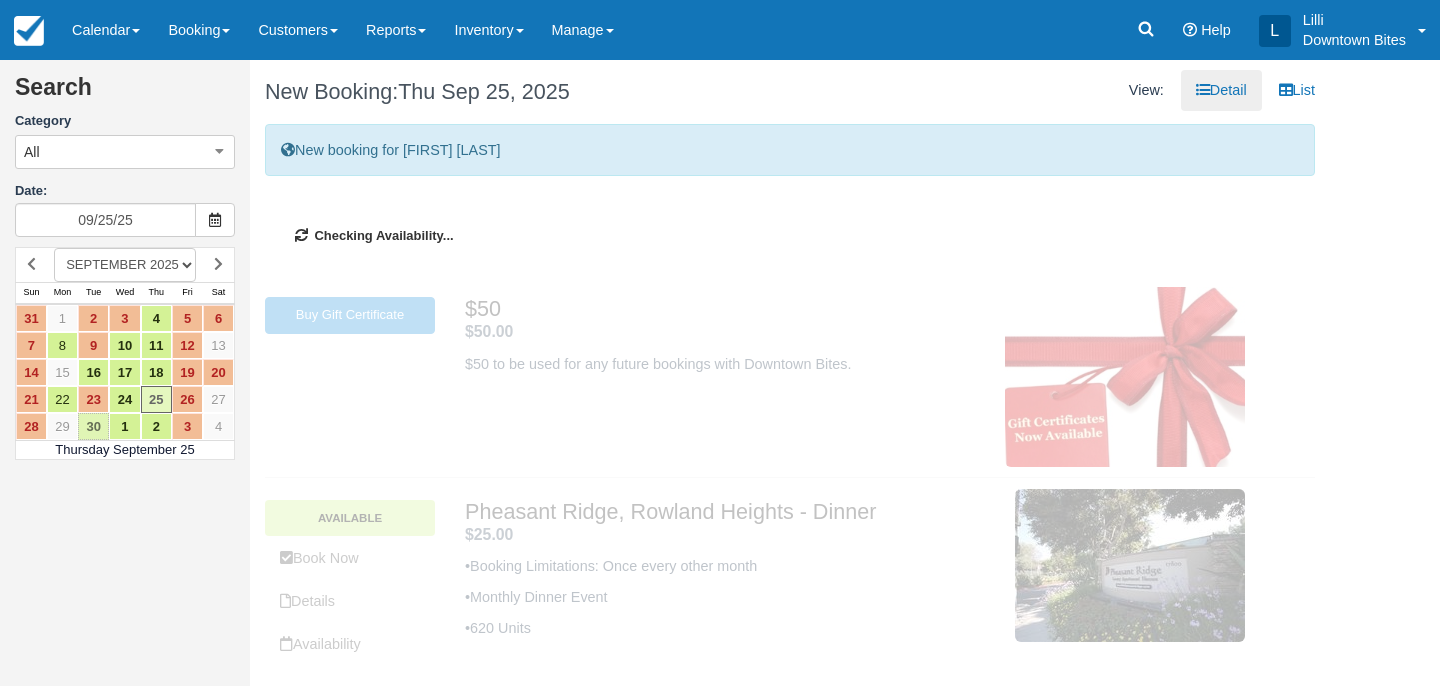 type on "09/30/25" 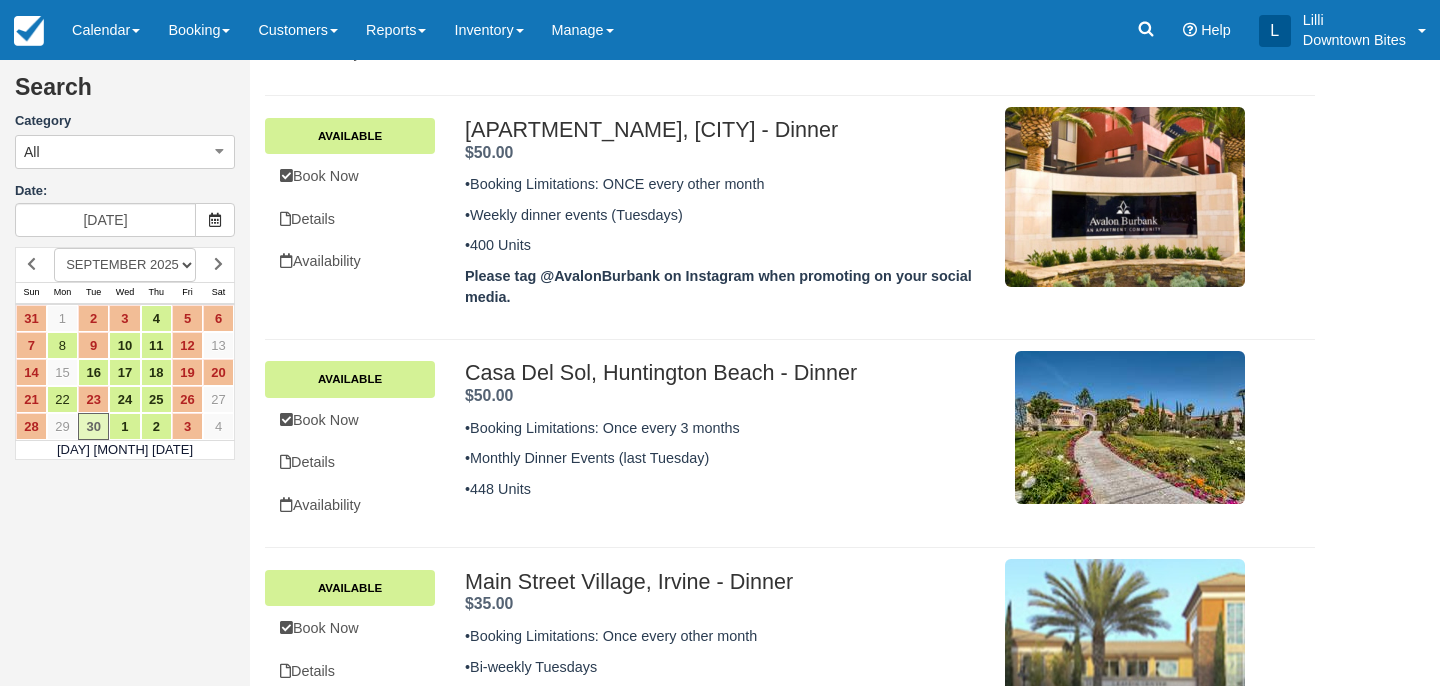 scroll, scrollTop: 542, scrollLeft: 0, axis: vertical 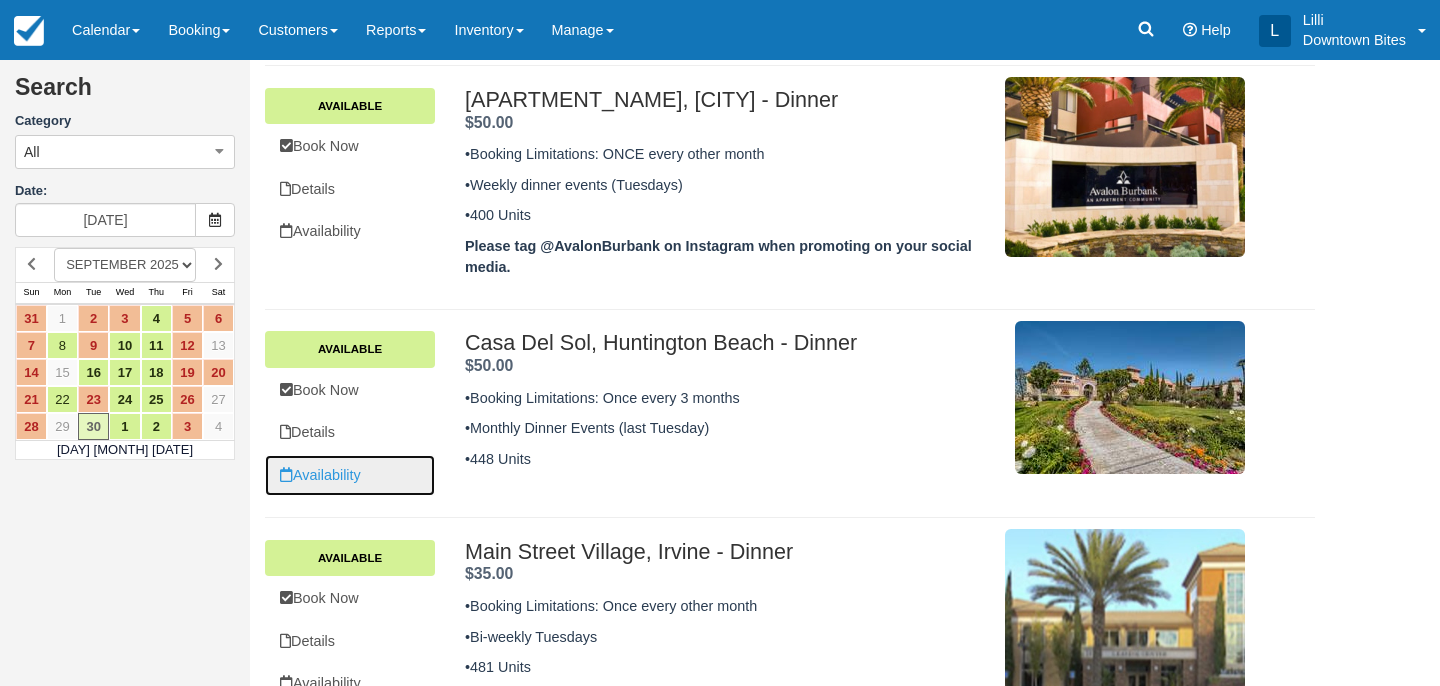 click on "Availability" at bounding box center (350, 475) 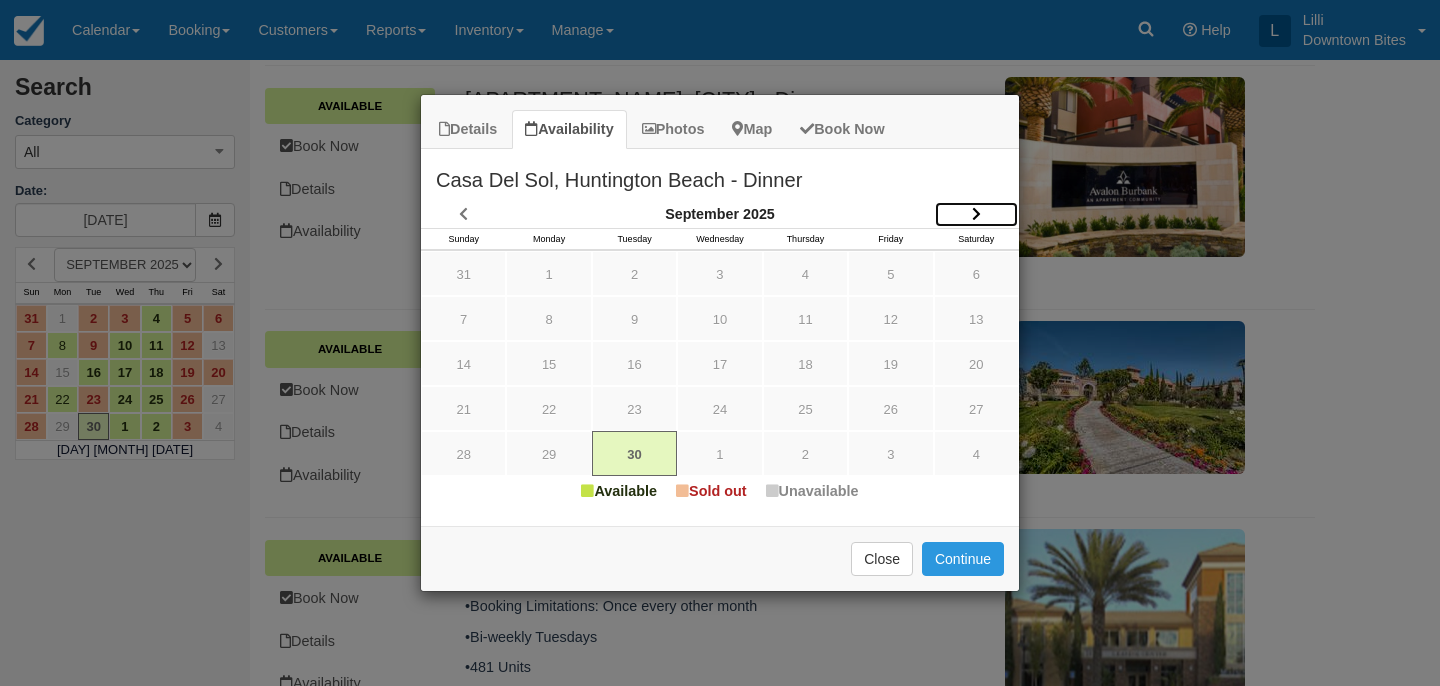 click at bounding box center [976, 214] 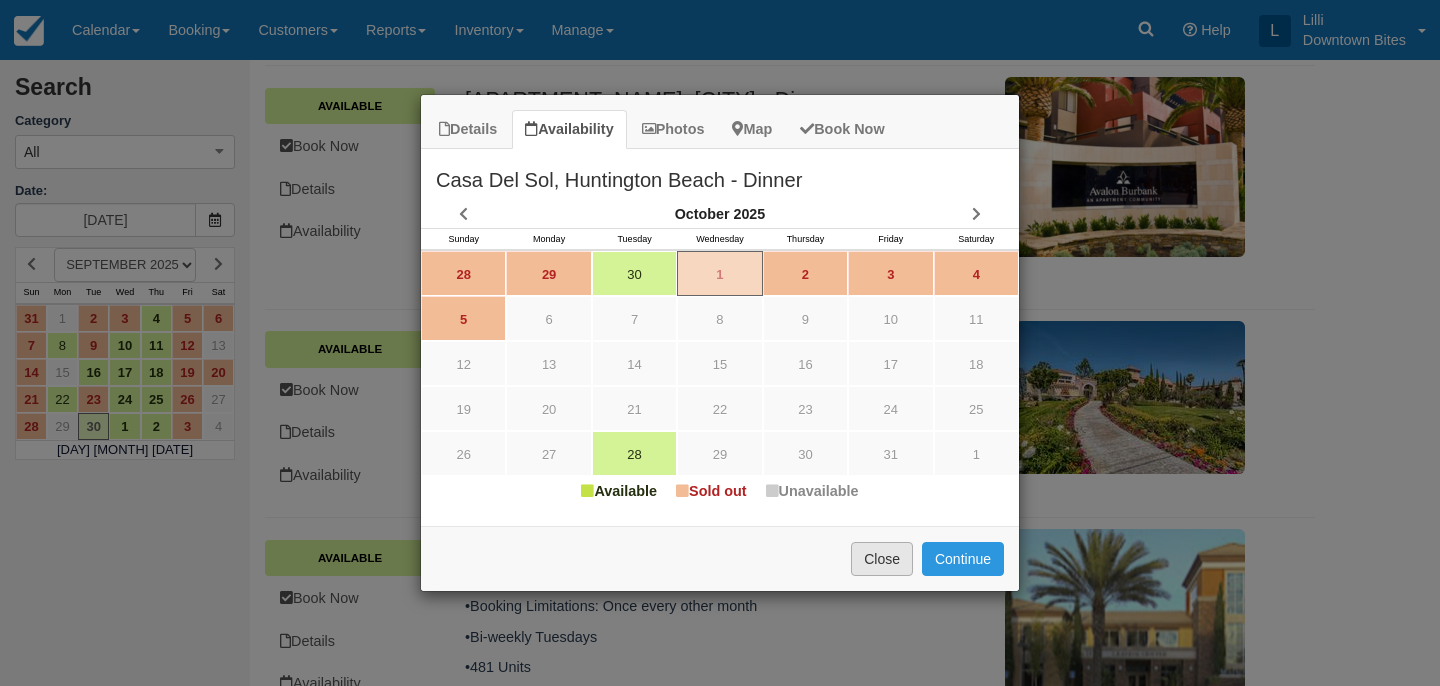 click on "Close" at bounding box center (882, 559) 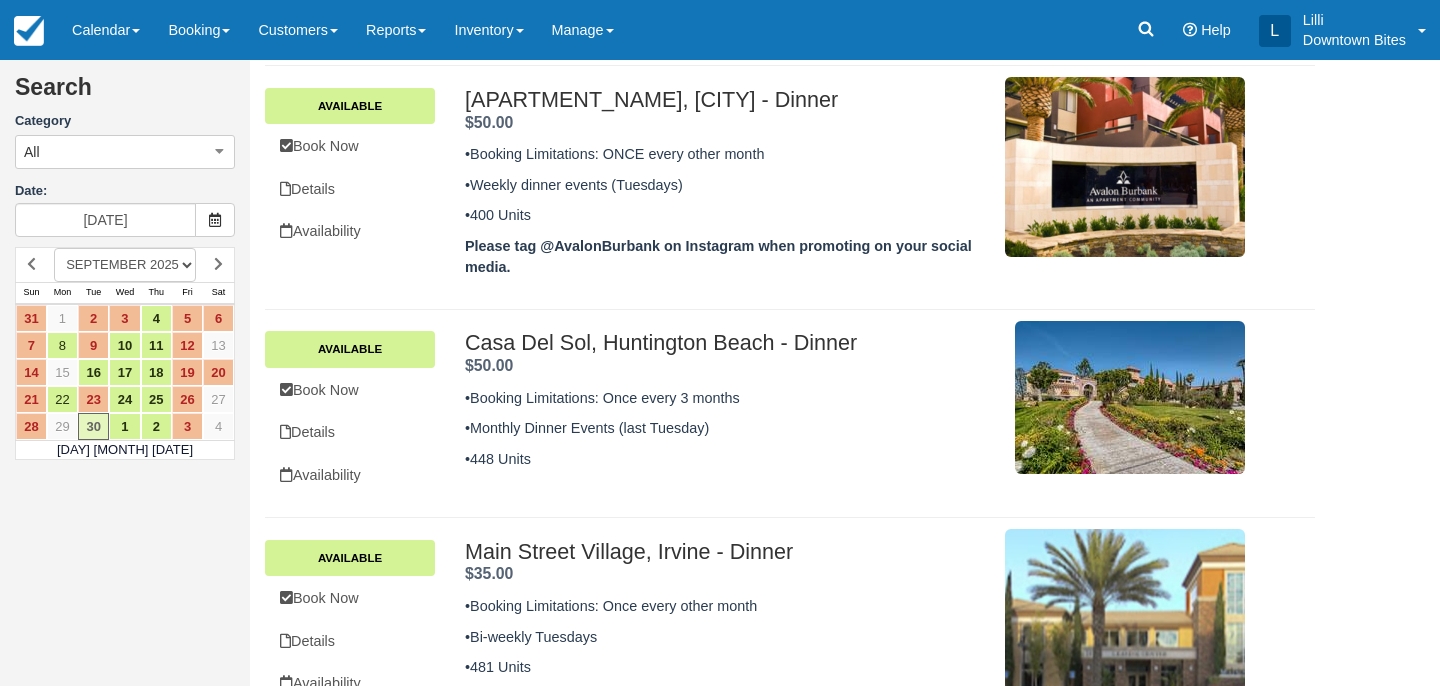 scroll, scrollTop: 582, scrollLeft: 0, axis: vertical 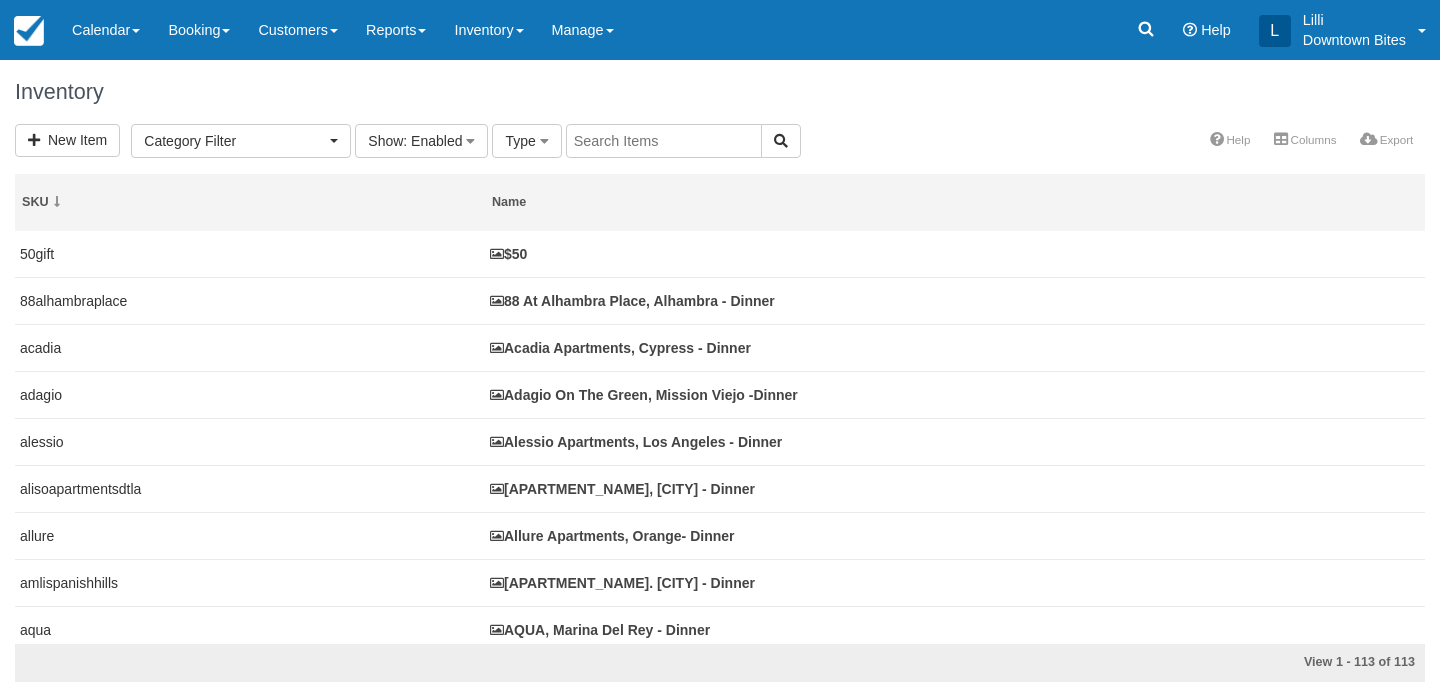 select 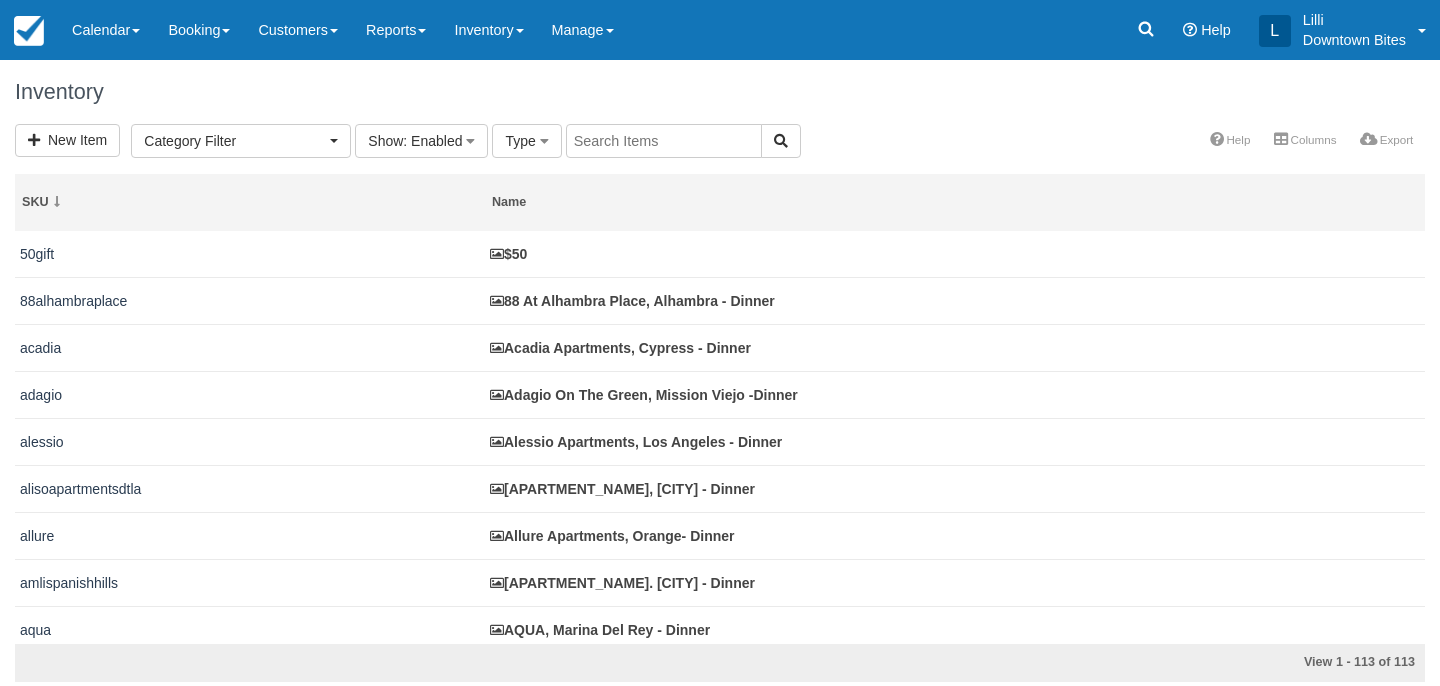 click at bounding box center (664, 141) 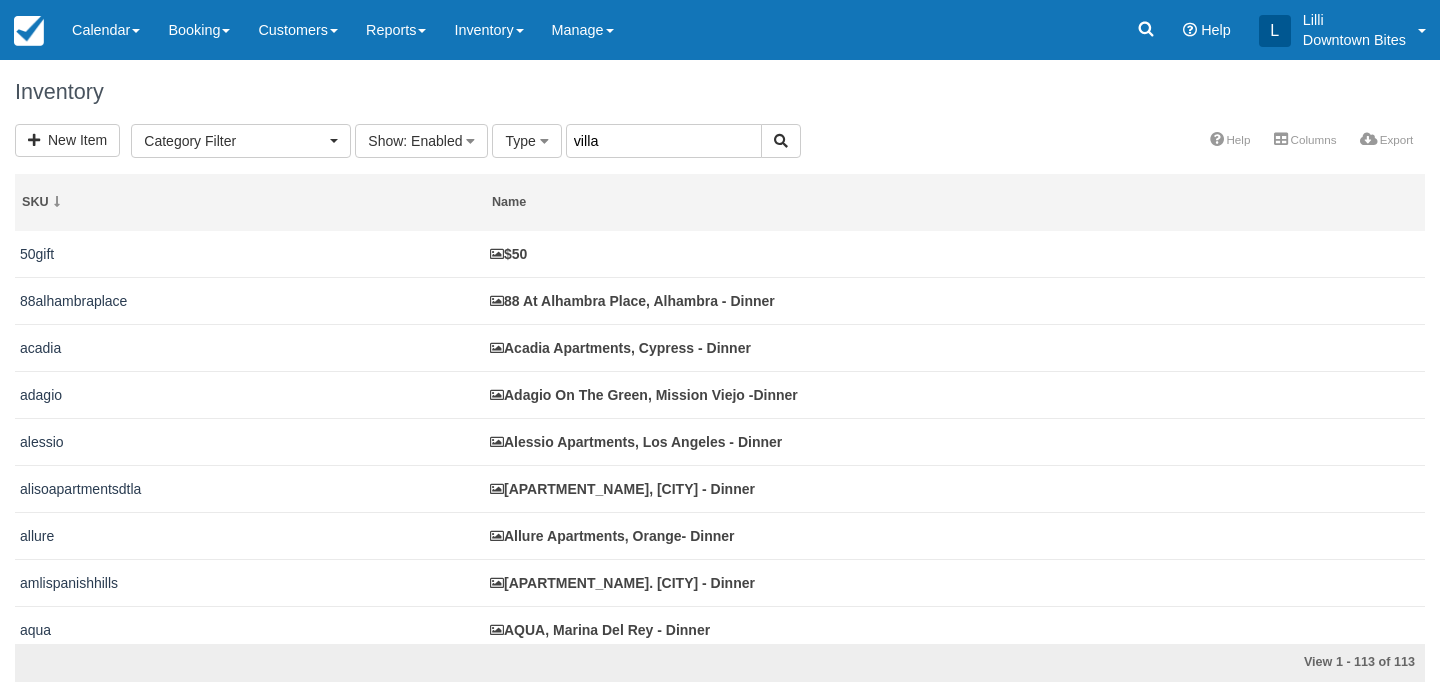 type on "villa" 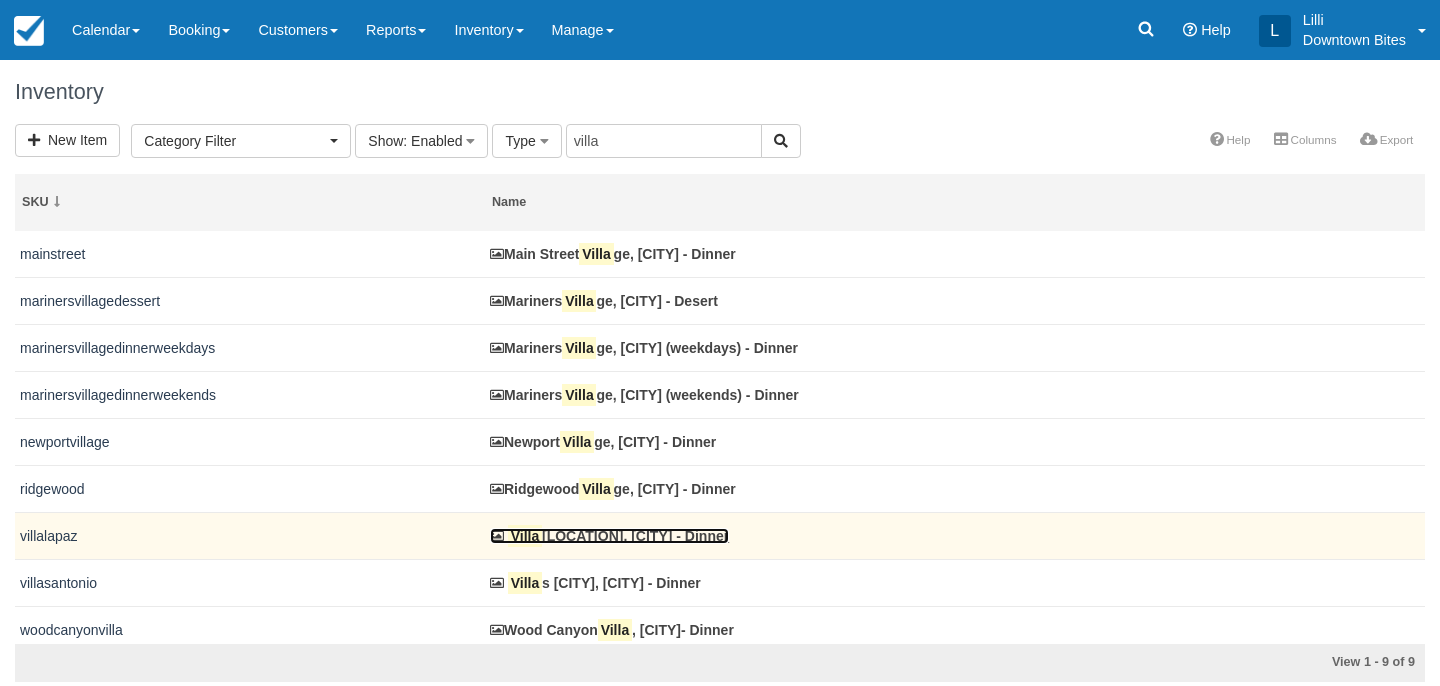 click on "[APARTMENT_NAME], [CITY] - Dinner" at bounding box center [609, 536] 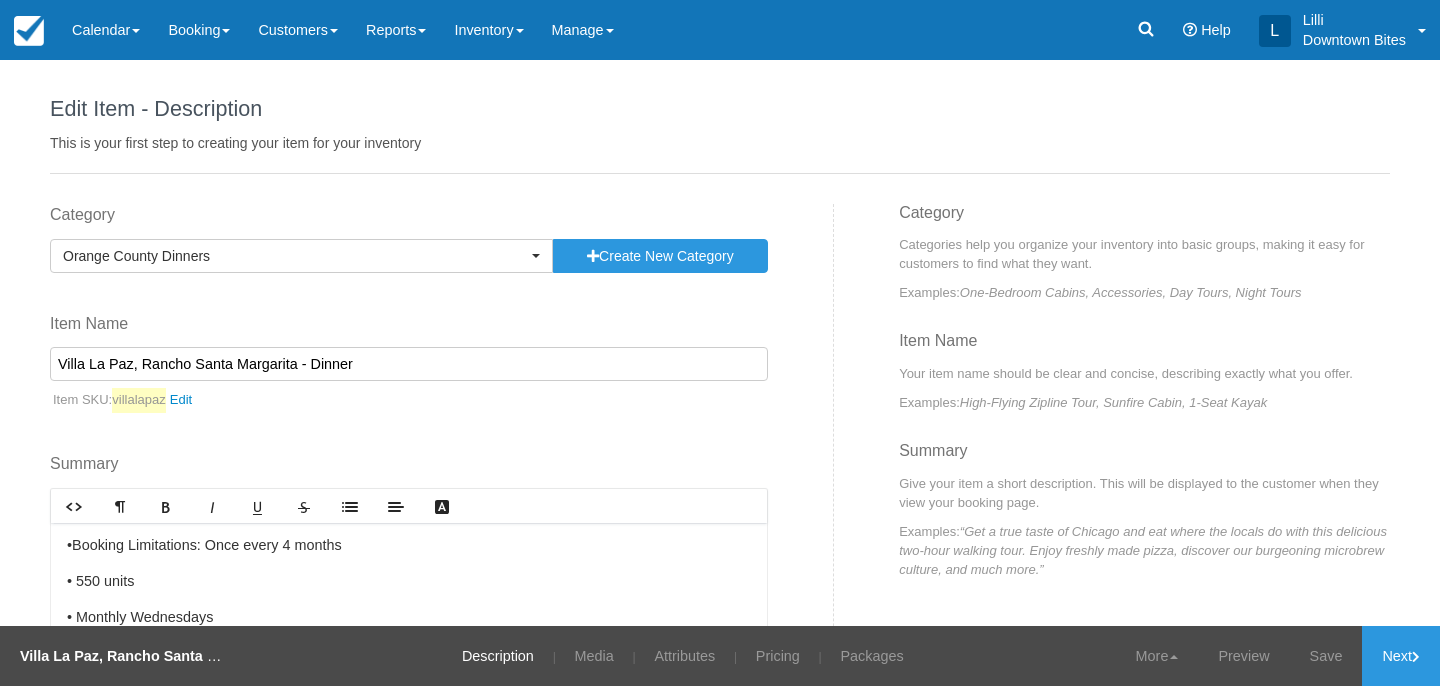 scroll, scrollTop: 0, scrollLeft: 0, axis: both 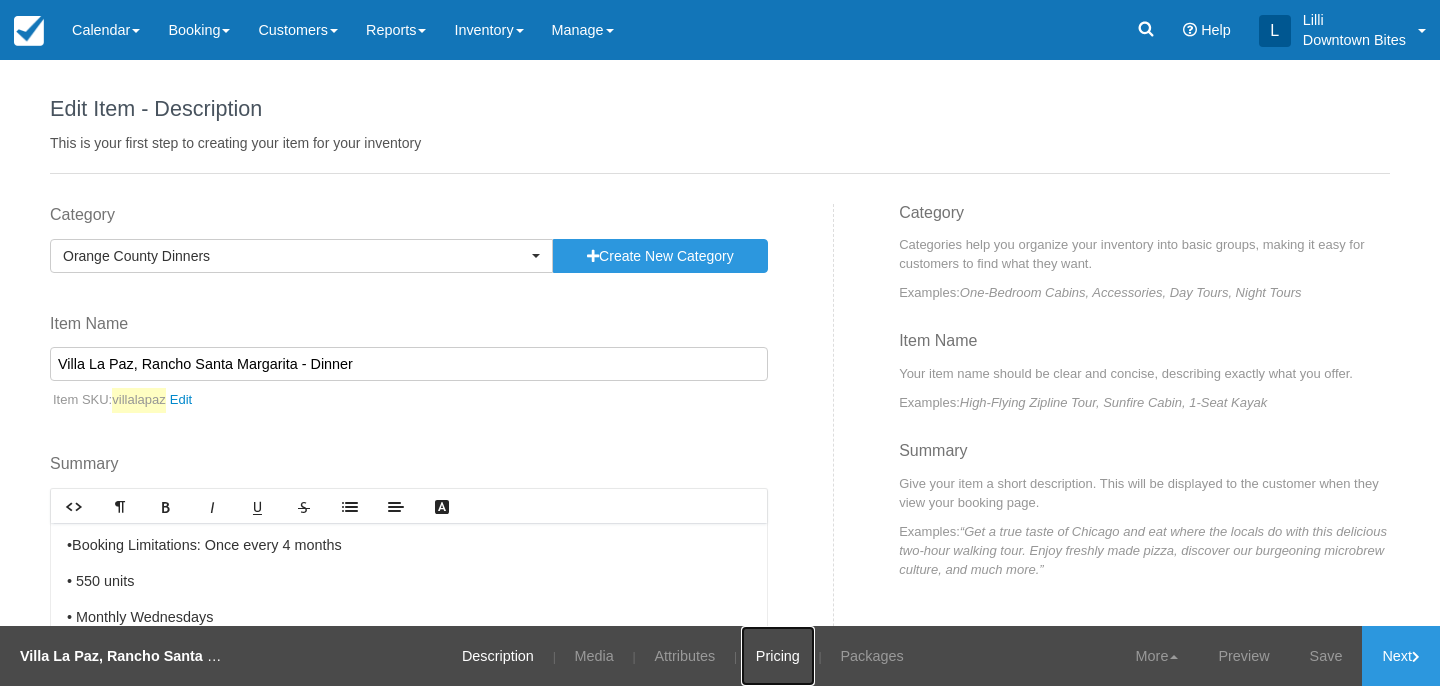 click on "Pricing" at bounding box center [778, 656] 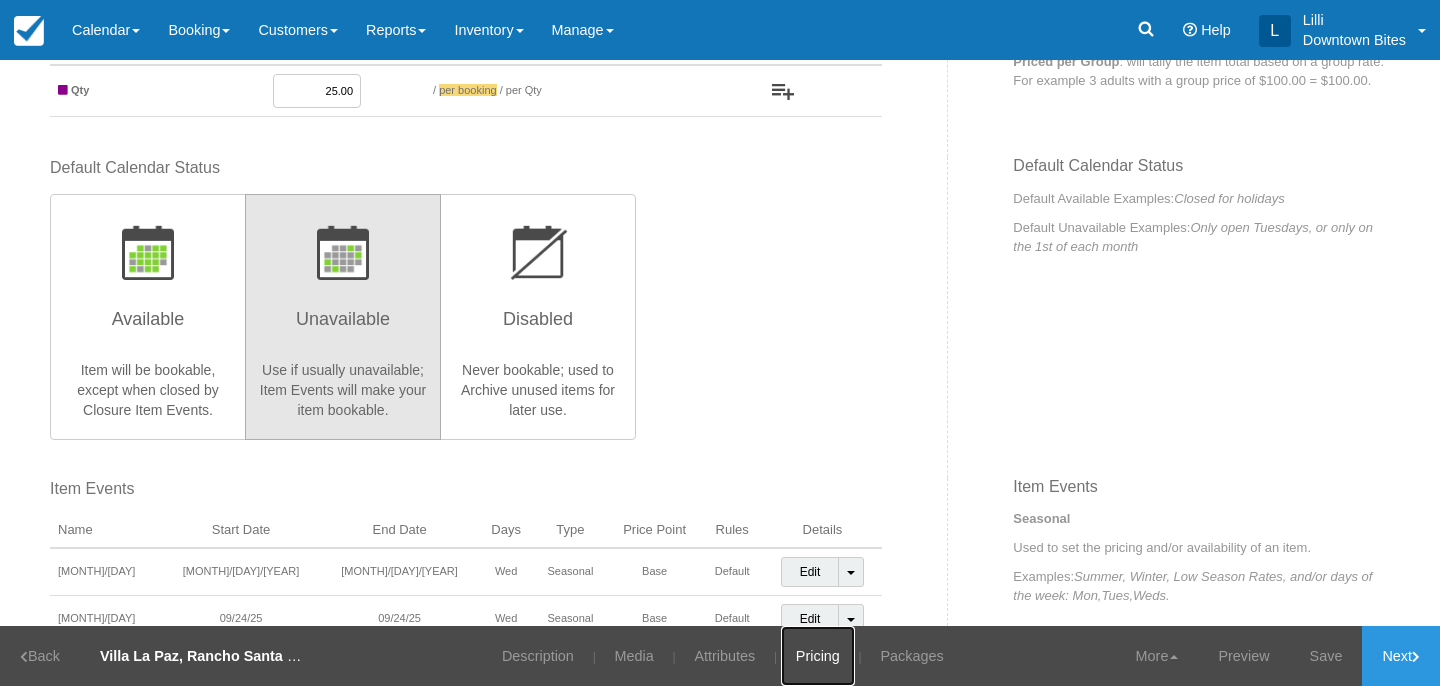 scroll, scrollTop: 486, scrollLeft: 0, axis: vertical 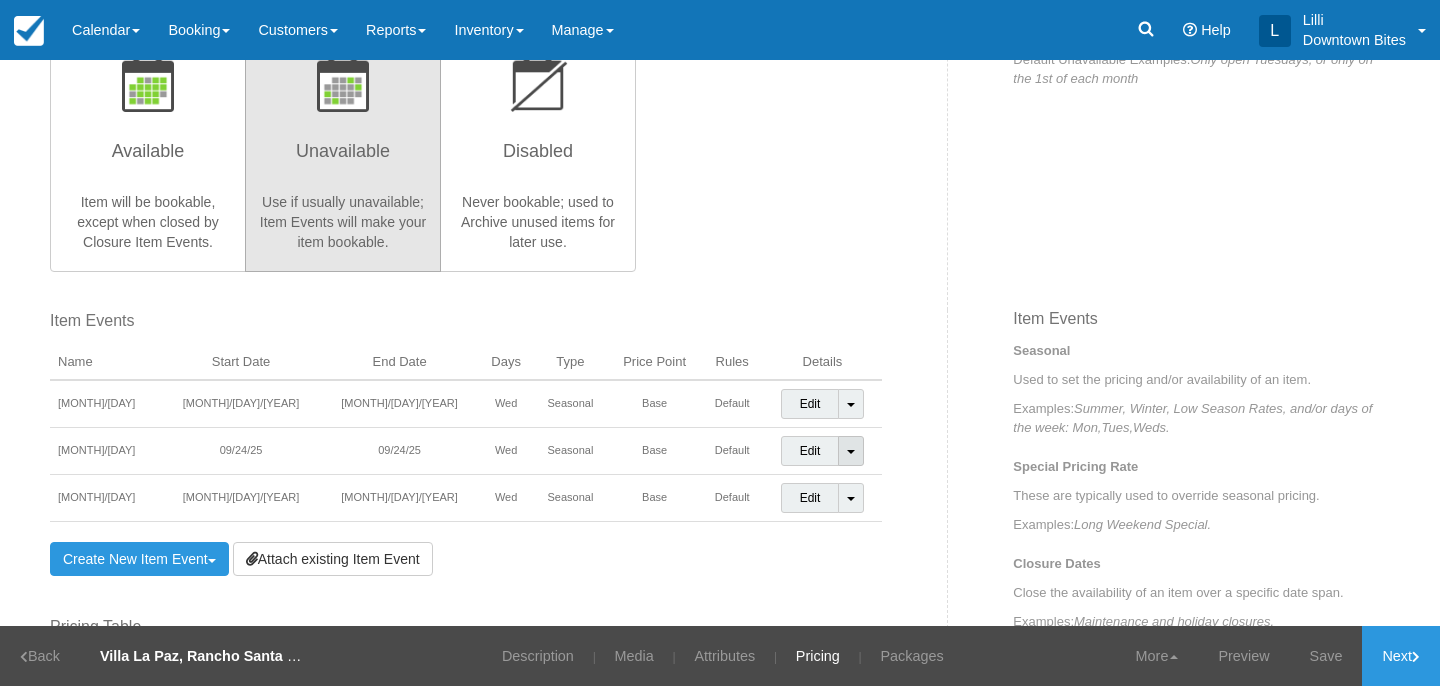 click at bounding box center [851, 452] 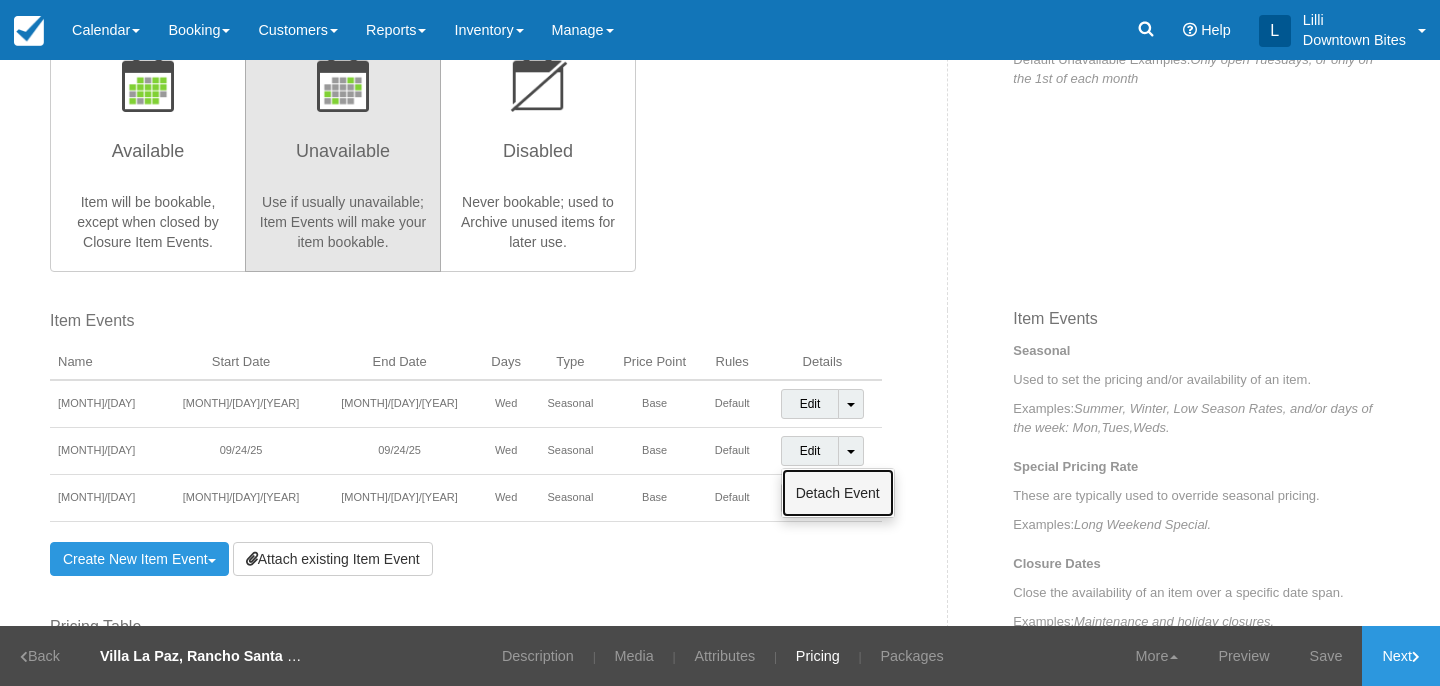 click on "Detach Event" at bounding box center (838, 493) 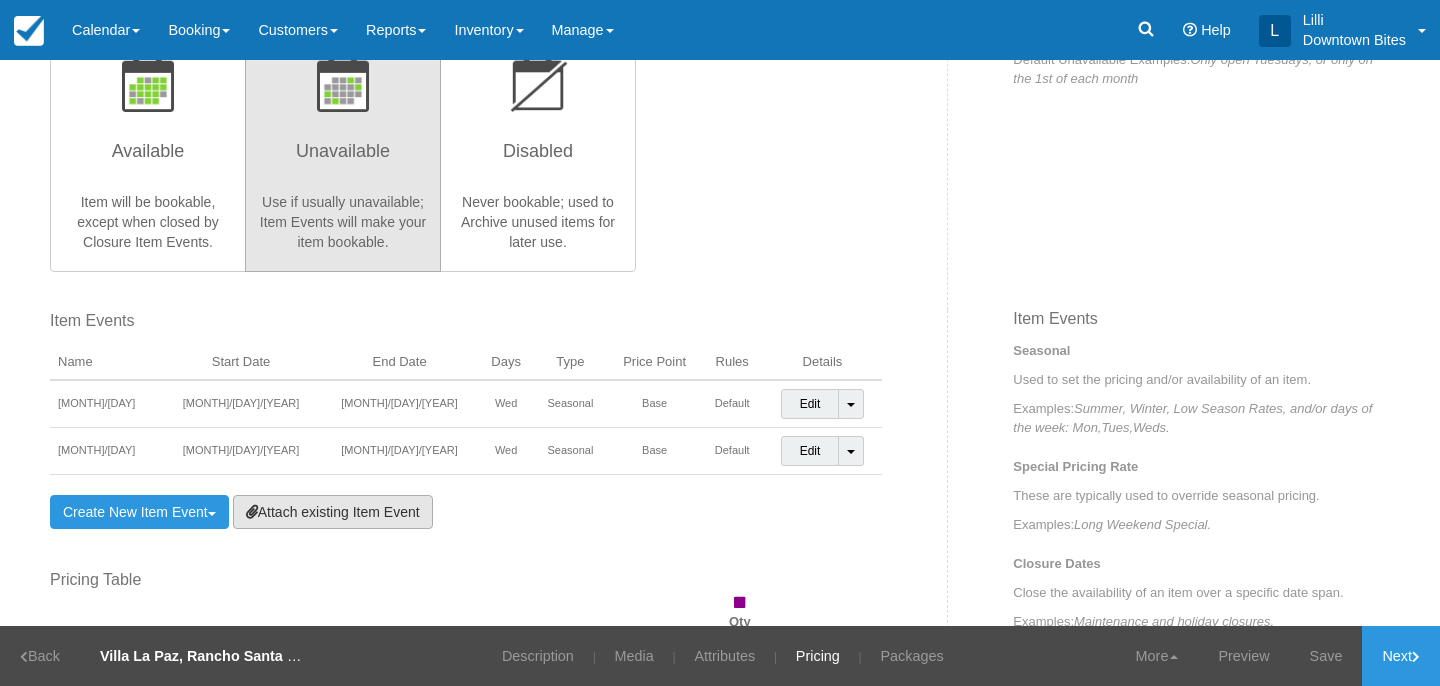 click on "Attach existing Item Event" at bounding box center [333, 512] 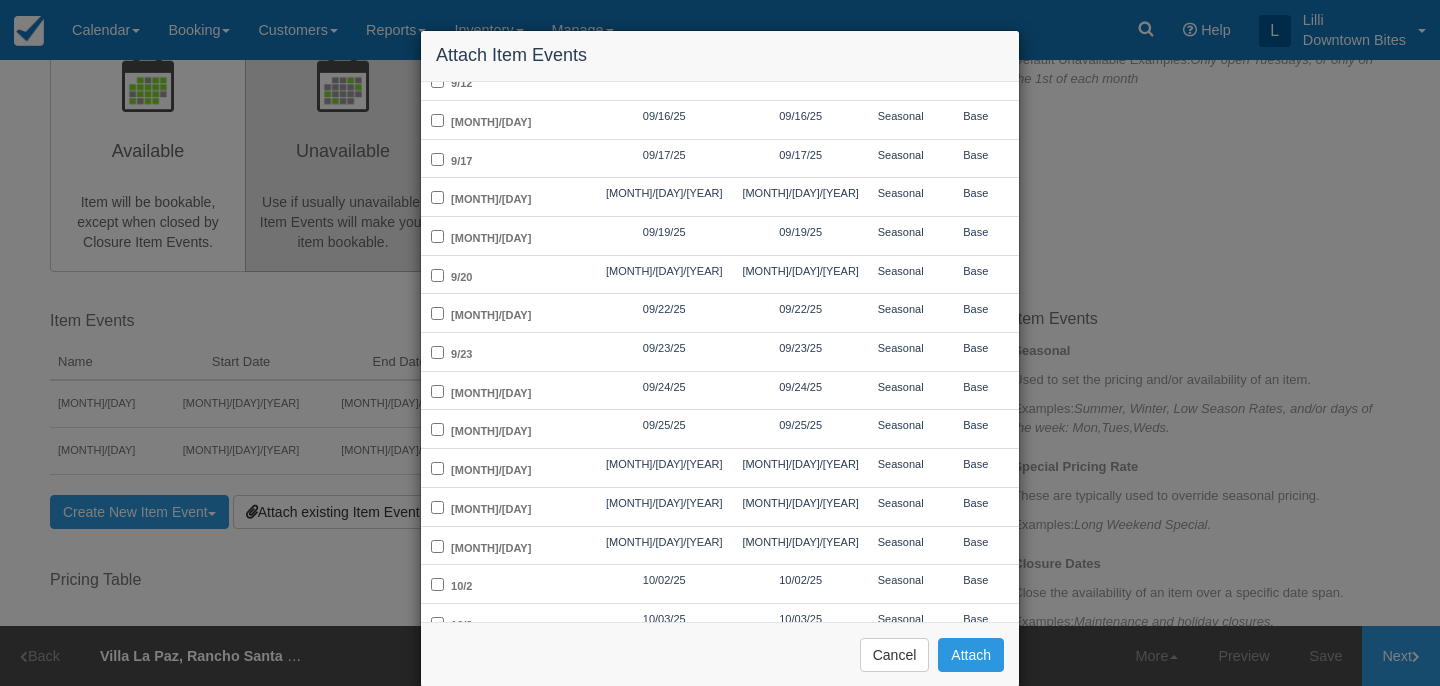 scroll, scrollTop: 1187, scrollLeft: 0, axis: vertical 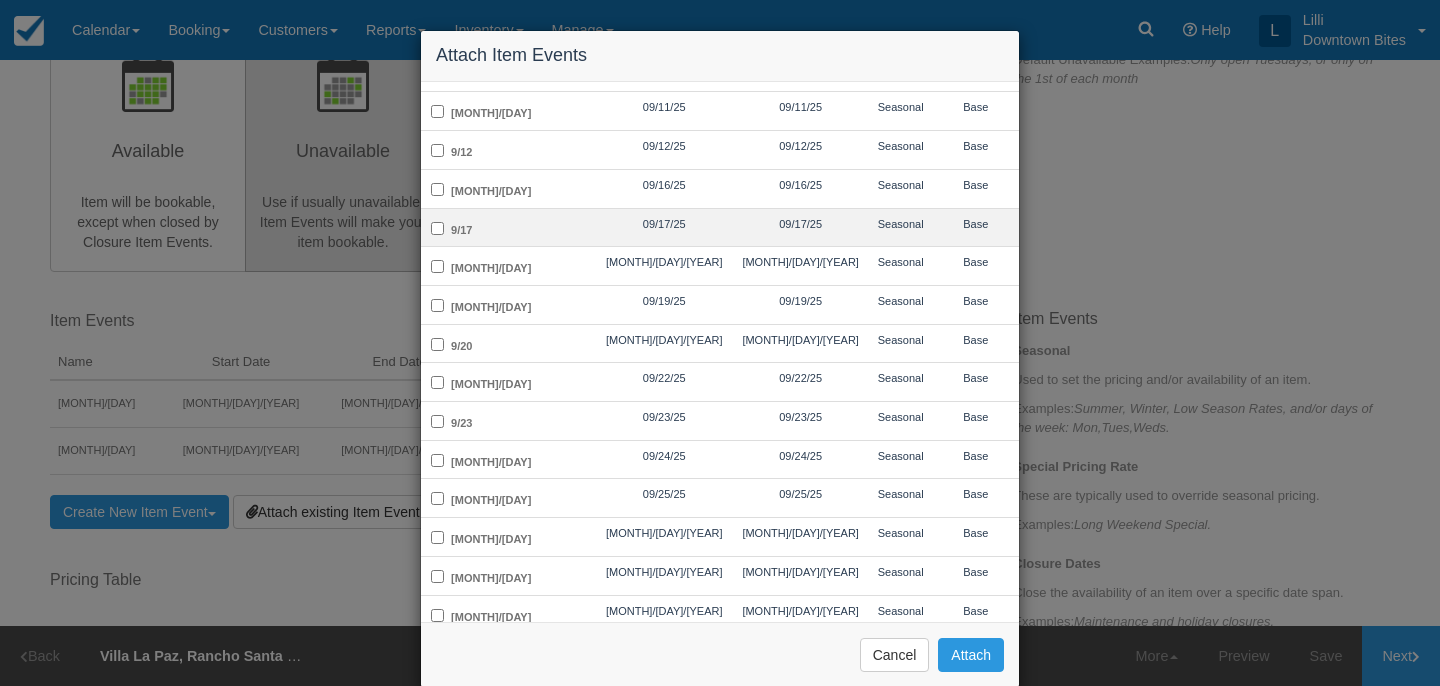 click on "9/17" at bounding box center (508, 227) 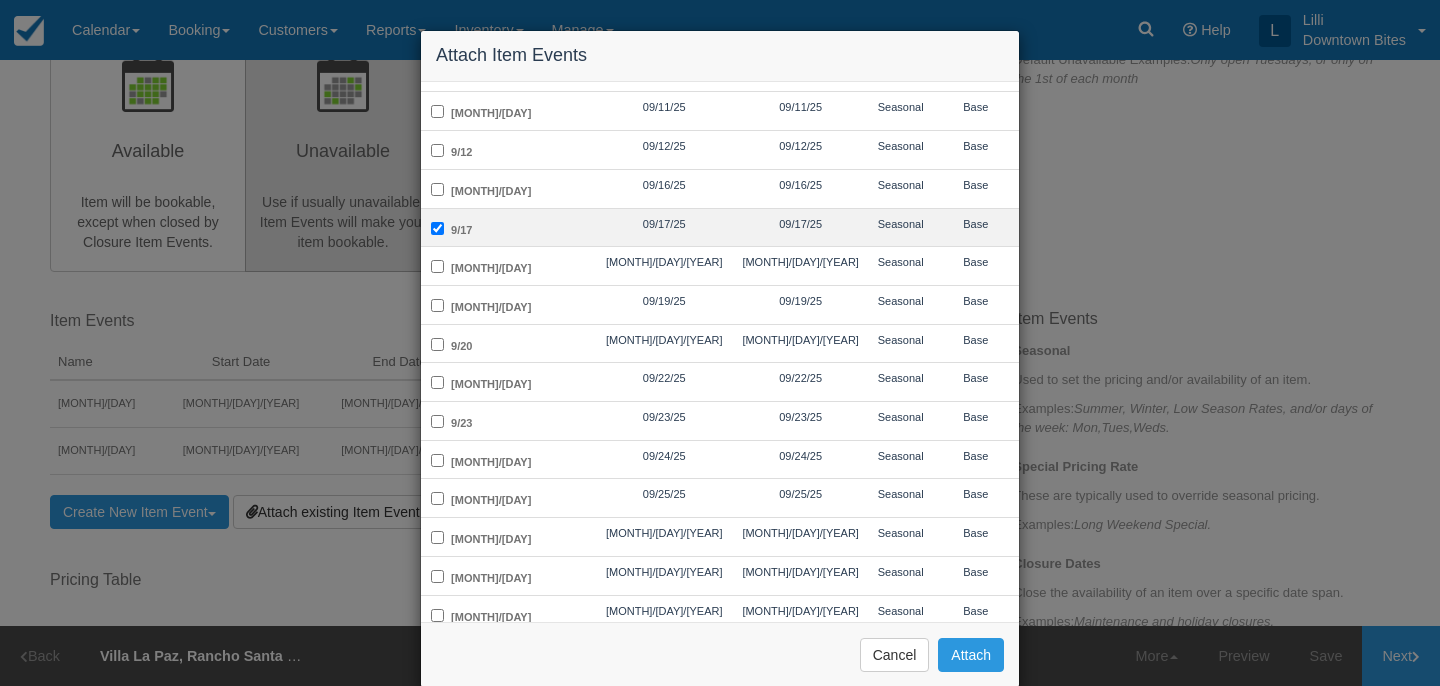 checkbox on "true" 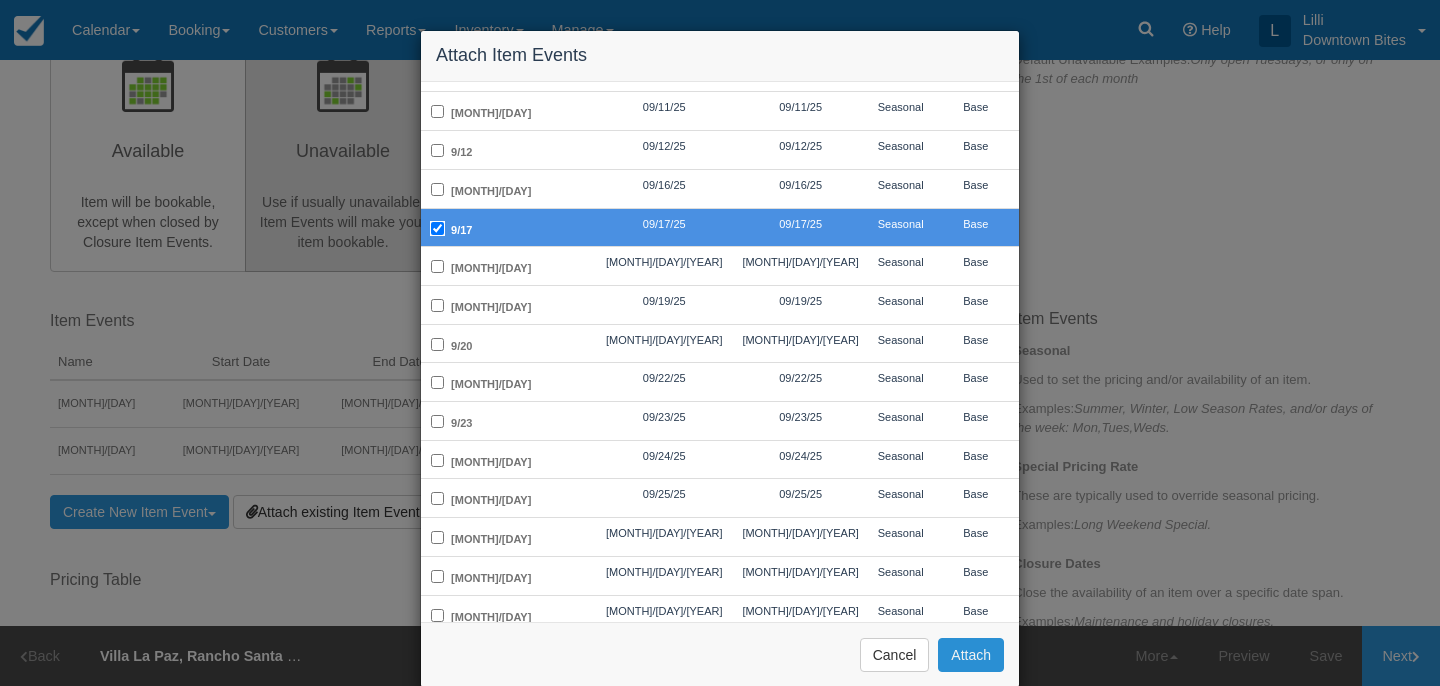 click on "Attach" at bounding box center [971, 655] 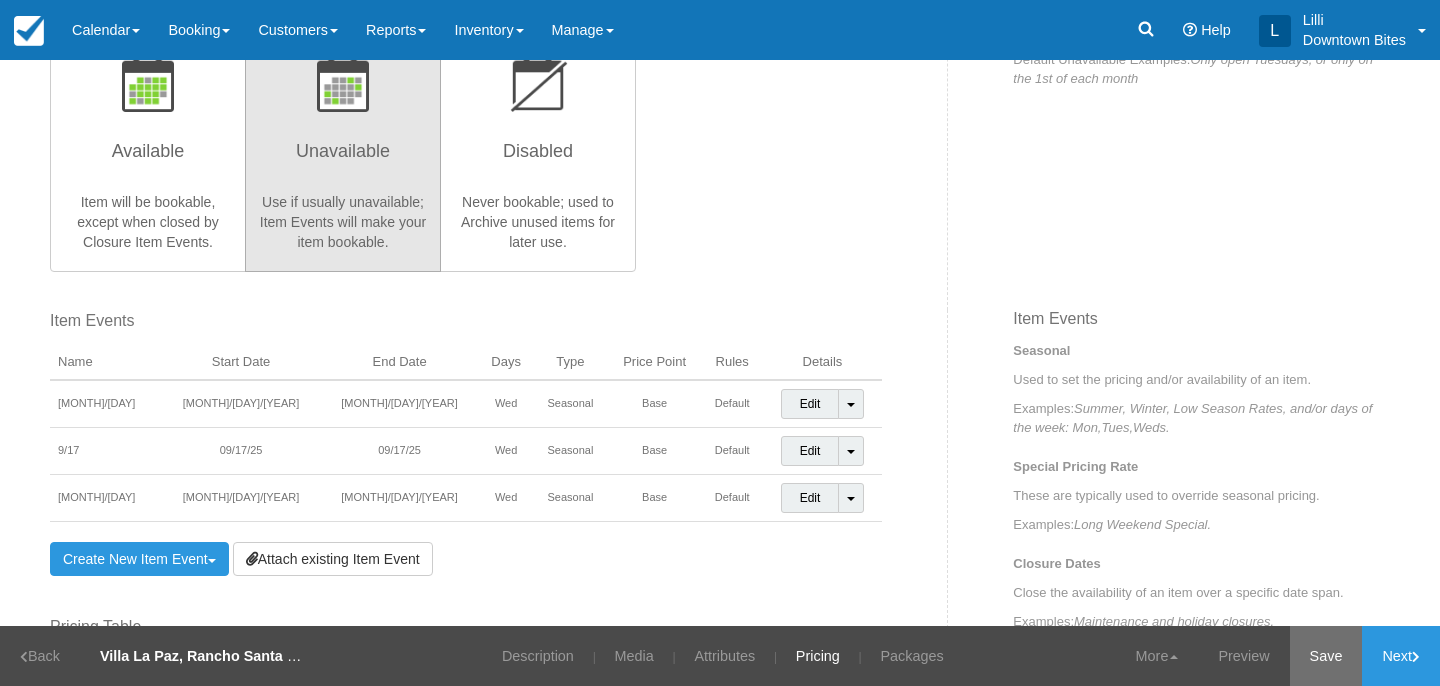 click on "Save" at bounding box center (1326, 656) 